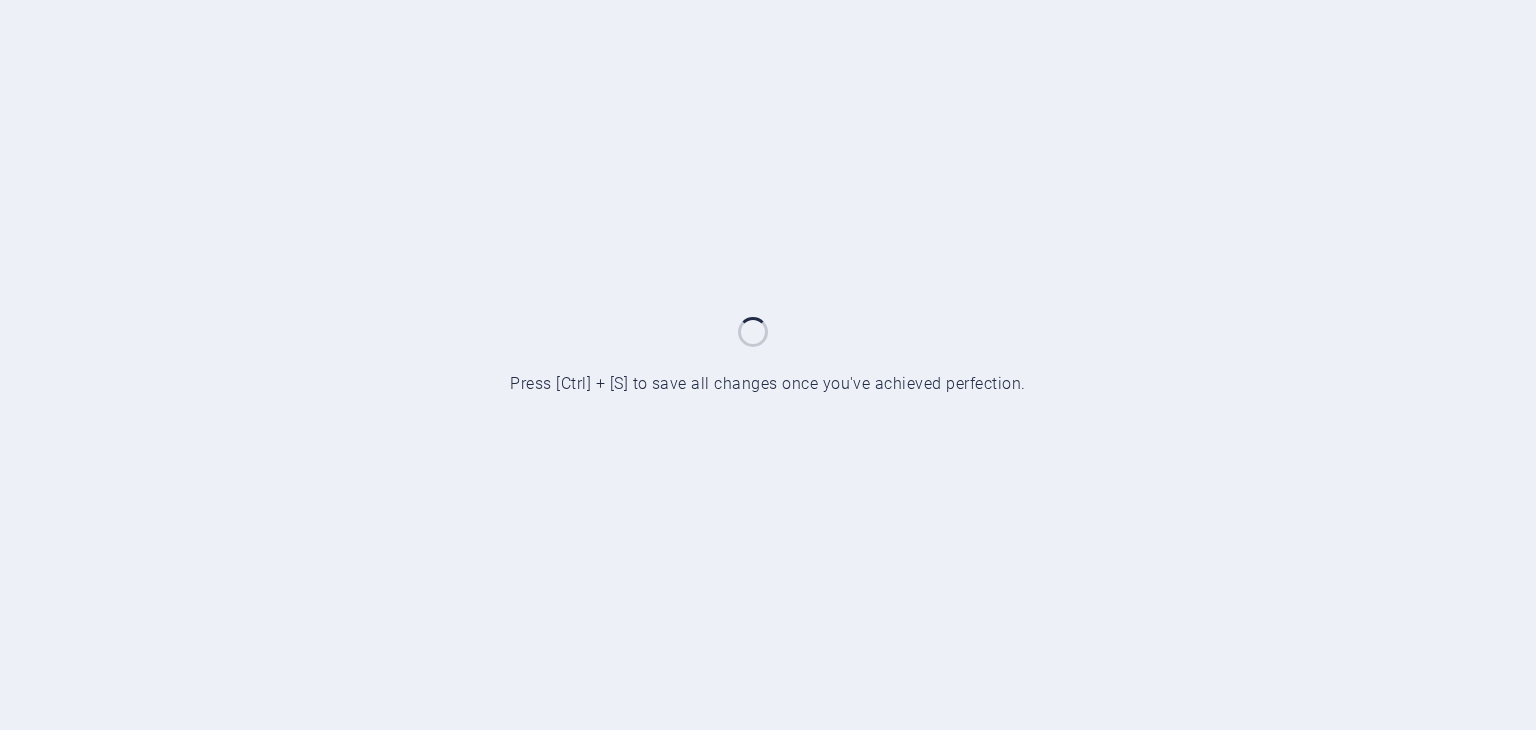 scroll, scrollTop: 0, scrollLeft: 0, axis: both 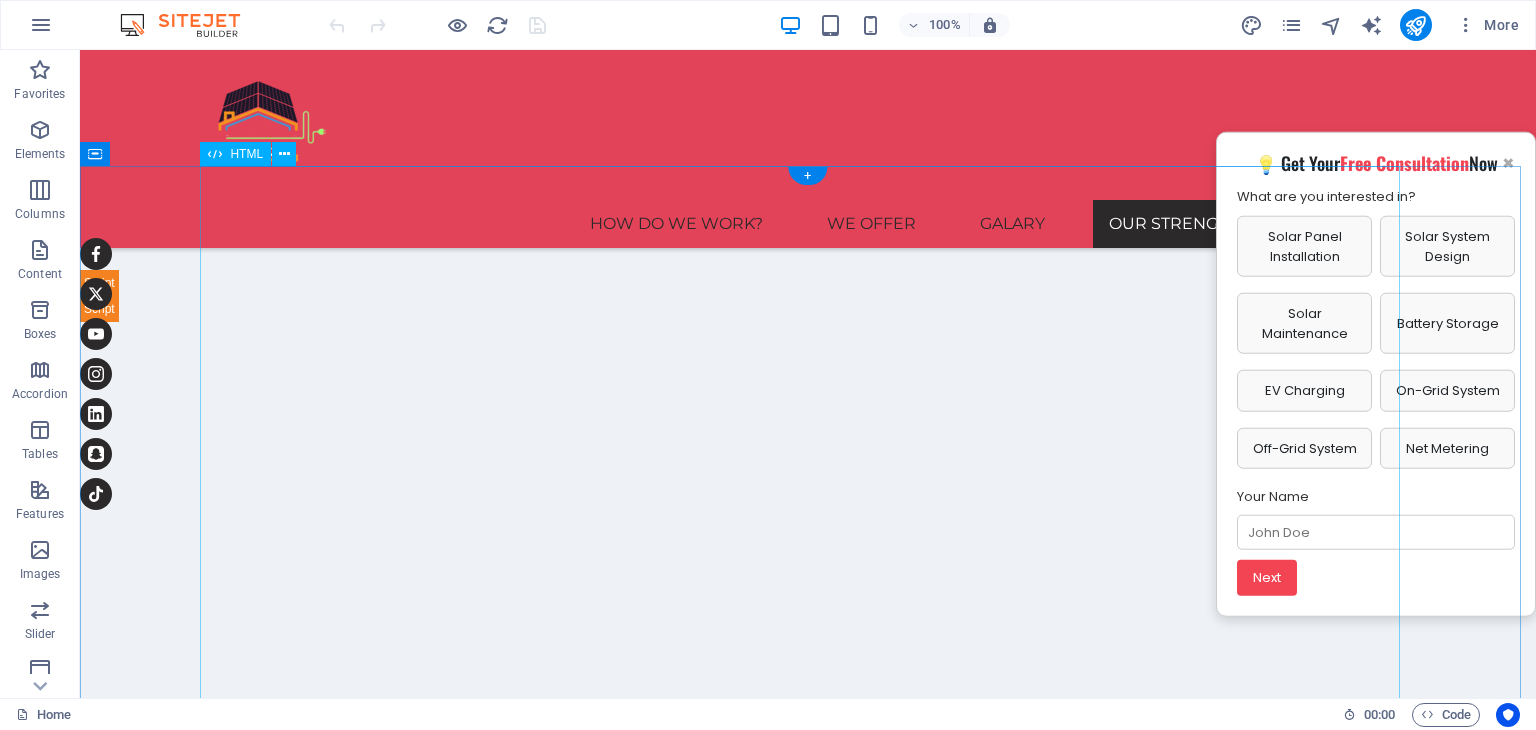 click on "Mission & Vision Text Popup
Our Mission & Vision
🌍 Our Mission
Leading [CITY]’s solar energy transition.
🚀 Our Vision
Fulfilling client commitments sustainably.
Maximum Savings
Smart systems cut costs significantly.
Carbon Reduction
Reducing emissions with solar in UAE.
Smart Monitoring
Real-time system performance tracking.
×" at bounding box center (808, 1554) 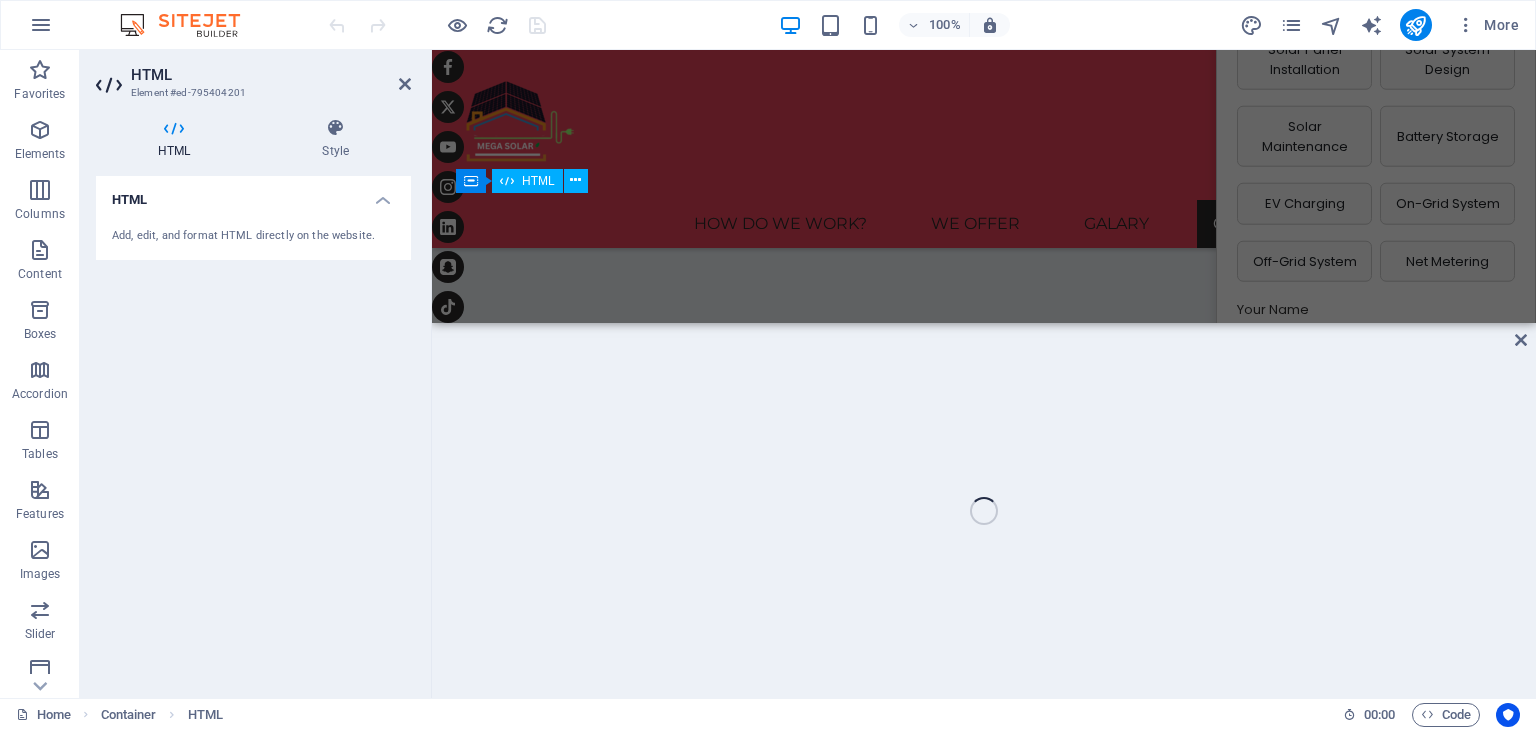 scroll, scrollTop: 4079, scrollLeft: 0, axis: vertical 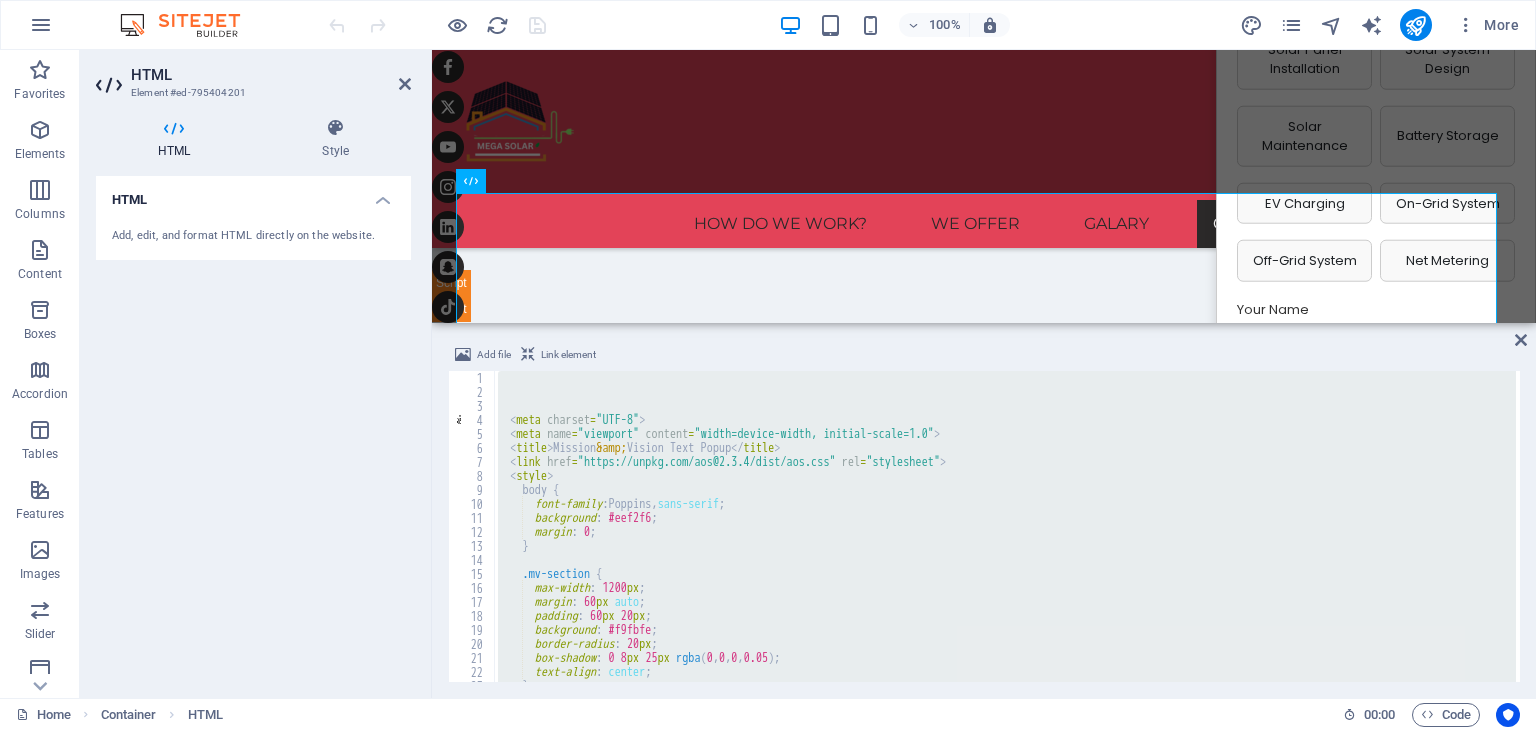 paste 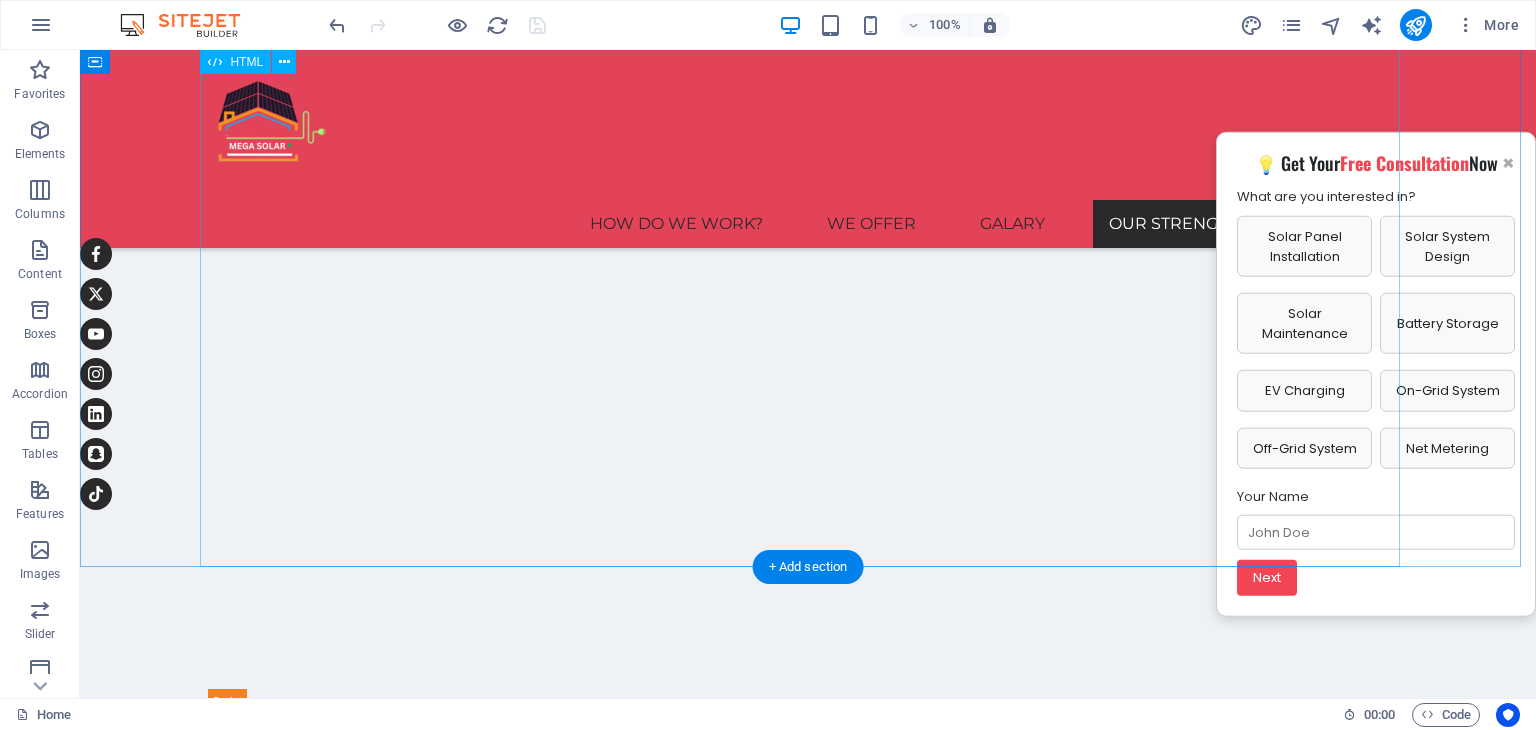 scroll, scrollTop: 5000, scrollLeft: 0, axis: vertical 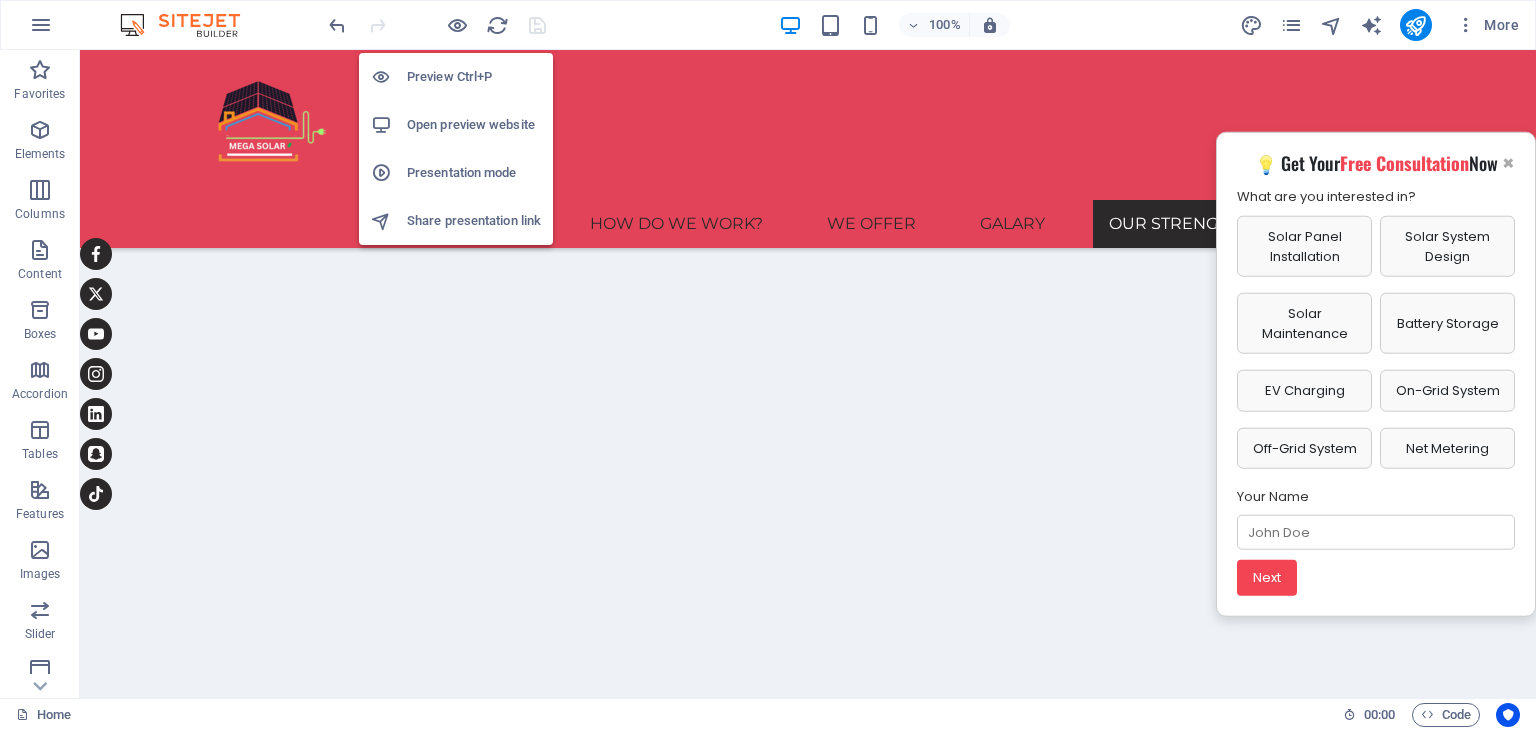 click on "Open preview website" at bounding box center [474, 125] 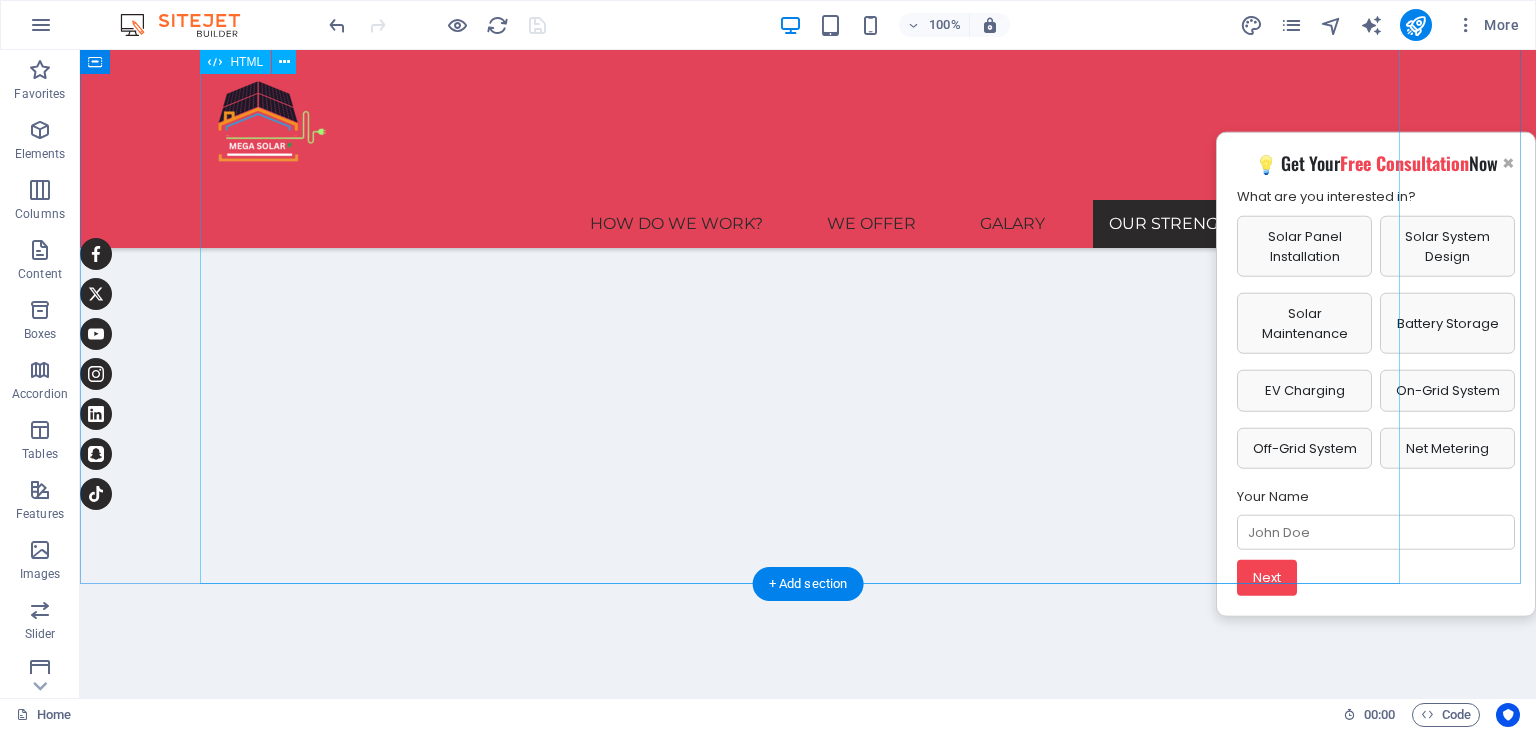 click on "Mission & Vision | Mega Sun Solar
Our Mission & Vision
🌍 Our Mission
Leading Dubai’s solar energy transition.
🚀 Our Vision
Fulfilling client commitments sustainably.
Maximum Savings
Smart systems cut costs significantly.
Carbon Reduction
Reducing emissions with solar in UAE.
Smart Monitoring
Real-time system performance tracking.
×" at bounding box center [808, 1234] 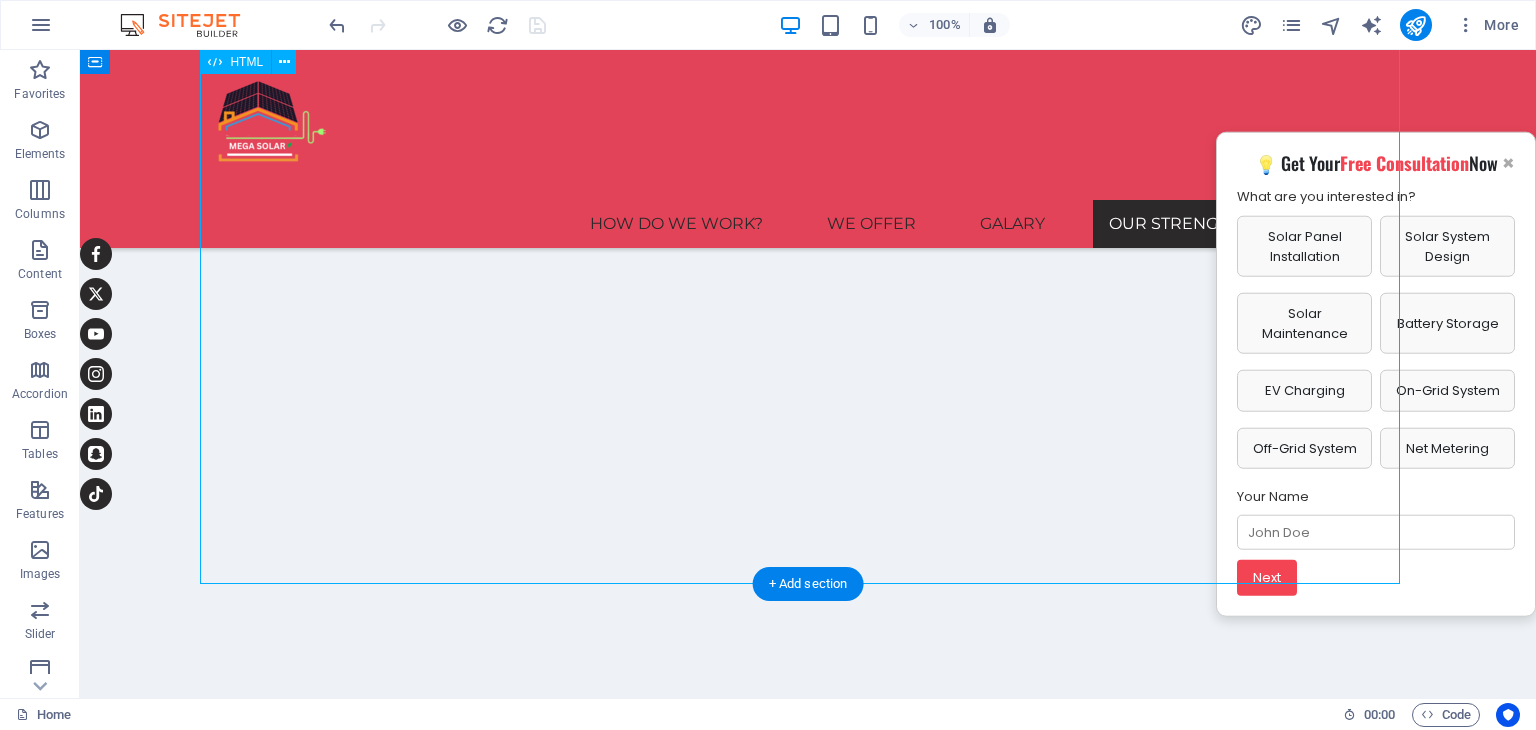 click on "Mission & Vision | Mega Sun Solar
Our Mission & Vision
🌍 Our Mission
Leading Dubai’s solar energy transition.
🚀 Our Vision
Fulfilling client commitments sustainably.
Maximum Savings
Smart systems cut costs significantly.
Carbon Reduction
Reducing emissions with solar in UAE.
Smart Monitoring
Real-time system performance tracking.
×" at bounding box center (808, 1234) 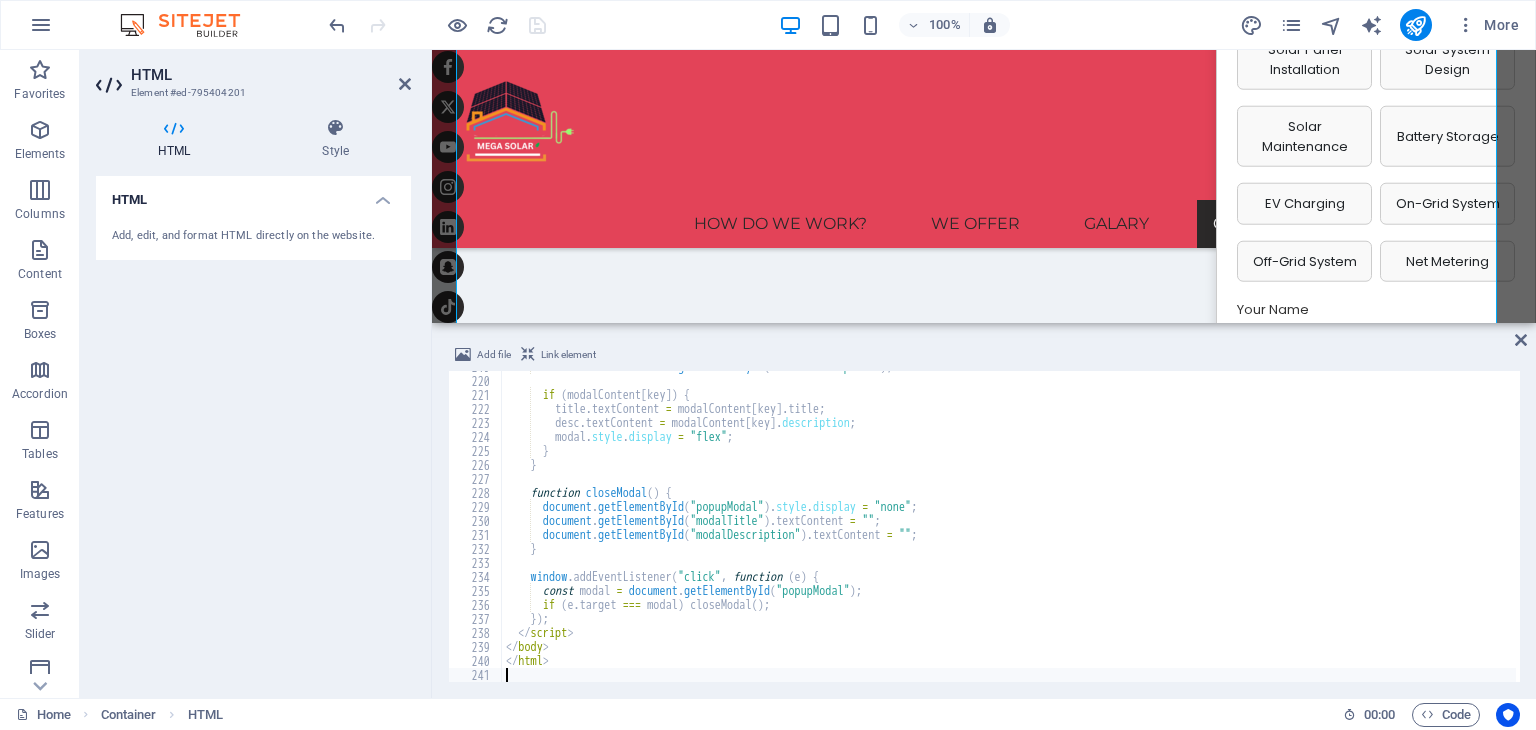 scroll, scrollTop: 3063, scrollLeft: 0, axis: vertical 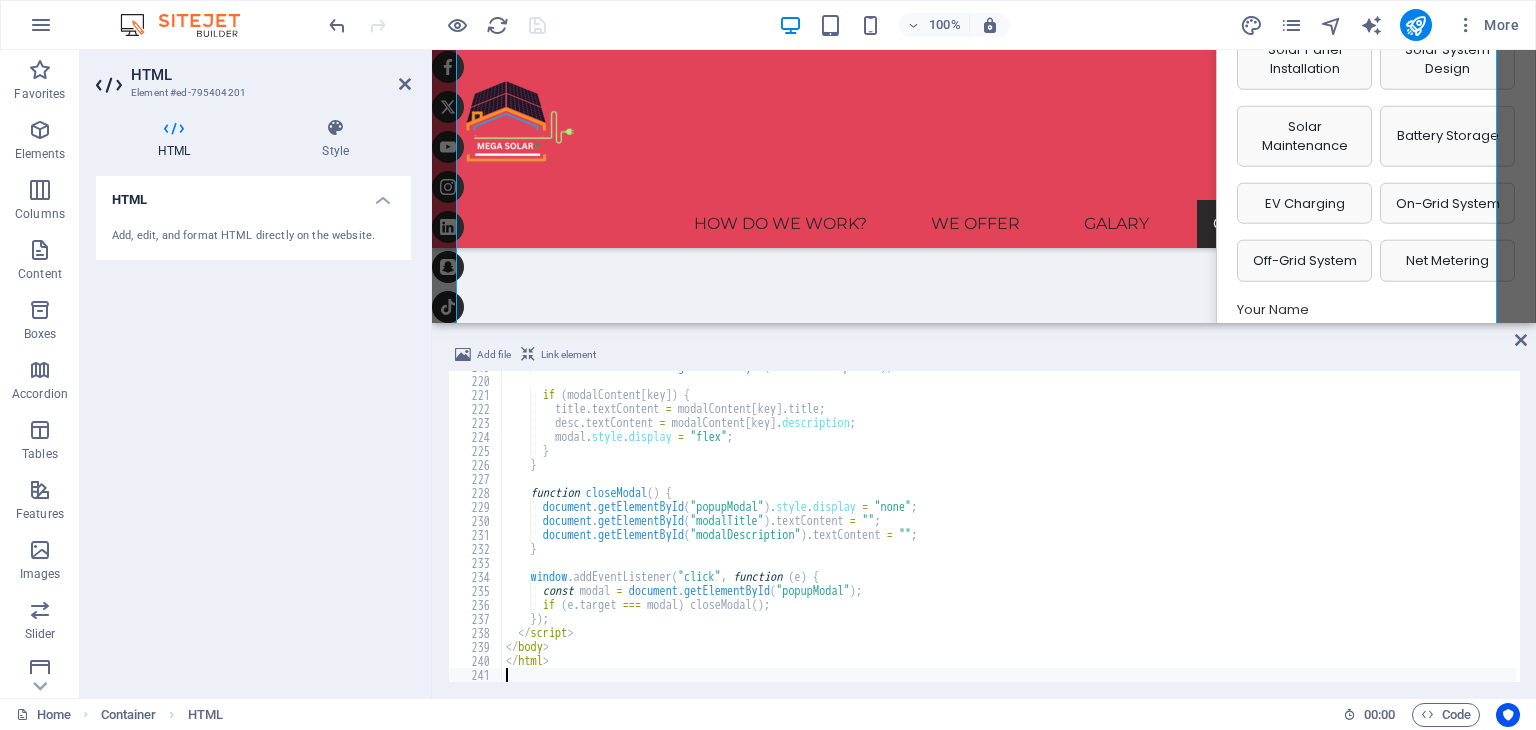 type on "</html>" 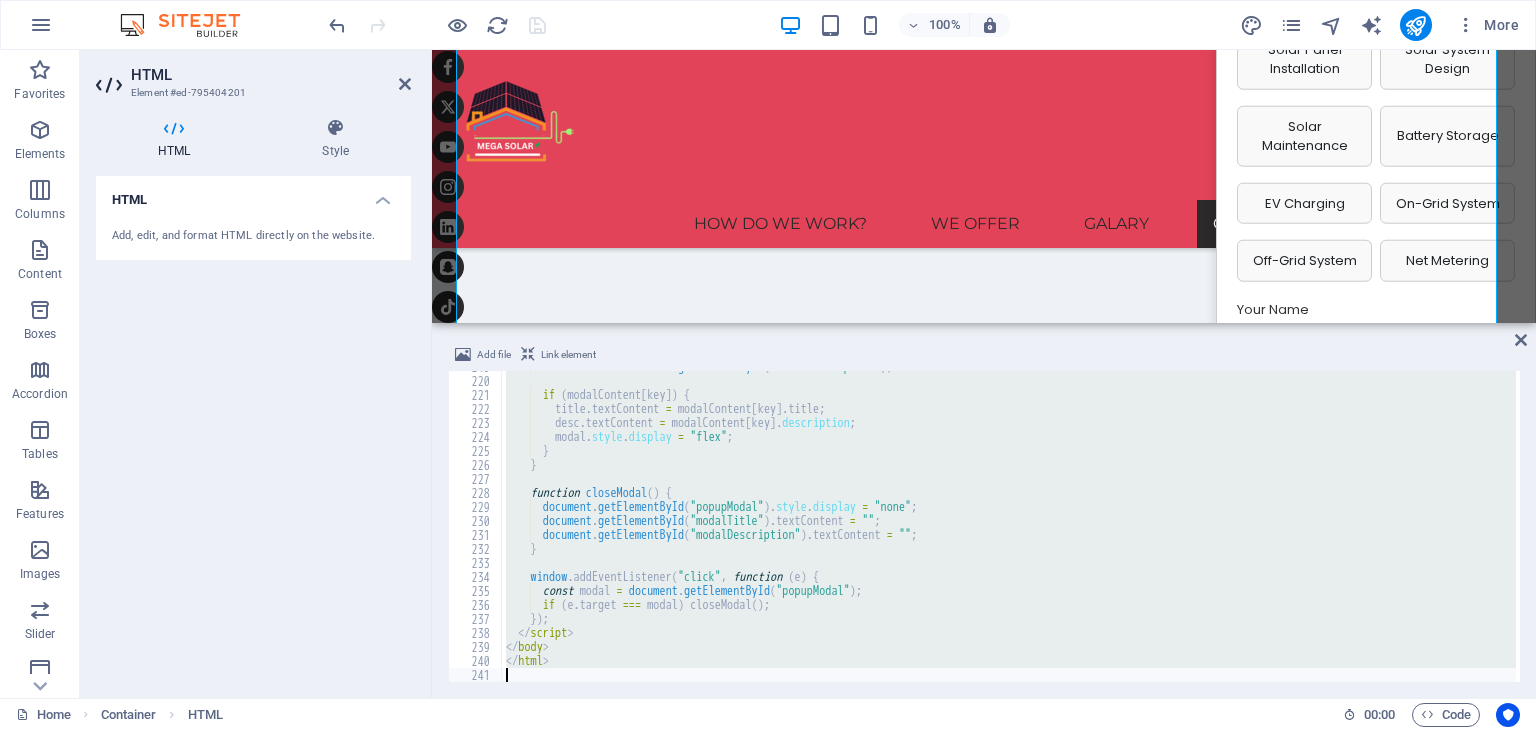type 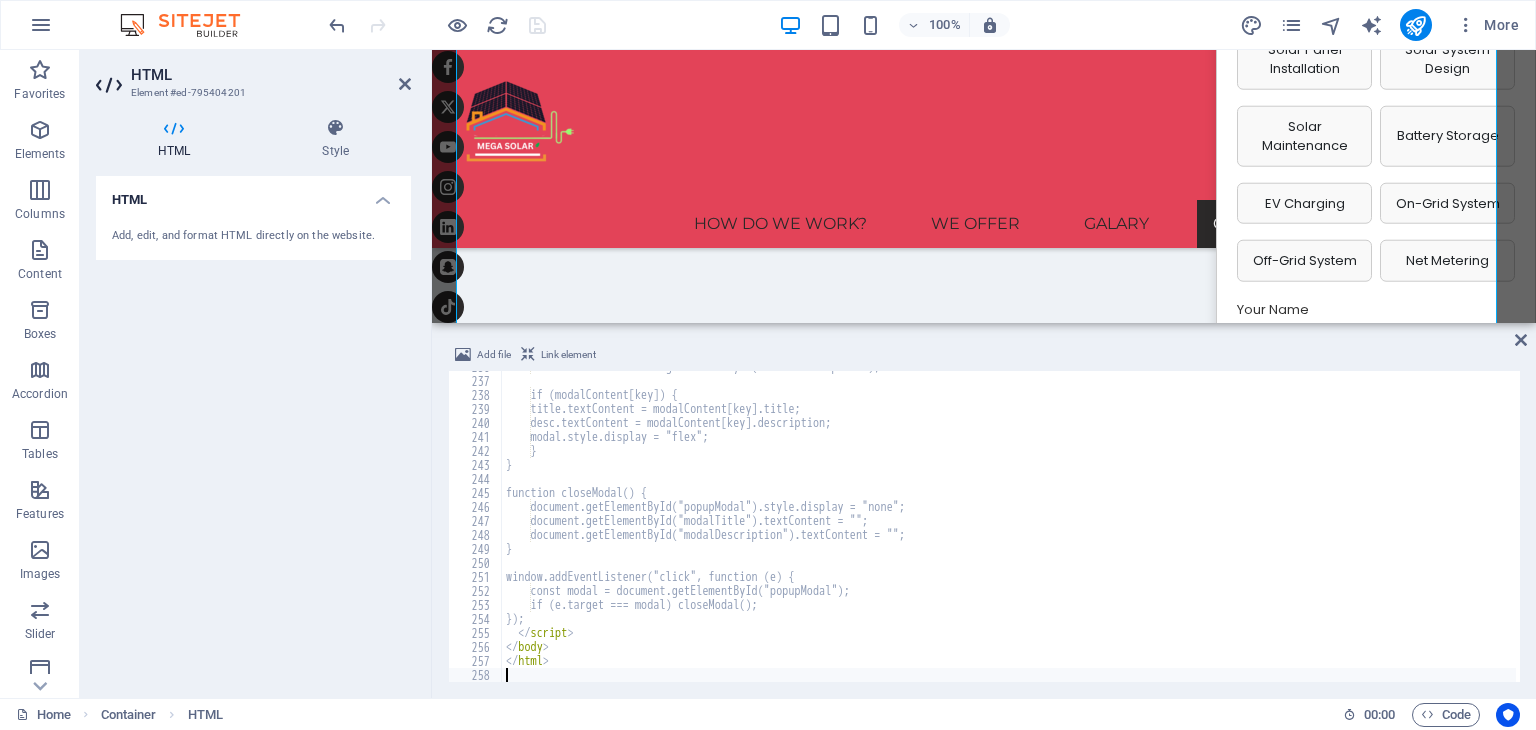 scroll, scrollTop: 6899, scrollLeft: 0, axis: vertical 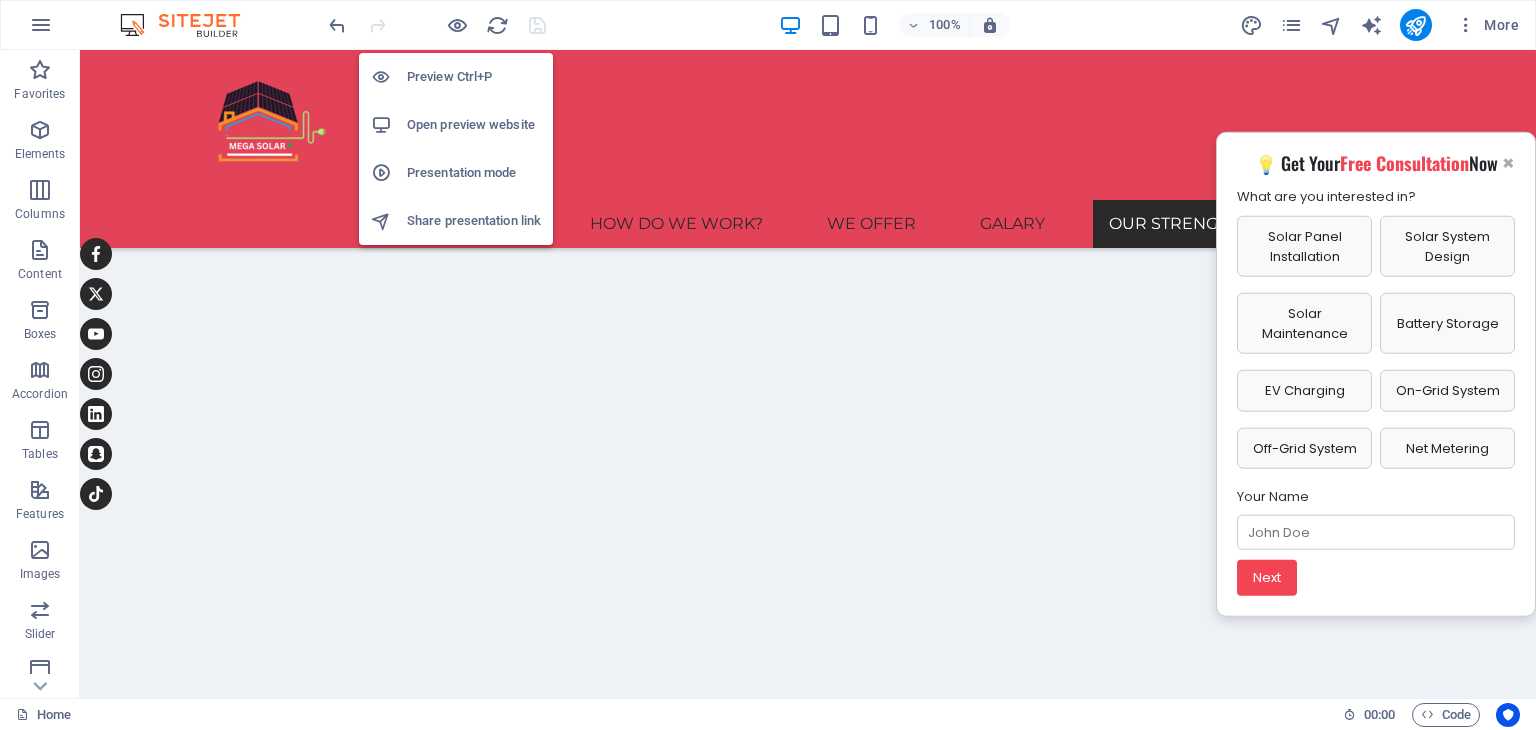 click on "Open preview website" at bounding box center (456, 125) 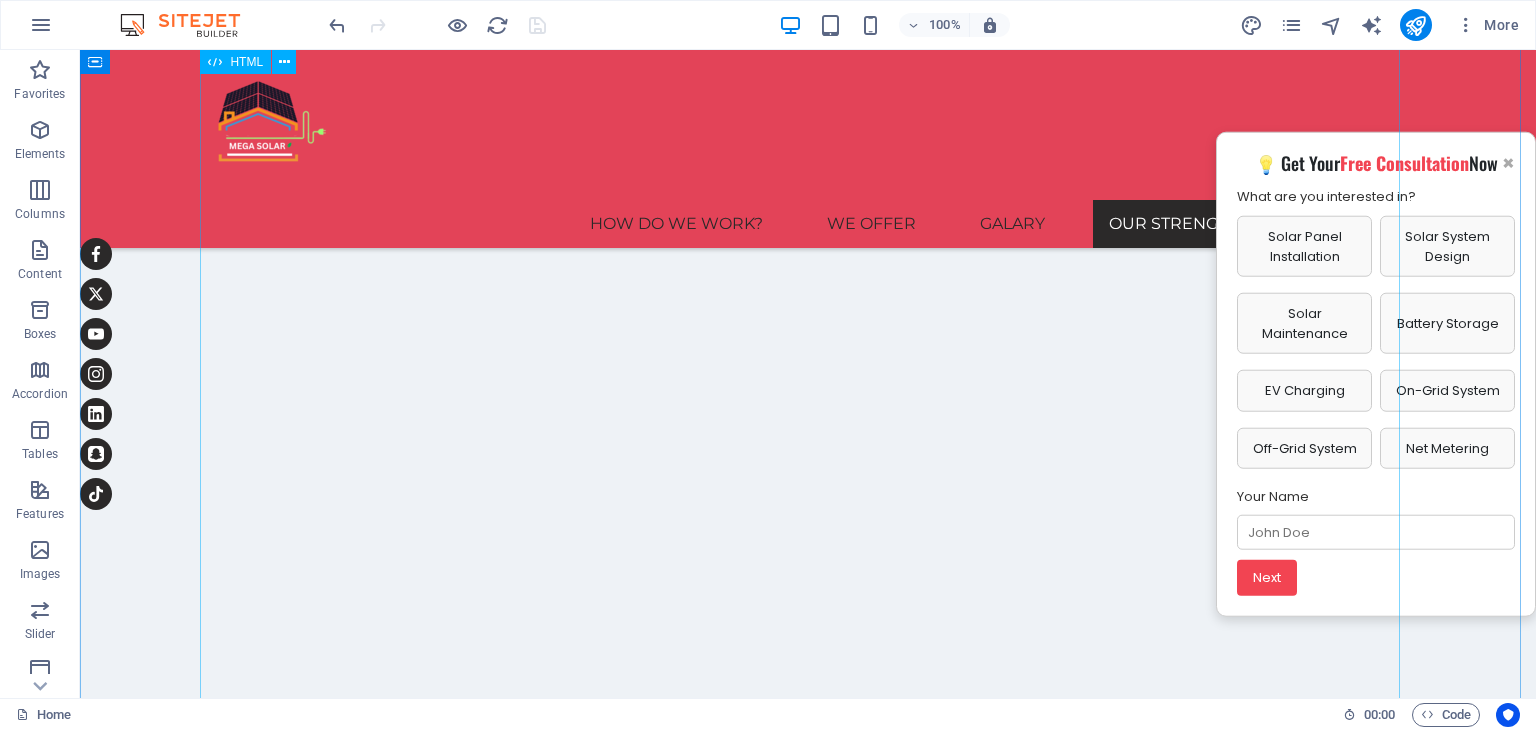 click on "Mission & Vision | Mega Sun Solar
Our Mission & Vision
🌍 Our Mission
Leading Dubai’s solar energy transition.
🚀 Our Vision
Fulfilling client commitments sustainably.
Maximum Savings
Smart systems cut costs significantly.
Carbon Reduction
Reducing emissions with solar in UAE.
Smart Monitoring
Real-time system performance tracking.
×
Mission & Vision | Mega Sun Solar
Our Mission & Vision
🌍 Our Mission
Leading Dubai’s solar energy transition.
🚀 Our Vision
Fulfilling client commitments sustainably.
Maximum Savings" at bounding box center [808, 1671] 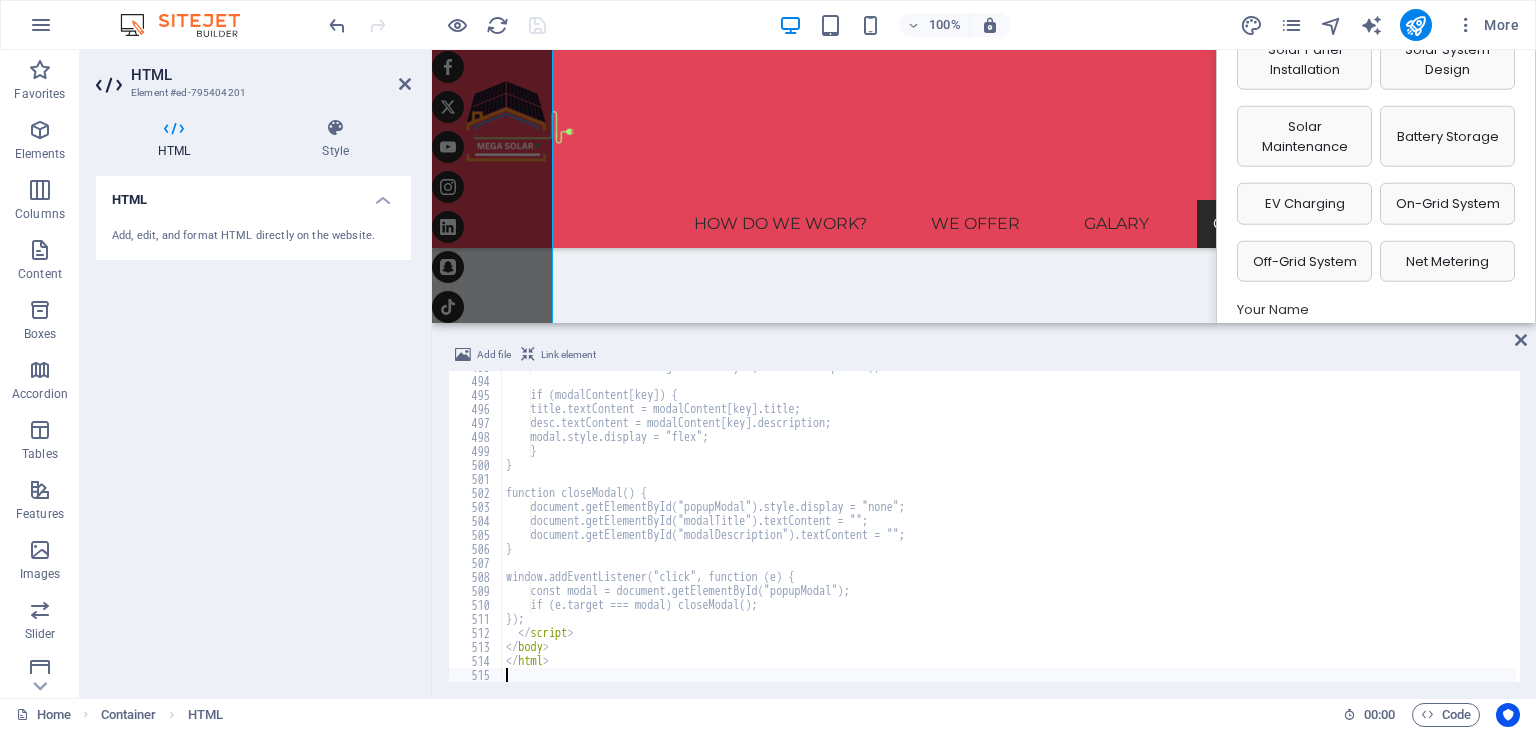 scroll, scrollTop: 4733, scrollLeft: 0, axis: vertical 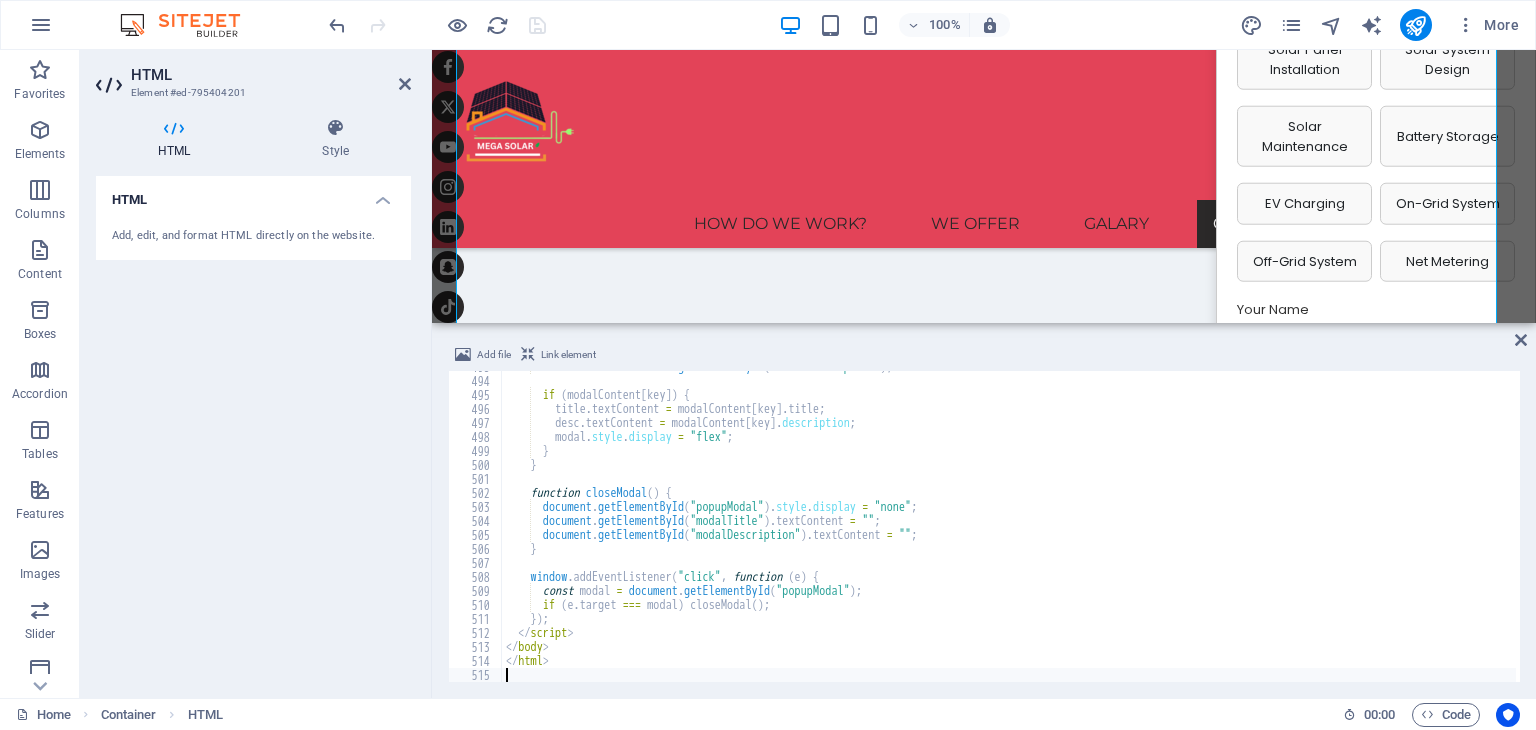 type on "</html>" 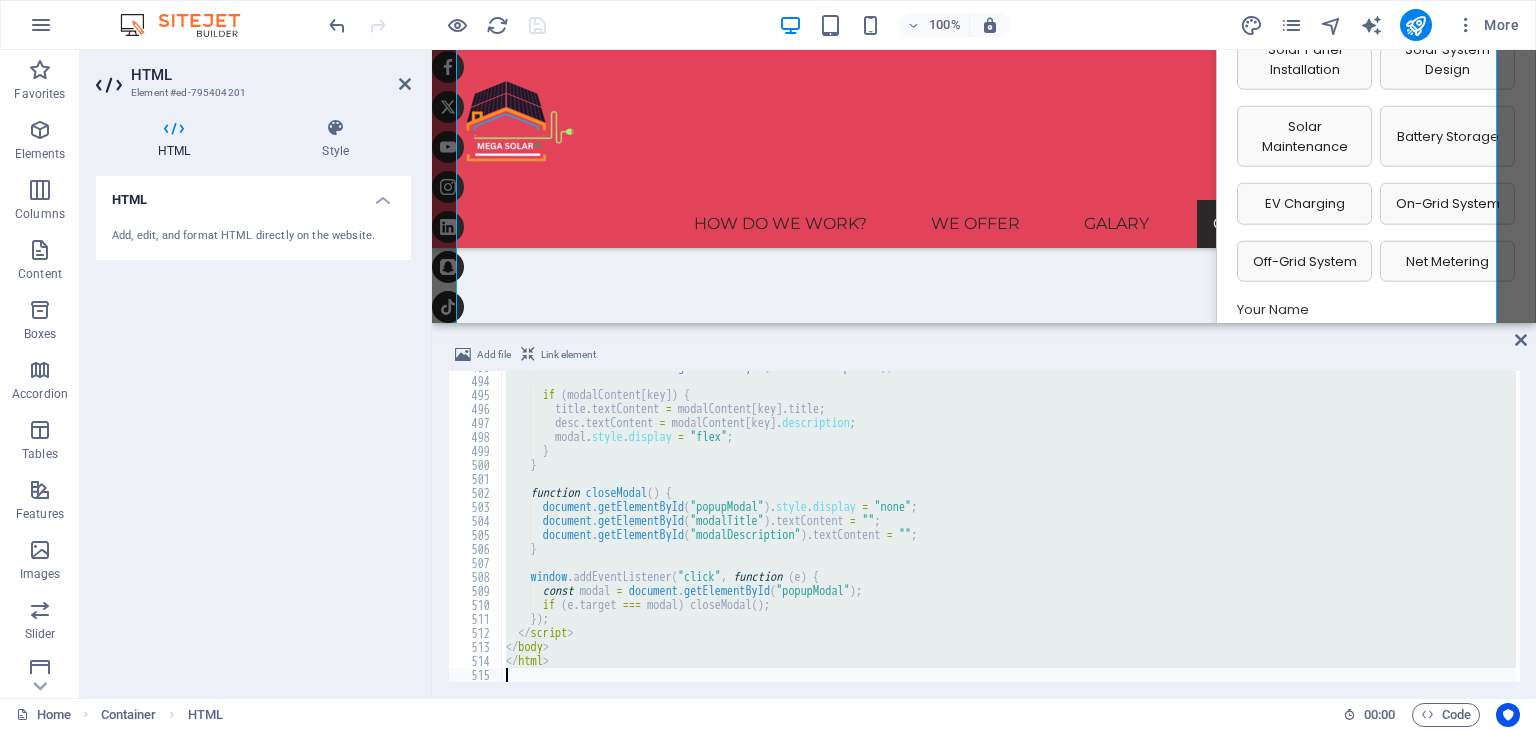 type 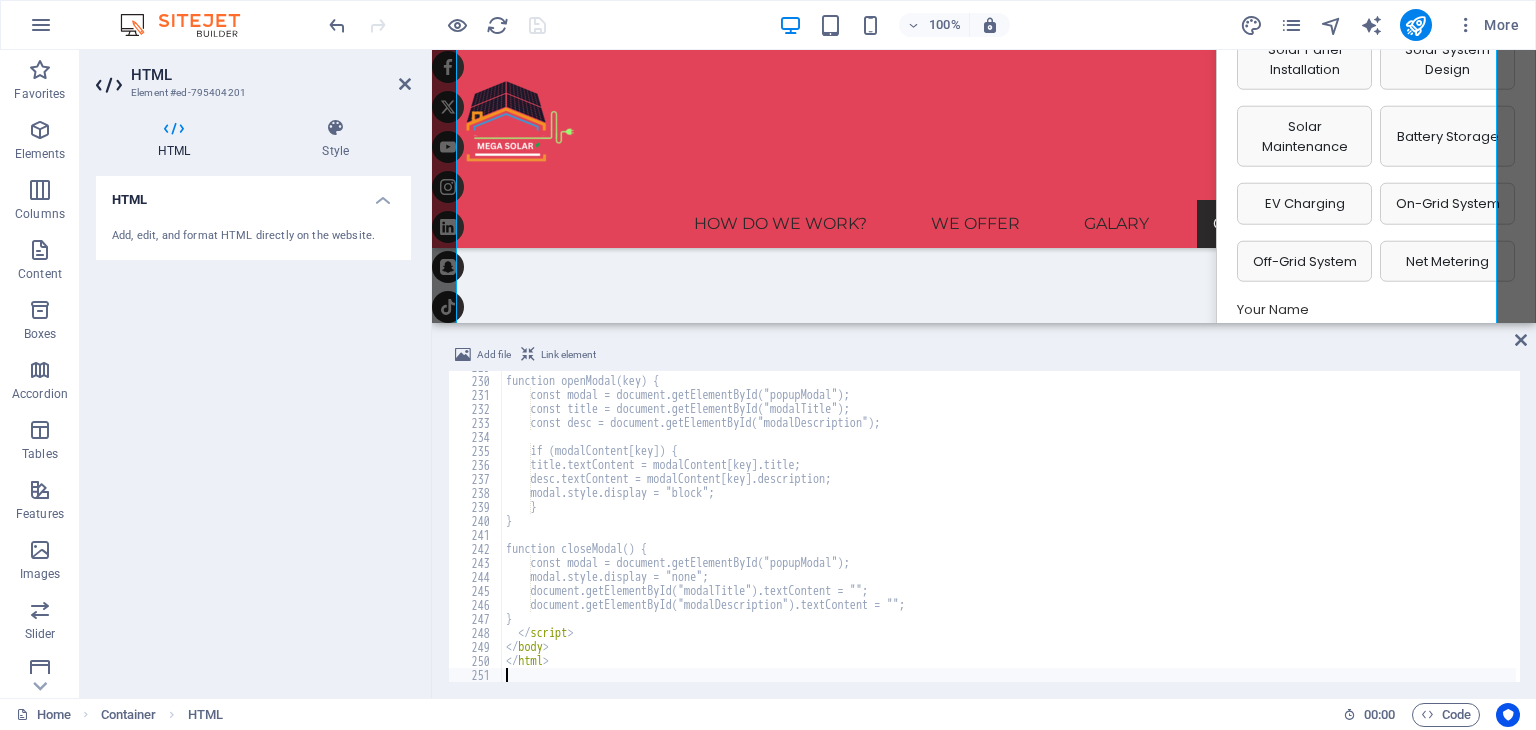 scroll, scrollTop: 3203, scrollLeft: 0, axis: vertical 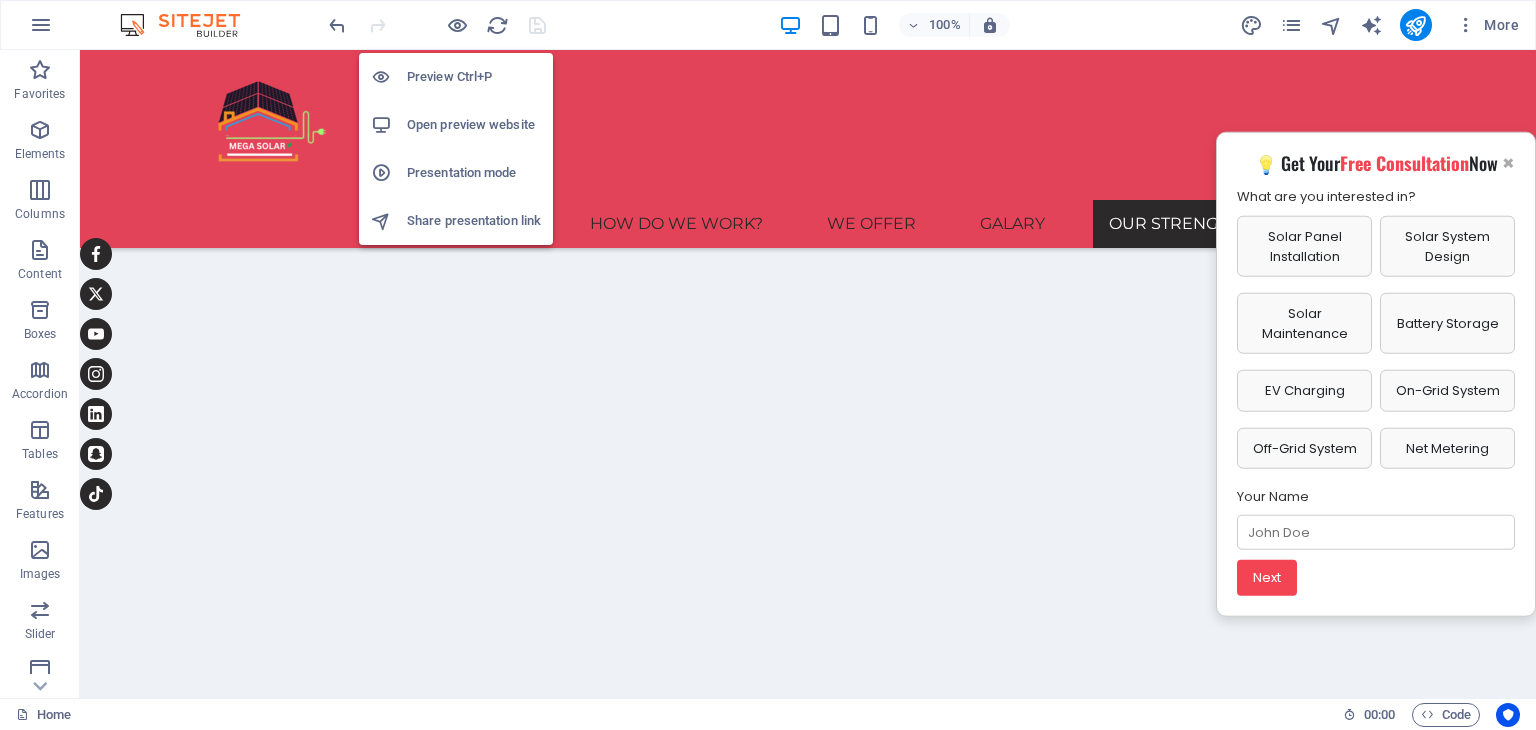 click on "Open preview website" at bounding box center (456, 125) 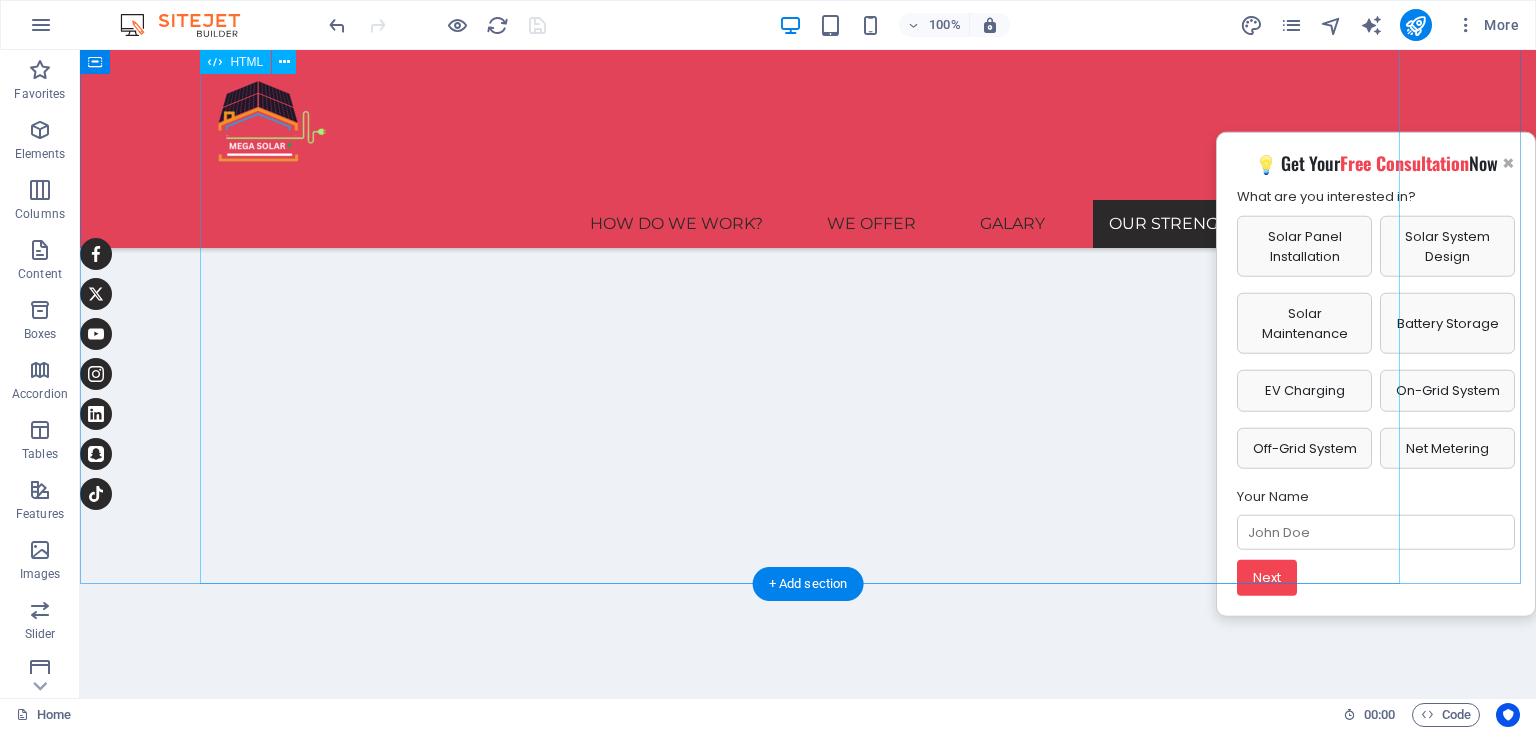 click on "Mission & Vision | Mega Sun Solar
Our Mission & Vision
🌍 Our Mission
Leading Dubai’s solar energy transition.
🚀 Our Vision
Fulfilling client commitments sustainably.
Maximum Savings
Smart systems cut costs significantly.
Carbon Reduction
Reducing emissions with solar in UAE.
Smart Monitoring
Real-time system performance tracking.
×" at bounding box center [808, 1234] 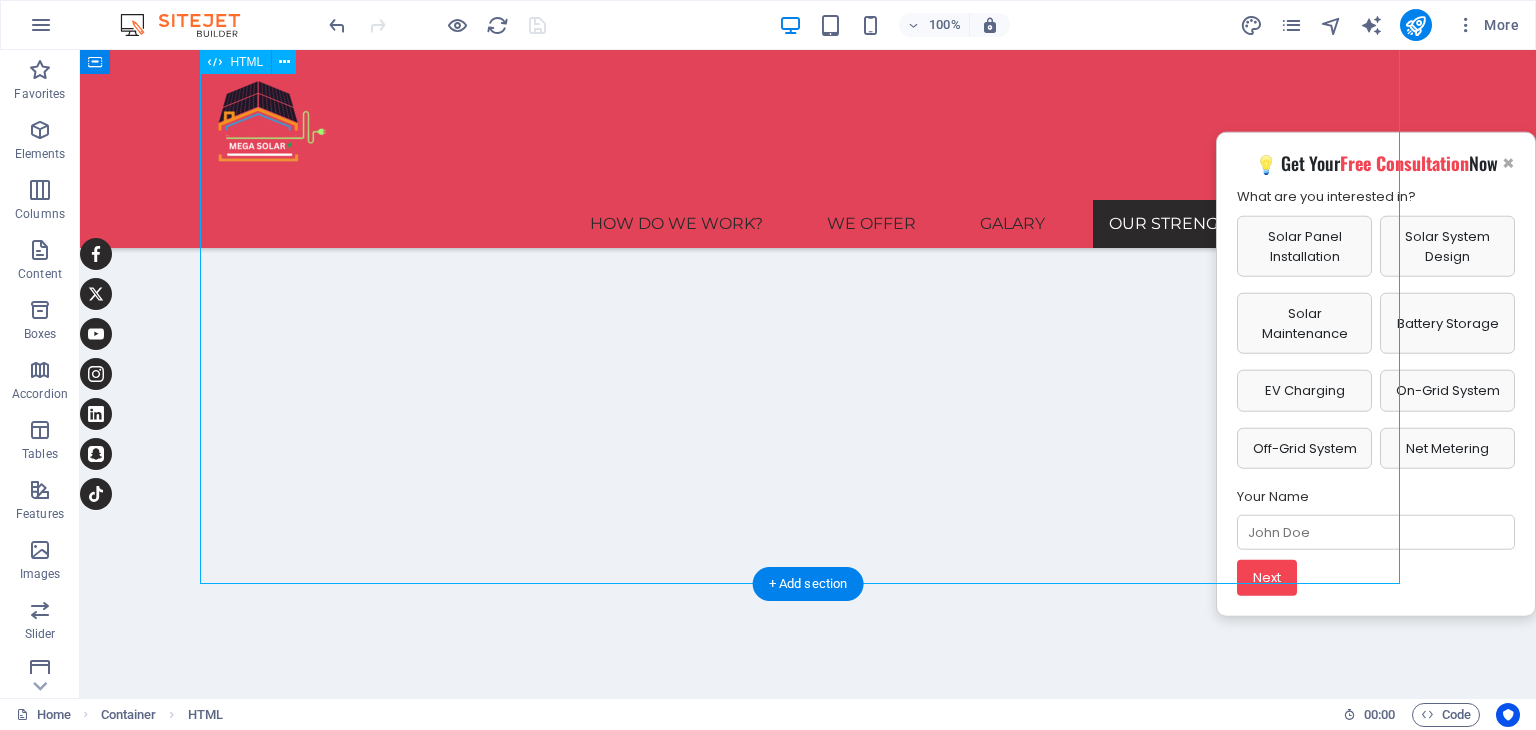 click on "Mission & Vision | Mega Sun Solar
Our Mission & Vision
🌍 Our Mission
Leading Dubai’s solar energy transition.
🚀 Our Vision
Fulfilling client commitments sustainably.
Maximum Savings
Smart systems cut costs significantly.
Carbon Reduction
Reducing emissions with solar in UAE.
Smart Monitoring
Real-time system performance tracking.
×" at bounding box center [808, 1234] 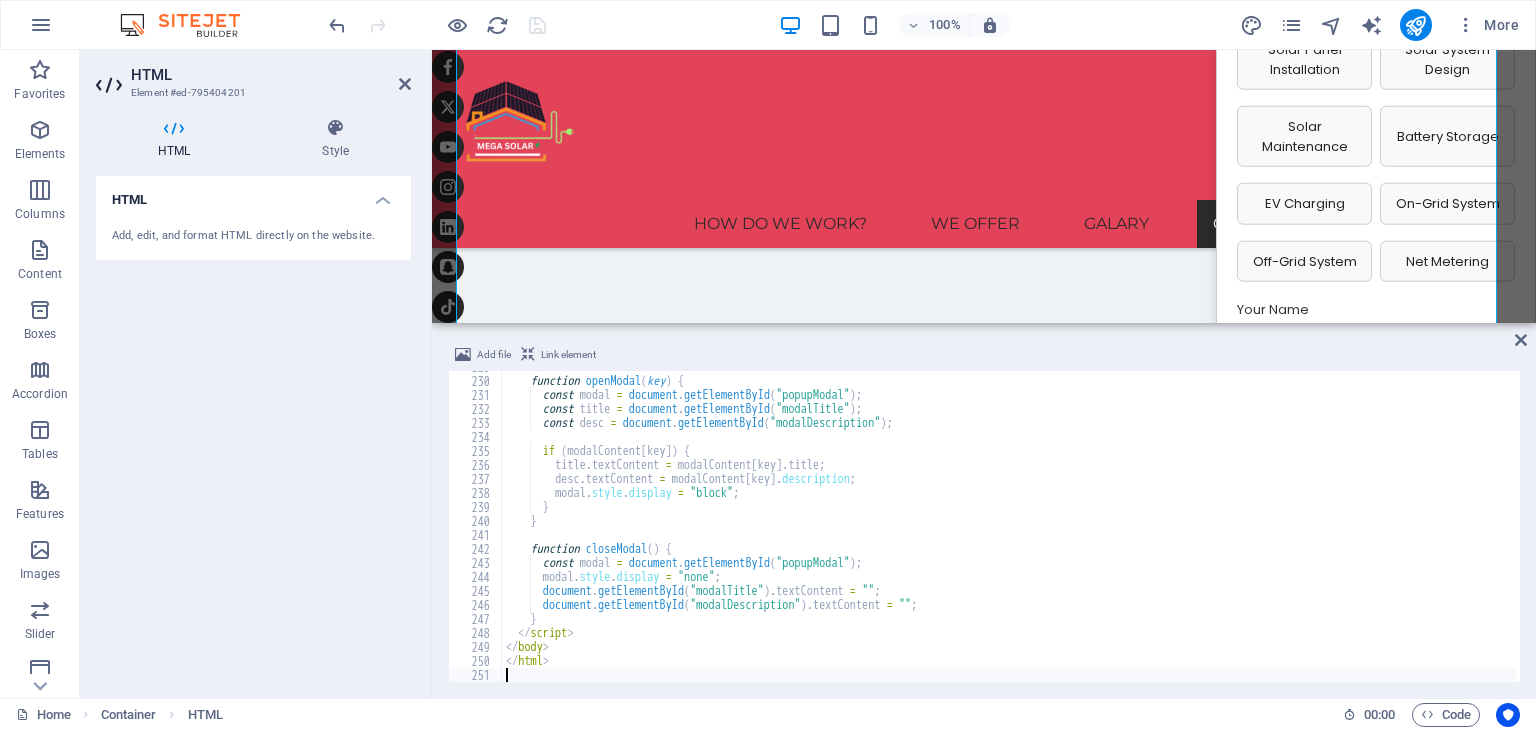 scroll, scrollTop: 3203, scrollLeft: 0, axis: vertical 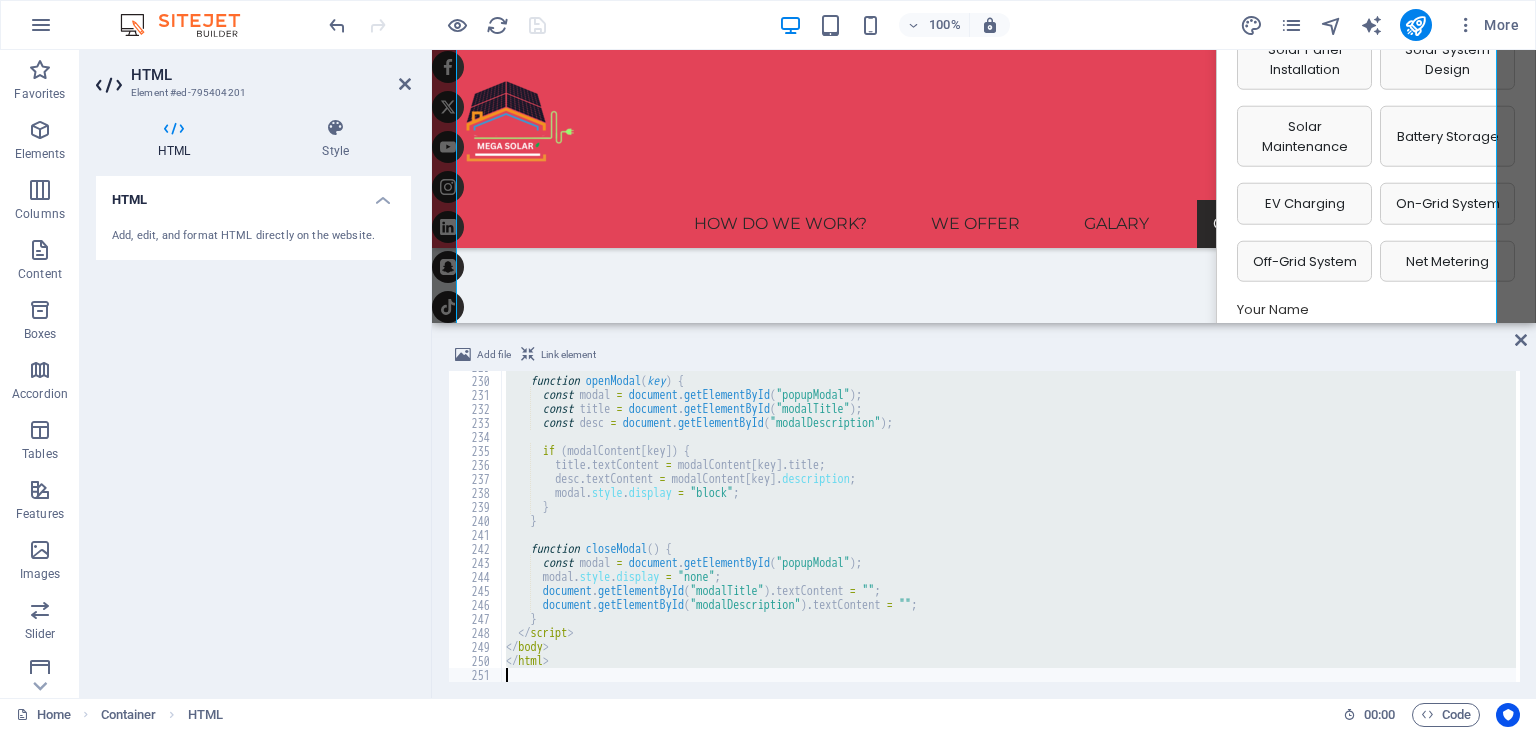 type 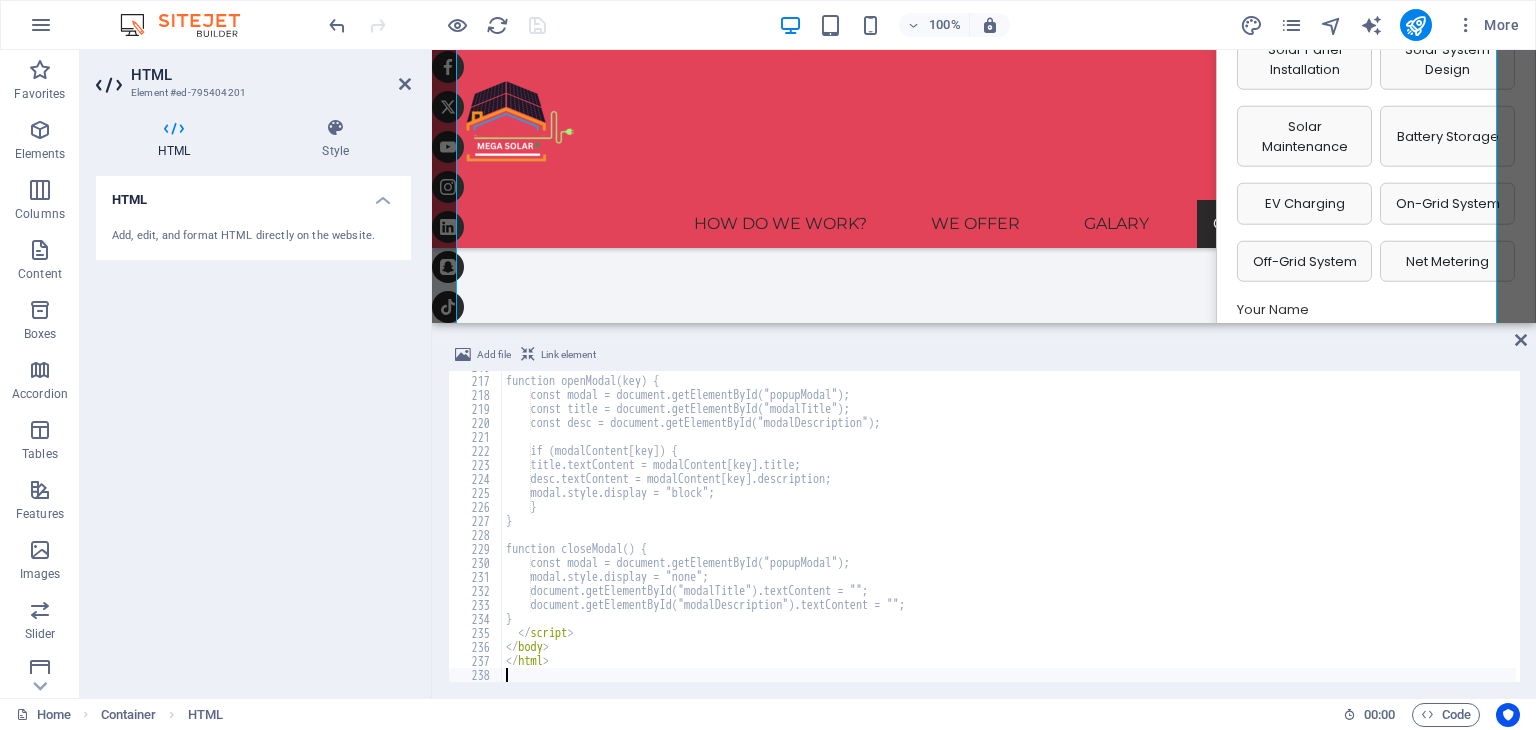 scroll, scrollTop: 5008, scrollLeft: 0, axis: vertical 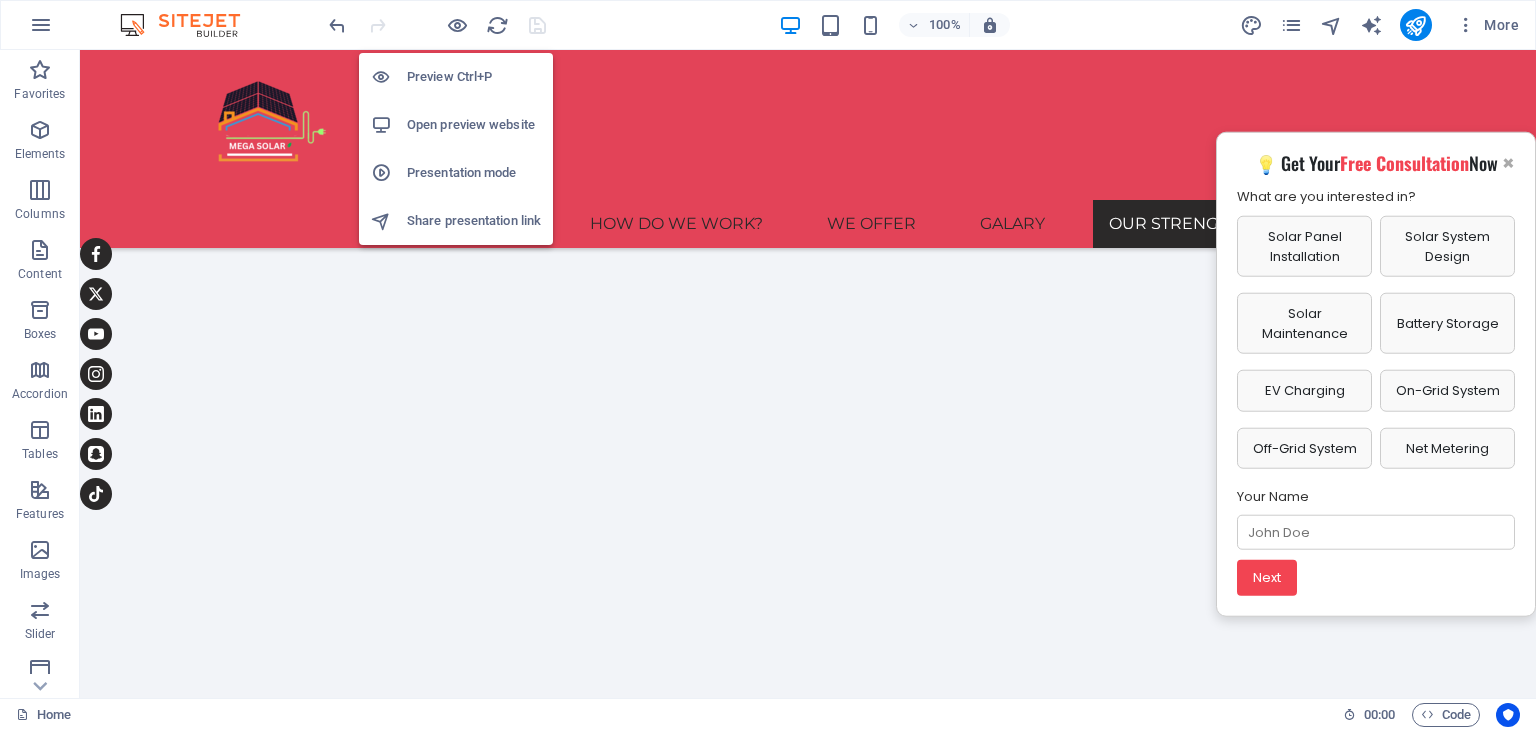 click on "Open preview website" at bounding box center (474, 125) 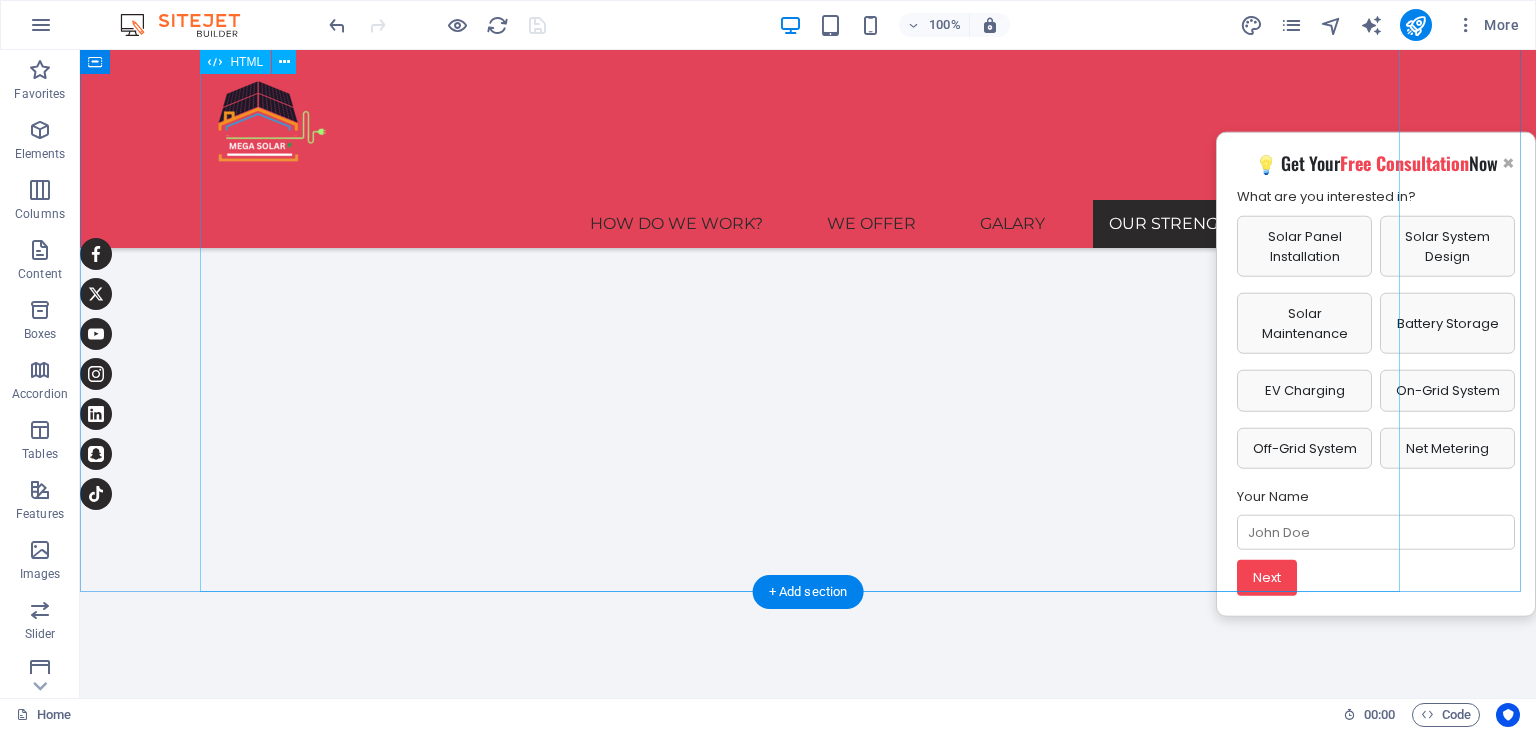 click on "Mega Sun Solar | Mission & Vision
Our Mission & Vision
🌍 Our Mission
Leading Dubai’s solar energy transition.
🚀 Our Vision
Fulfilling client commitments sustainably.
Maximum Savings
Smart systems cut costs significantly.
Carbon Reduction
Reducing emissions with solar in UAE.
Smart Monitoring
Real-time system performance tracking.
×" at bounding box center (808, 1241) 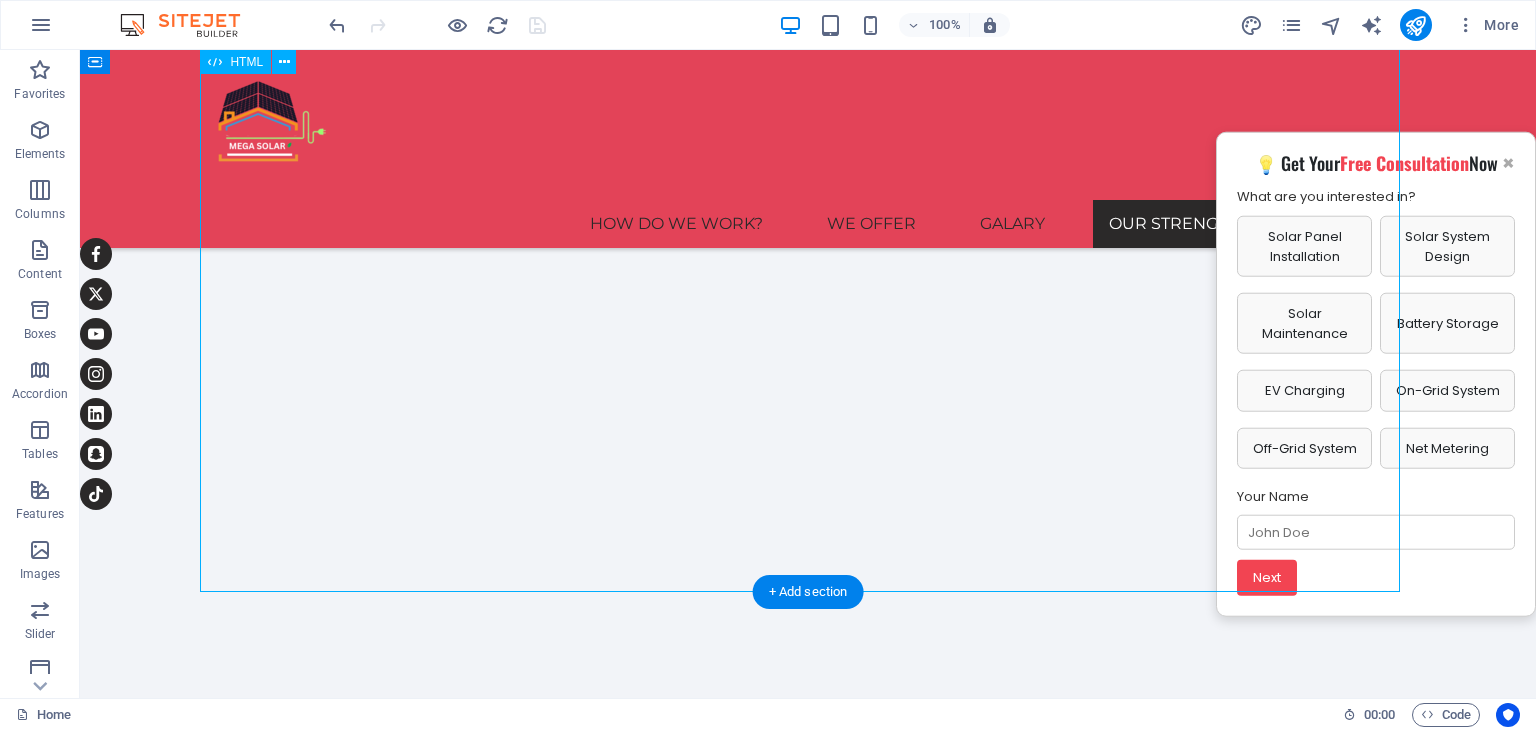 click on "Mega Sun Solar | Mission & Vision
Our Mission & Vision
🌍 Our Mission
Leading Dubai’s solar energy transition.
🚀 Our Vision
Fulfilling client commitments sustainably.
Maximum Savings
Smart systems cut costs significantly.
Carbon Reduction
Reducing emissions with solar in UAE.
Smart Monitoring
Real-time system performance tracking.
×" at bounding box center (808, 1241) 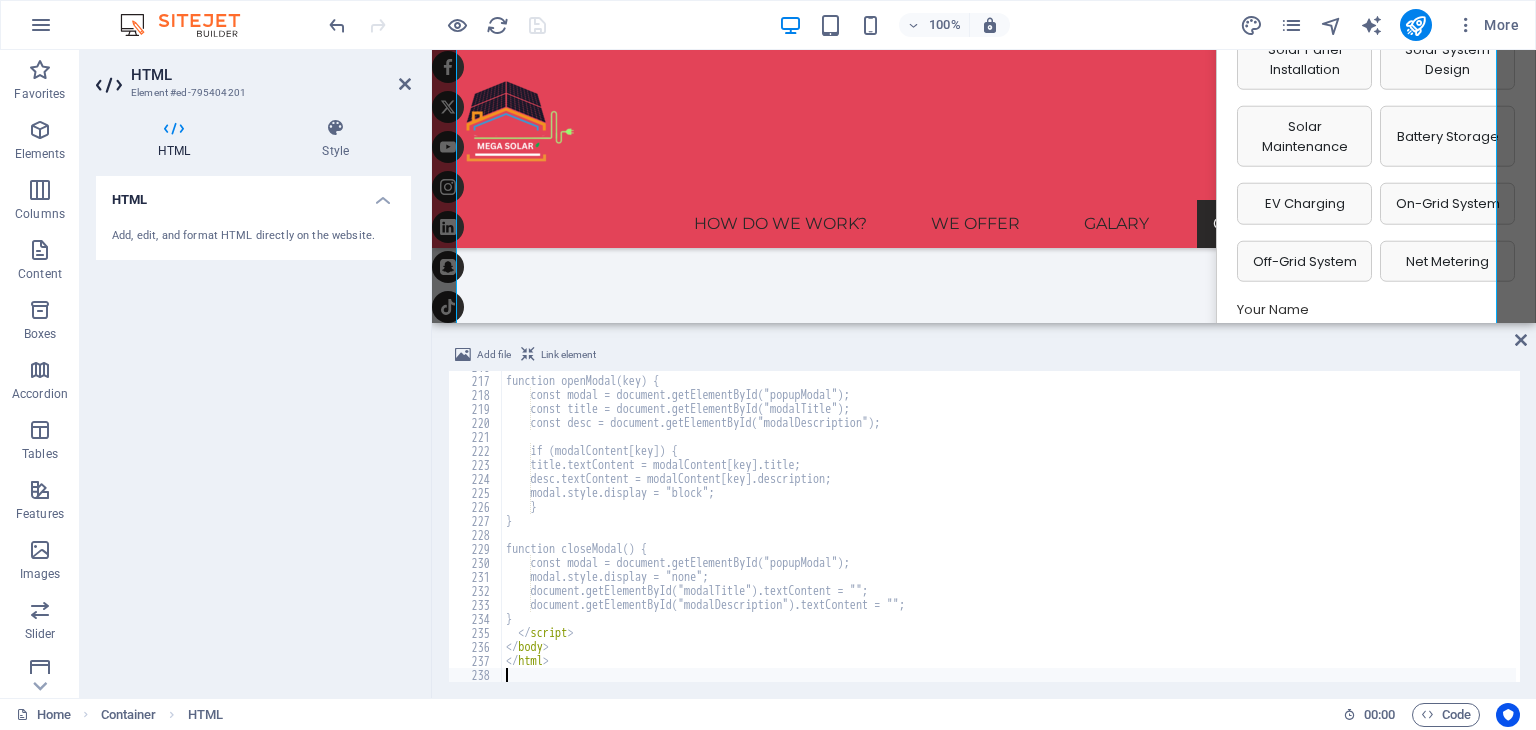 scroll, scrollTop: 4741, scrollLeft: 0, axis: vertical 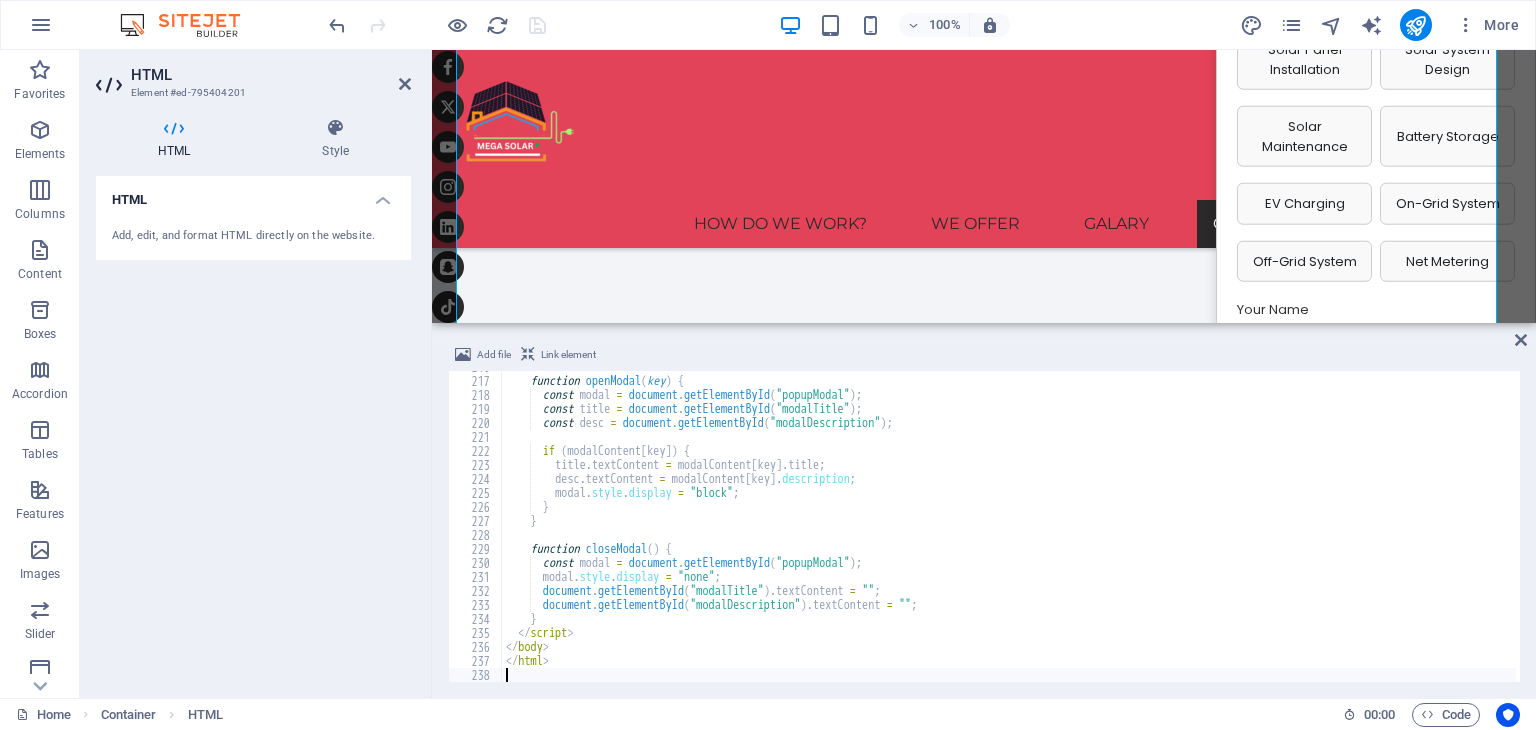type on "</html>" 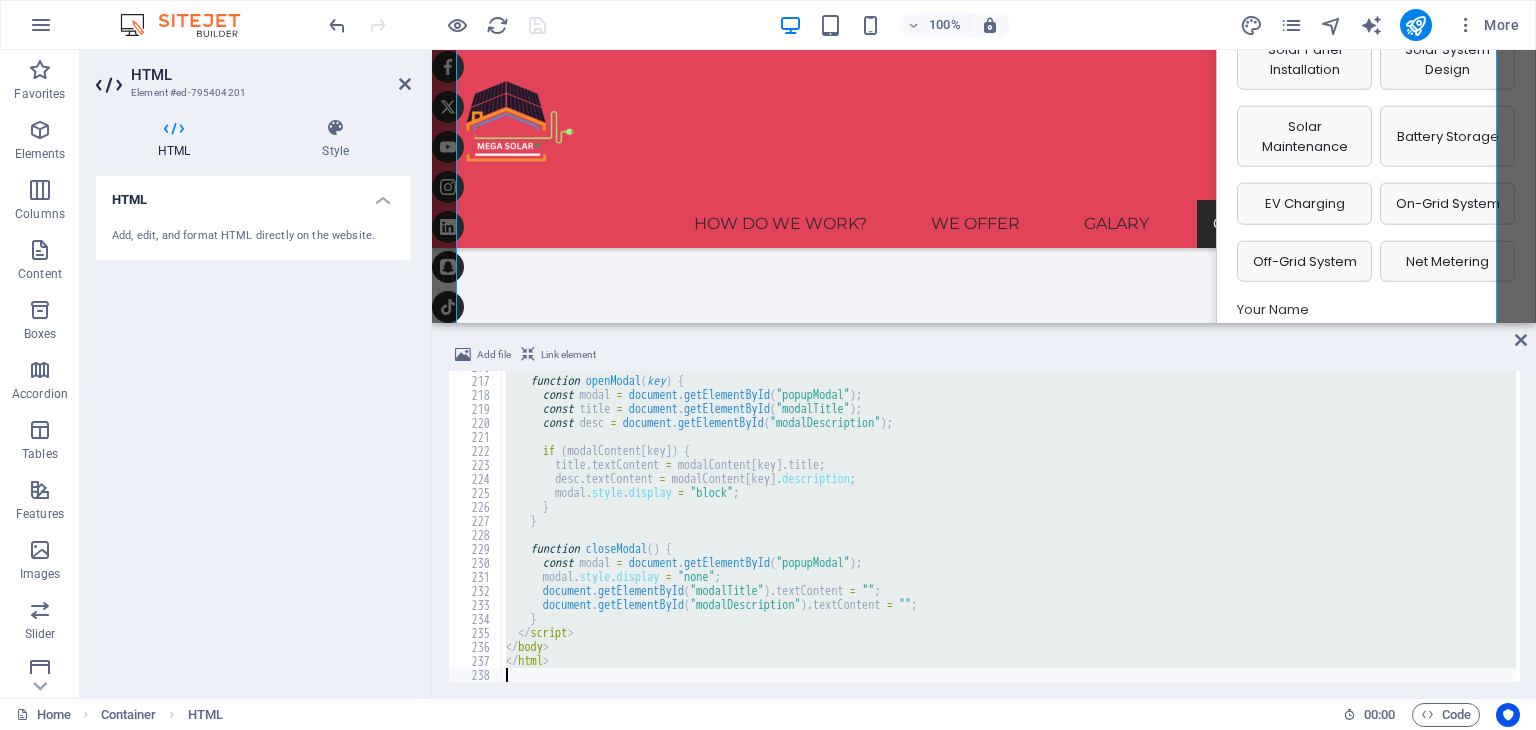 type 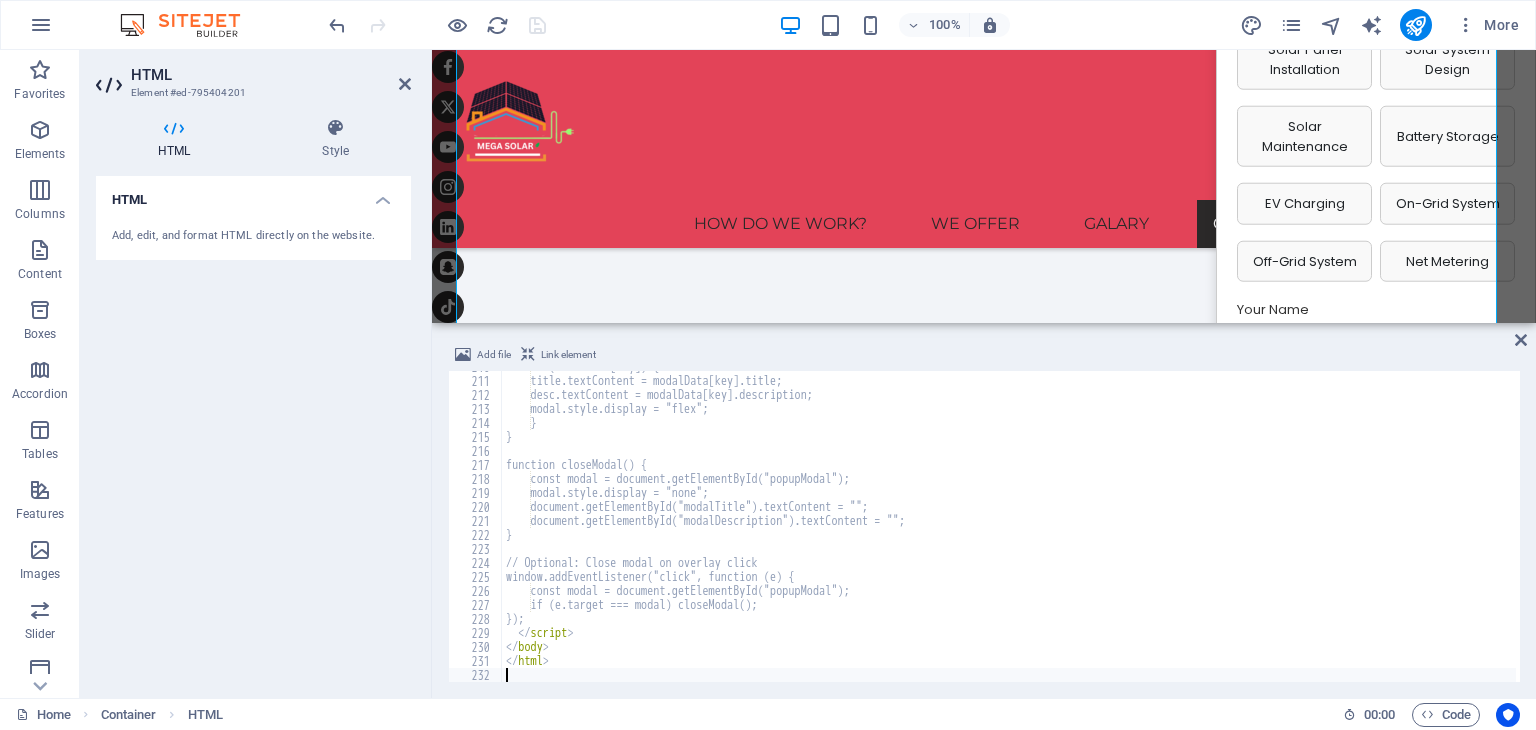 scroll, scrollTop: 2936, scrollLeft: 0, axis: vertical 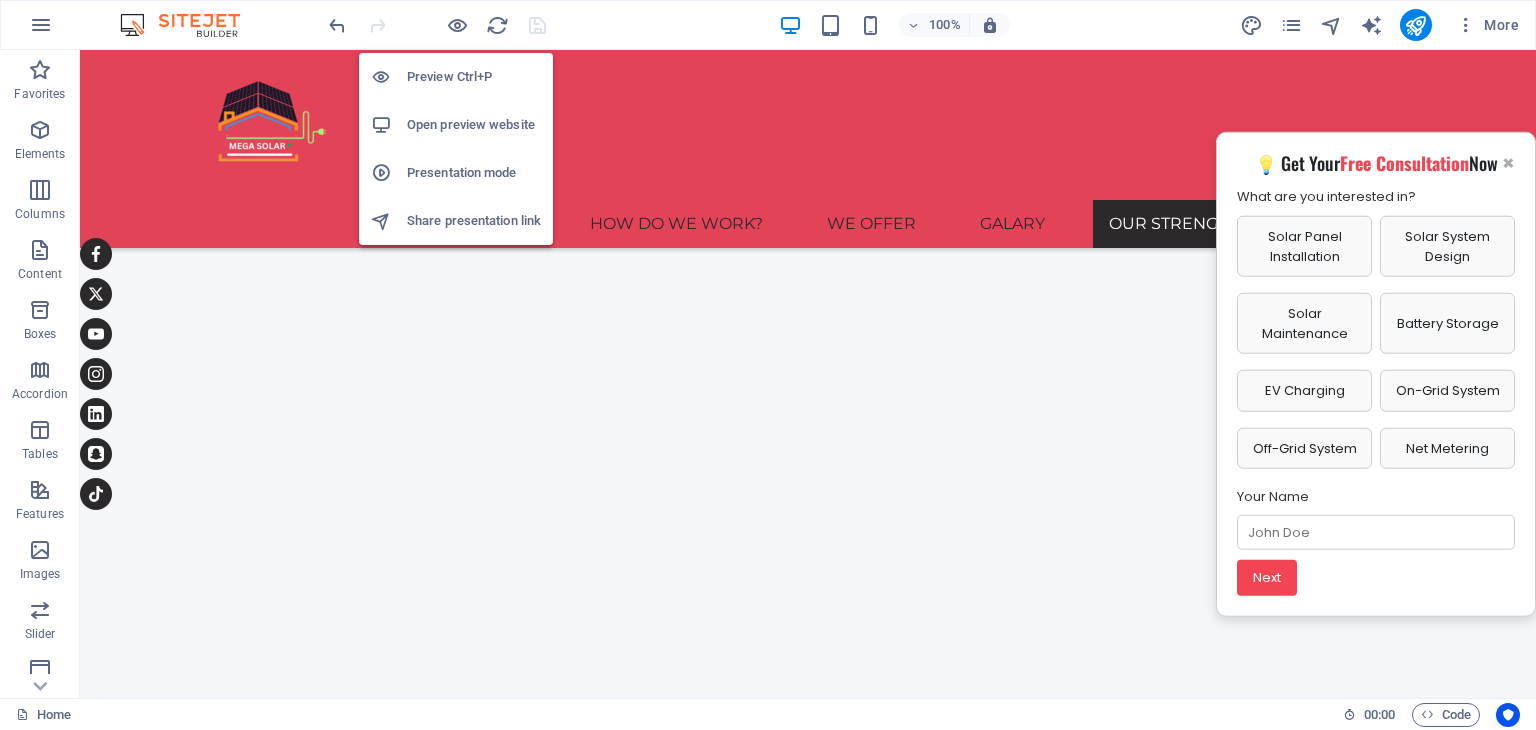 click on "Open preview website" at bounding box center (474, 125) 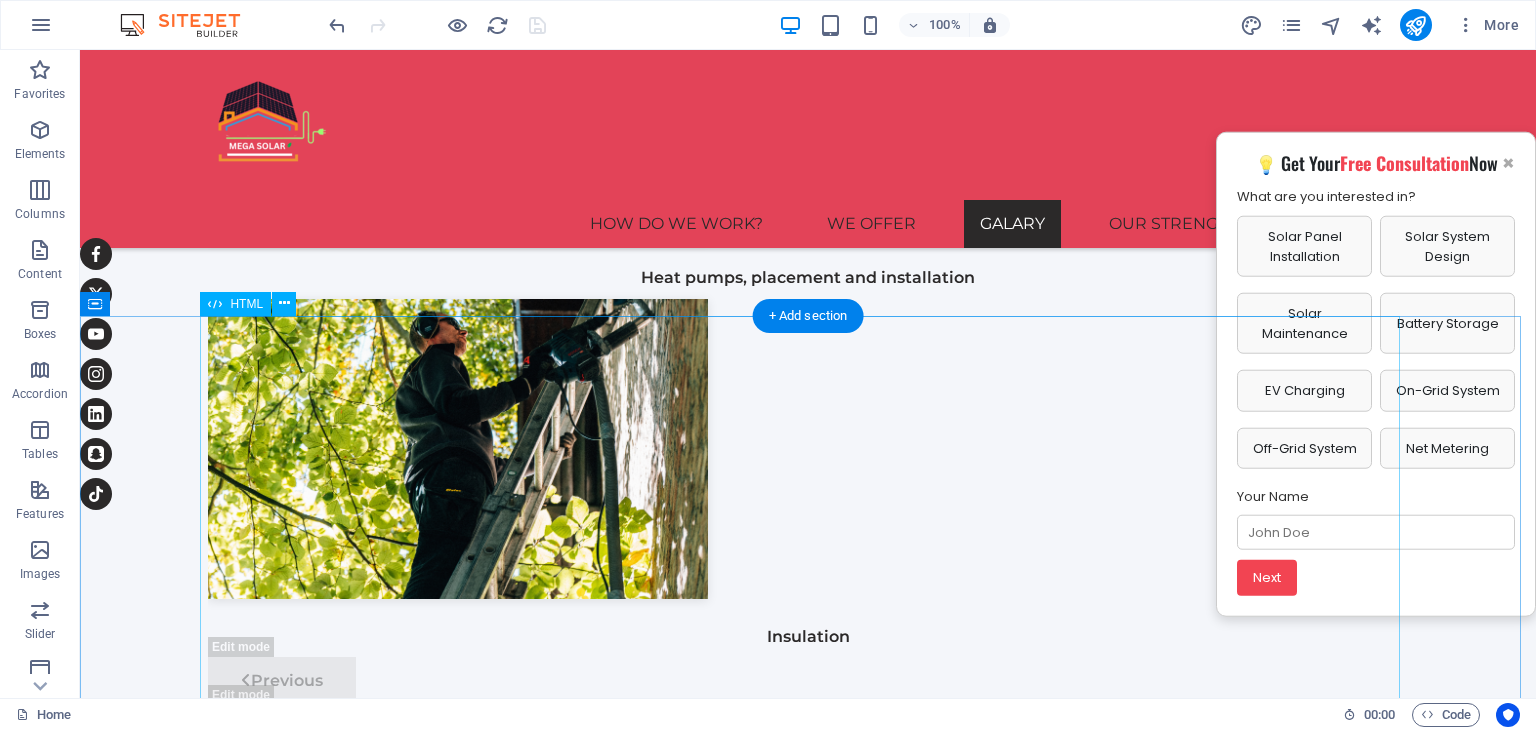 click on "Our Strength
Sustainable Energy Strategy
Customized plans for maximum energy efficiency, tailored to your needs.
Research & Analysis
In-depth site assessments and data-driven insights for optimal solutions.
Sustainability Integration
Incorporating solar seamlessly into your lifestyle or business operations.
Guarantees & Quality
25+ years warranty on panels and service with certified quality assurance.
Dutch & Dubai Expertise
Dubai-based operations powered by Dutch engineering excellence.
Smart Monitoring & Control
Real-time insights and remote control at your fingertips, 24/7.
×
Sustainable Energy Strategy
×
Research & Analysis
×
Sustainability Integration" at bounding box center [808, 1890] 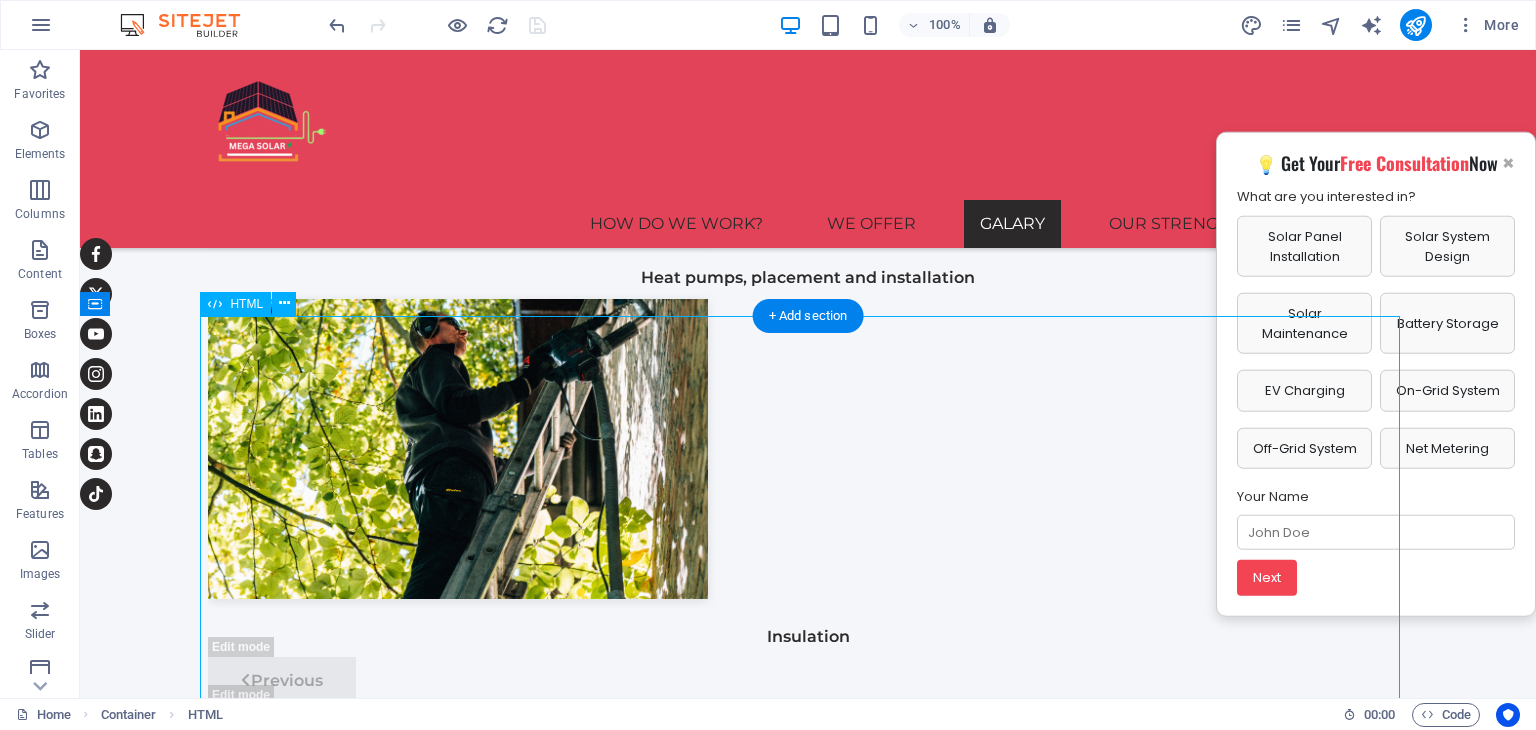 click on "Our Strength
Sustainable Energy Strategy
Customized plans for maximum energy efficiency, tailored to your needs.
Research & Analysis
In-depth site assessments and data-driven insights for optimal solutions.
Sustainability Integration
Incorporating solar seamlessly into your lifestyle or business operations.
Guarantees & Quality
25+ years warranty on panels and service with certified quality assurance.
Dutch & Dubai Expertise
Dubai-based operations powered by Dutch engineering excellence.
Smart Monitoring & Control
Real-time insights and remote control at your fingertips, 24/7.
×
Sustainable Energy Strategy
×
Research & Analysis
×
Sustainability Integration" at bounding box center (808, 1890) 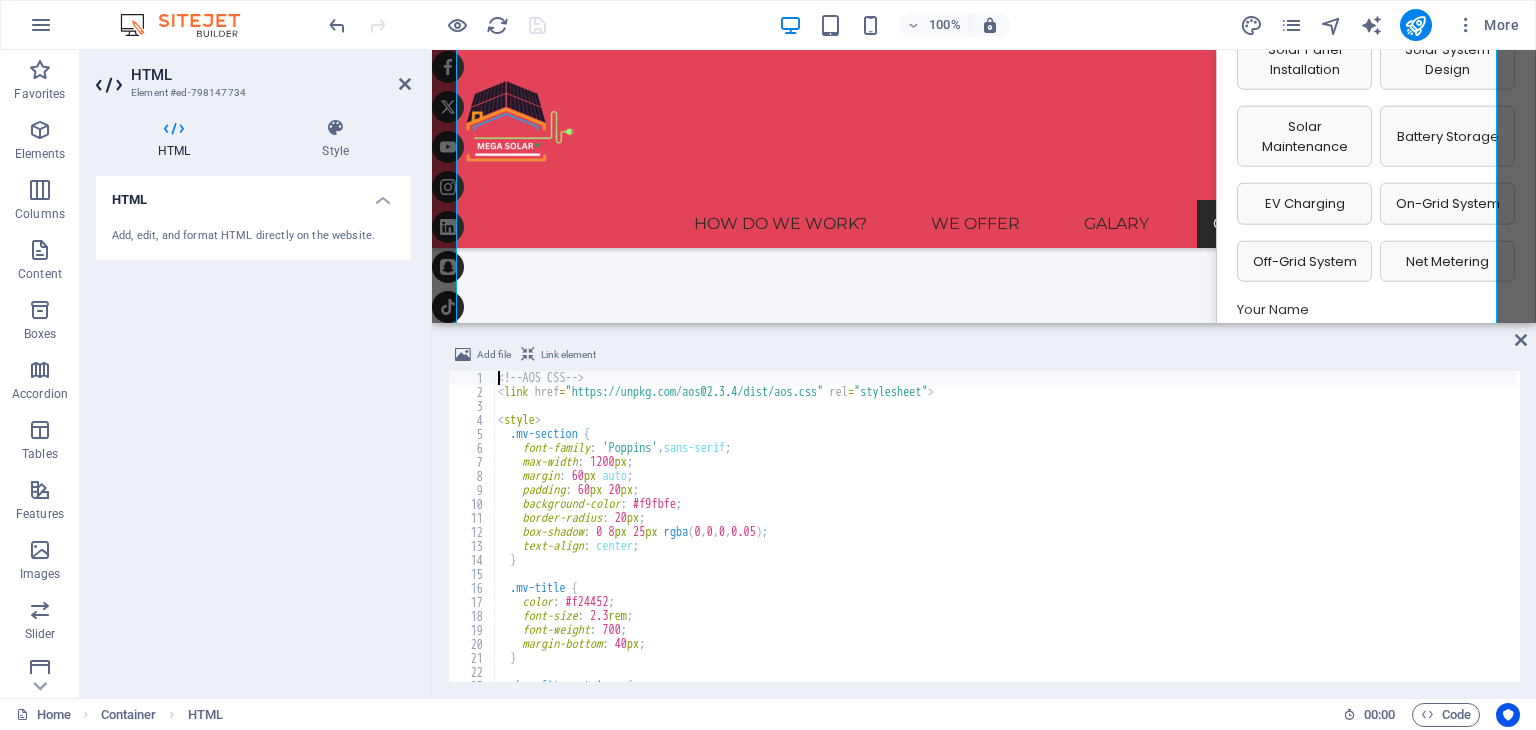 scroll, scrollTop: 3654, scrollLeft: 0, axis: vertical 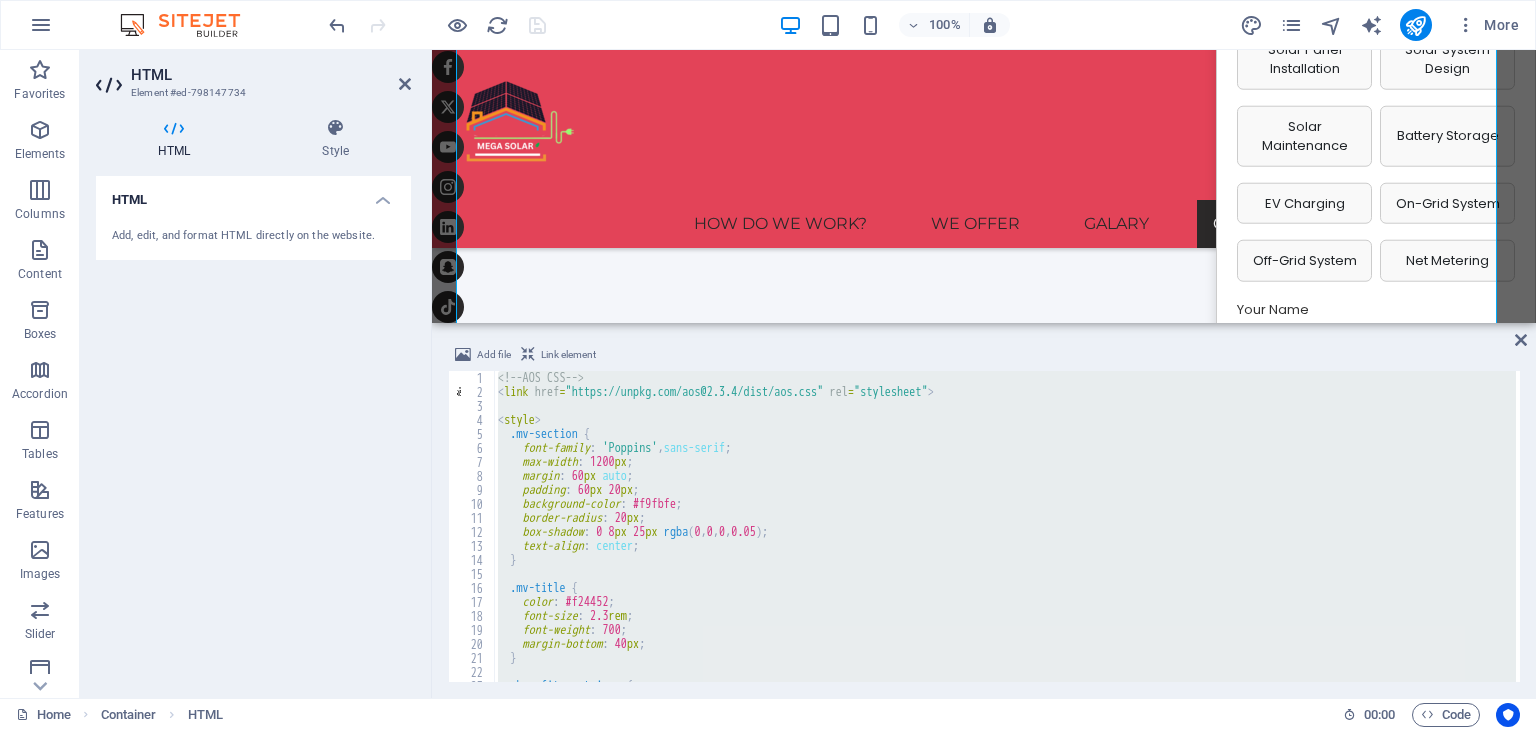 paste 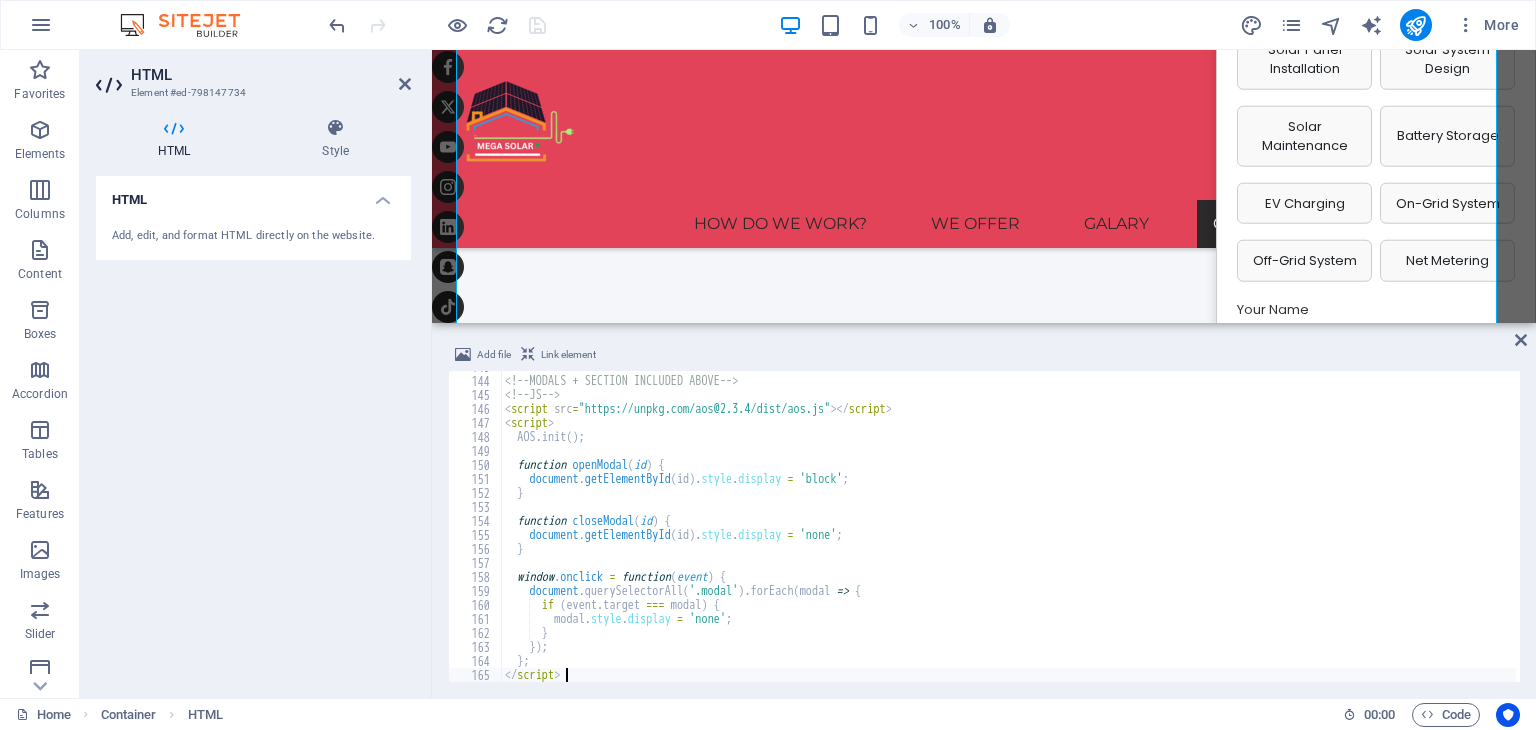 scroll, scrollTop: 1999, scrollLeft: 0, axis: vertical 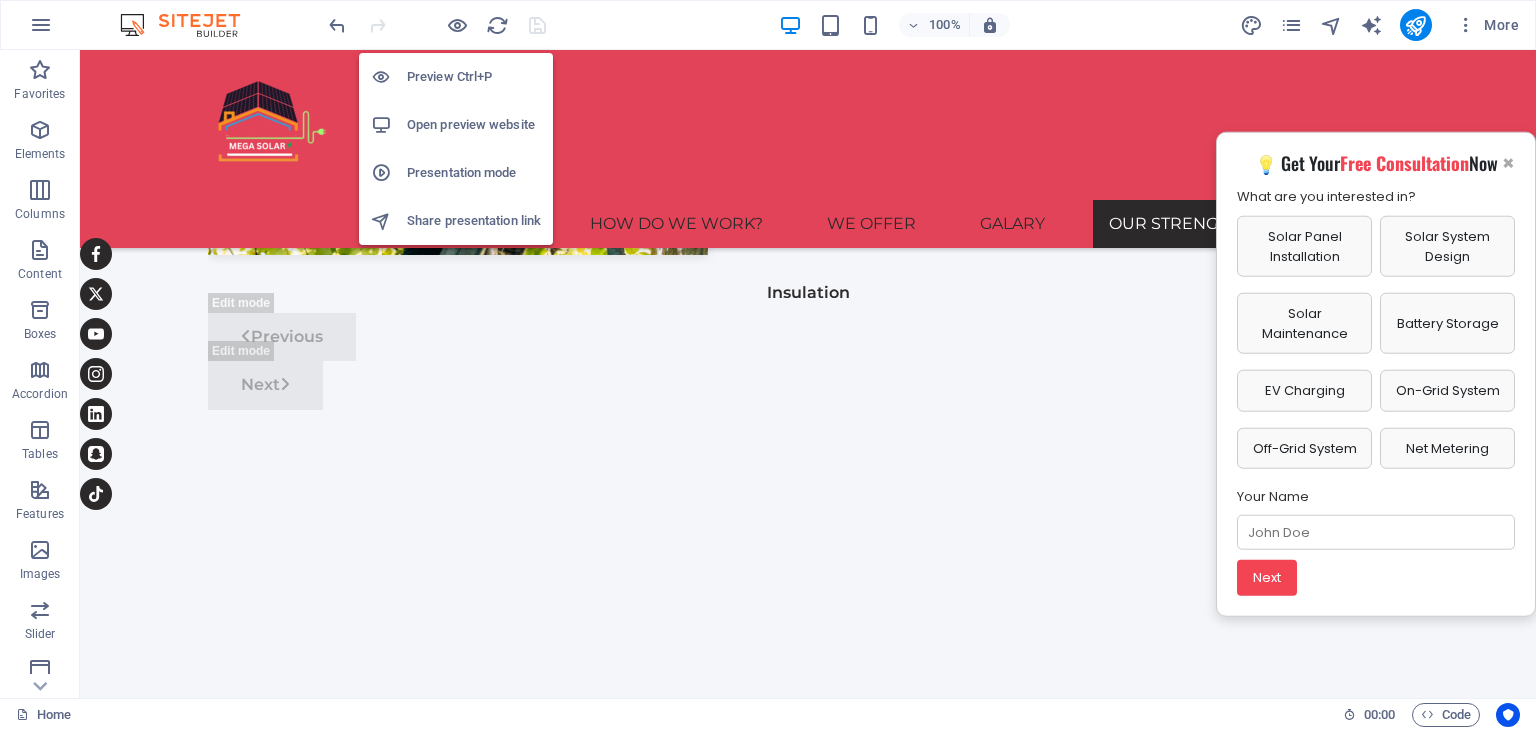 click on "Open preview website" at bounding box center (474, 125) 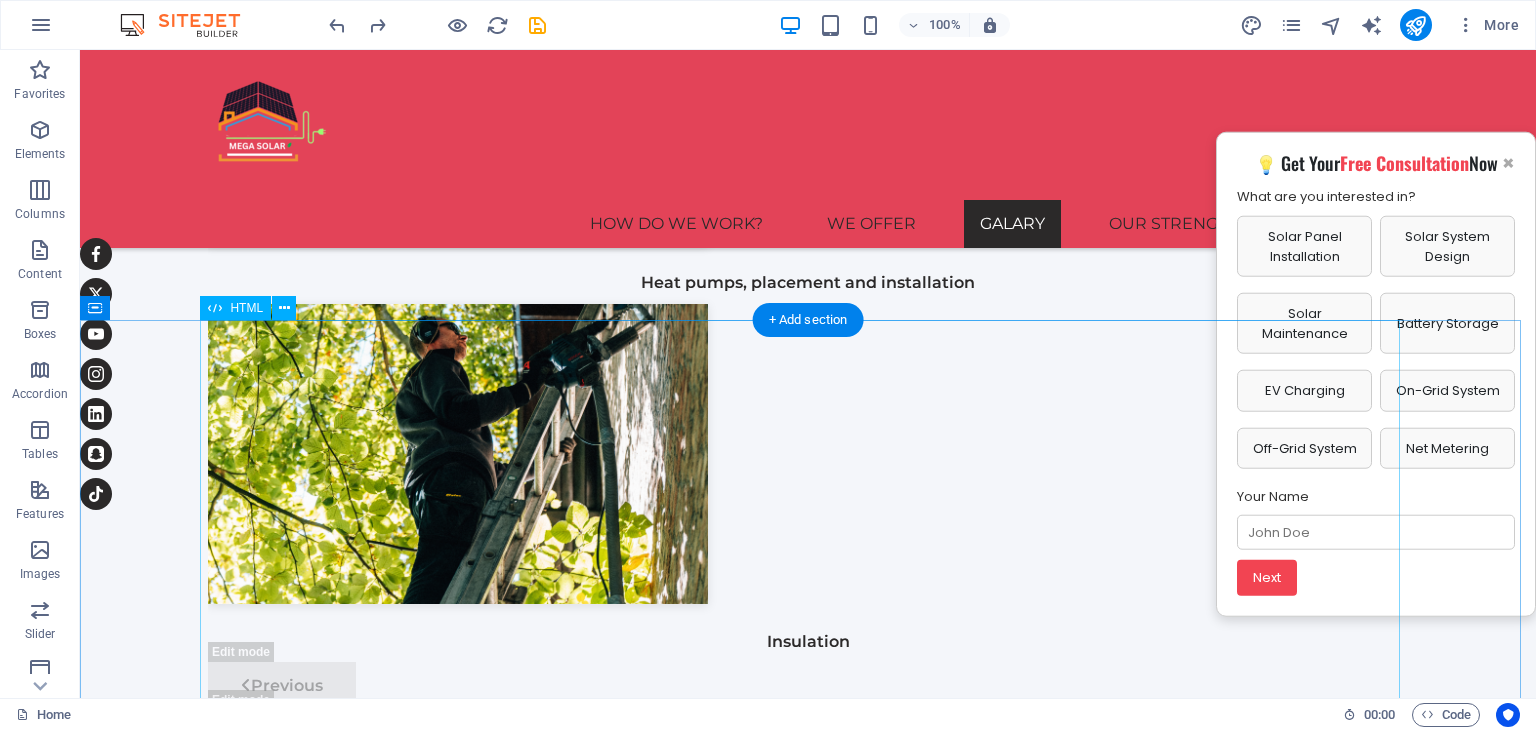 scroll, scrollTop: 3324, scrollLeft: 0, axis: vertical 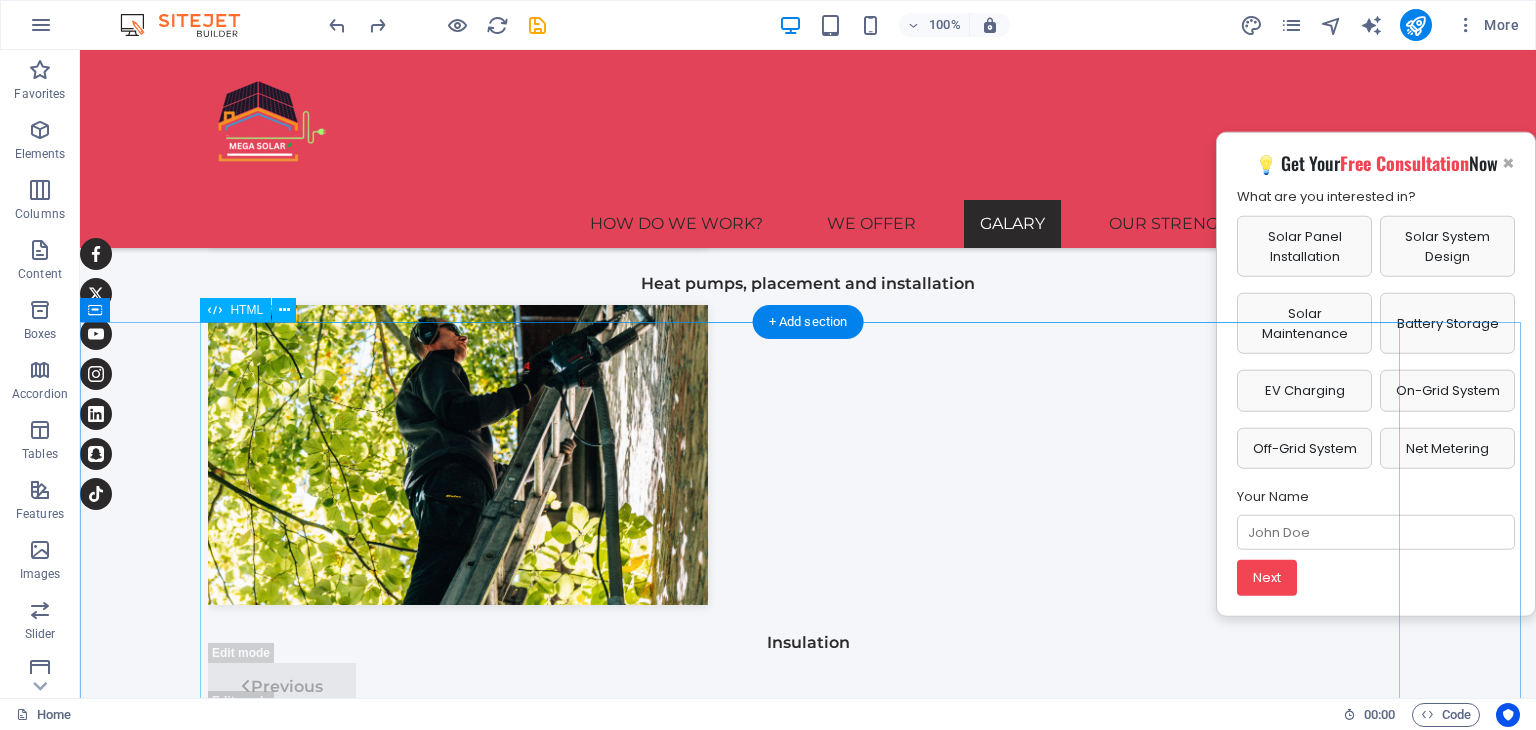 click on "Our Strength
Sustainable Energy Strategy
Customized plans for maximum energy efficiency, tailored to your needs.
Research & Analysis
In-depth site assessments and data-driven insights for optimal solutions.
Sustainability Integration
Incorporating solar seamlessly into your lifestyle or business operations.
Guarantees & Quality
25+ years warranty on panels and service with certified quality assurance.
Dutch & Dubai Expertise
Dubai-based operations powered by Dutch engineering excellence.
Smart Monitoring & Control
Real-time insights and remote control at your fingertips, 24/7.
×
Sustainable Energy Strategy
×
Research & Analysis
×
Sustainability Integration" at bounding box center [808, 1896] 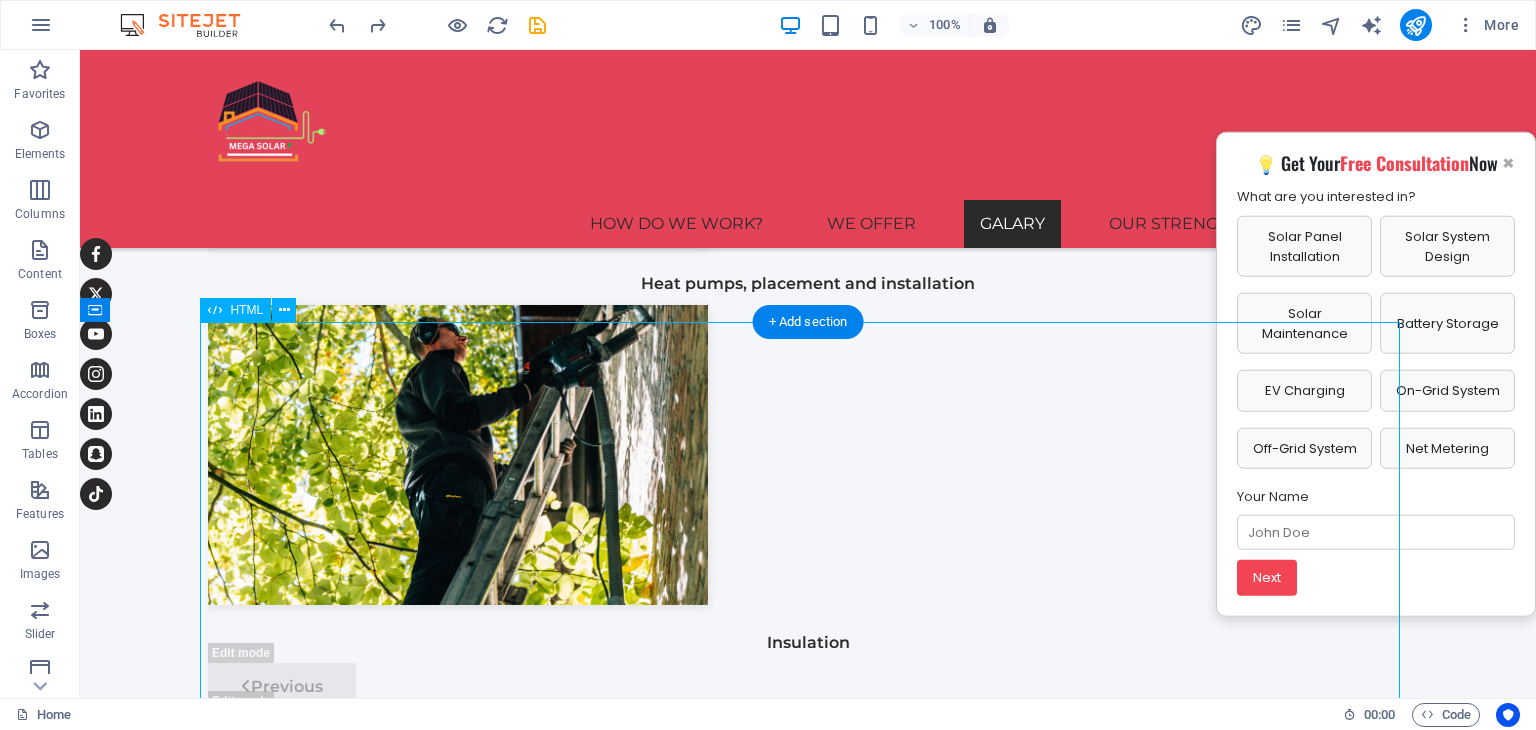 click on "Our Strength
Sustainable Energy Strategy
Customized plans for maximum energy efficiency, tailored to your needs.
Research & Analysis
In-depth site assessments and data-driven insights for optimal solutions.
Sustainability Integration
Incorporating solar seamlessly into your lifestyle or business operations.
Guarantees & Quality
25+ years warranty on panels and service with certified quality assurance.
Dutch & Dubai Expertise
Dubai-based operations powered by Dutch engineering excellence.
Smart Monitoring & Control
Real-time insights and remote control at your fingertips, 24/7.
×
Sustainable Energy Strategy
×
Research & Analysis
×
Sustainability Integration" at bounding box center (808, 1896) 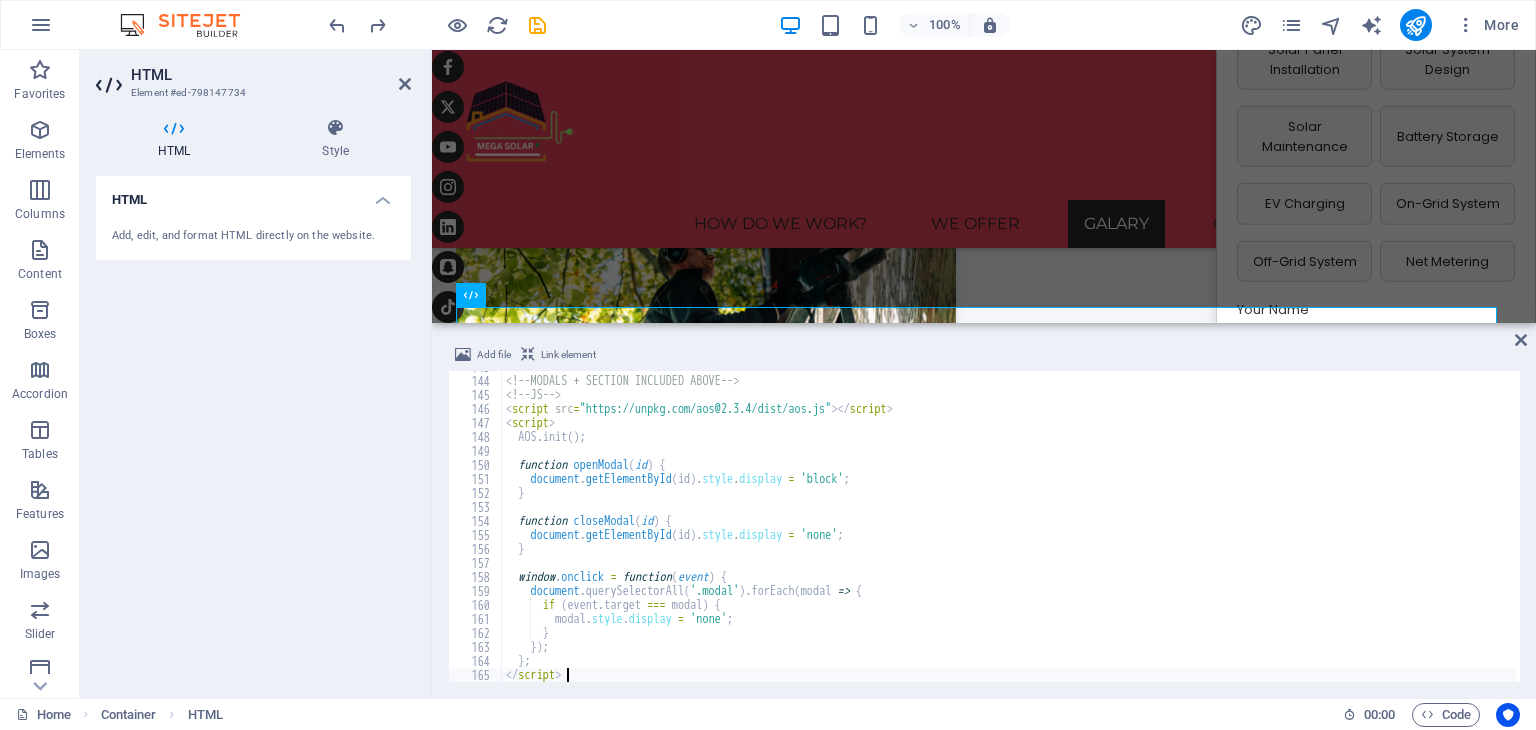 scroll, scrollTop: 3280, scrollLeft: 0, axis: vertical 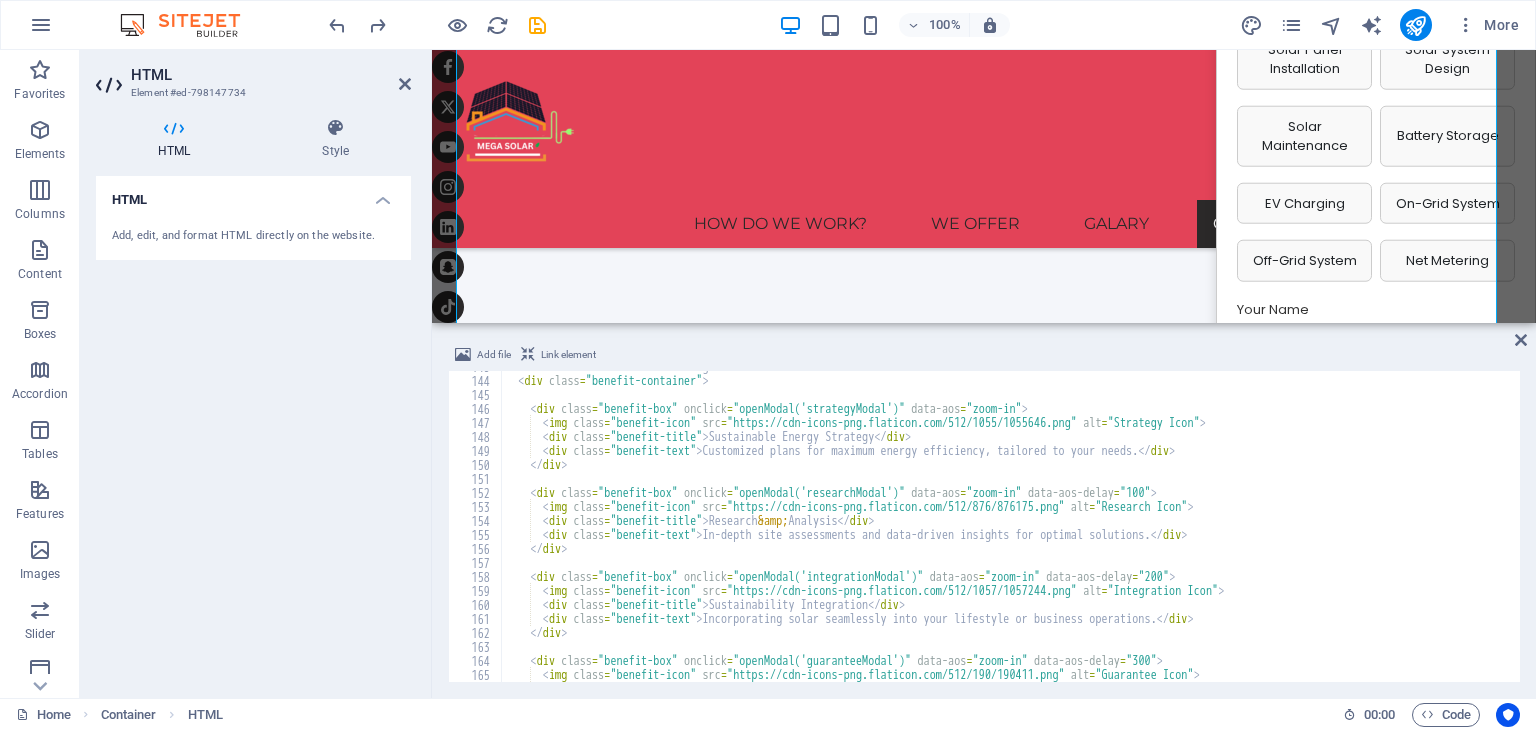 type on "</script>" 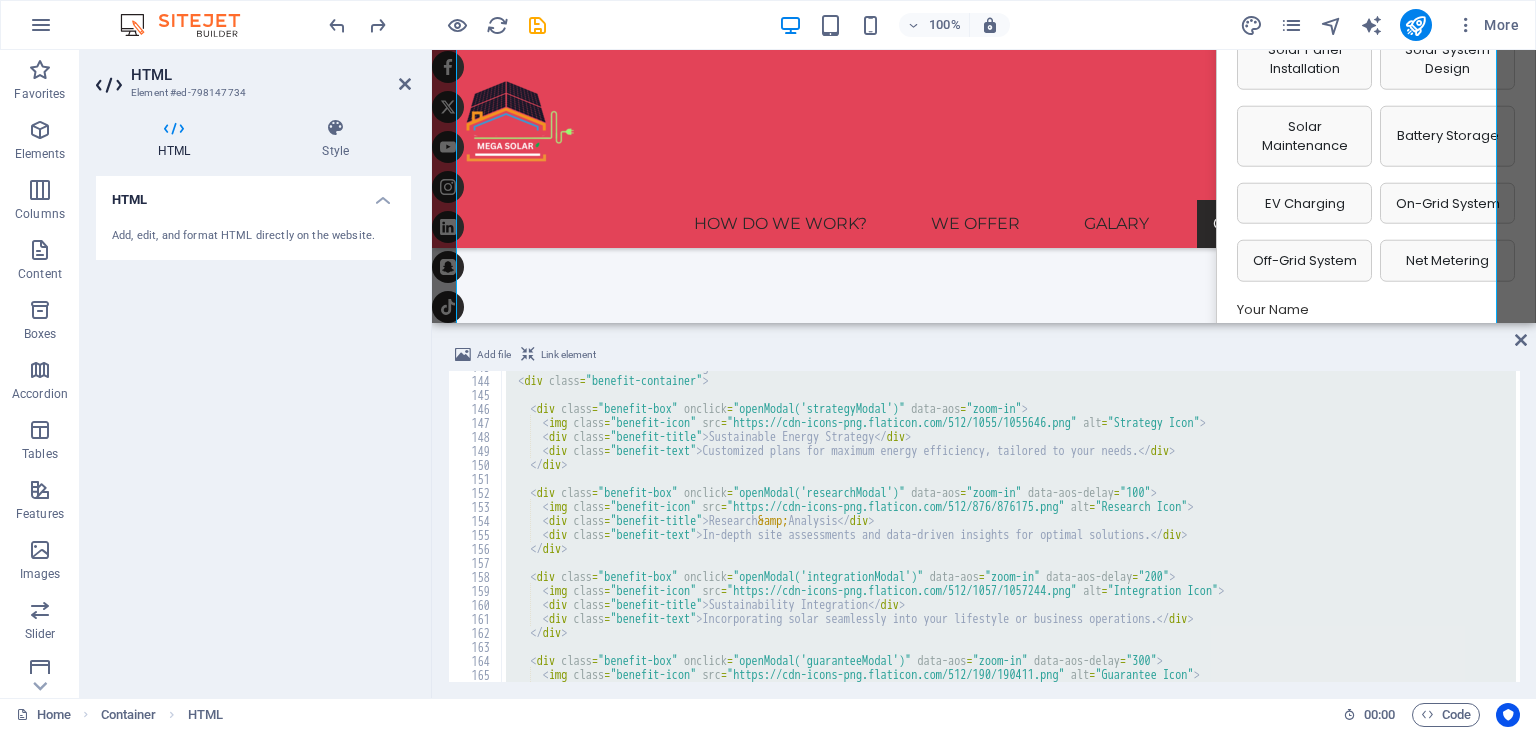 type 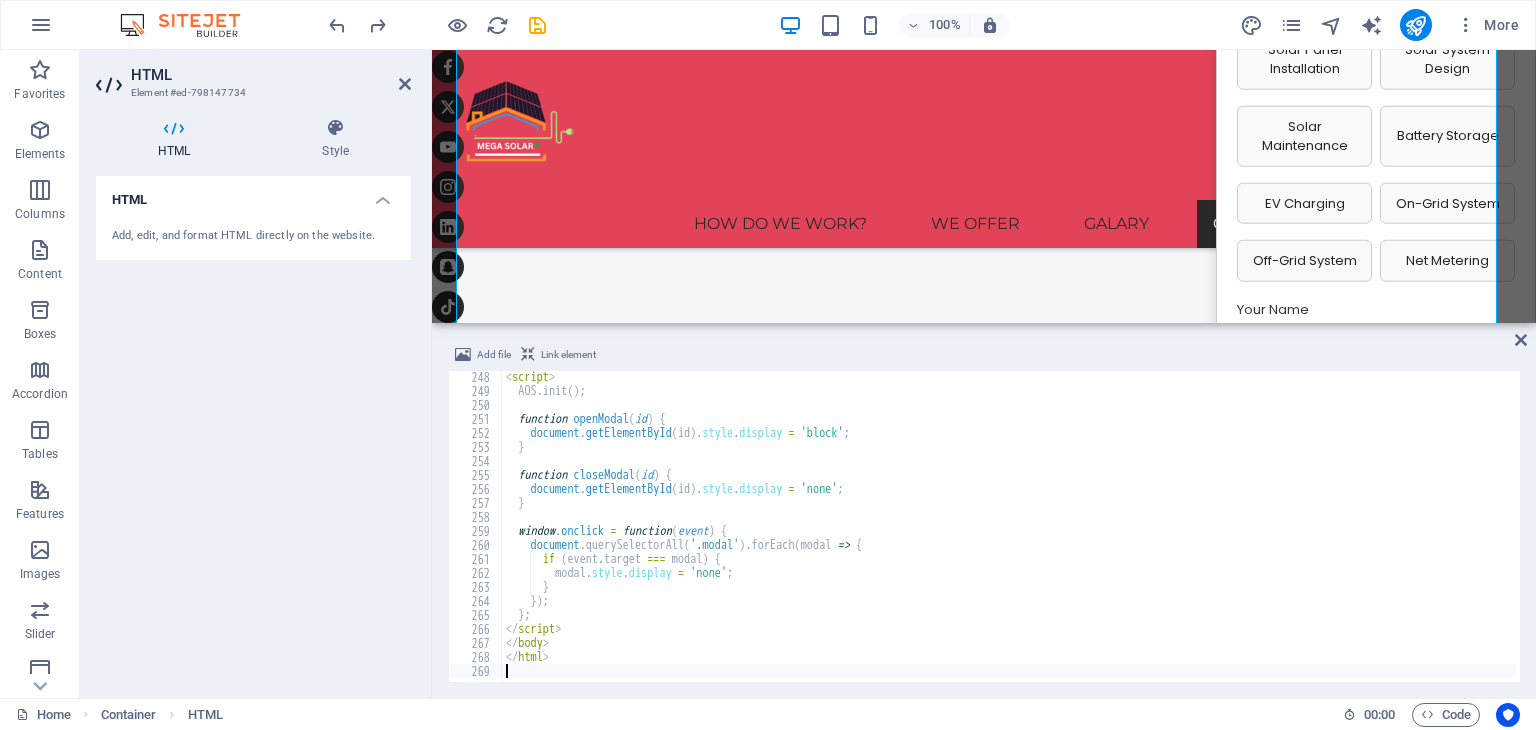 scroll, scrollTop: 3459, scrollLeft: 0, axis: vertical 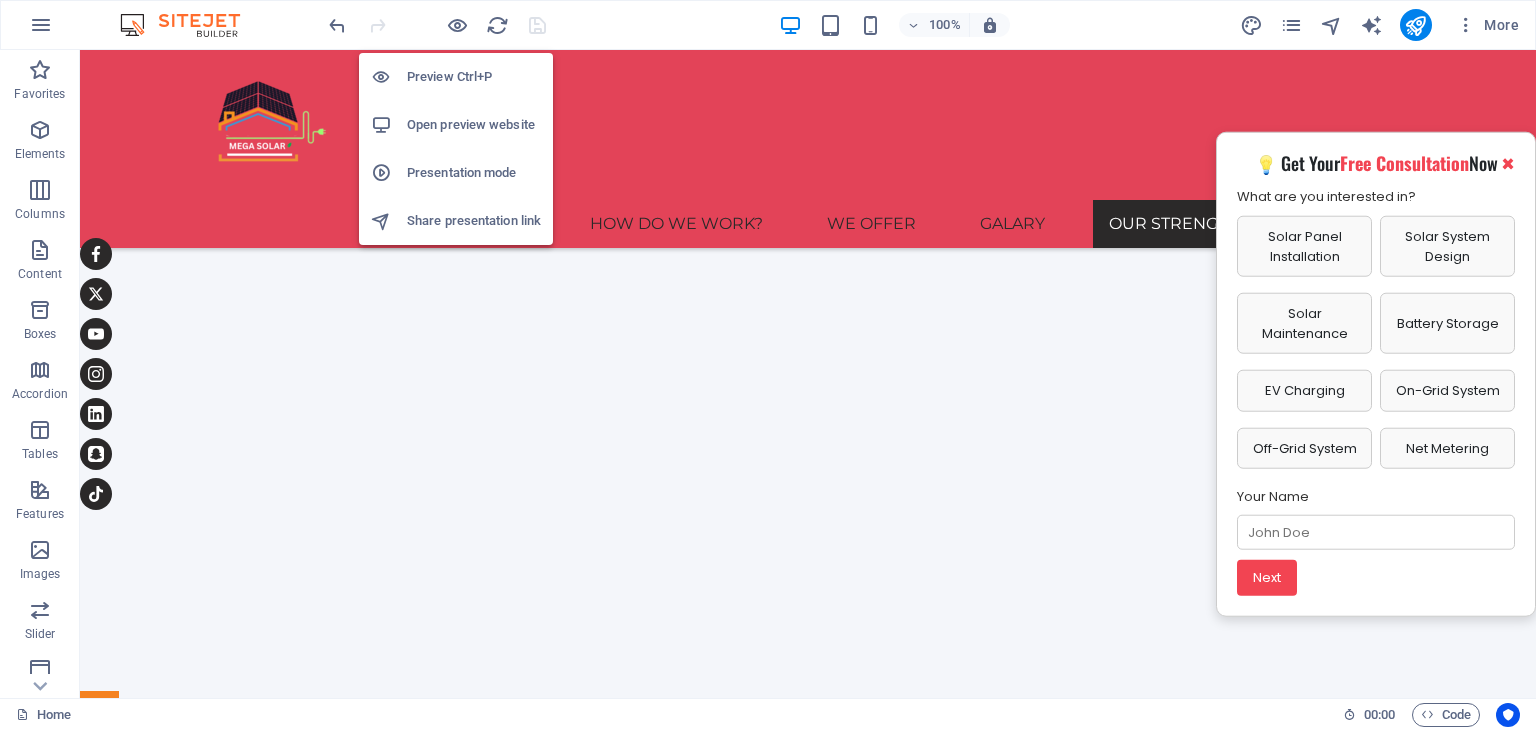 click on "Open preview website" at bounding box center (456, 125) 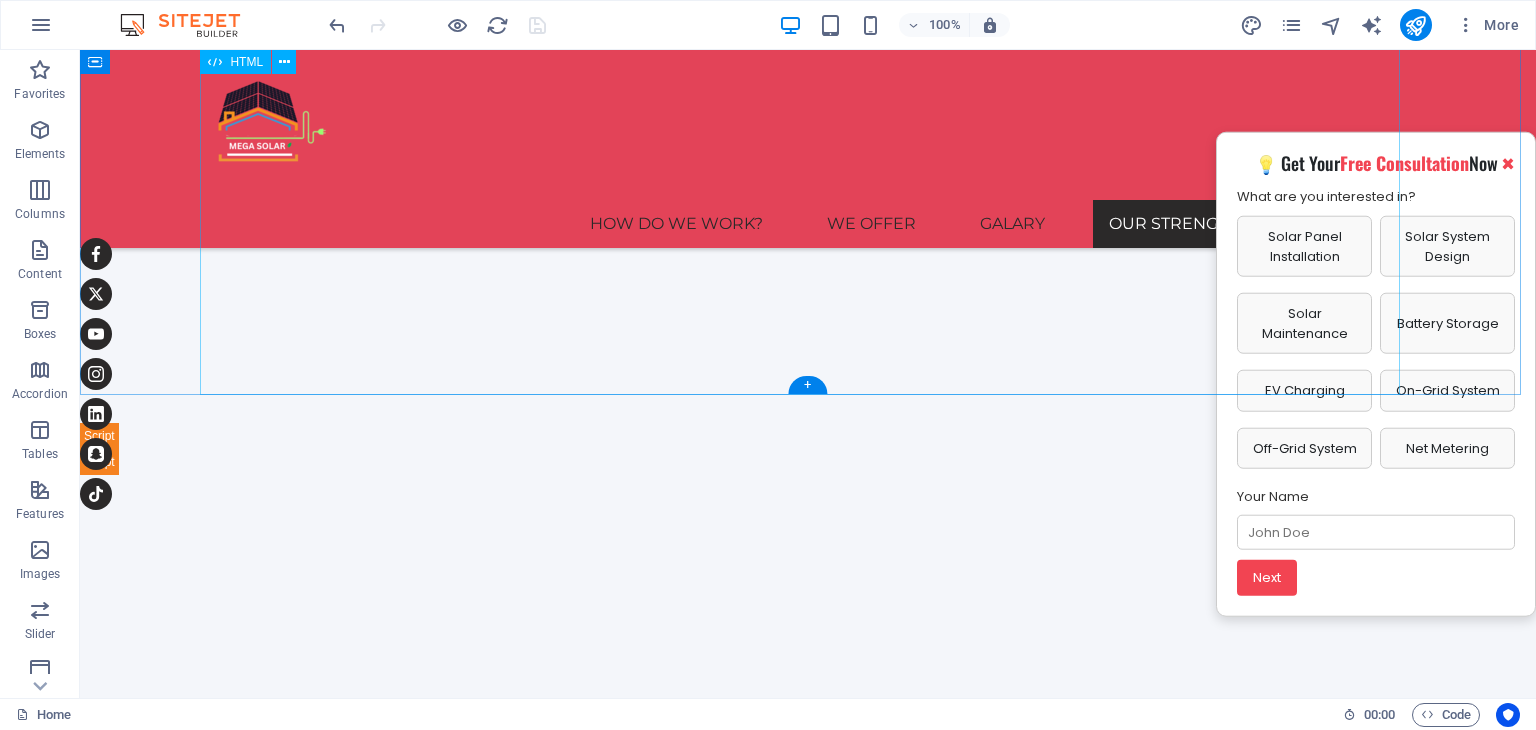 scroll, scrollTop: 4221, scrollLeft: 0, axis: vertical 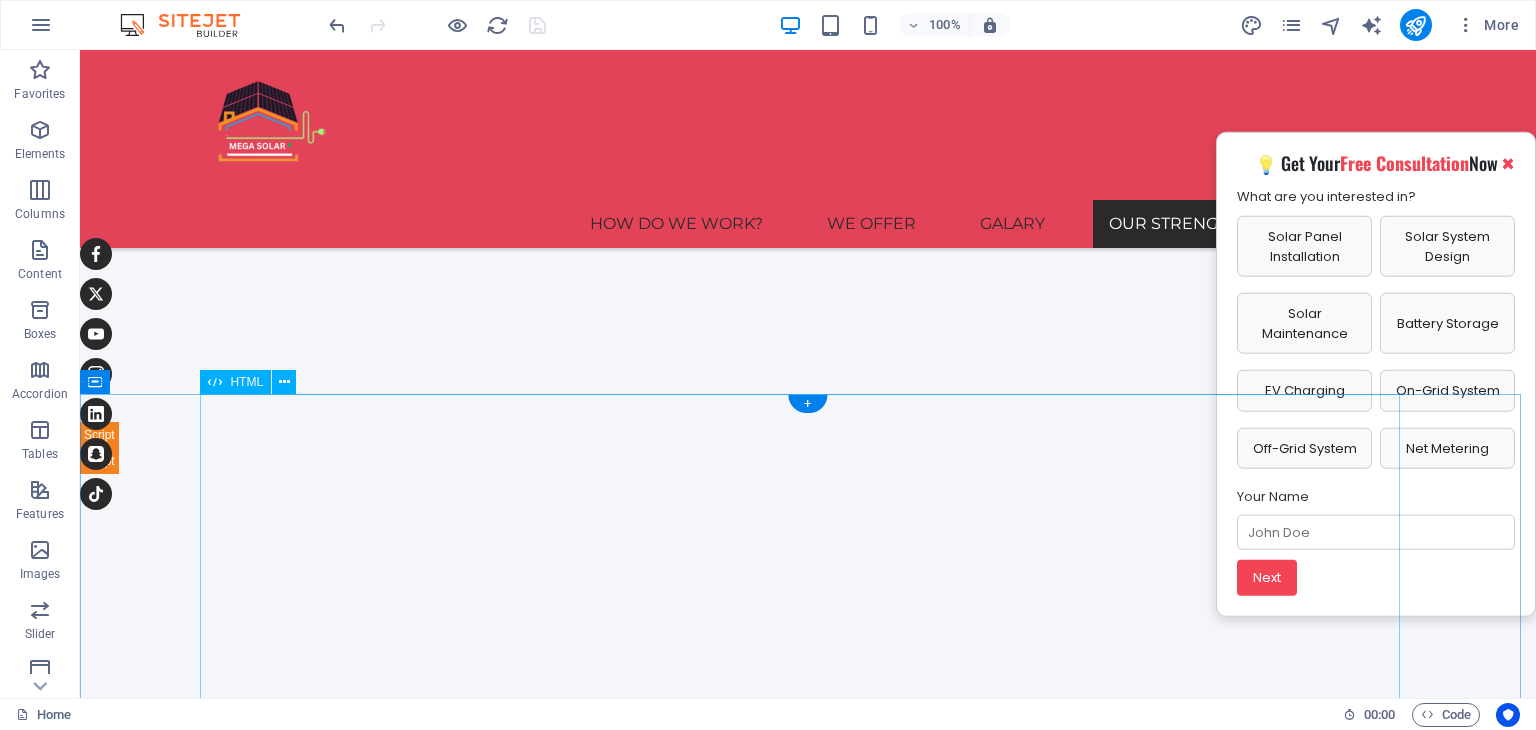 click on "Mega Sun Solar | Mission & Vision
Our Mission & Vision
🌍 Our Mission
Leading Dubai’s solar energy transition.
🚀 Our Vision
Fulfilling client commitments sustainably.
Maximum Savings
Smart systems cut energy costs significantly.
Carbon Reduction
Reduce emissions and support UAE sustainability goals.
Smart Monitoring
Monitor system performance in real-time.
×" at bounding box center (808, 1891) 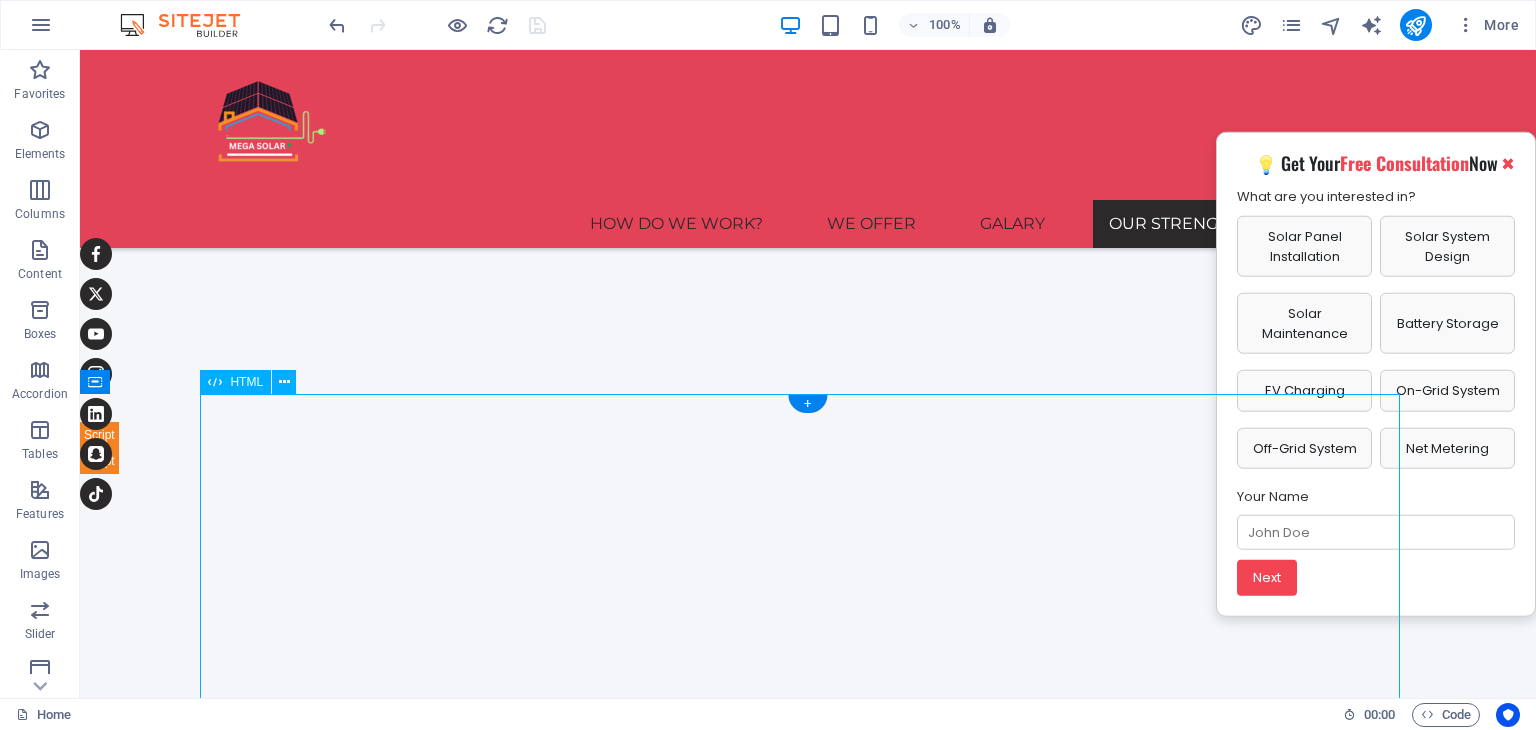 click on "Mega Sun Solar | Mission & Vision
Our Mission & Vision
🌍 Our Mission
Leading Dubai’s solar energy transition.
🚀 Our Vision
Fulfilling client commitments sustainably.
Maximum Savings
Smart systems cut energy costs significantly.
Carbon Reduction
Reduce emissions and support UAE sustainability goals.
Smart Monitoring
Monitor system performance in real-time.
×" at bounding box center (808, 1891) 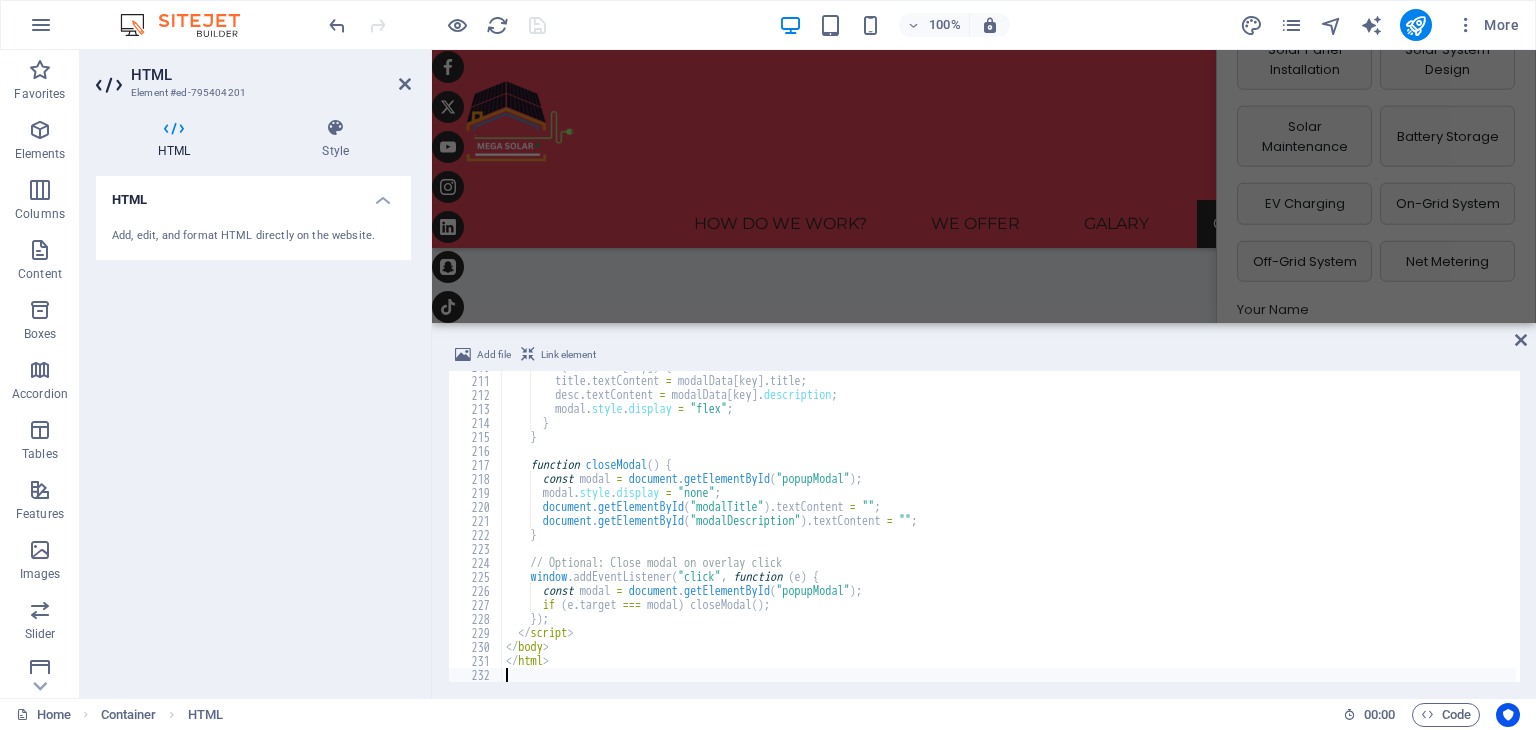 scroll, scrollTop: 4184, scrollLeft: 0, axis: vertical 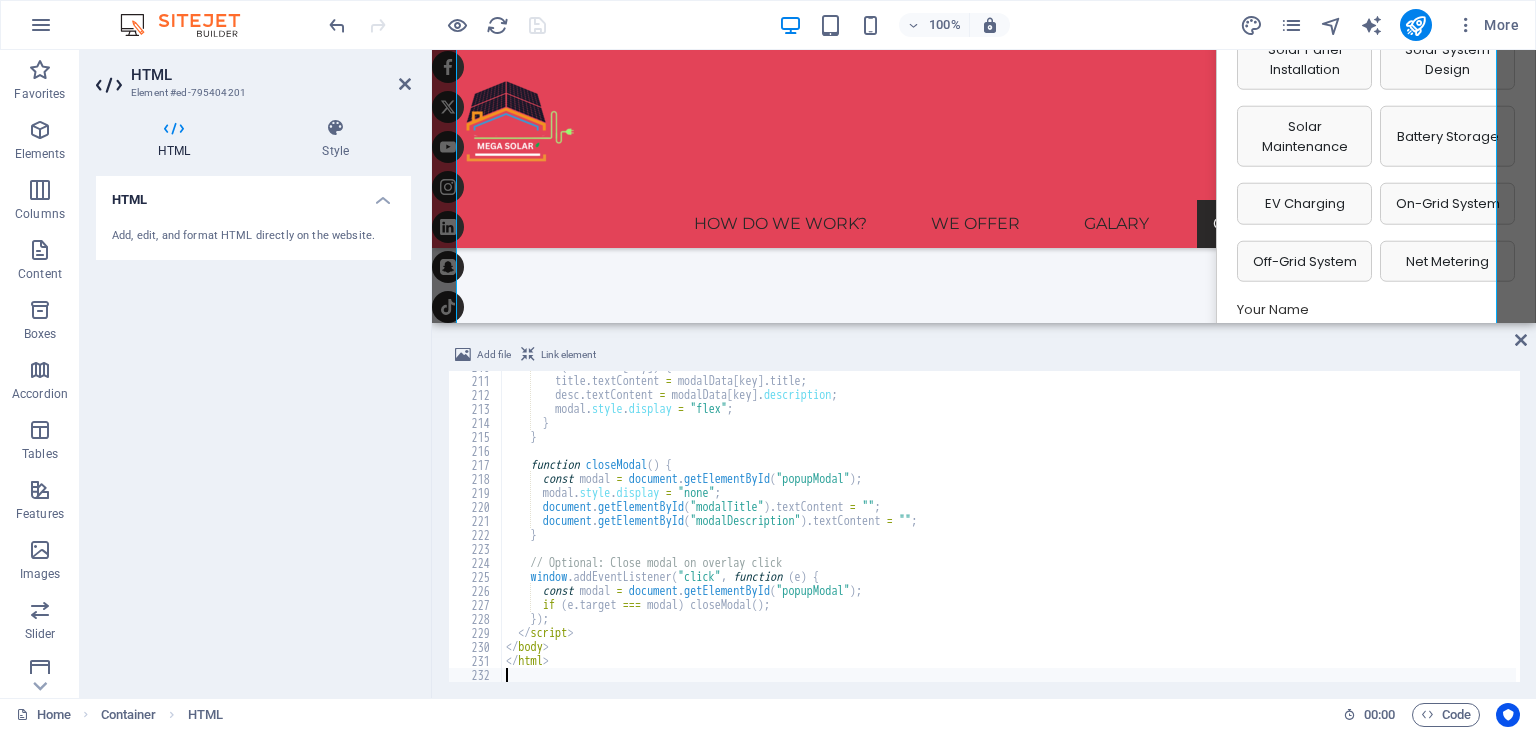 type on "</html>" 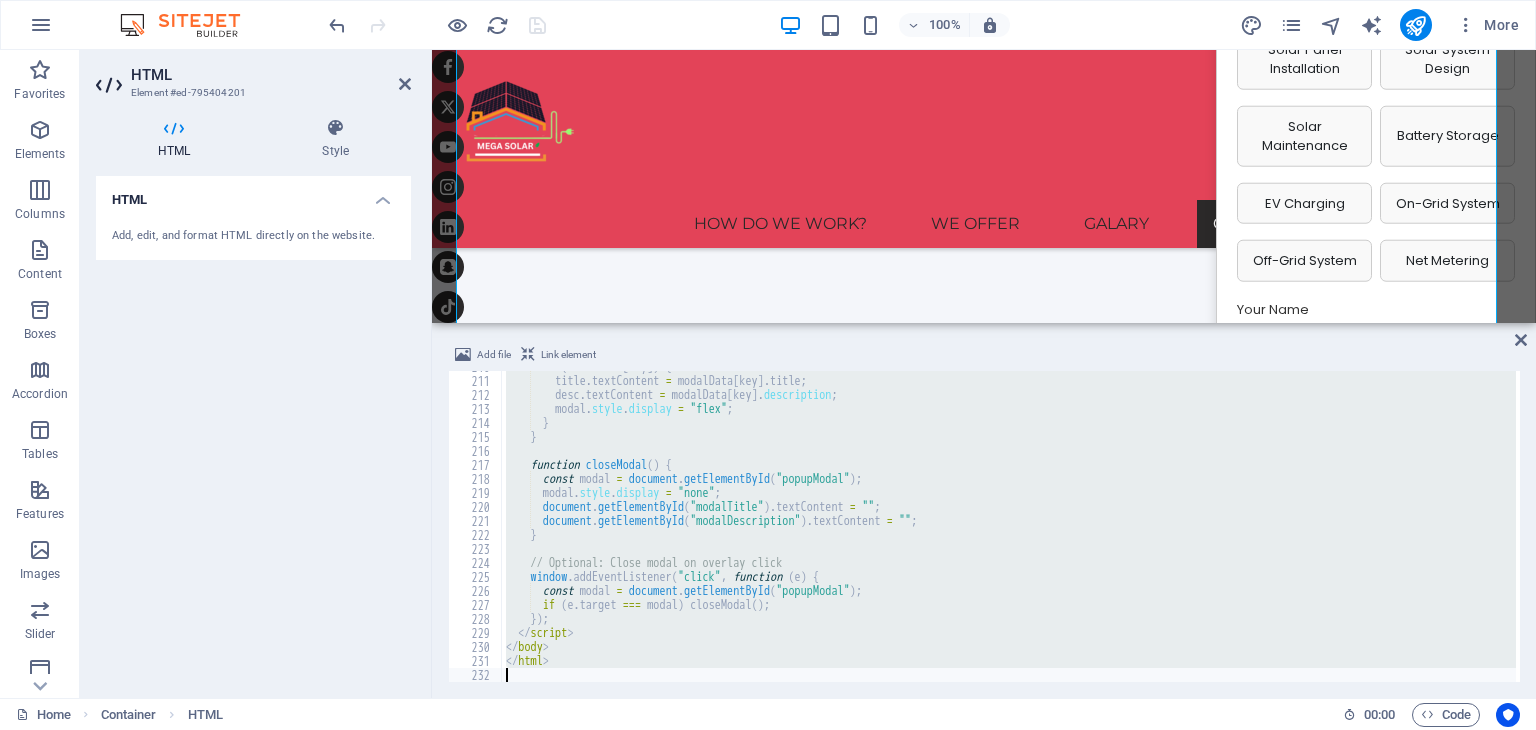 paste 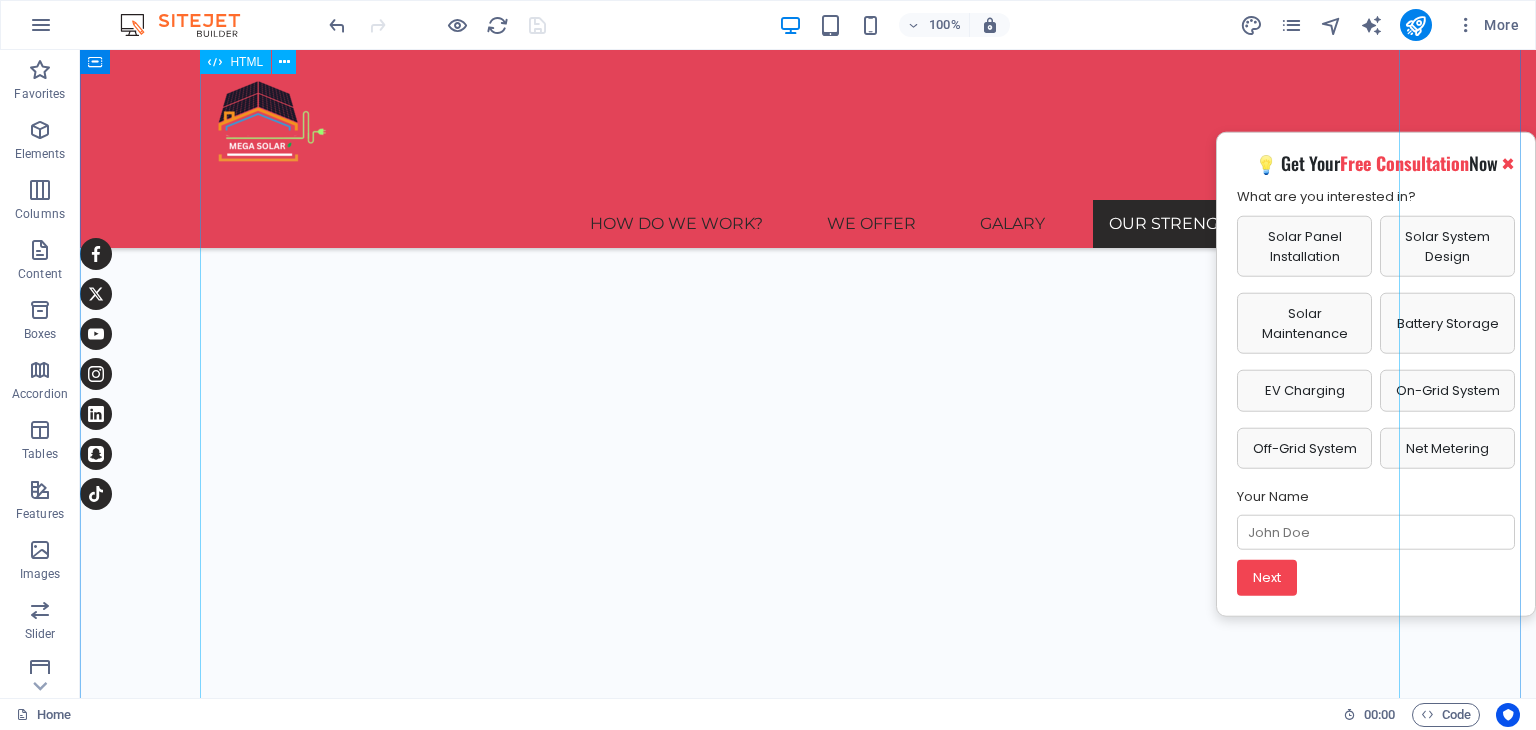 scroll, scrollTop: 3881, scrollLeft: 0, axis: vertical 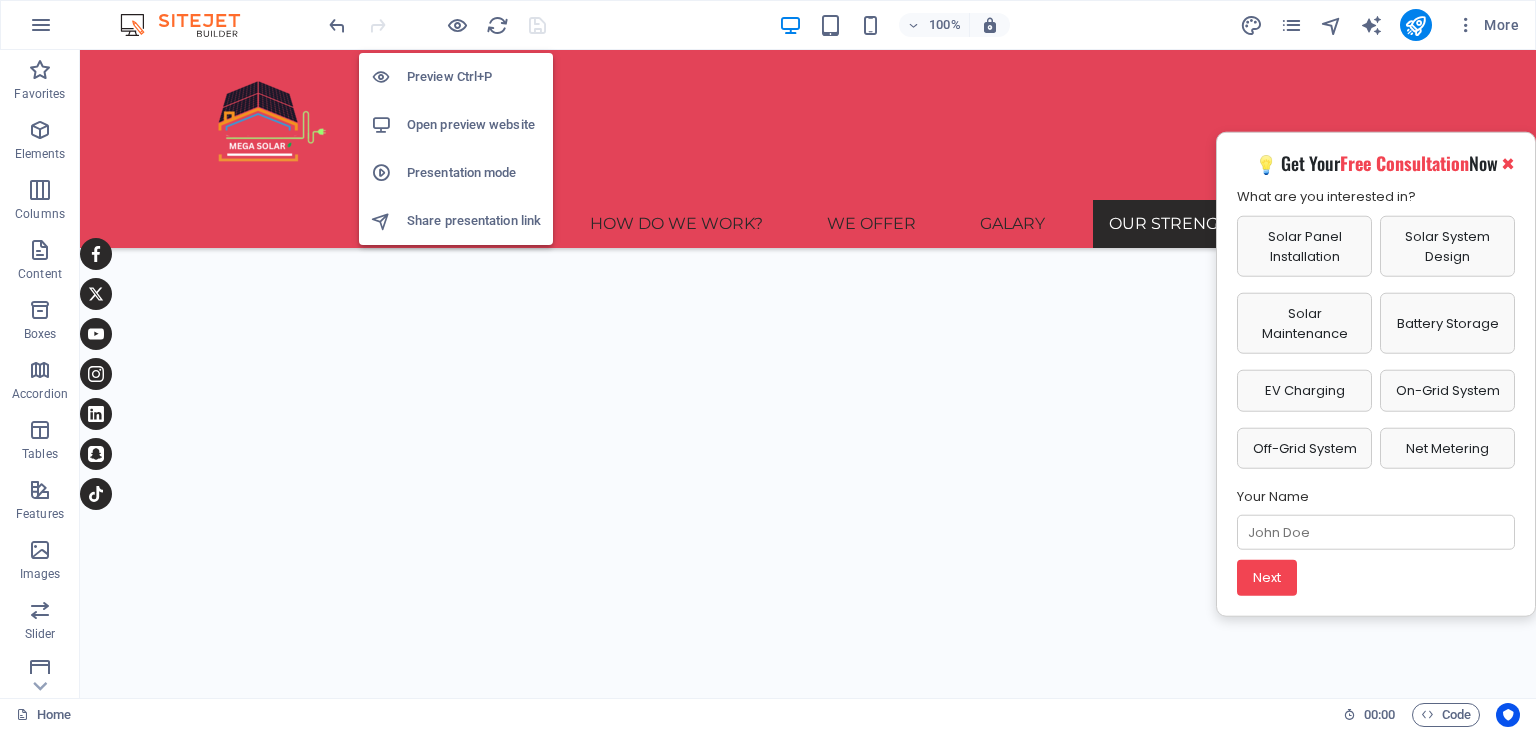 click on "Open preview website" at bounding box center [456, 125] 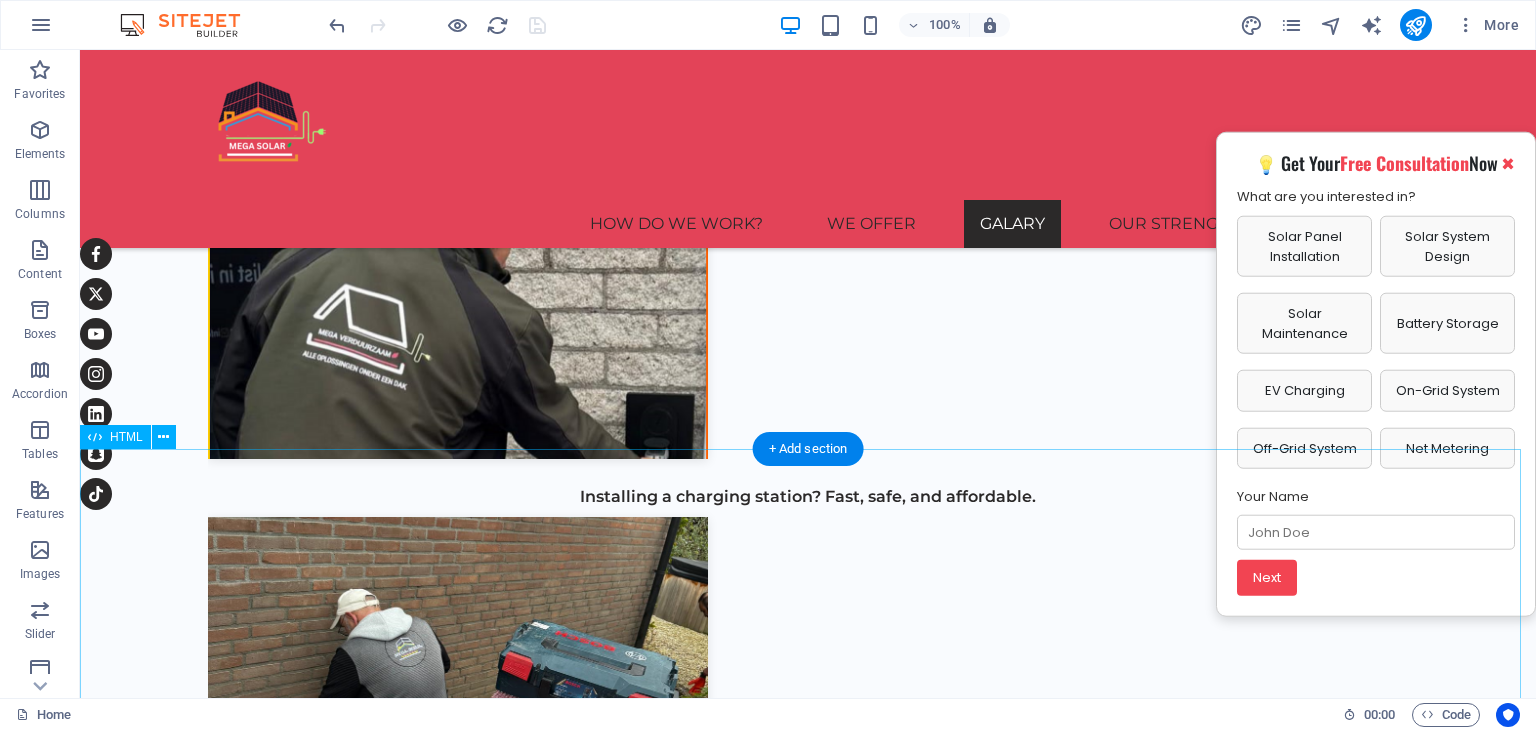 scroll, scrollTop: 2755, scrollLeft: 0, axis: vertical 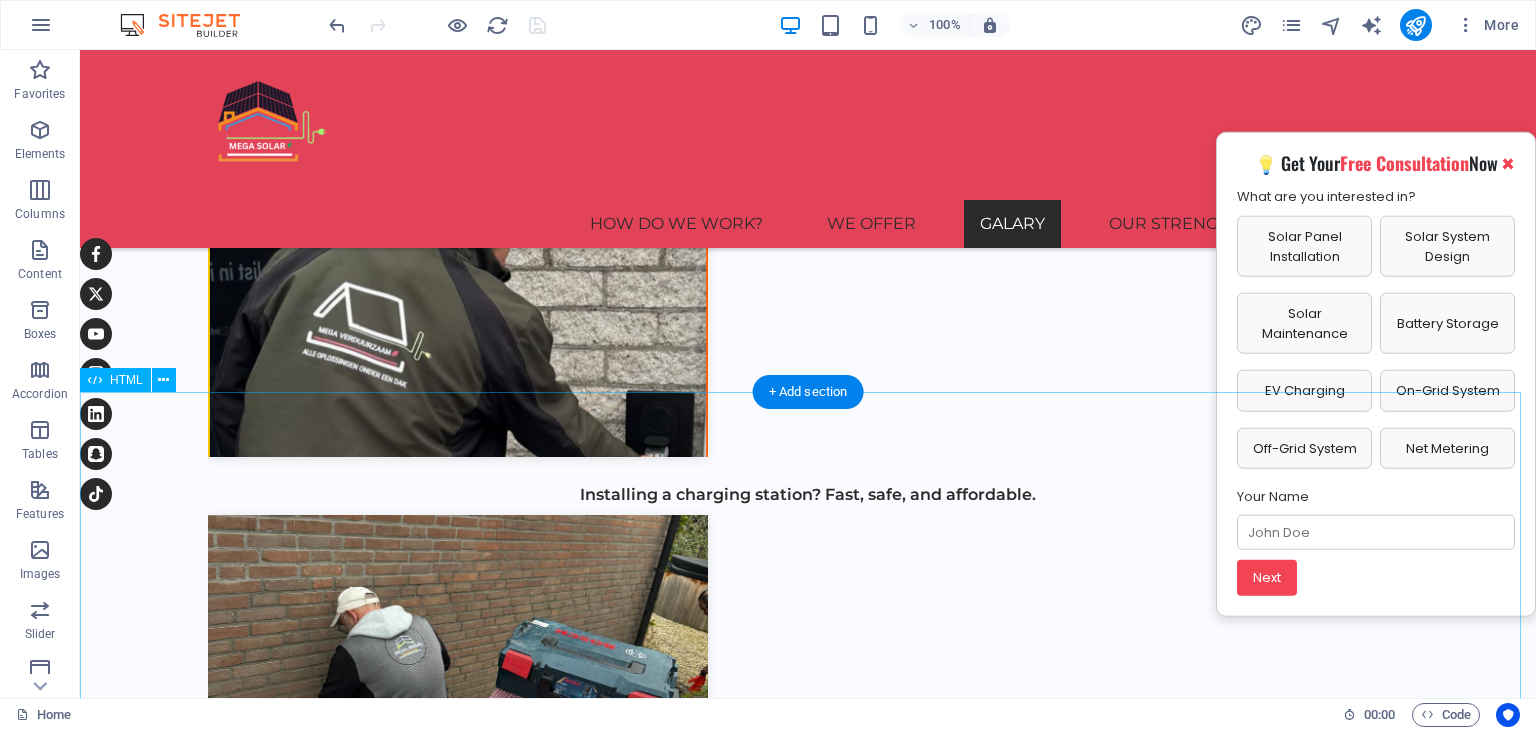 click on "Mega Sun Solar Expertise
POWERING THE UAE WITH EUROPEAN SOLAR EXPERTISE
Mega Sun Solar is a leading solar energy company backed by decades of Dutch expertise in renewable technologies.
While our operations in Dubai are new, our team brings deep technical knowledge from Europe—delivering advanced solar energy
solutions for commercial, industrial, and governmental clients. Our goal is to ensure lower energy costs and a sustainable future.
Cheaper than Grid Electricity
Risk-Free & Hassle-Free Installation
No Hidden Costs – Transparent Pricing
Turn Your Roof or Parking Into an Asset
Go Green and Save the Environment" at bounding box center [808, 1704] 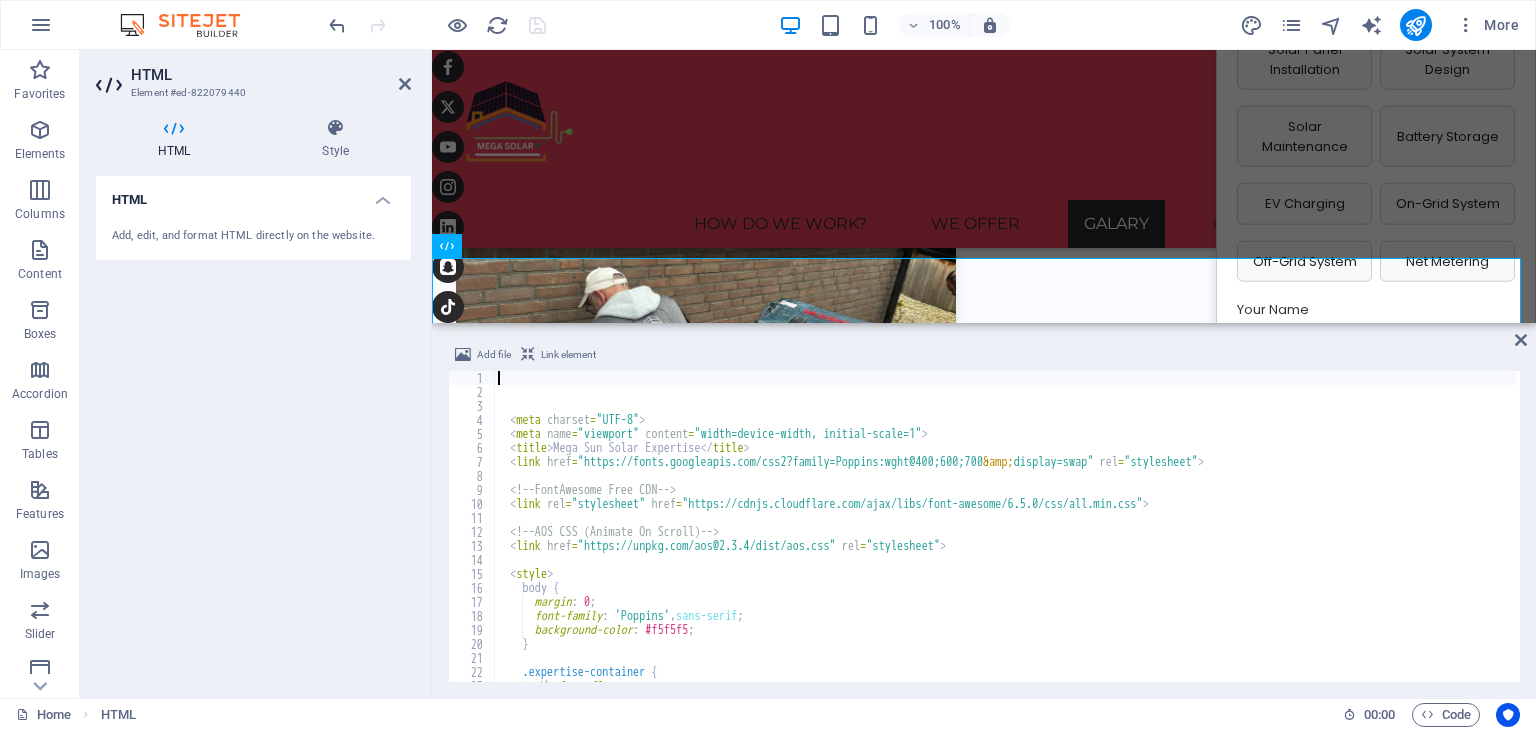 scroll, scrollTop: 2904, scrollLeft: 0, axis: vertical 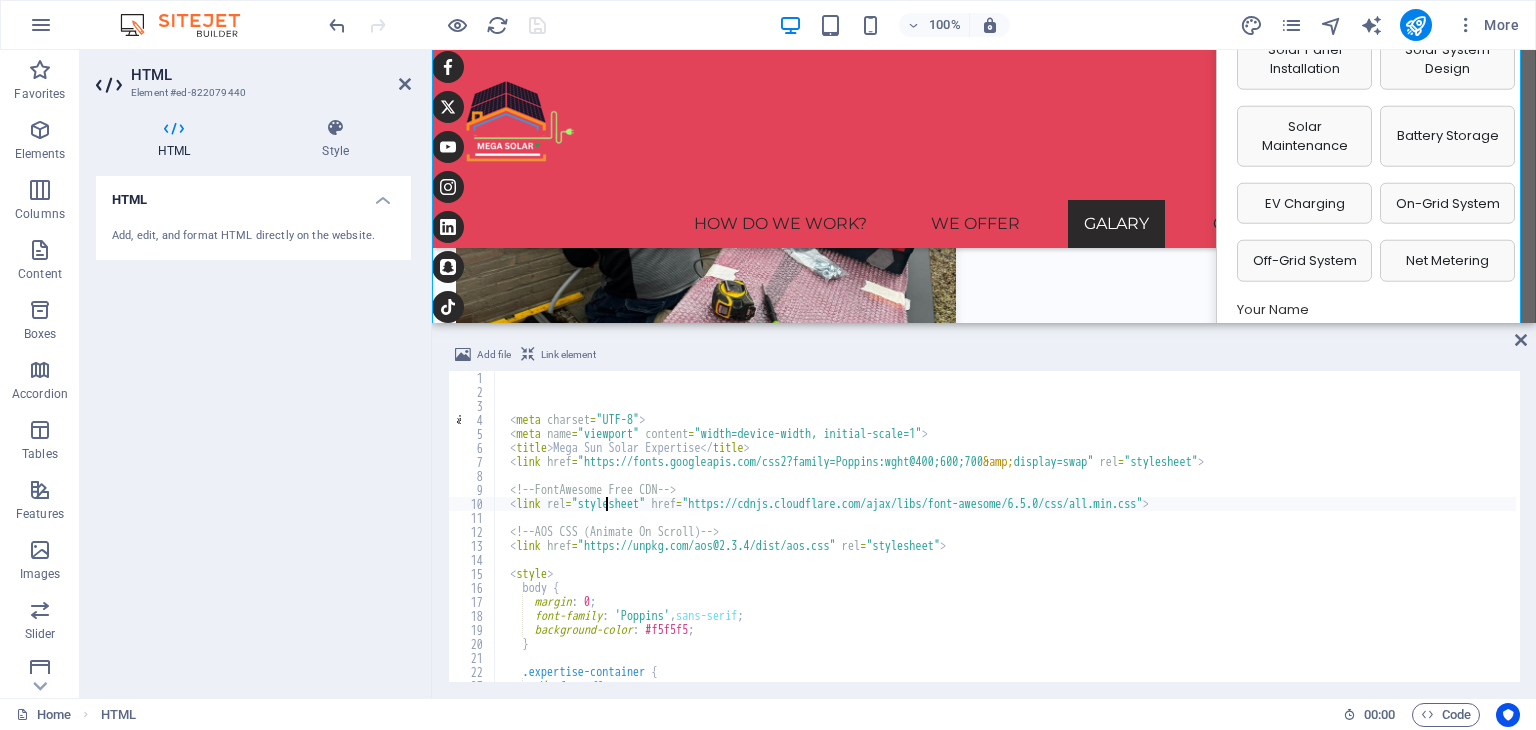 click on "< meta   charset = "UTF-8" >    < meta   name = "viewport"   content = "width=device-width, initial-scale=1" >    < title > Mega Sun Solar Expertise </ title >    < link   href = "https://fonts.googleapis.com/css2?family=Poppins:wght@400;600;700 &amp; display=swap"   rel = "stylesheet" >    <!--  FontAwesome Free CDN  -->    < link   rel = "stylesheet"   href = "https://cdnjs.cloudflare.com/ajax/libs/font-awesome/6.5.0/css/all.min.css" >    <!--  AOS CSS (Animate On Scroll)  -->    < link   href = "https://unpkg.com/aos@2.3.4/dist/aos.css"   rel = "stylesheet" >    < style >      body   {         margin :   0 ;         font-family :   ' Poppins ' ,  sans-serif ;         background-color :   #f5f5f5 ;      }      .expertise-container   {         display :   flex ;         flex-wrap :  wrap ;" at bounding box center (1005, 540) 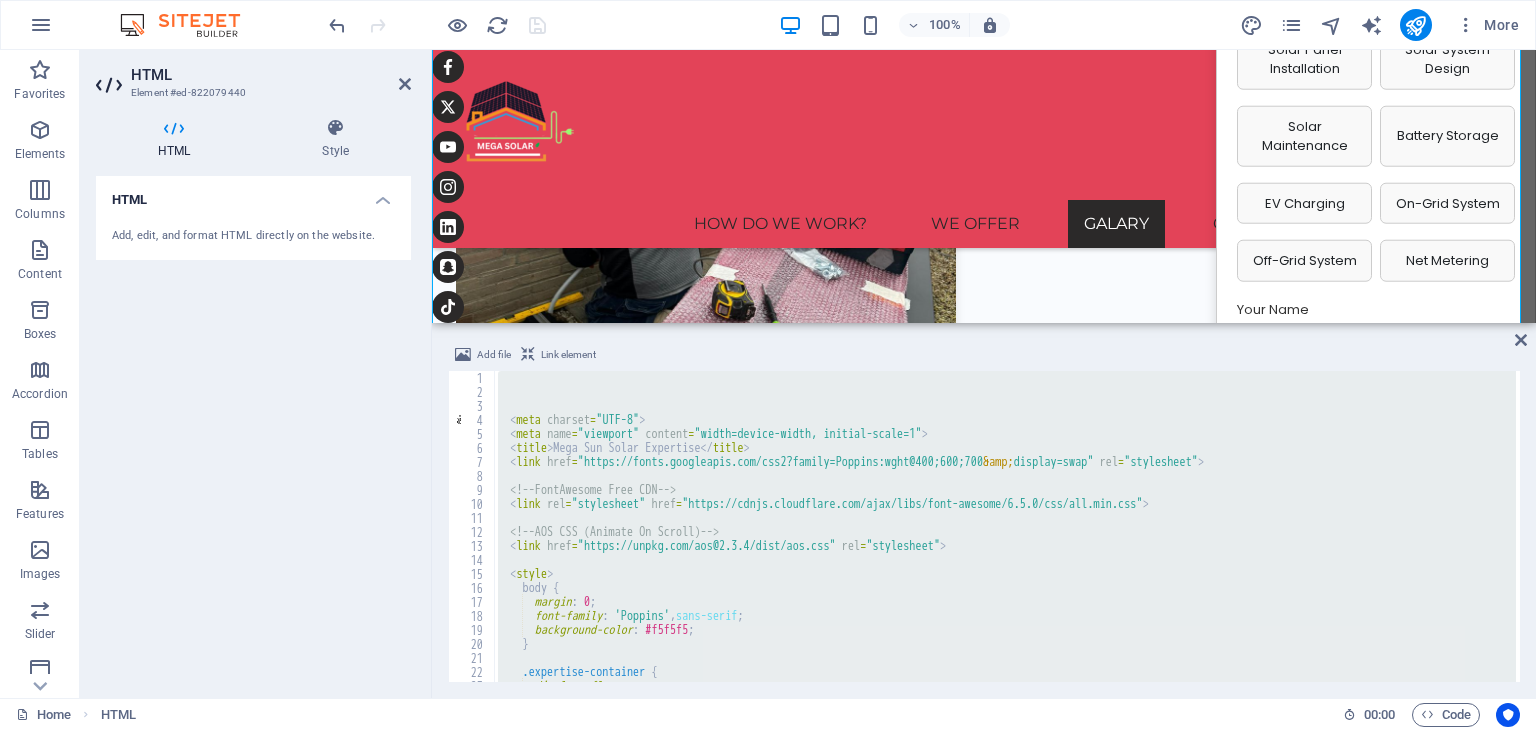 paste 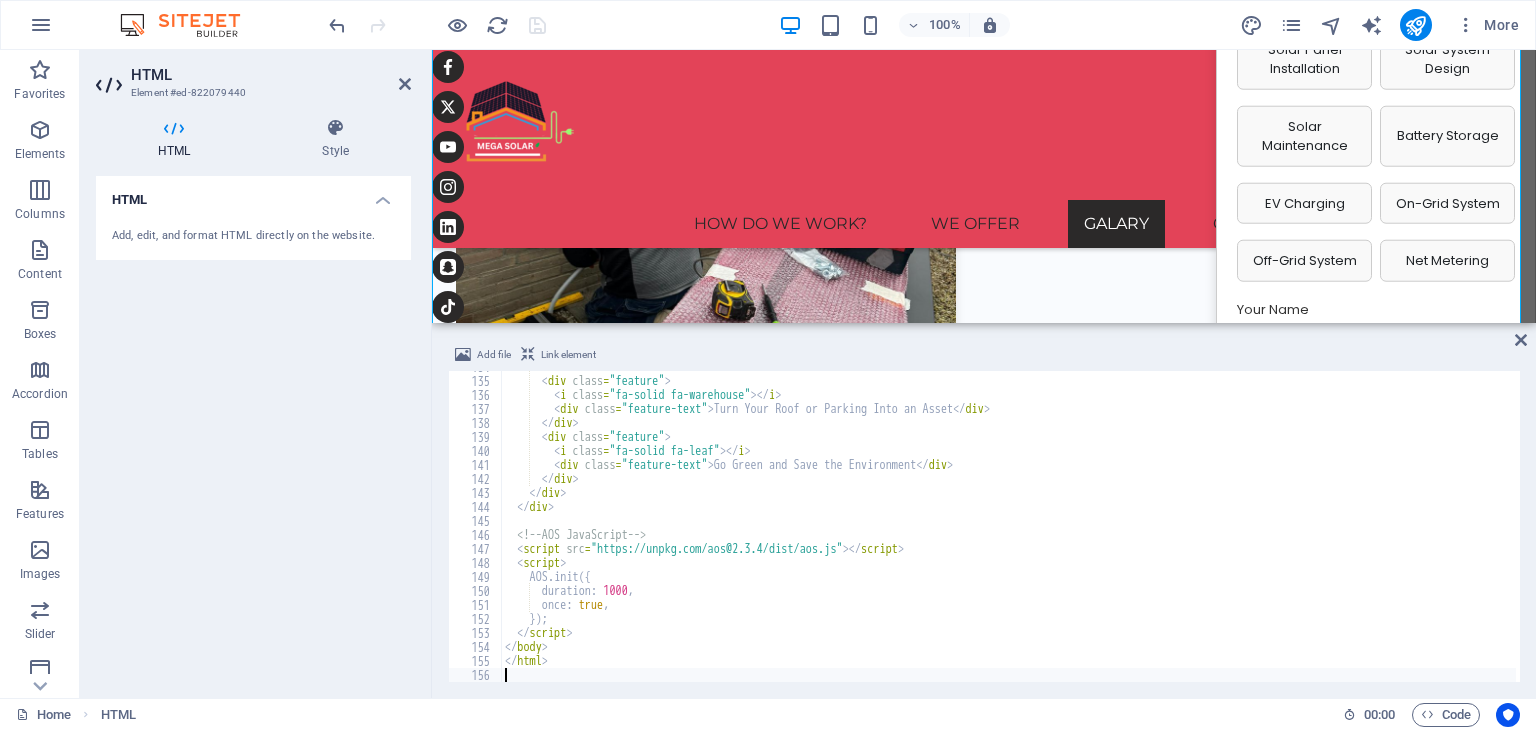 scroll, scrollTop: 1872, scrollLeft: 0, axis: vertical 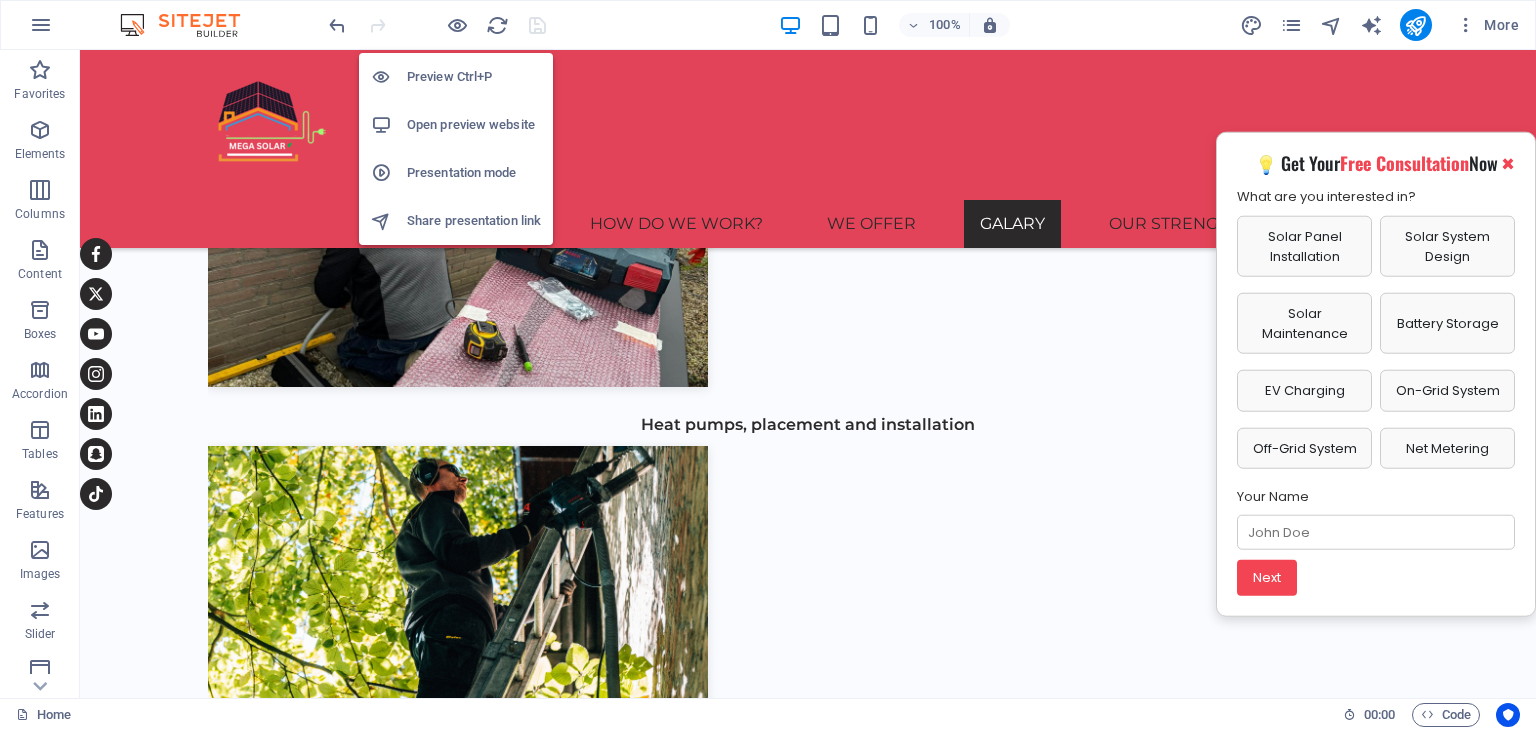 click on "Open preview website" at bounding box center [456, 125] 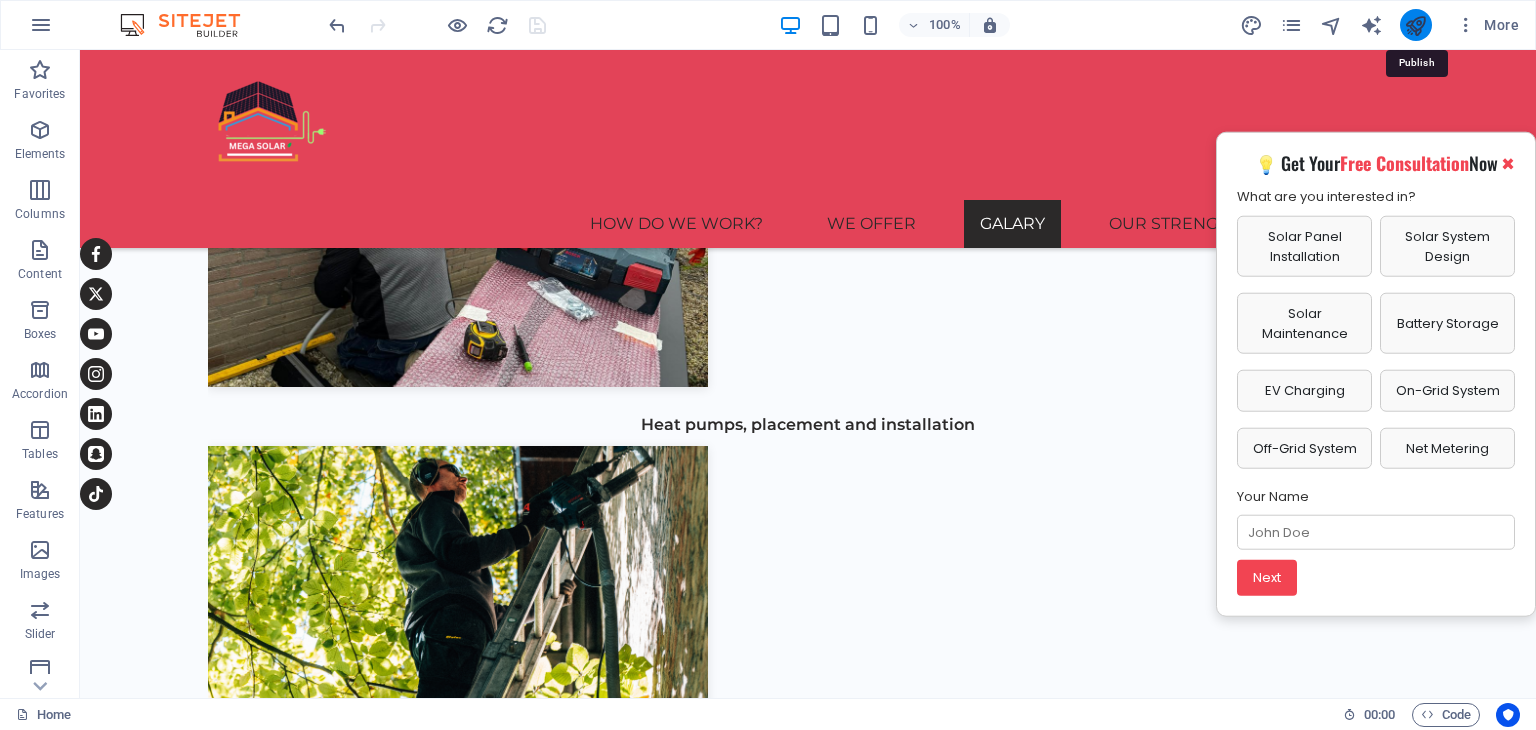 click at bounding box center [1415, 25] 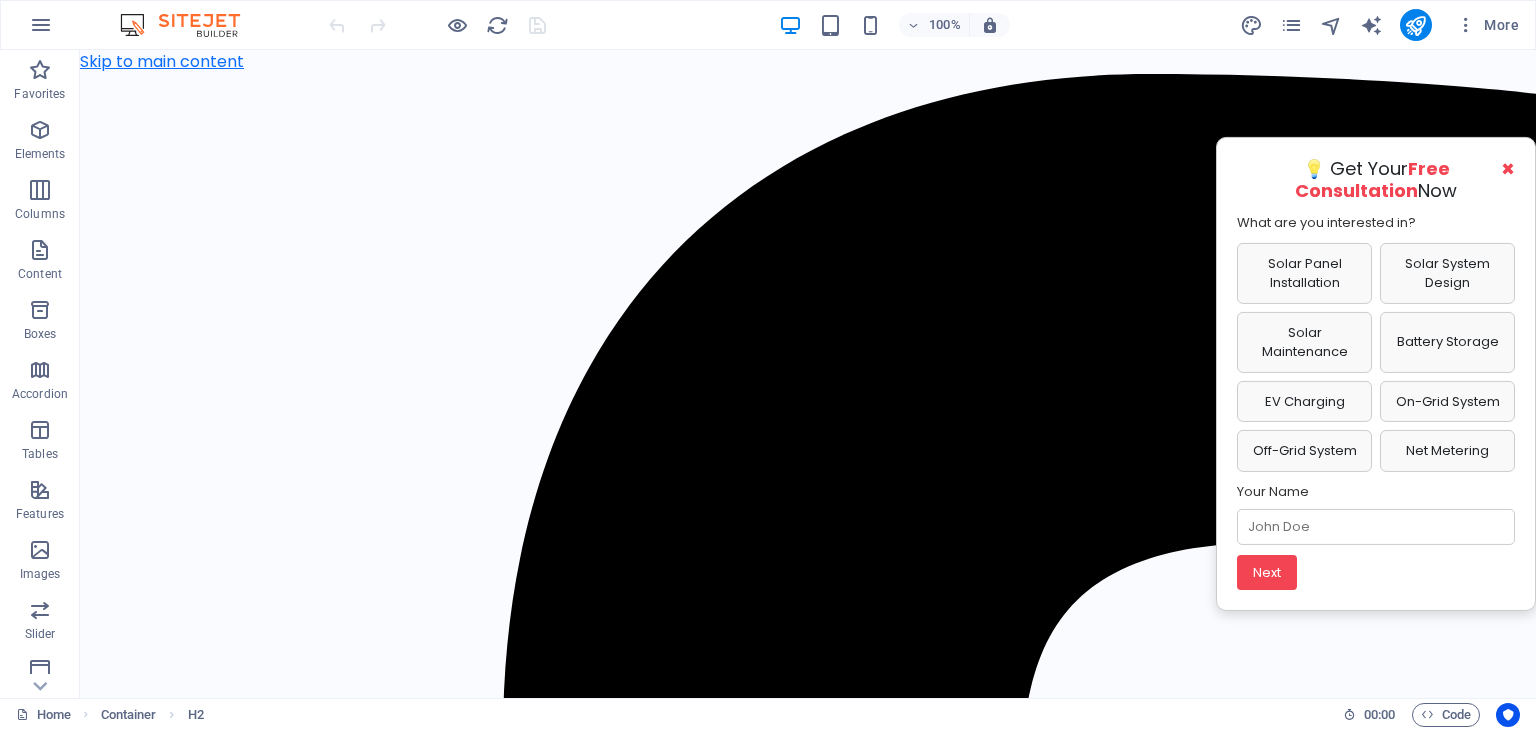 scroll, scrollTop: 368, scrollLeft: 0, axis: vertical 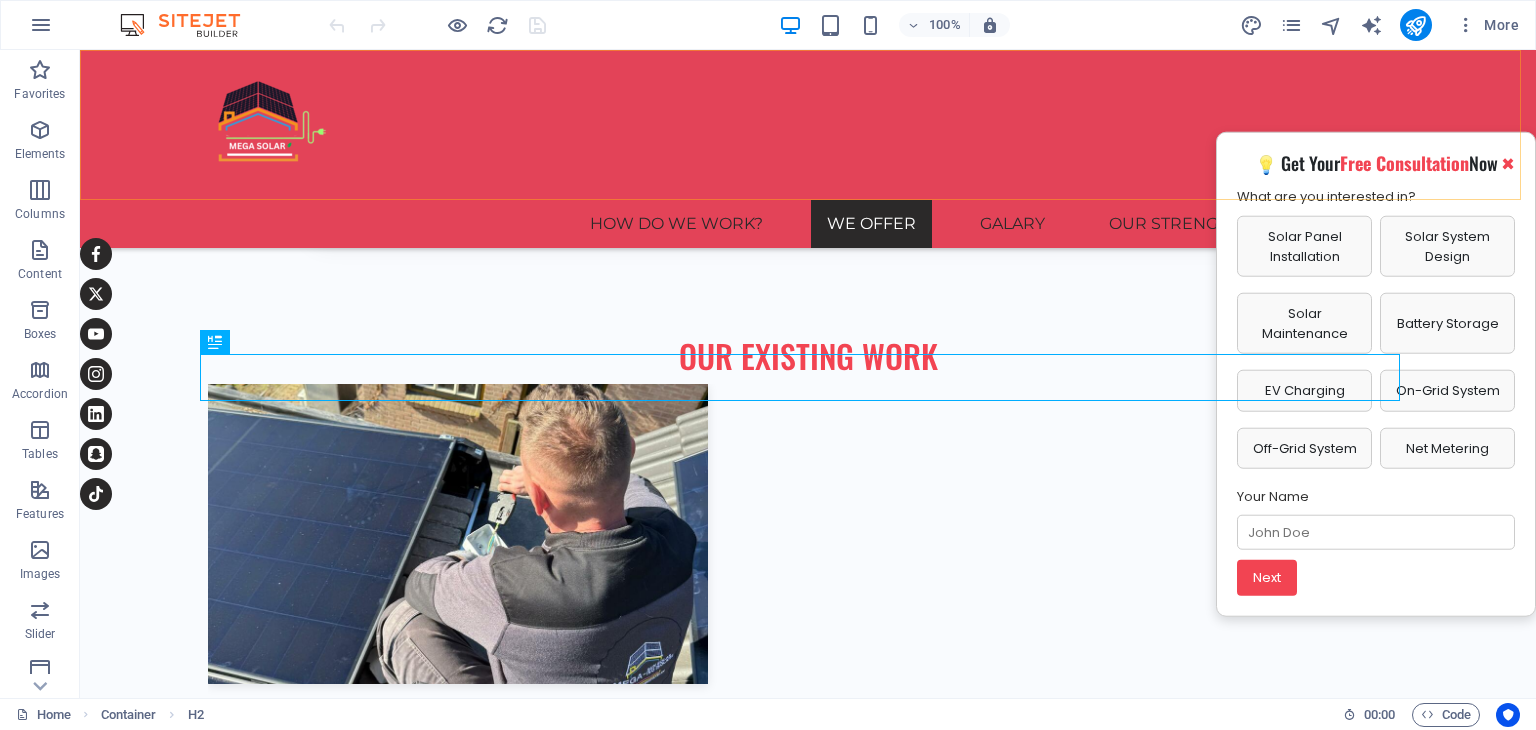 click on "HOW DO WE WORK? we offer galary Our Strengths Contact Us" at bounding box center (808, 149) 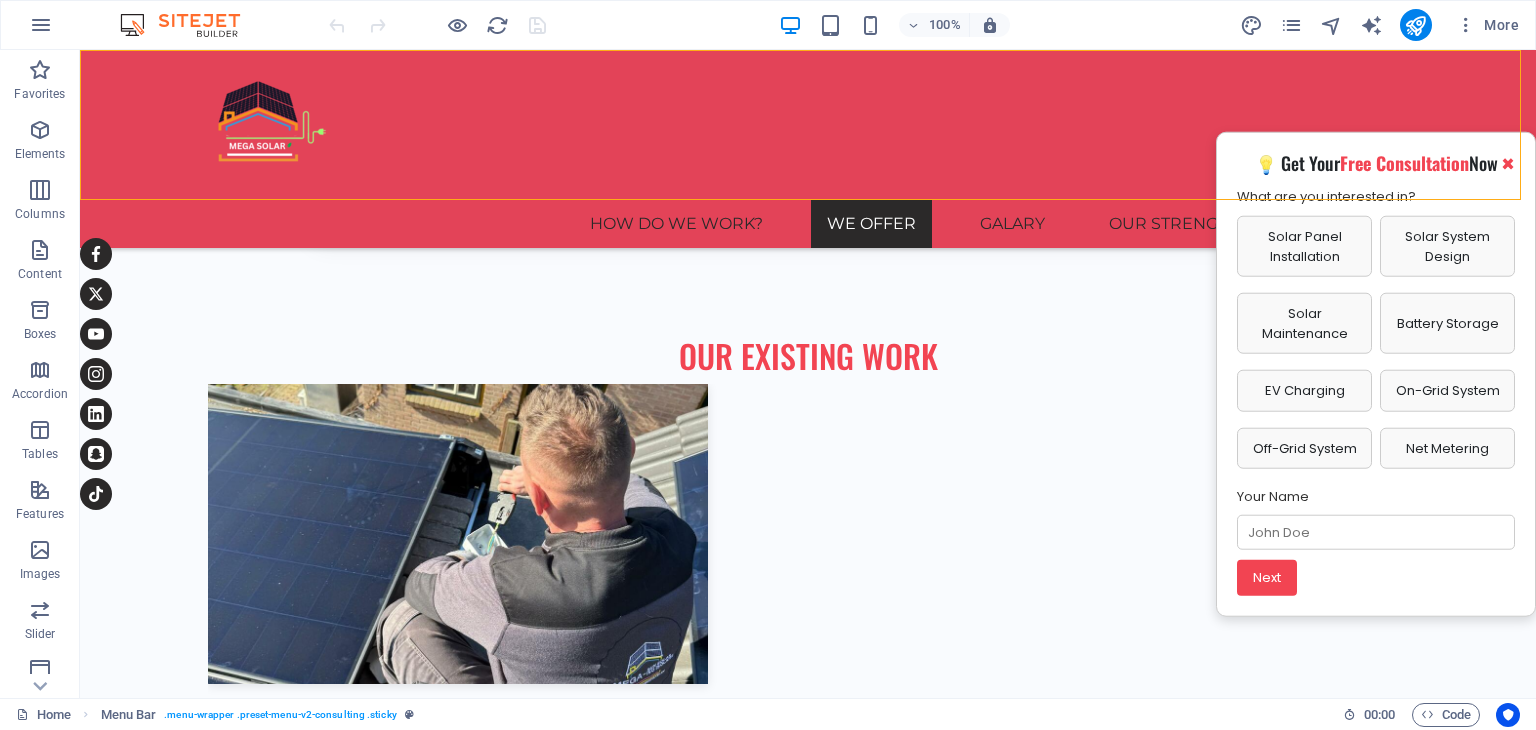 click on "HOW DO WE WORK? we offer galary Our Strengths Contact Us" at bounding box center [808, 149] 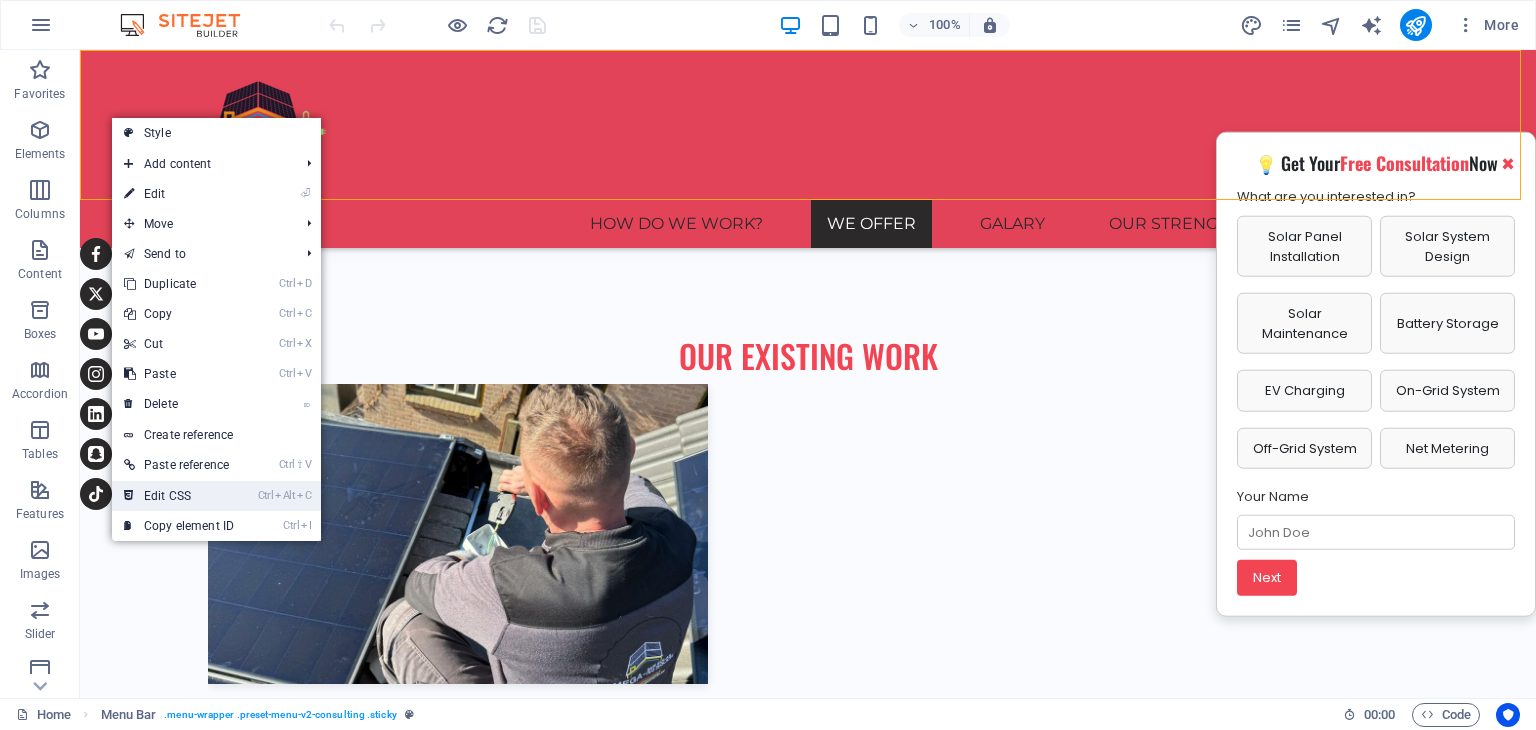 click on "Ctrl Alt C  Edit CSS" at bounding box center [179, 496] 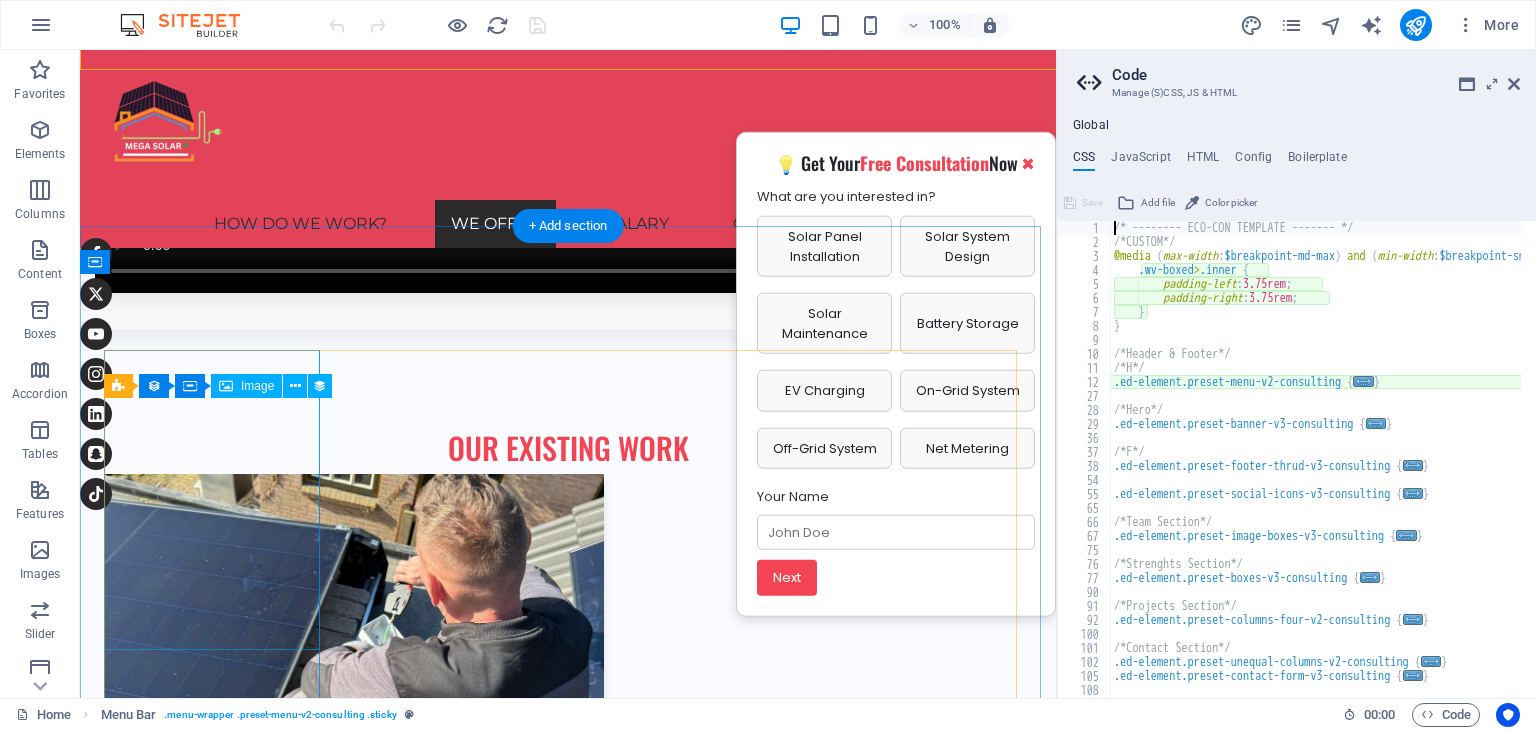 scroll, scrollTop: 2300, scrollLeft: 0, axis: vertical 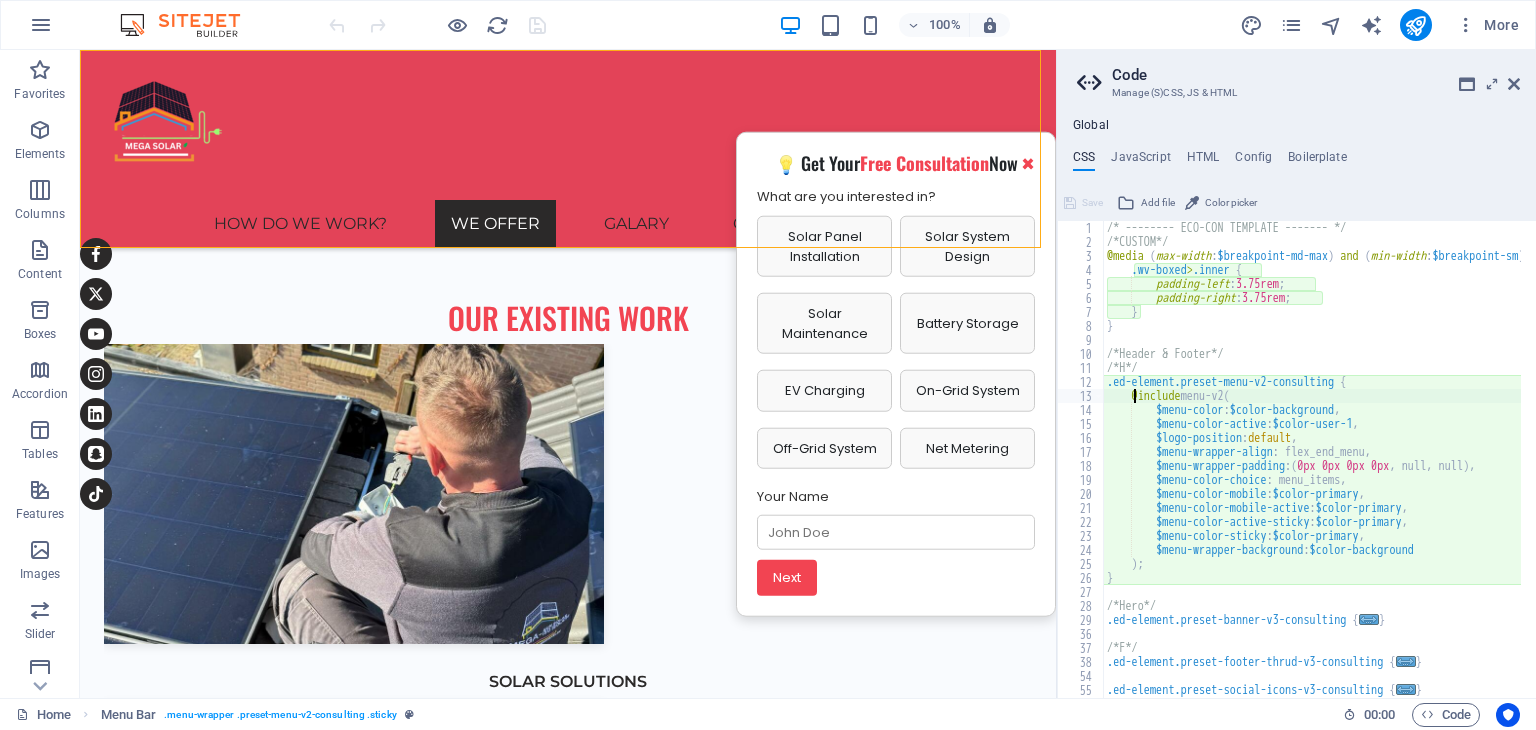 type on "@include c-space;
}" 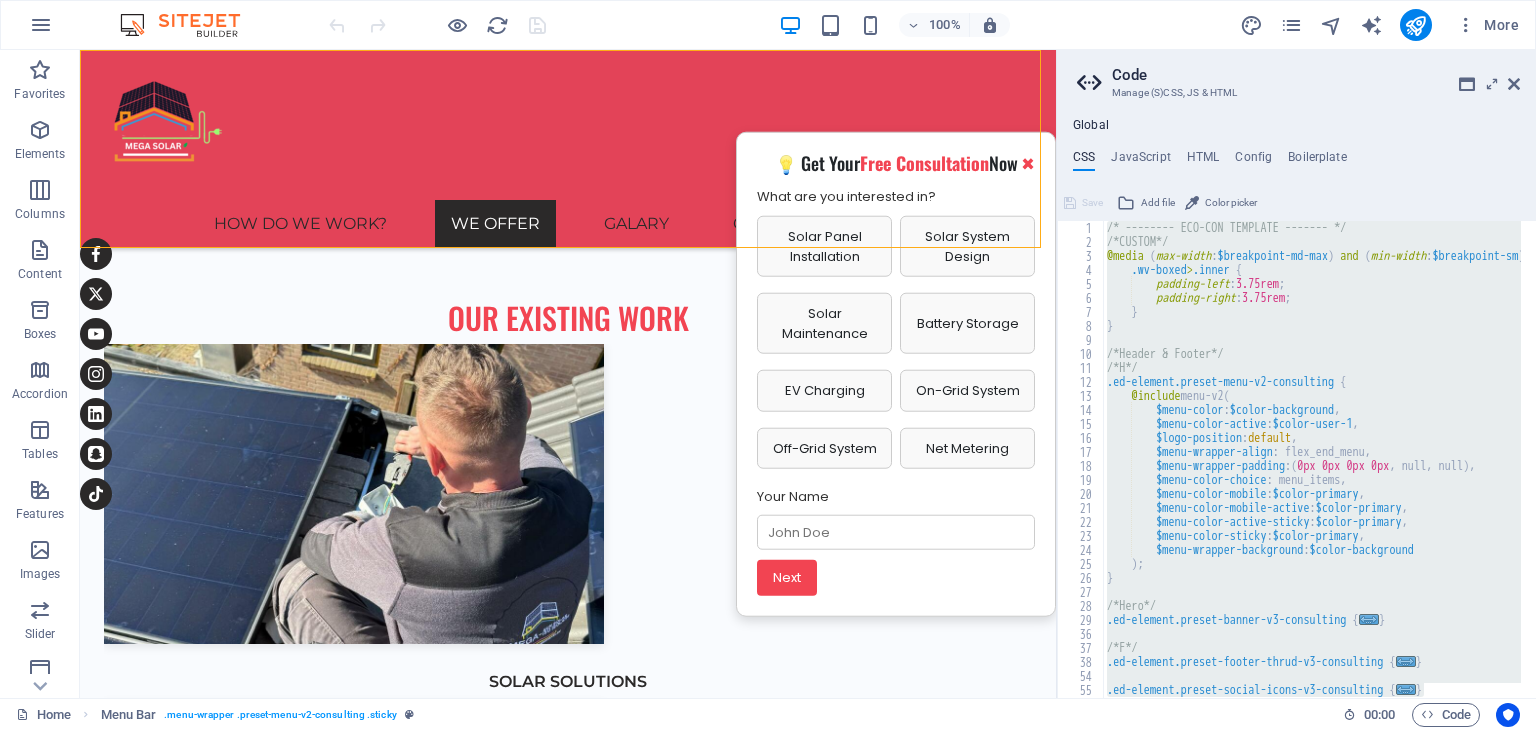paste 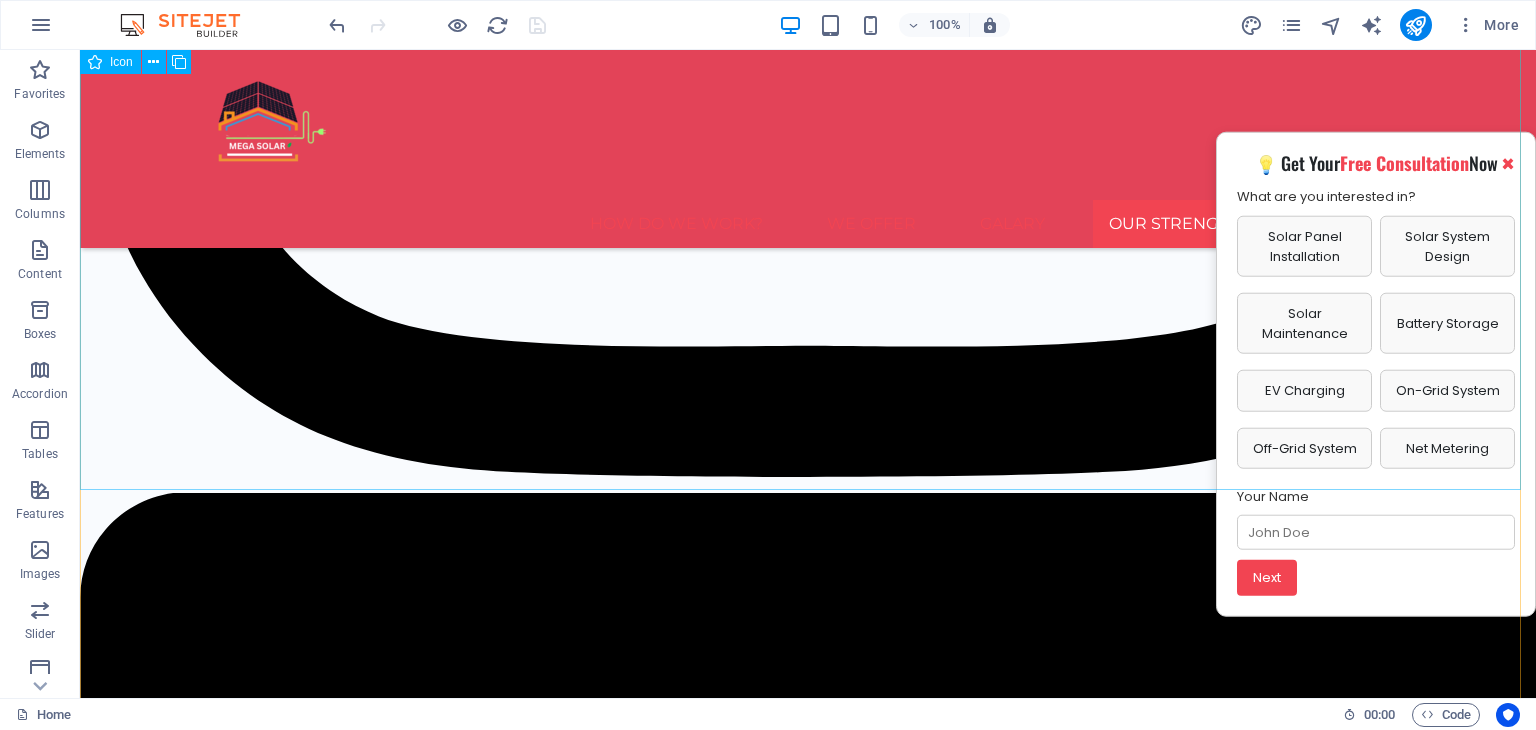 scroll, scrollTop: 6456, scrollLeft: 0, axis: vertical 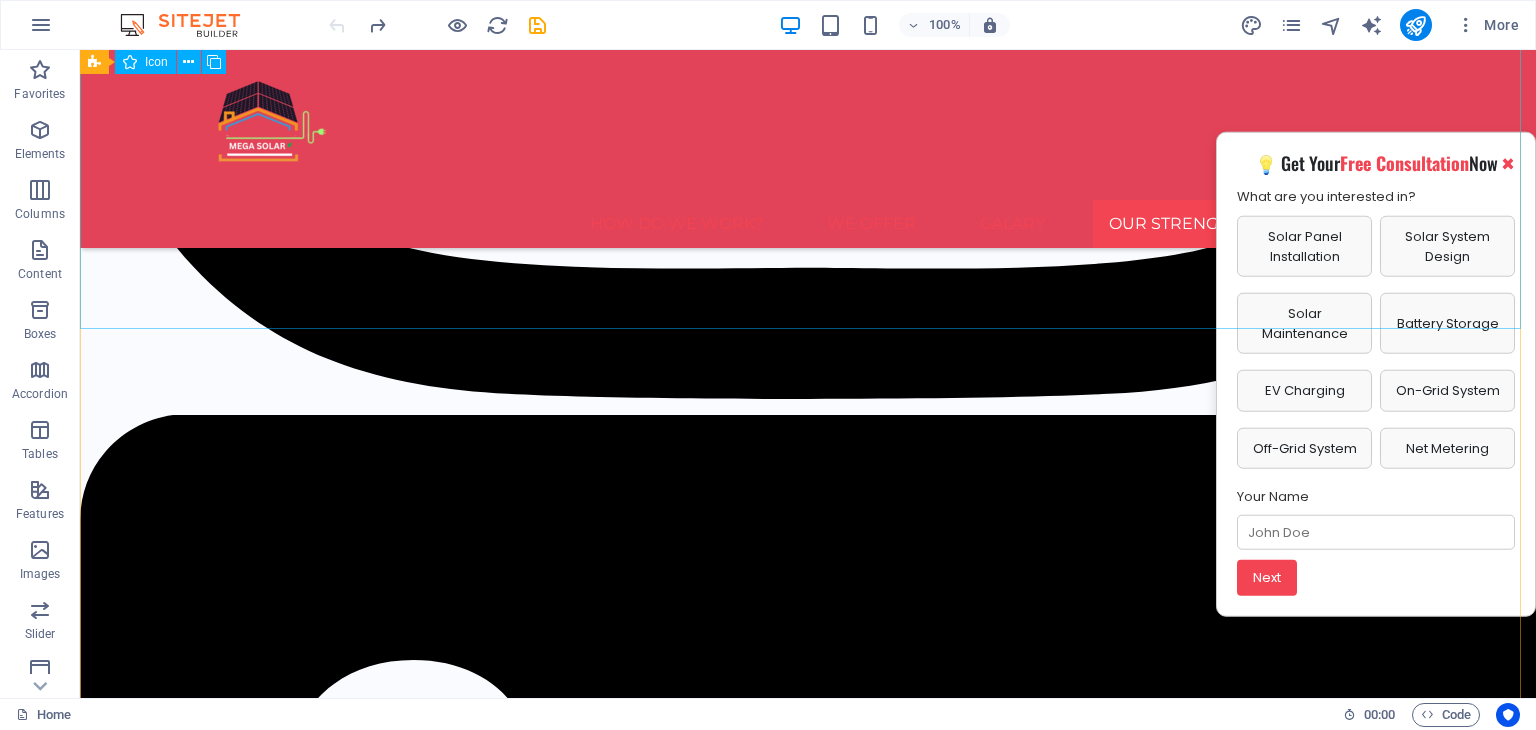 click at bounding box center (808, -329) 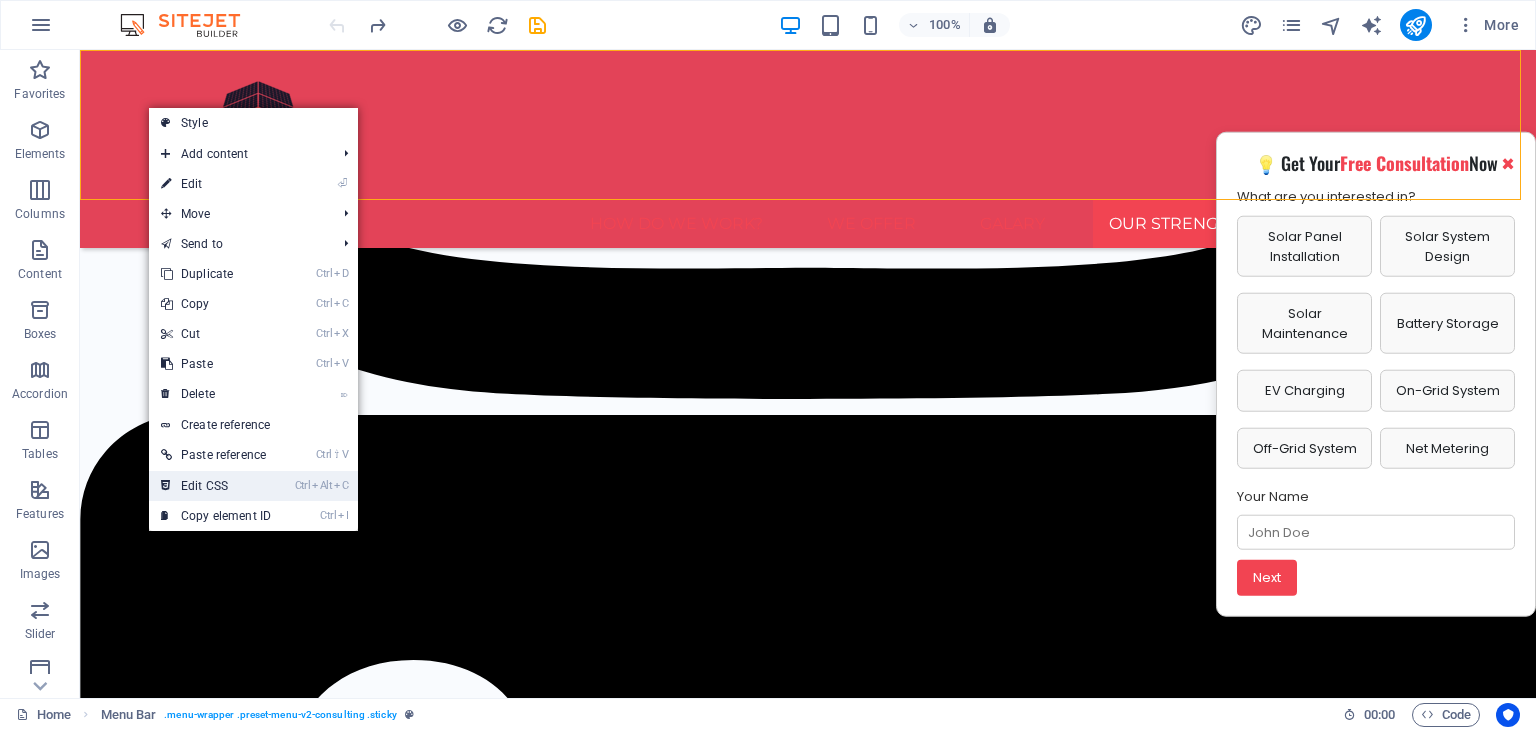 click on "Ctrl Alt C  Edit CSS" at bounding box center [216, 486] 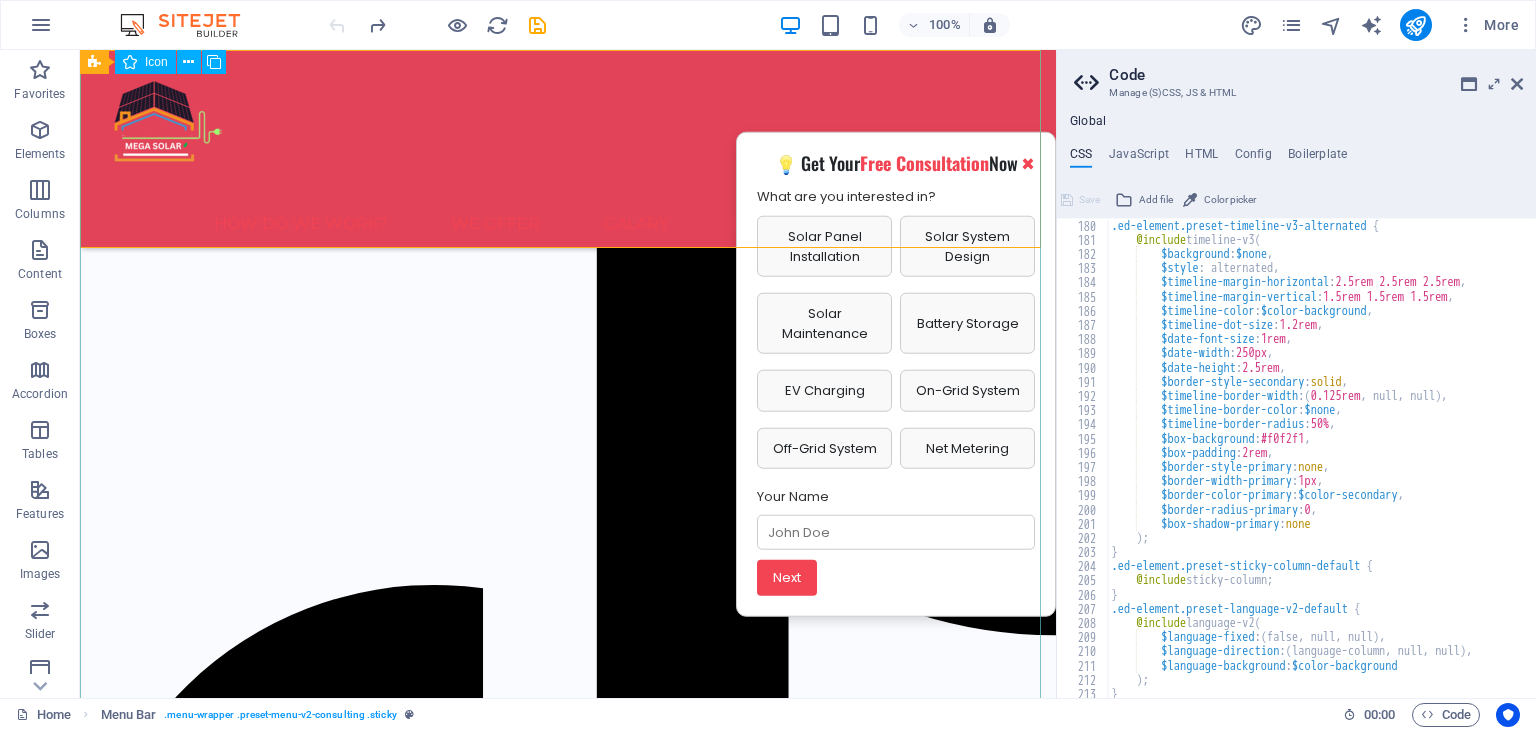 scroll, scrollTop: 4708, scrollLeft: 0, axis: vertical 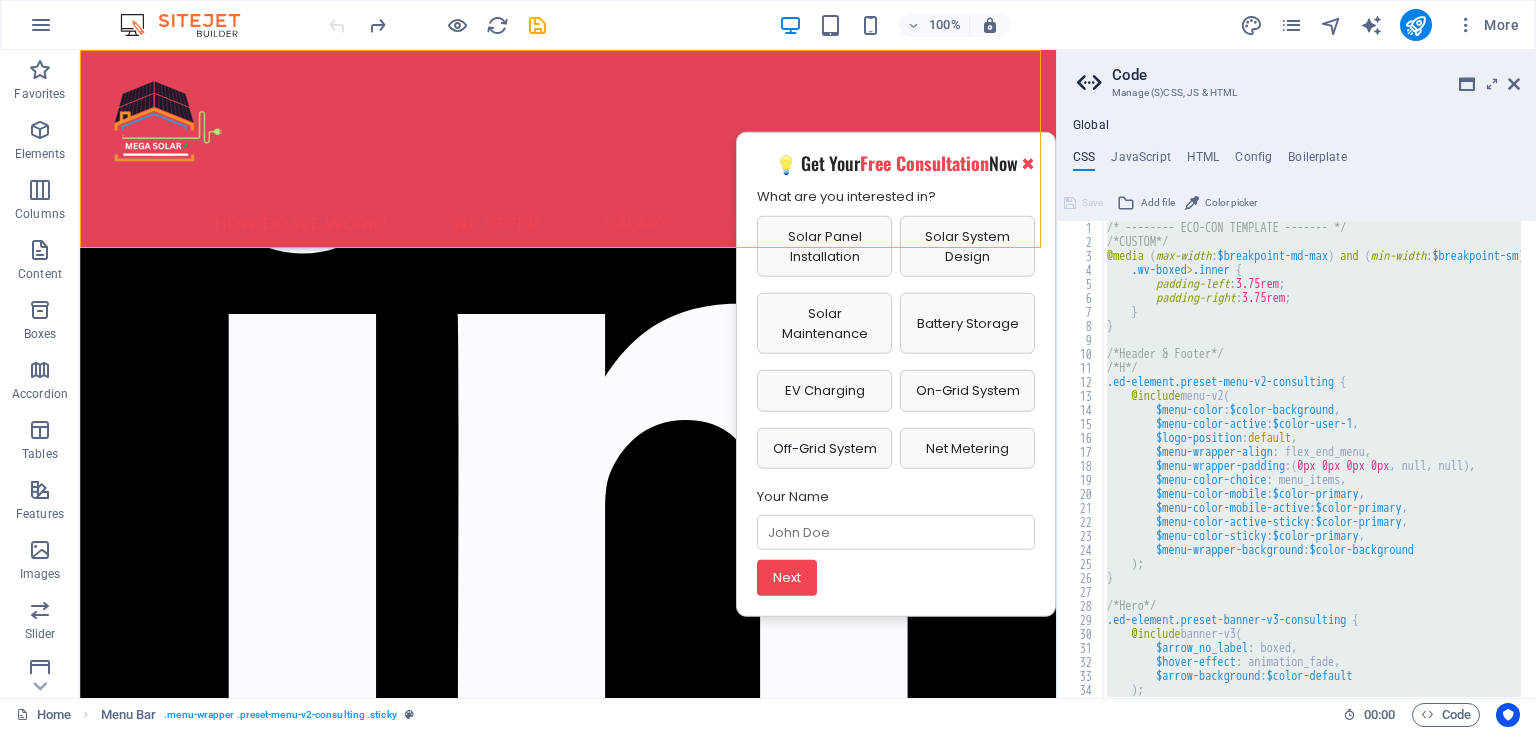 paste 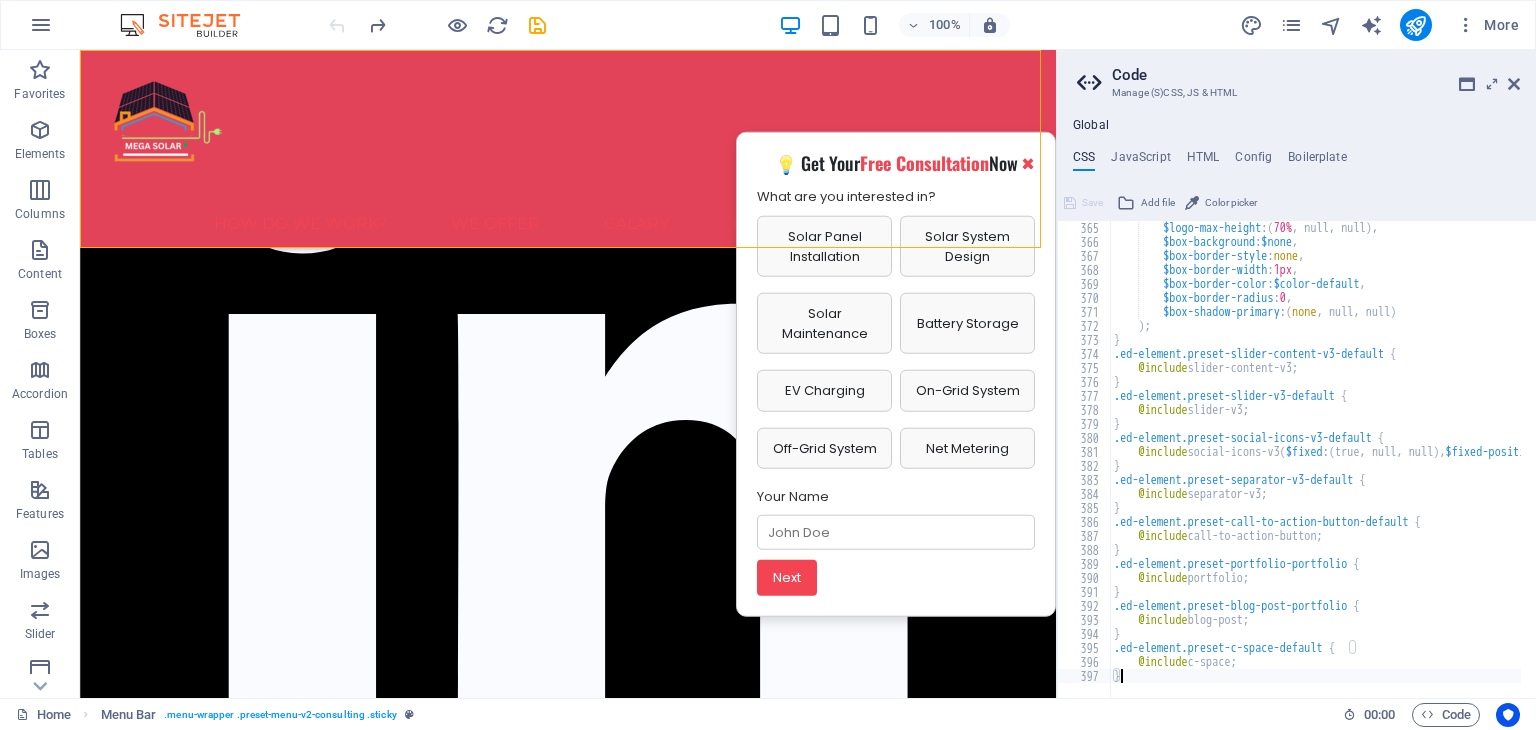 scroll, scrollTop: 5096, scrollLeft: 0, axis: vertical 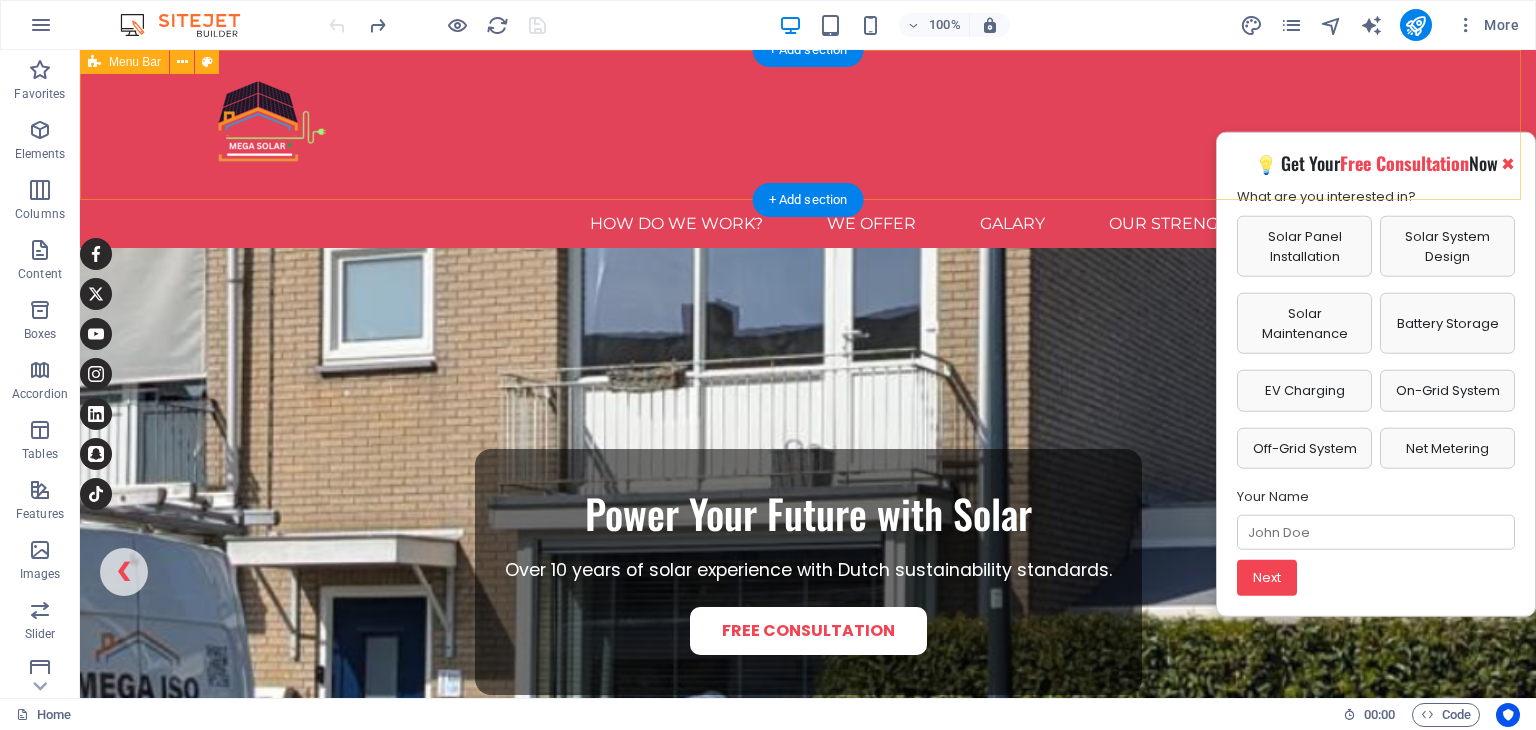 click on "HOW DO WE WORK? we offer galary Our Strengths Contact Us" at bounding box center [808, 149] 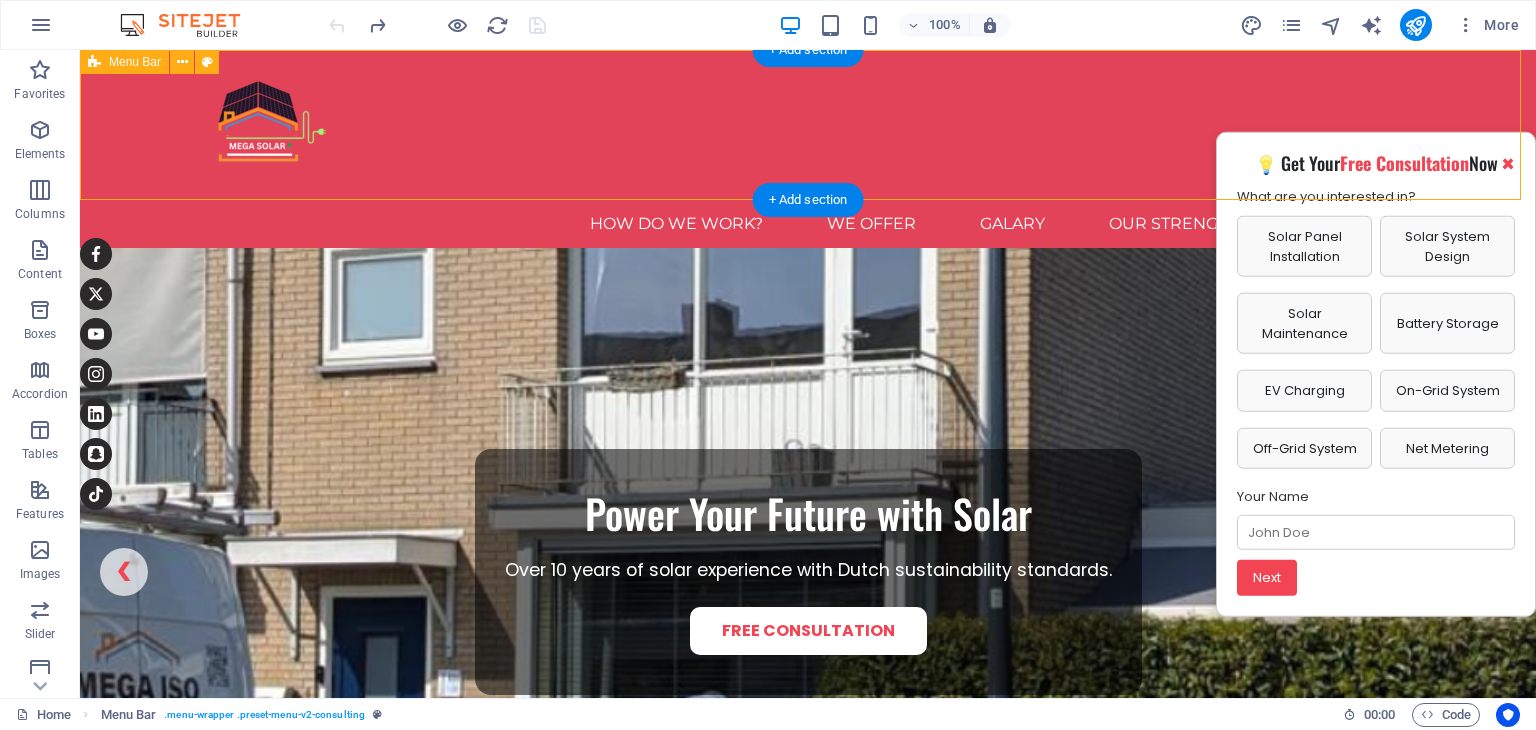 click on "HOW DO WE WORK? we offer galary Our Strengths Contact Us" at bounding box center (808, 149) 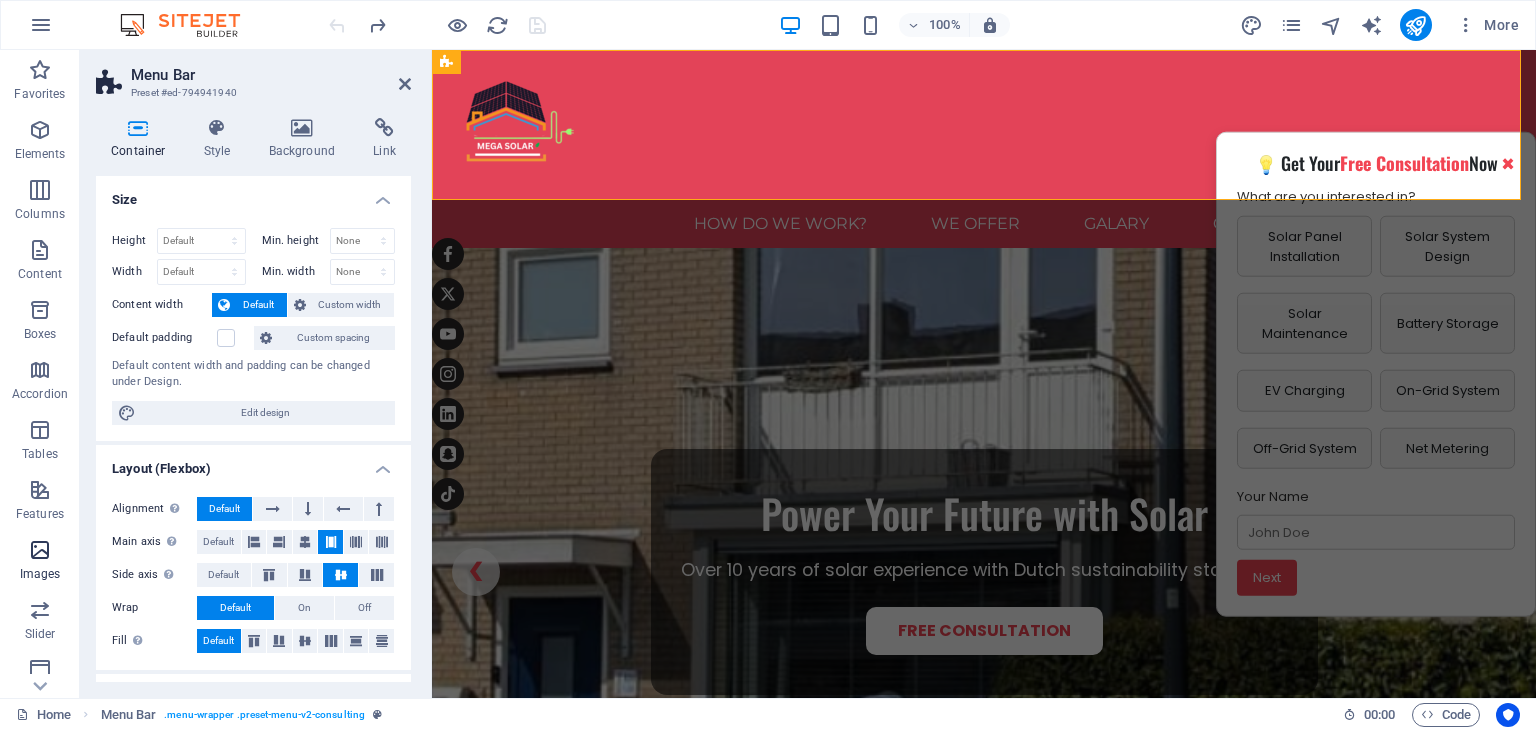scroll, scrollTop: 252, scrollLeft: 0, axis: vertical 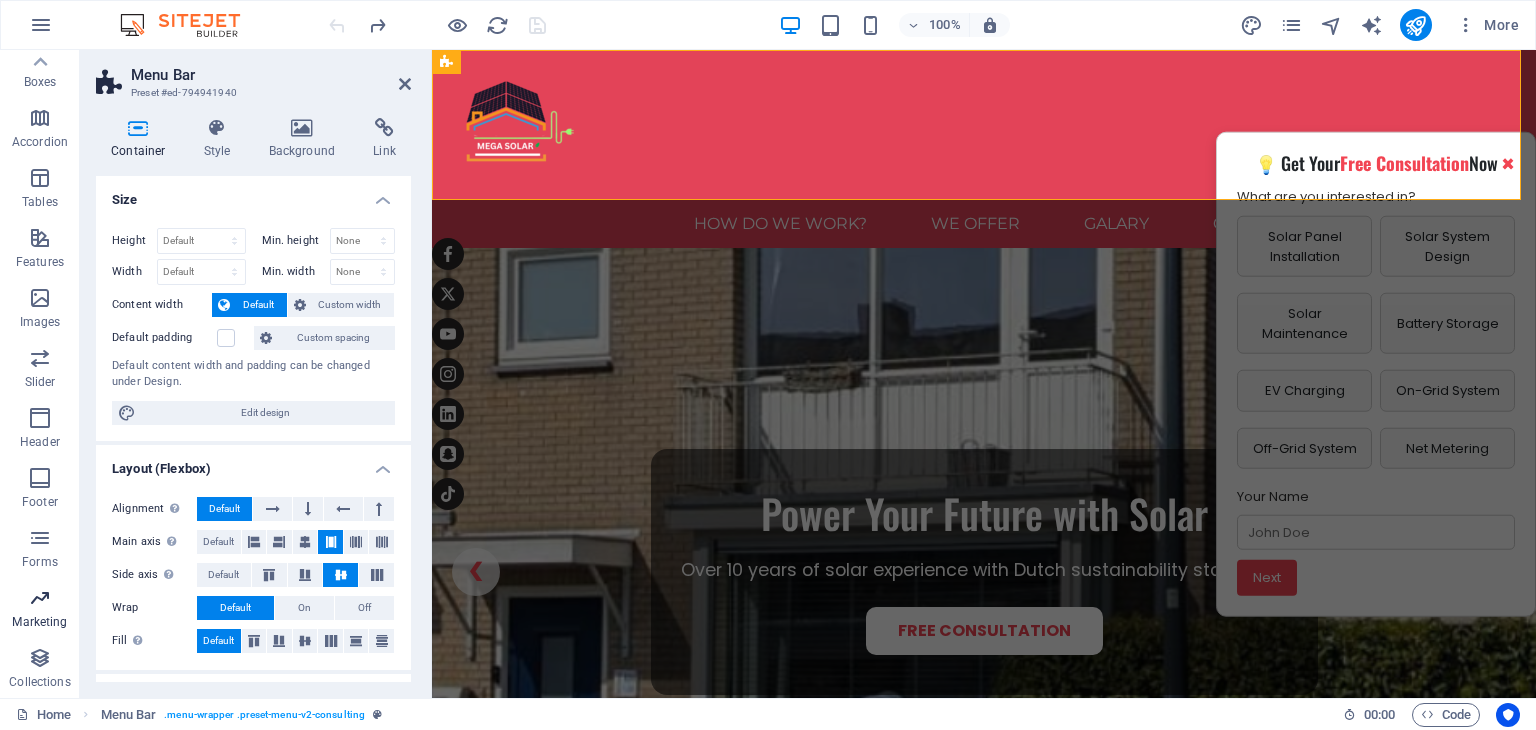 click at bounding box center (40, 598) 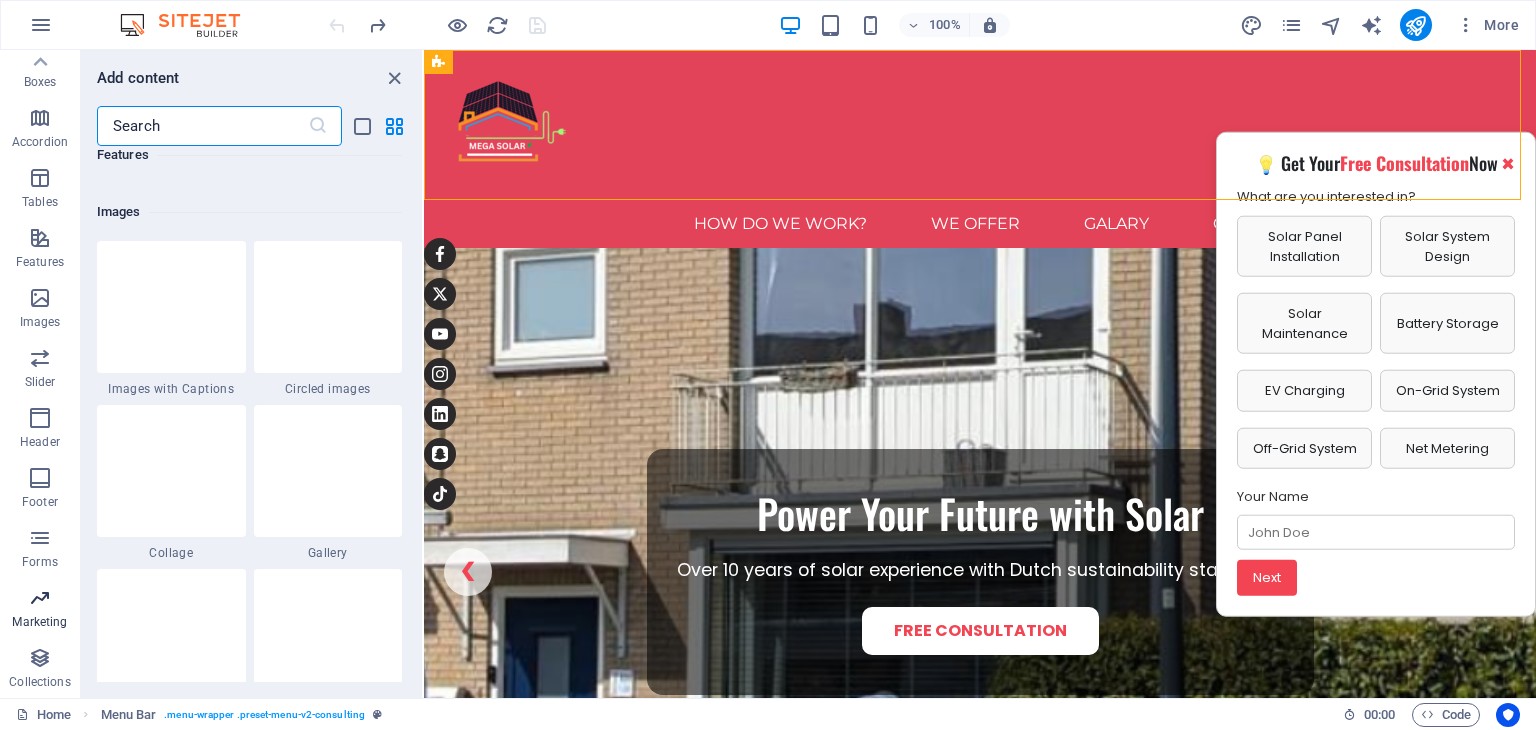scroll, scrollTop: 16288, scrollLeft: 0, axis: vertical 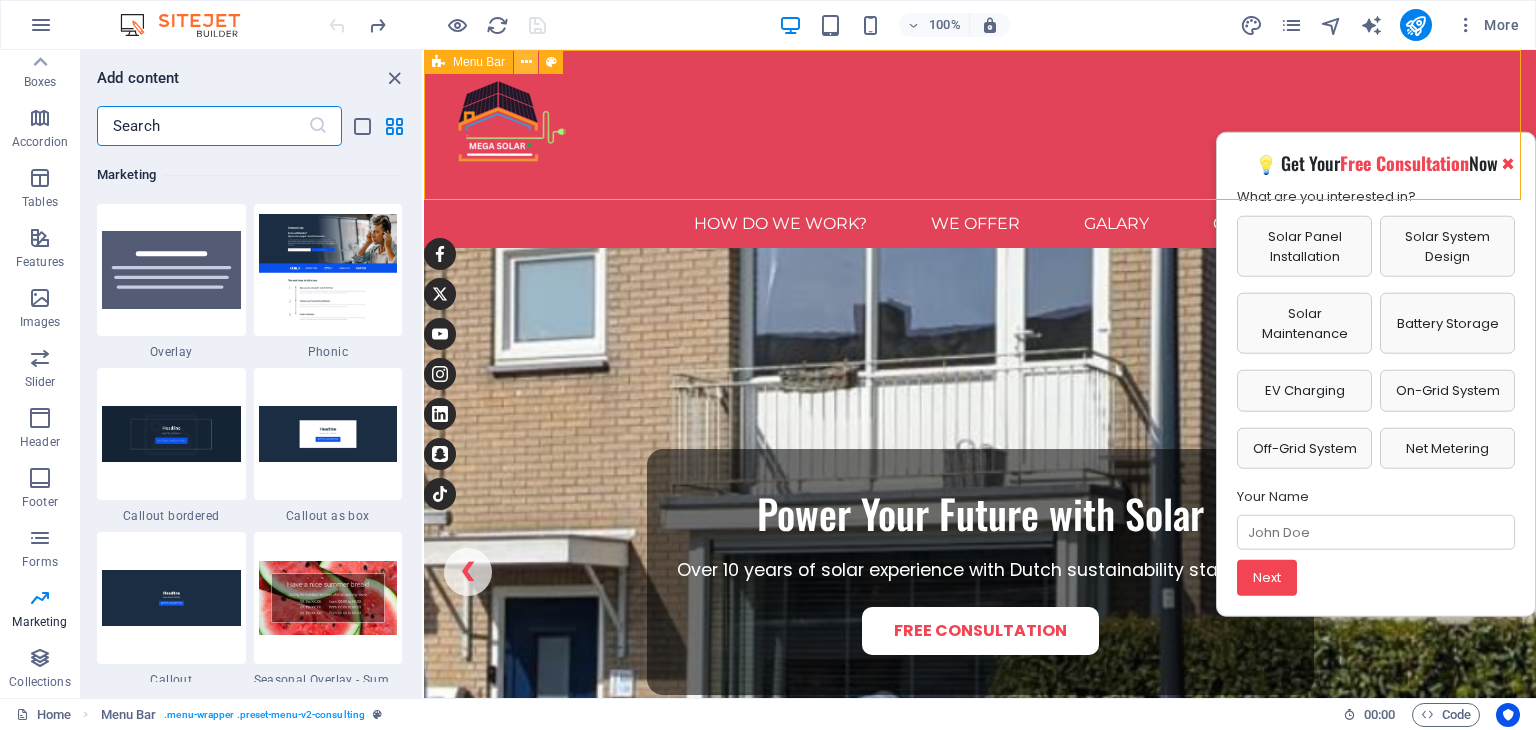 click at bounding box center [526, 62] 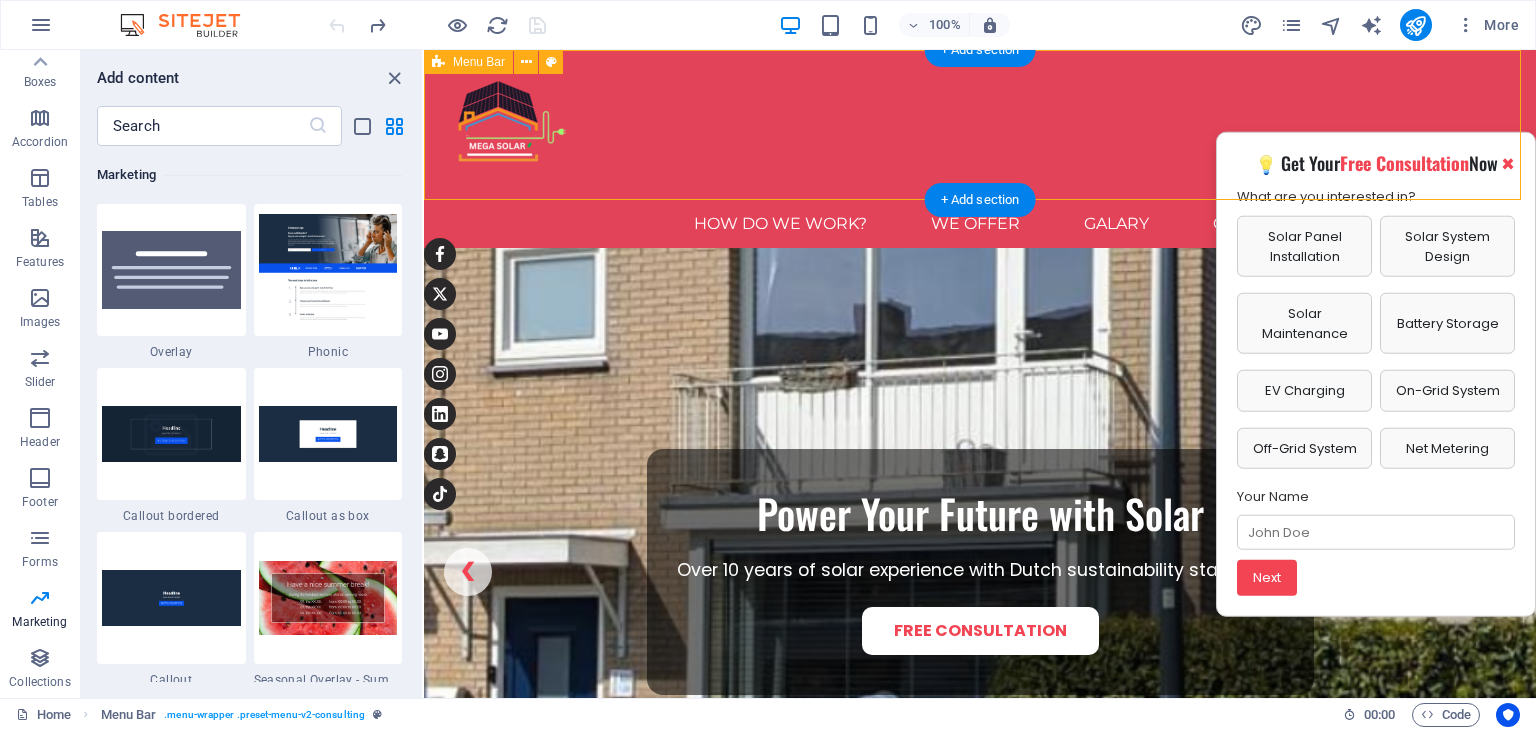 click on "HOW DO WE WORK? we offer galary Our Strengths Contact Us" at bounding box center (980, 149) 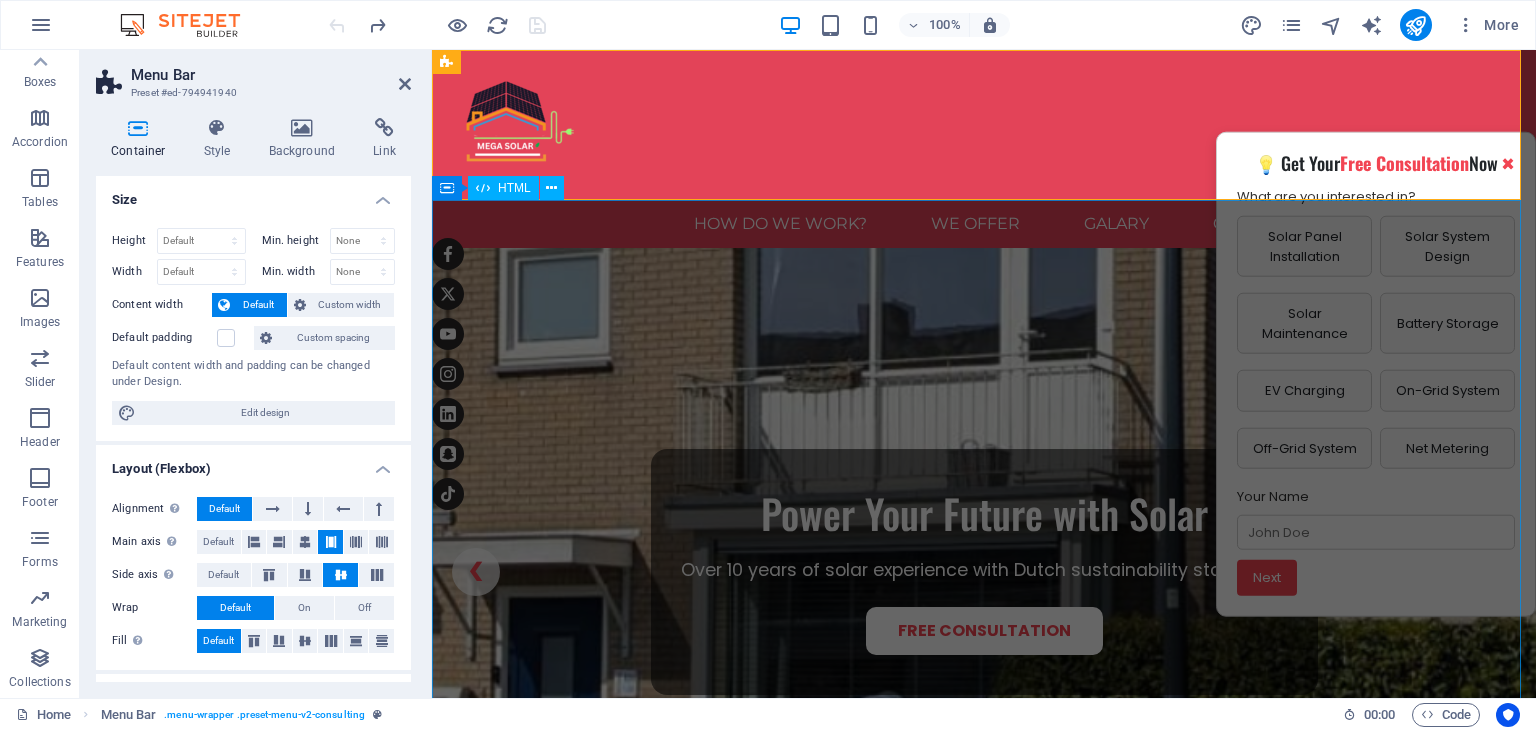 click on "Mega Sun Solar Slider
Power Your Future with Solar
Over 10 years of solar experience with Dutch sustainability standards.
Free Consultation
Smart Energy, Lower Bills
Cut costs with innovative, efficient solar technology — tailored for UAE.
Explore Projects
Technology from the Netherlands
European innovation now empowering the Emirates sustainably.
Who We Are
❮
❯" at bounding box center (984, 585) 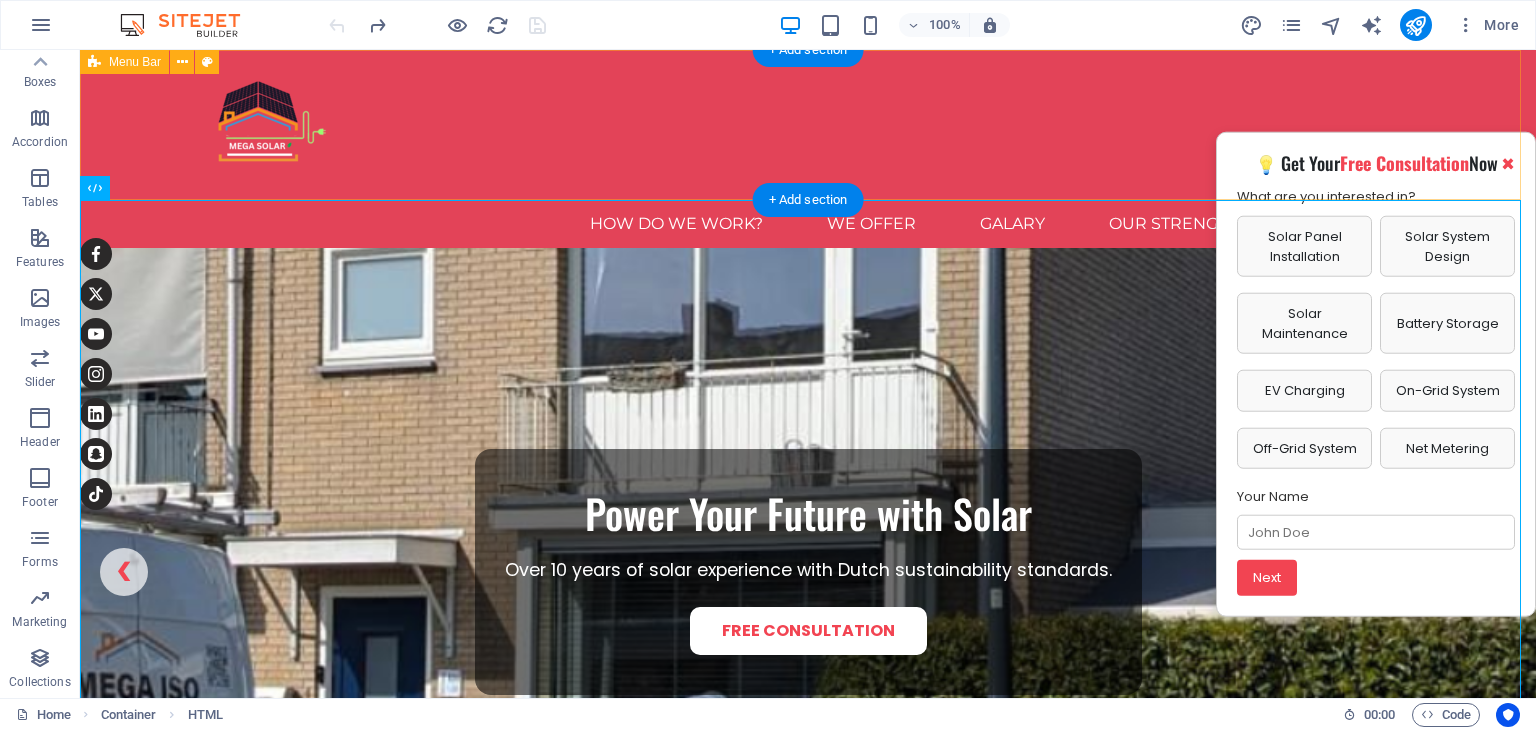 click on "HOW DO WE WORK? we offer galary Our Strengths Contact Us" at bounding box center [808, 149] 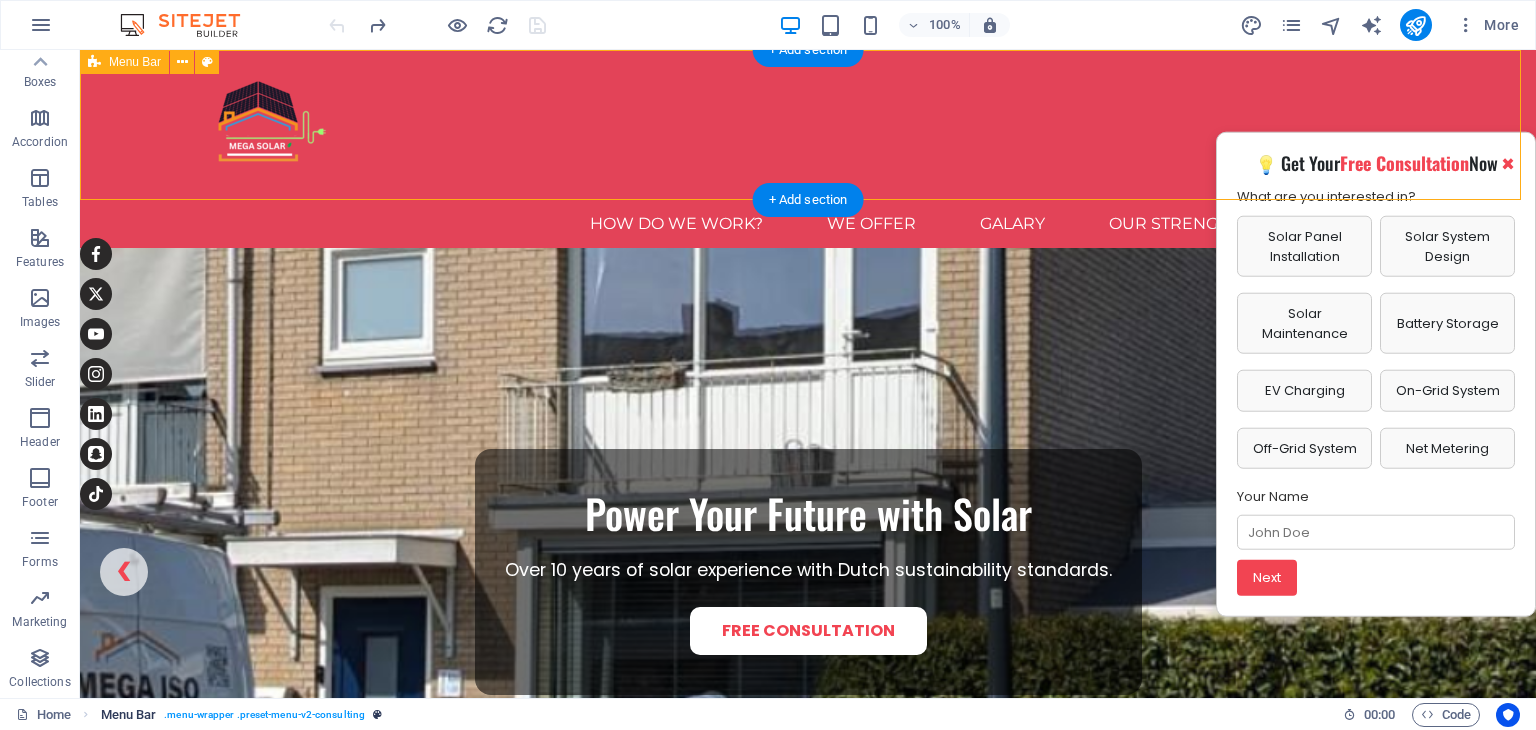 click on ". menu-wrapper .preset-menu-v2-consulting" at bounding box center (264, 715) 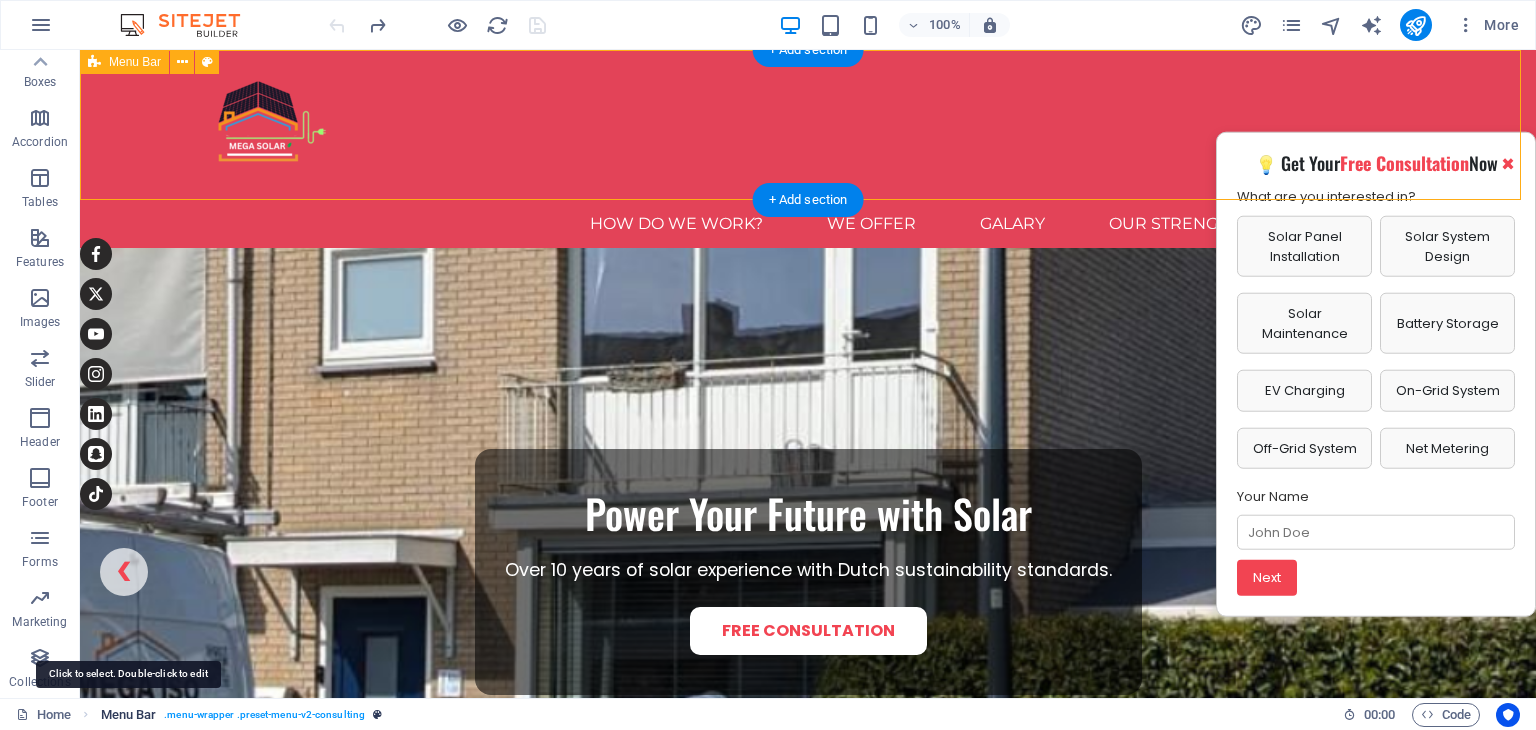 click on "Menu Bar" at bounding box center [129, 715] 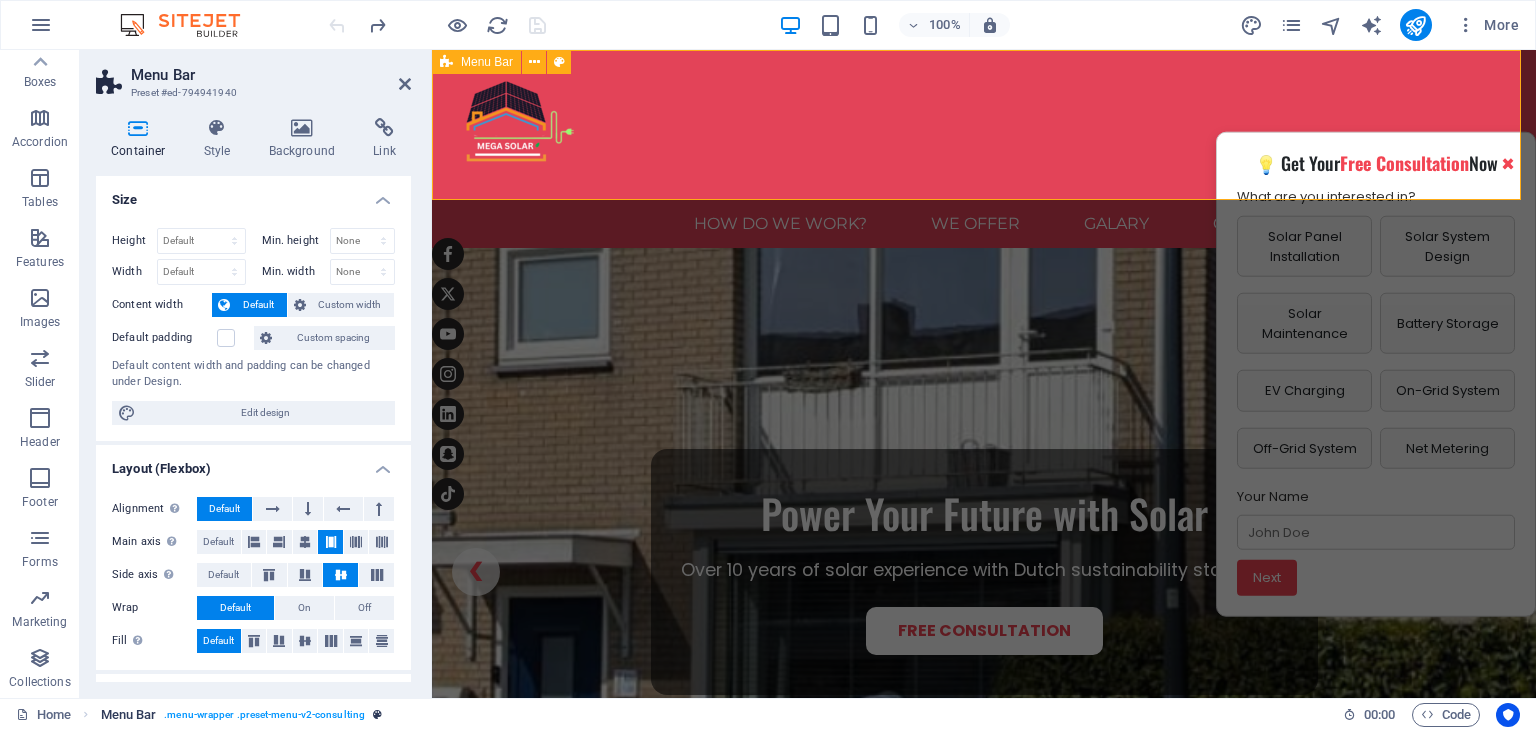 click on ". menu-wrapper .preset-menu-v2-consulting" at bounding box center [264, 715] 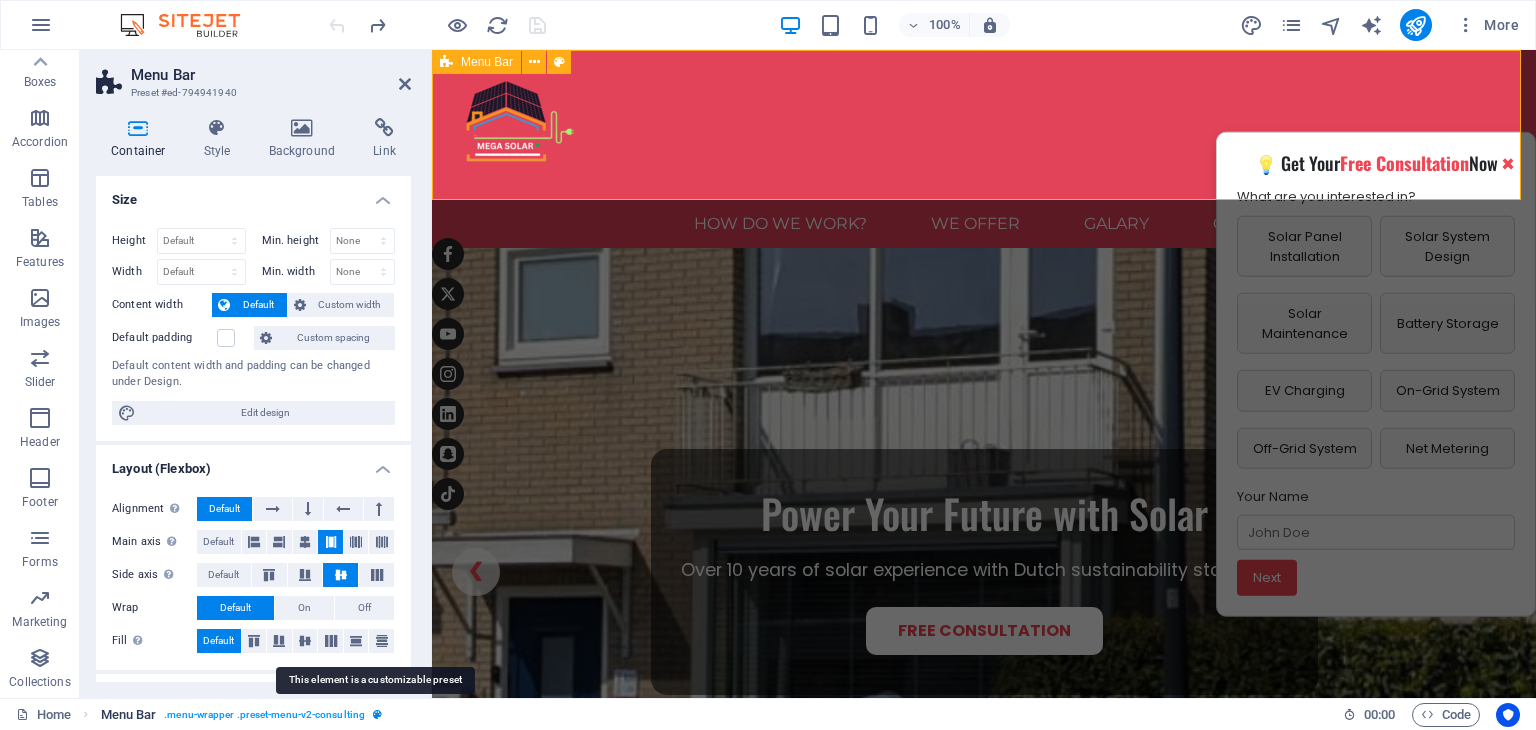 click at bounding box center (377, 714) 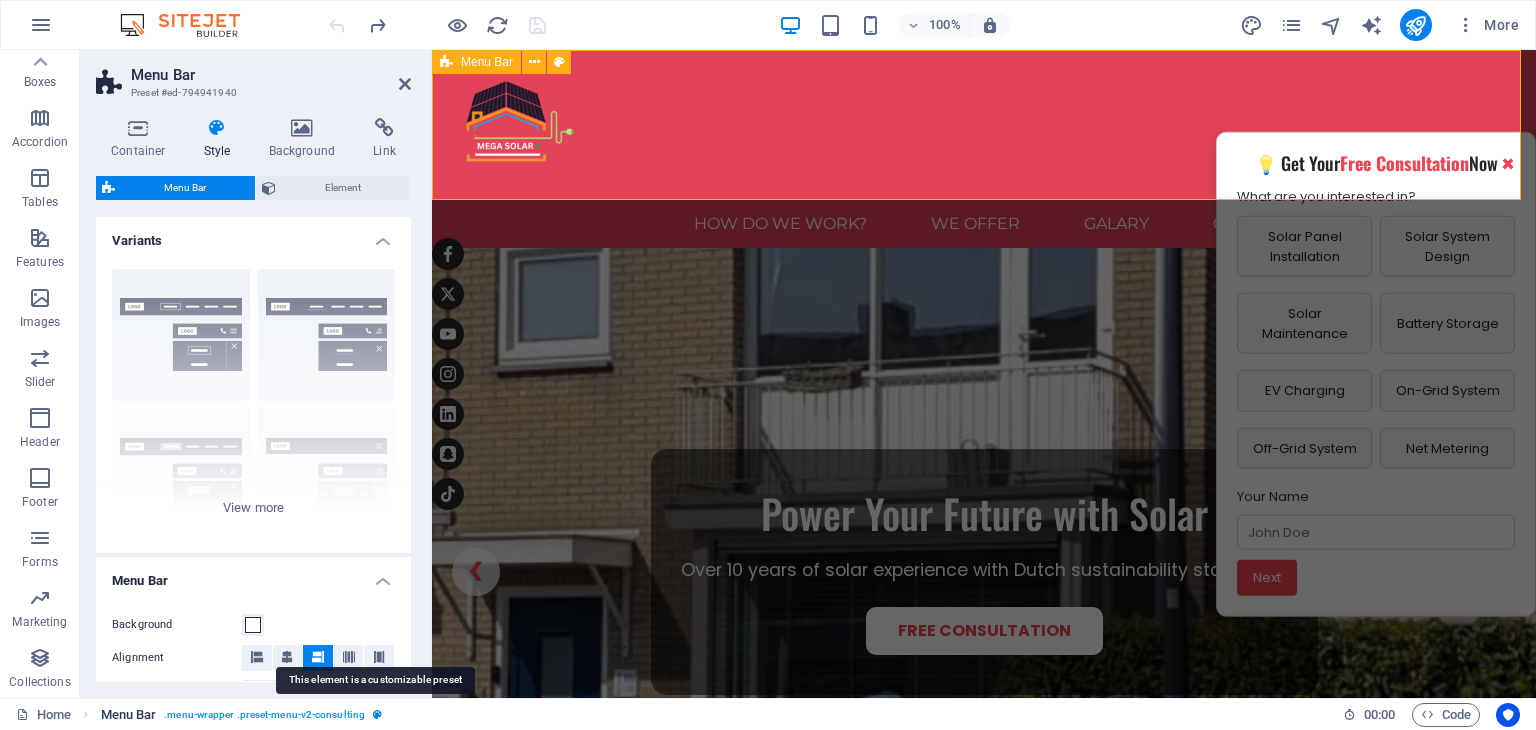 click at bounding box center [377, 714] 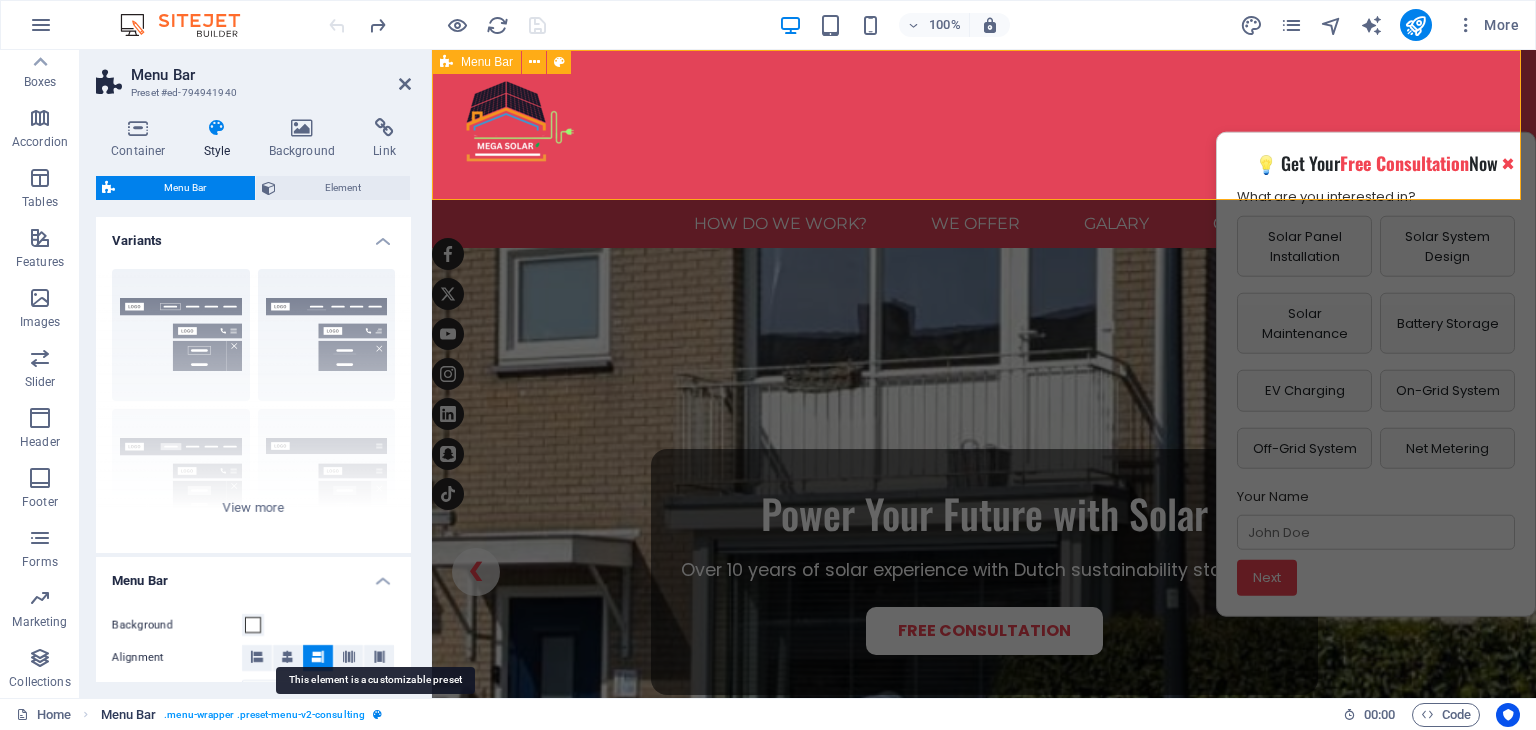 click at bounding box center (377, 714) 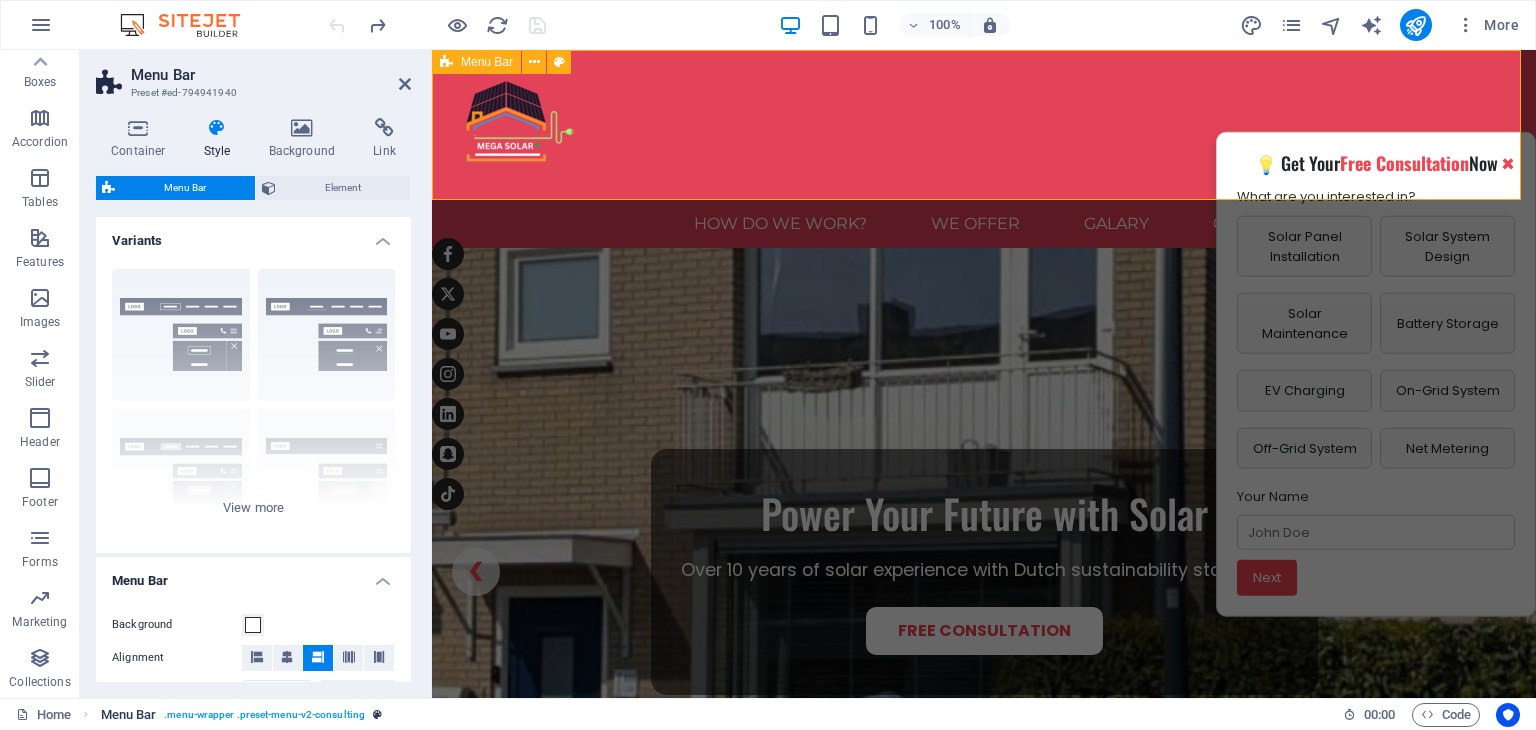 click on ". menu-wrapper .preset-menu-v2-consulting" at bounding box center [264, 715] 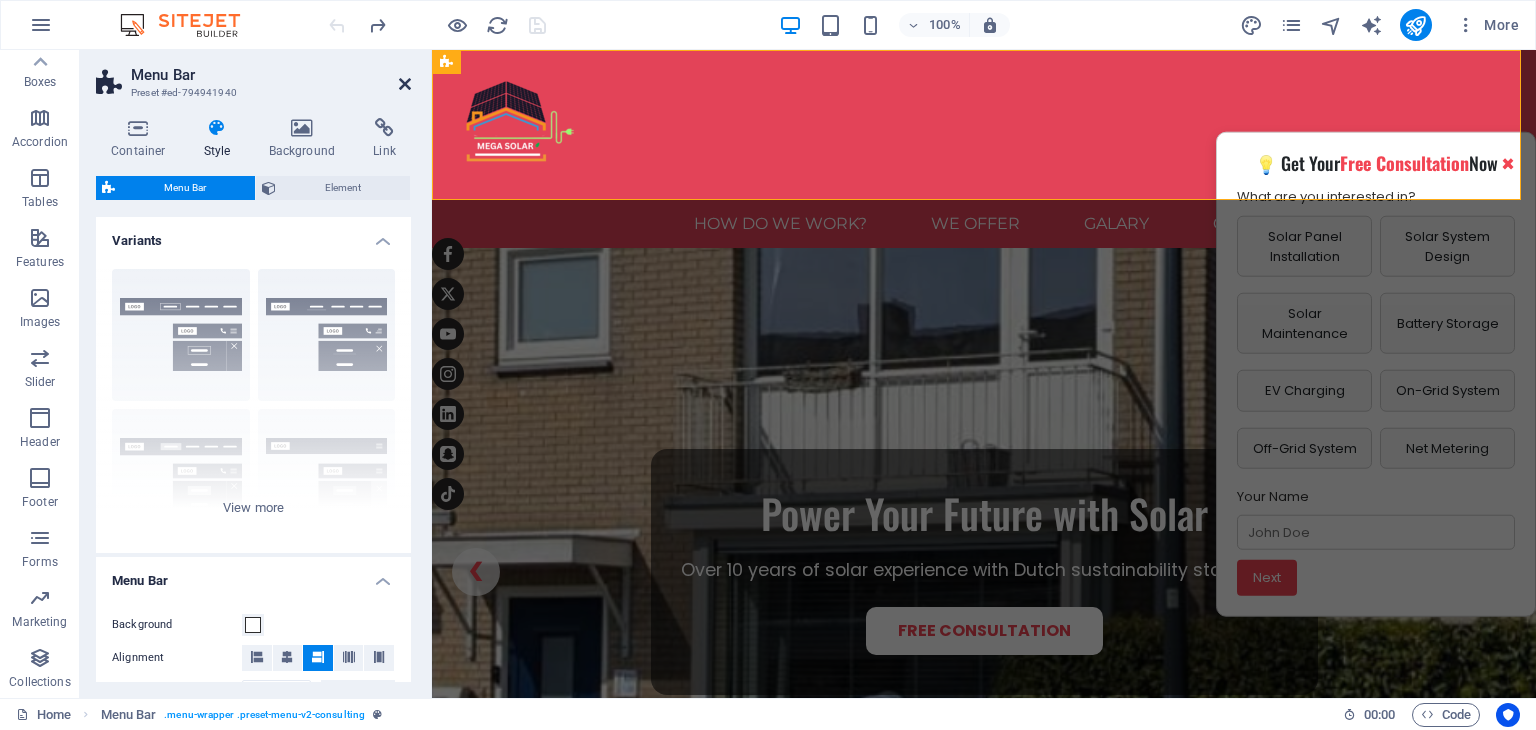 click at bounding box center (405, 84) 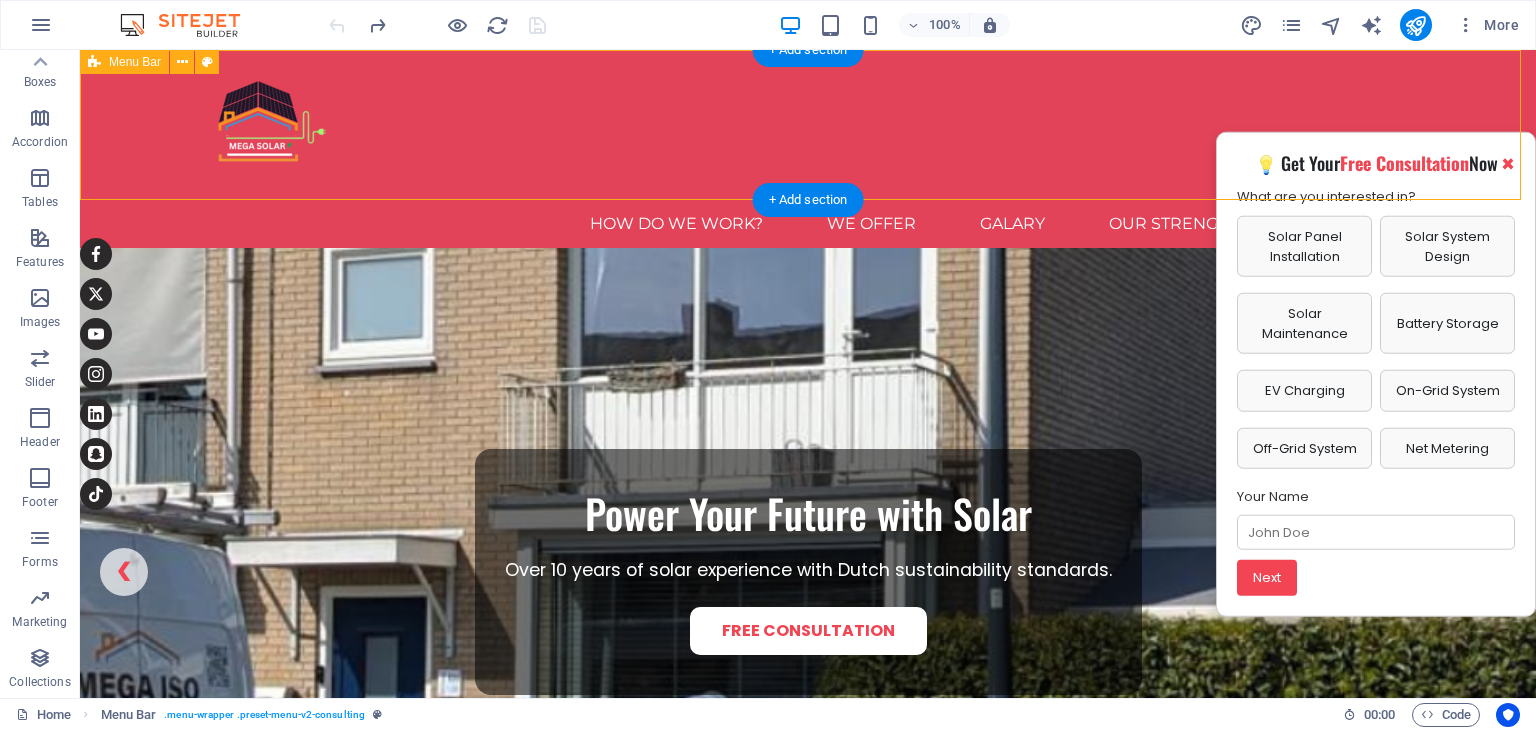 click on "HOW DO WE WORK? we offer galary Our Strengths Contact Us" at bounding box center [808, 149] 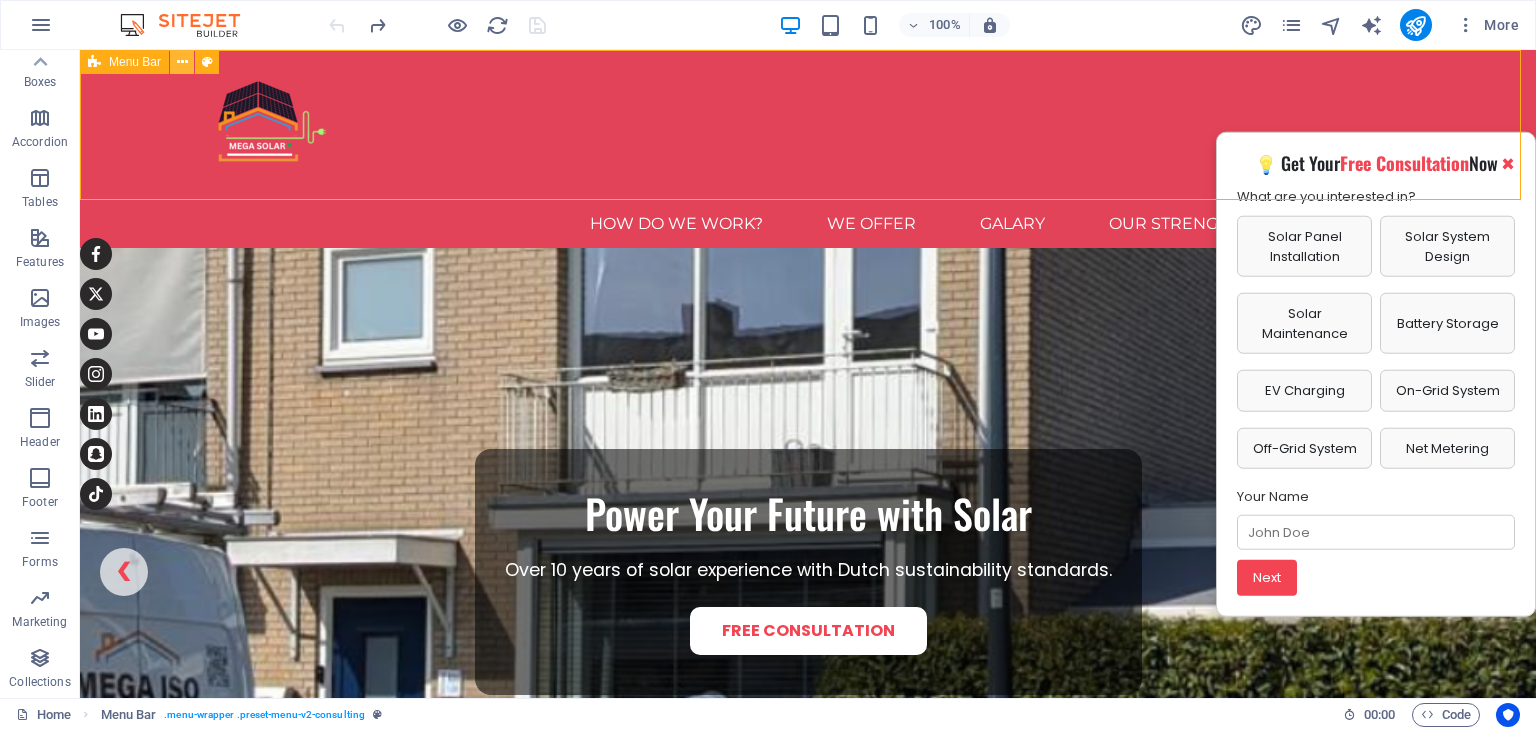 click at bounding box center (182, 62) 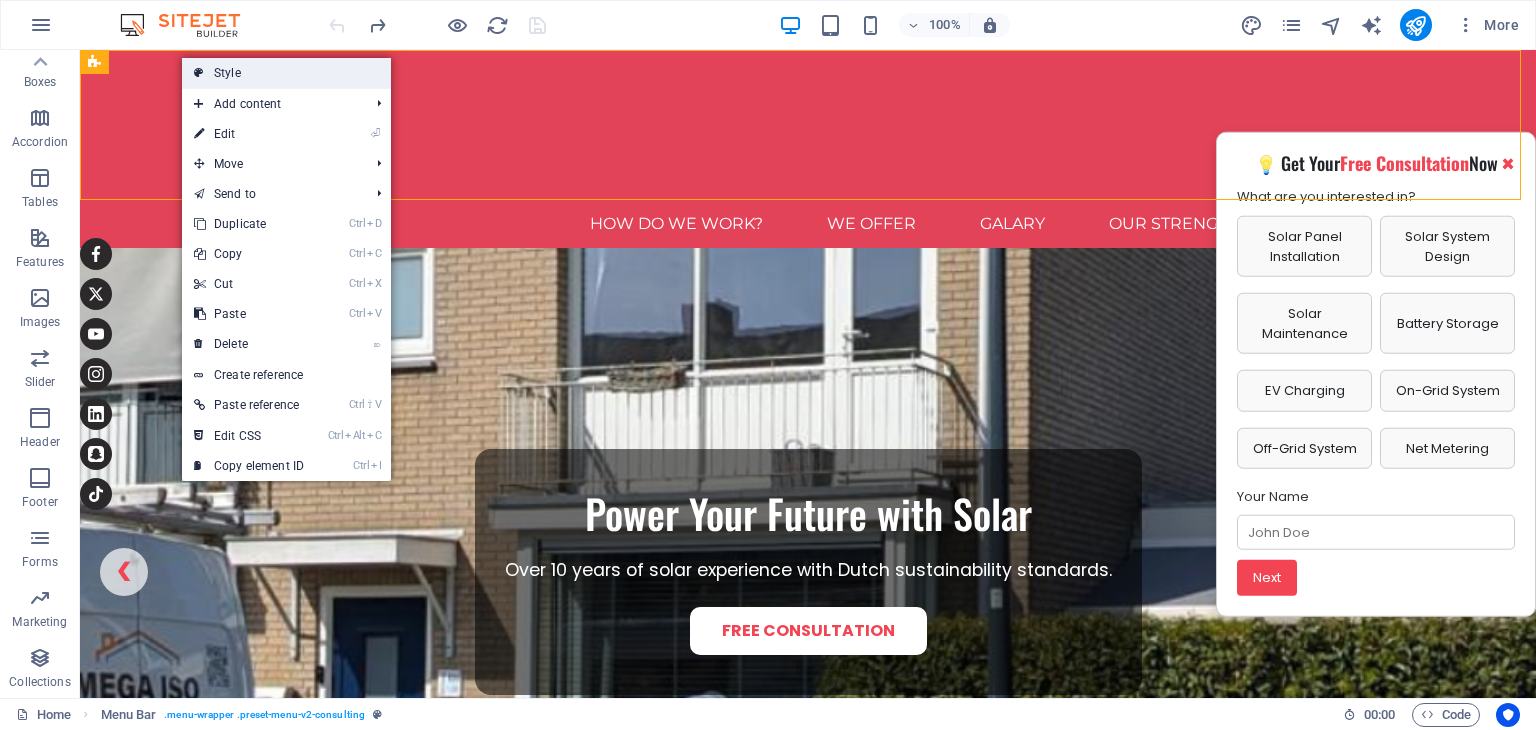 click on "Style" at bounding box center [286, 73] 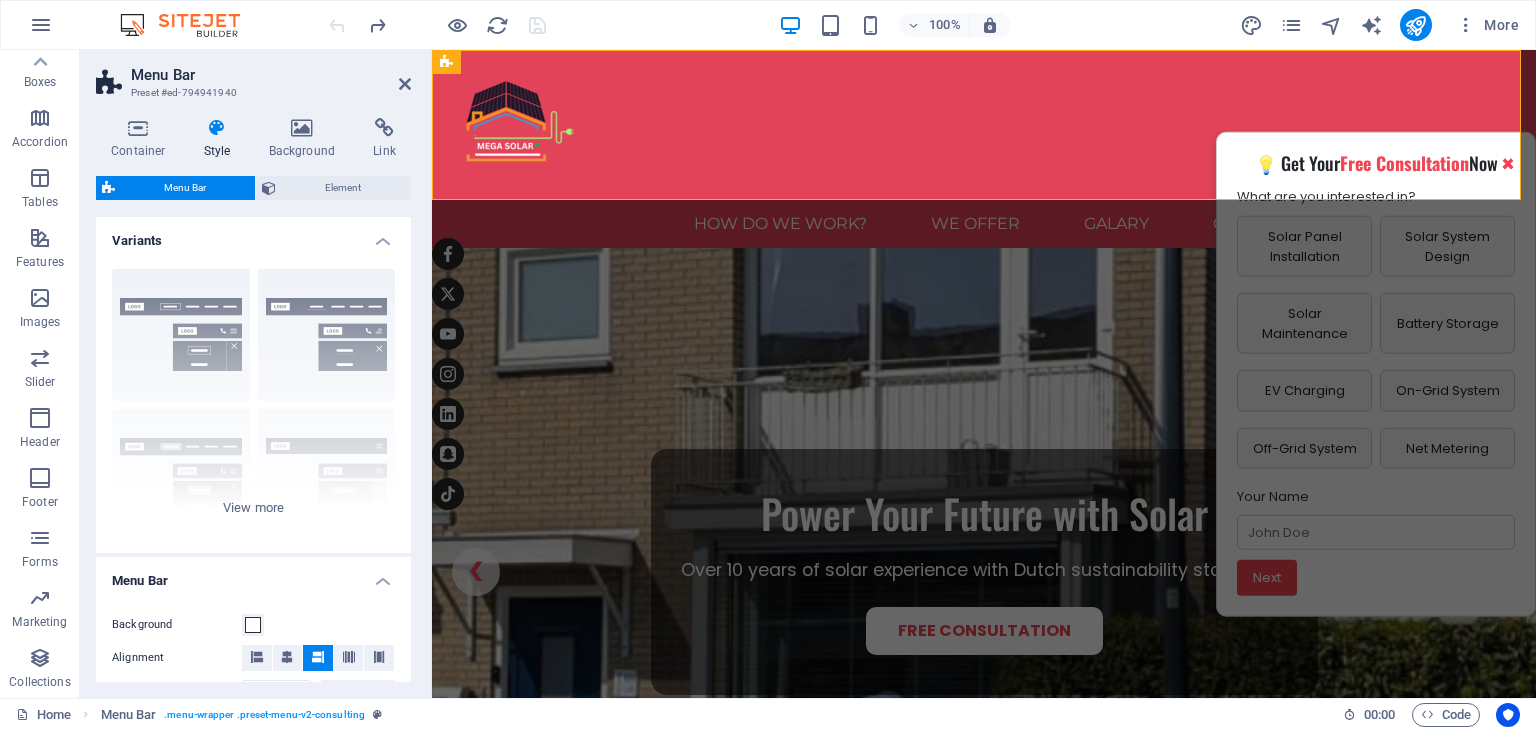 click on "Container Style Background Link Size Height Default px rem % vh vw Min. height None px rem % vh vw Width Default px rem % em vh vw Min. width None px rem % vh vw Content width Default Custom width Width Default px rem % em vh vw Min. width None px rem % vh vw Default padding Custom spacing Default content width and padding can be changed under Design. Edit design Layout (Flexbox) Alignment Determines the flex direction. Default Main axis Determine how elements should behave along the main axis inside this container (justify content). Default Side axis Control the vertical direction of the element inside of the container (align items). Default Wrap Default On Off Fill Controls the distances and direction of elements on the y-axis across several lines (align content). Default Accessibility ARIA helps assistive technologies (like screen readers) to understand the role, state, and behavior of web elements Role The ARIA role defines the purpose of an element.  None Alert Article Banner Comment Fan" at bounding box center [253, 400] 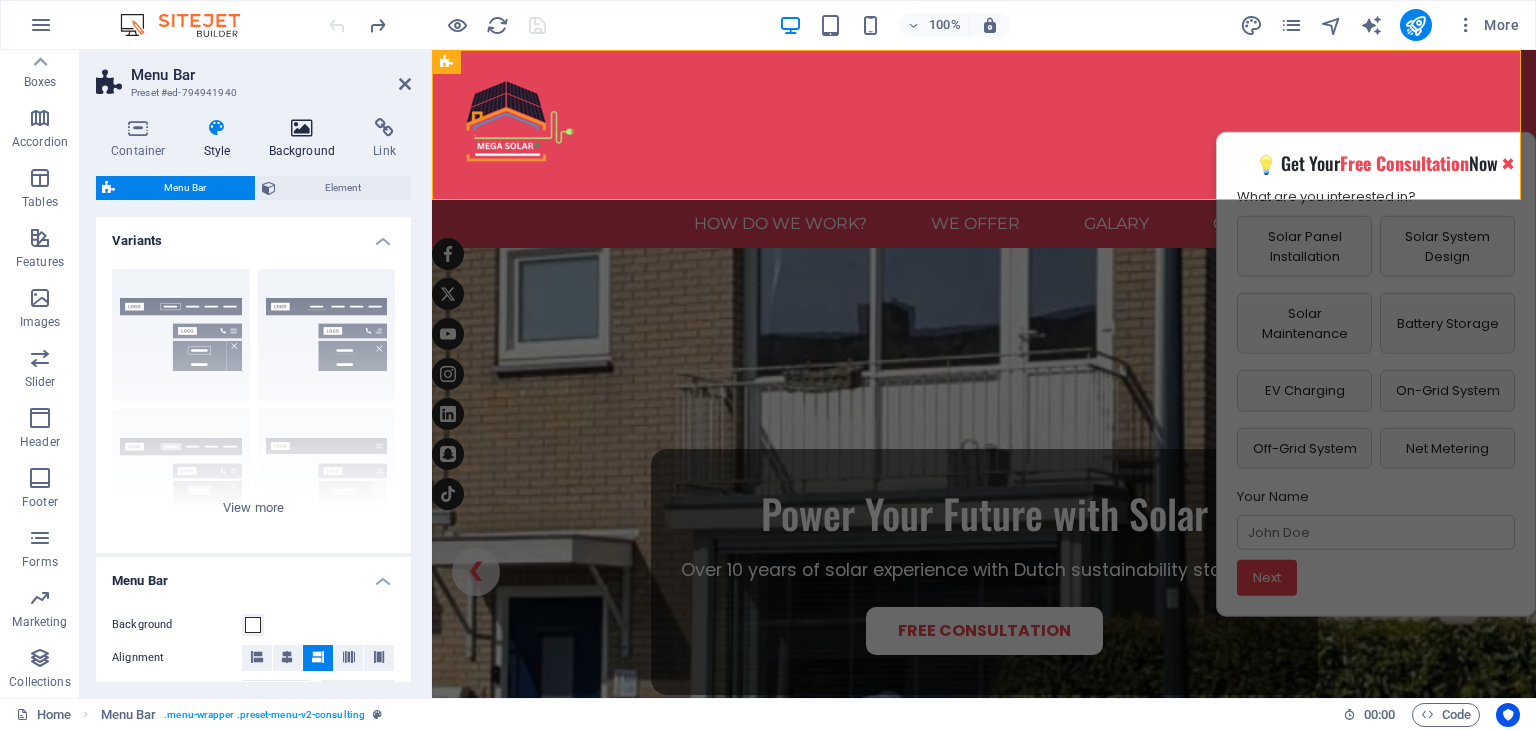 click at bounding box center (302, 128) 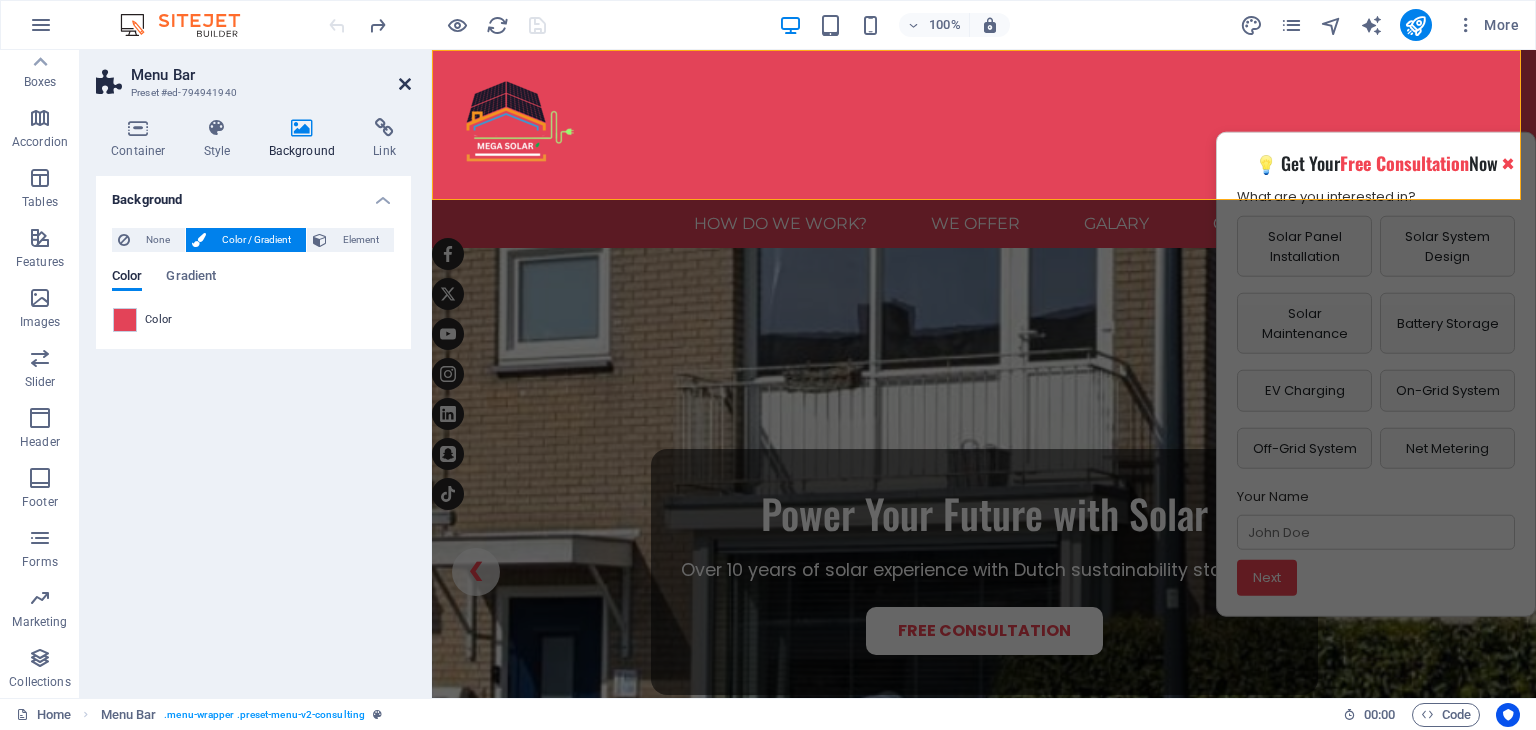 click at bounding box center (405, 84) 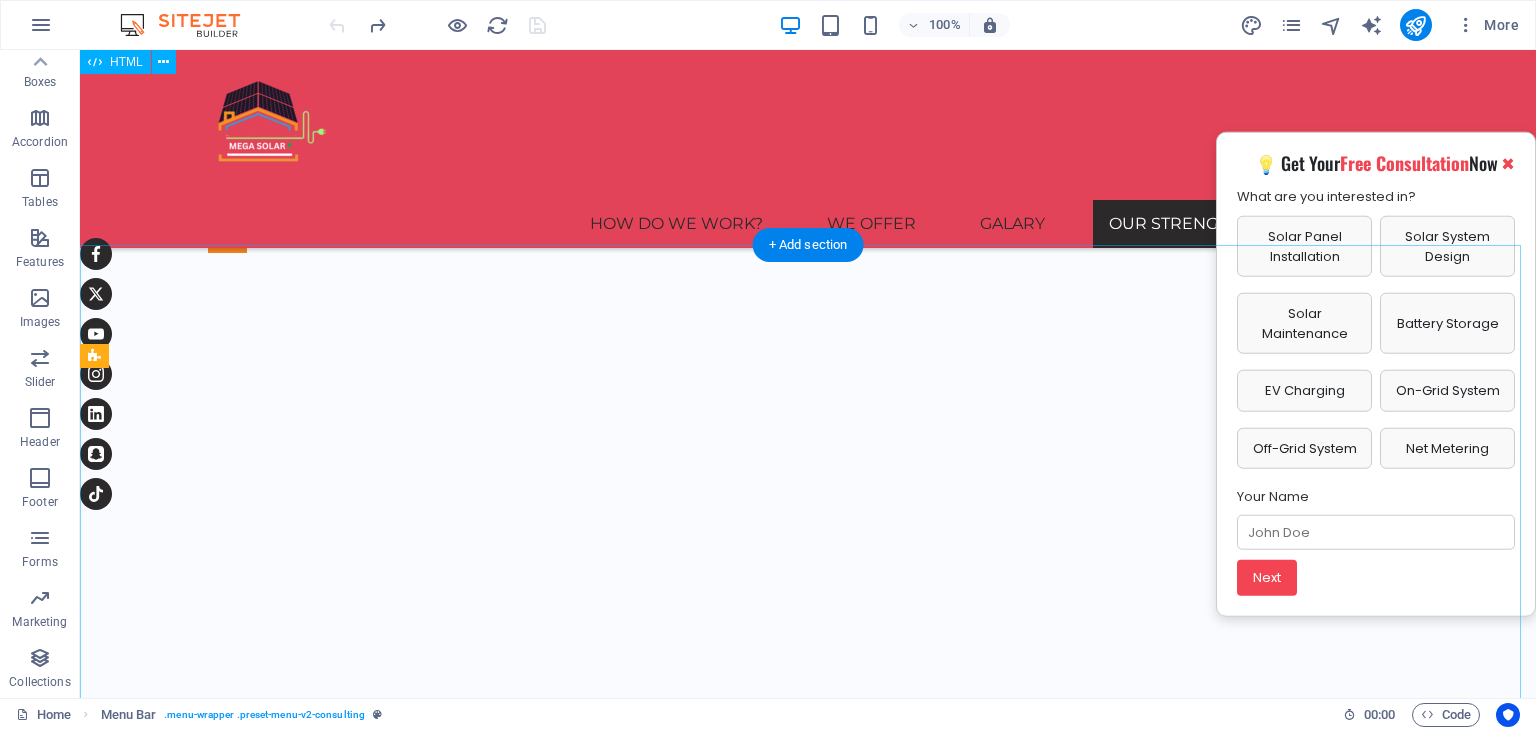 scroll, scrollTop: 5402, scrollLeft: 0, axis: vertical 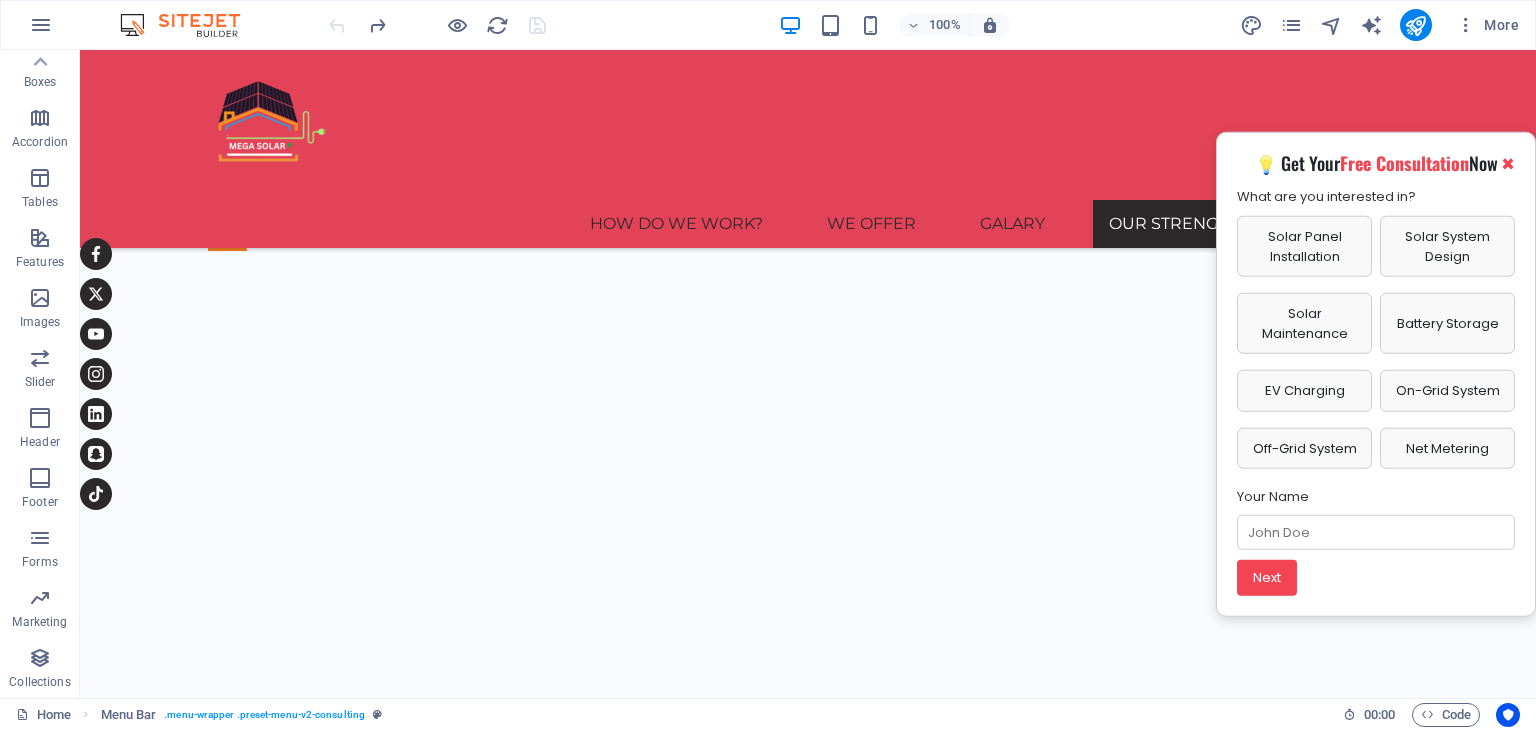click on "HOW DO WE WORK? we offer galary Our Strengths Contact Us" at bounding box center [808, 149] 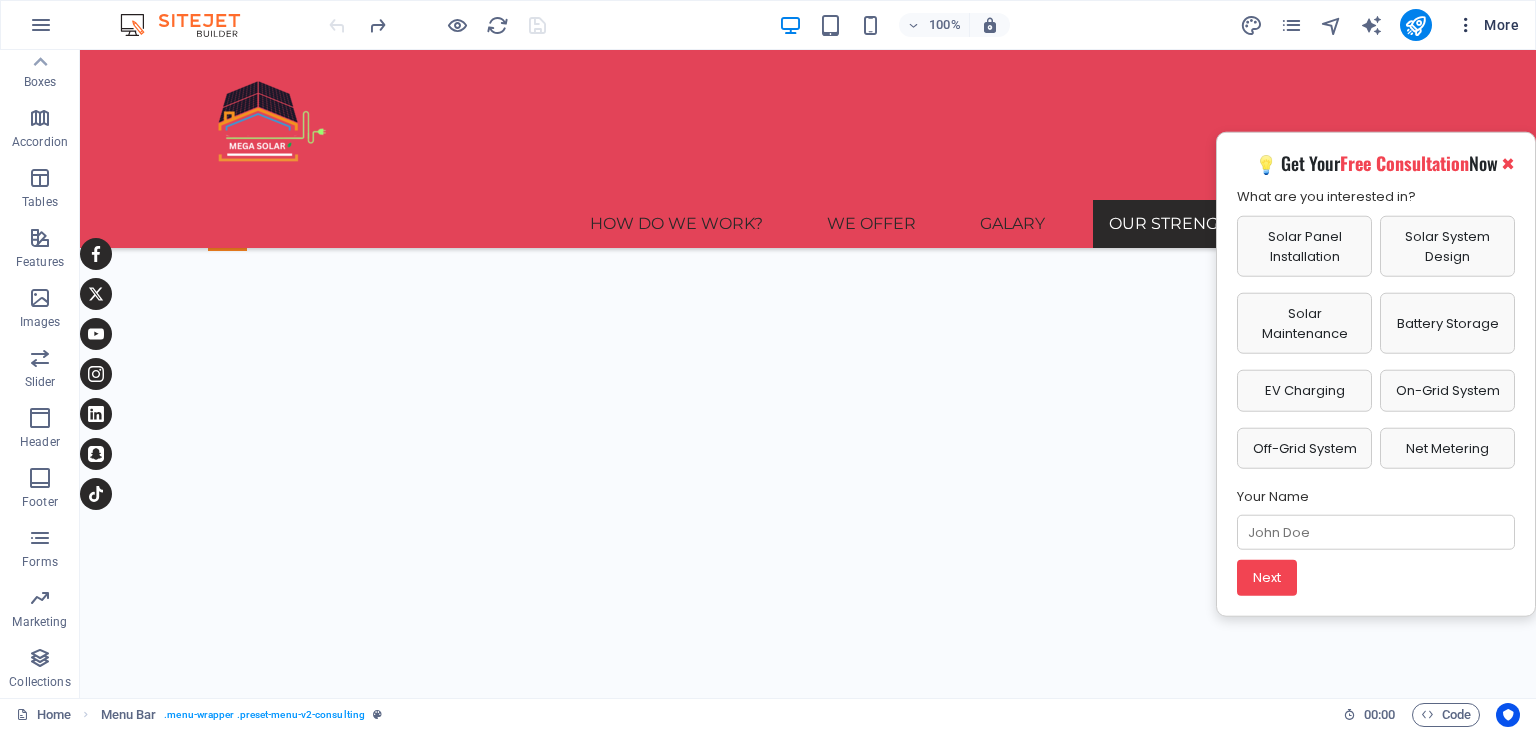 click on "More" at bounding box center [1487, 25] 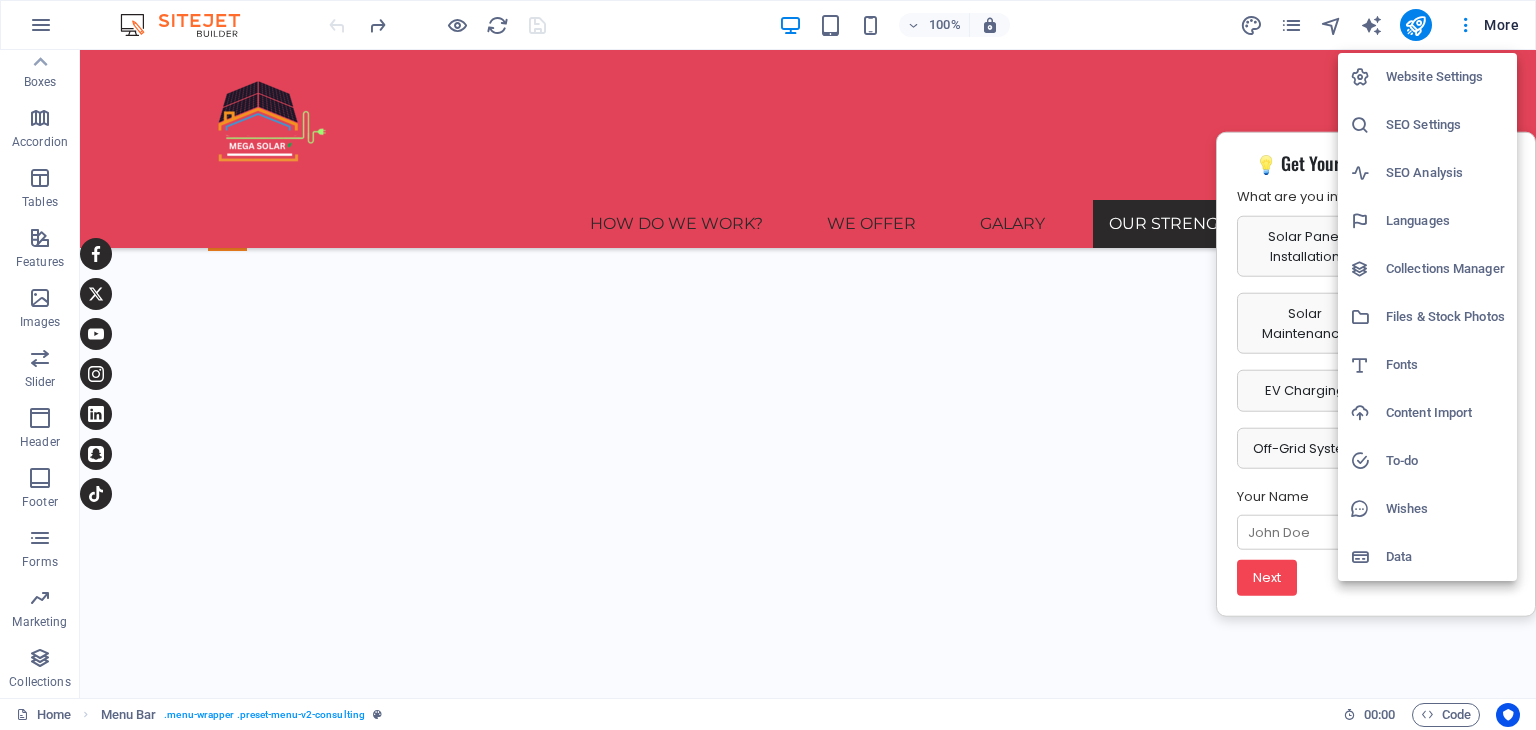 click at bounding box center (768, 365) 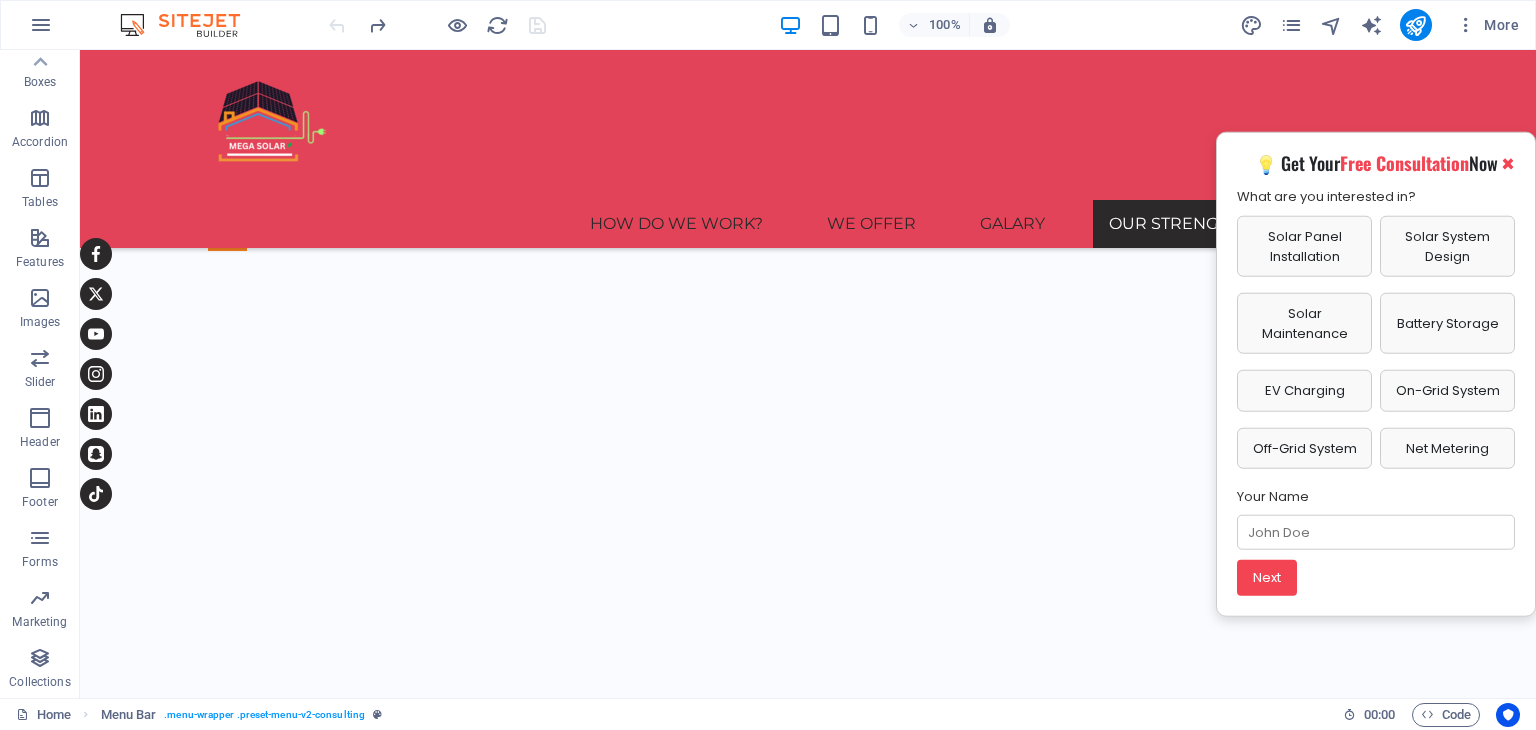 click at bounding box center [1466, 25] 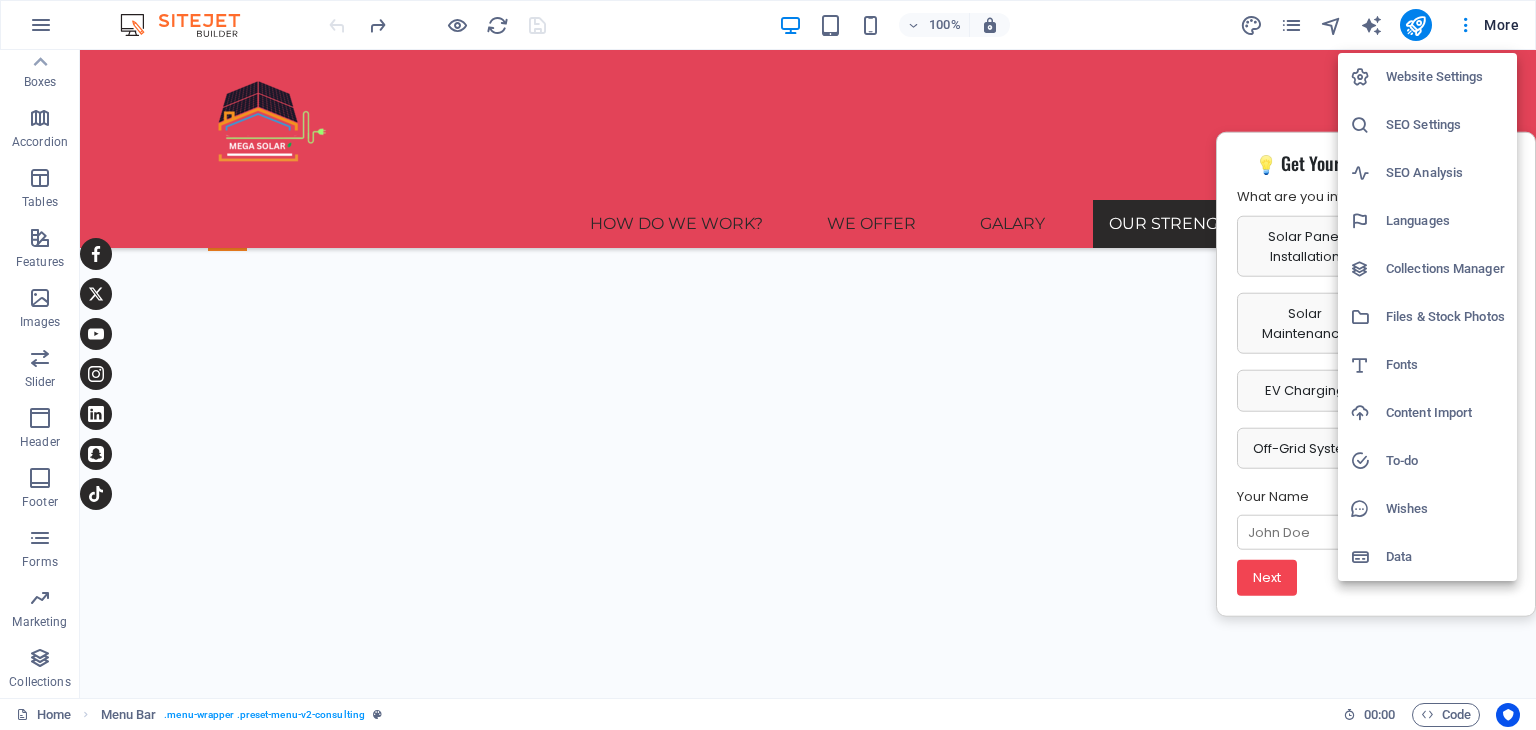 click at bounding box center (1368, 557) 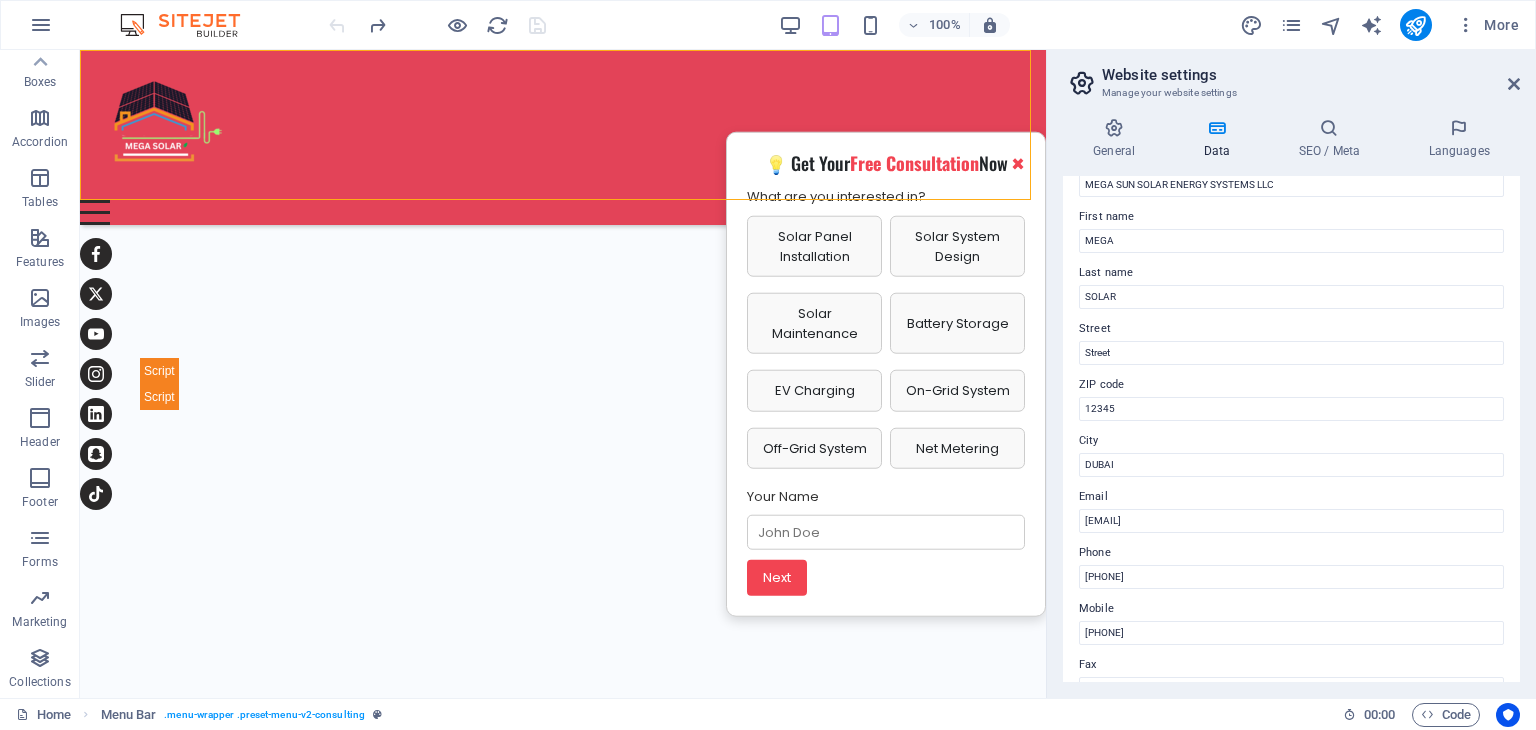 scroll, scrollTop: 0, scrollLeft: 0, axis: both 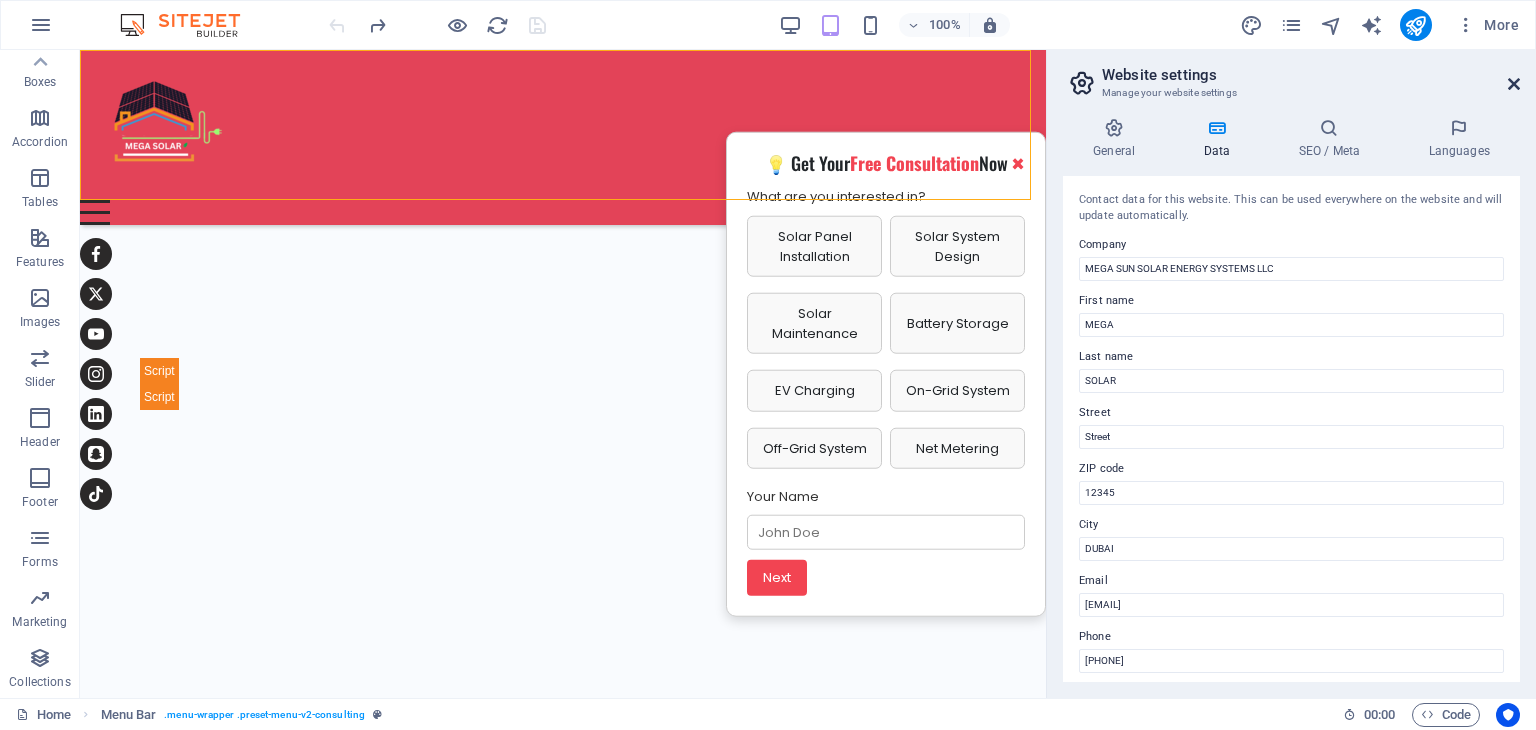 click at bounding box center [1514, 84] 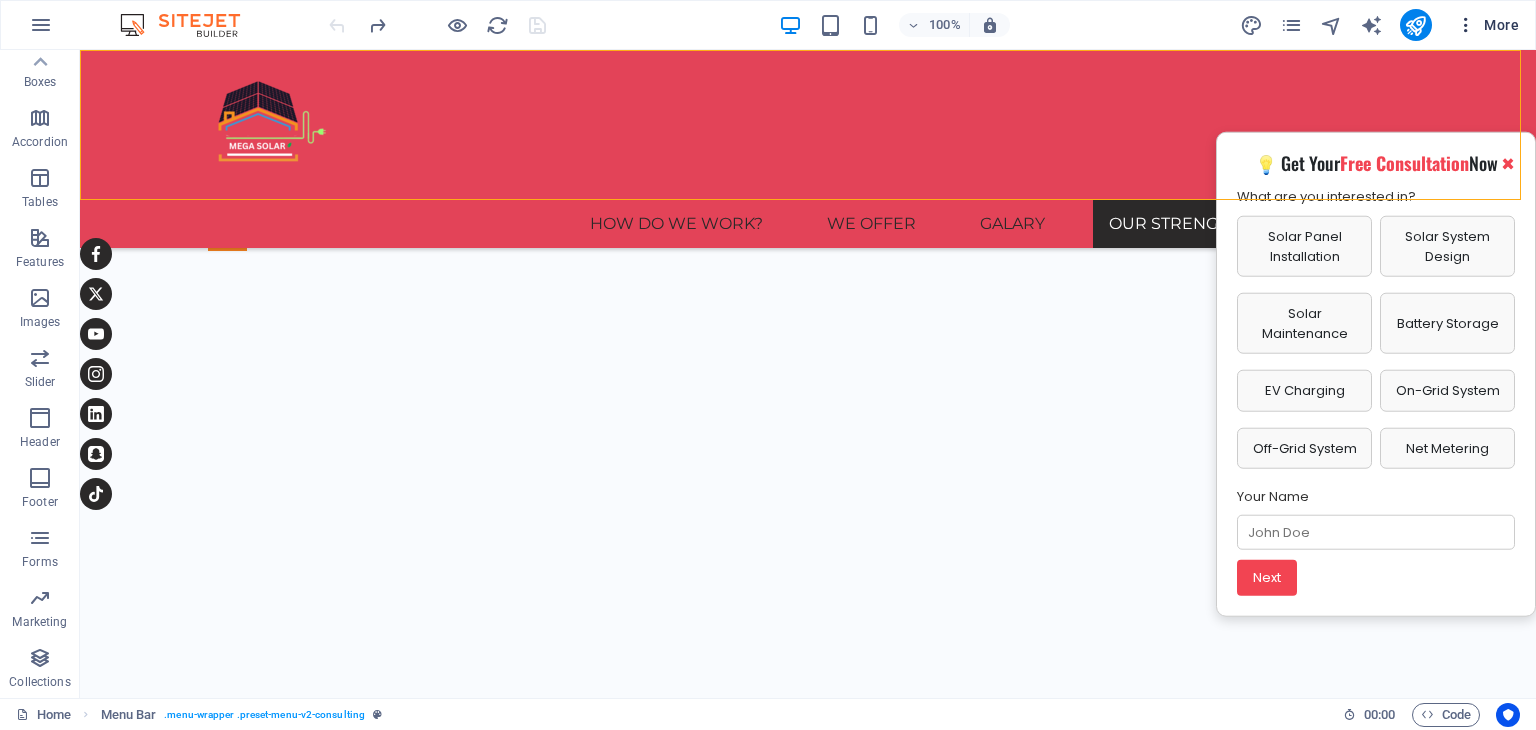 click at bounding box center [1466, 25] 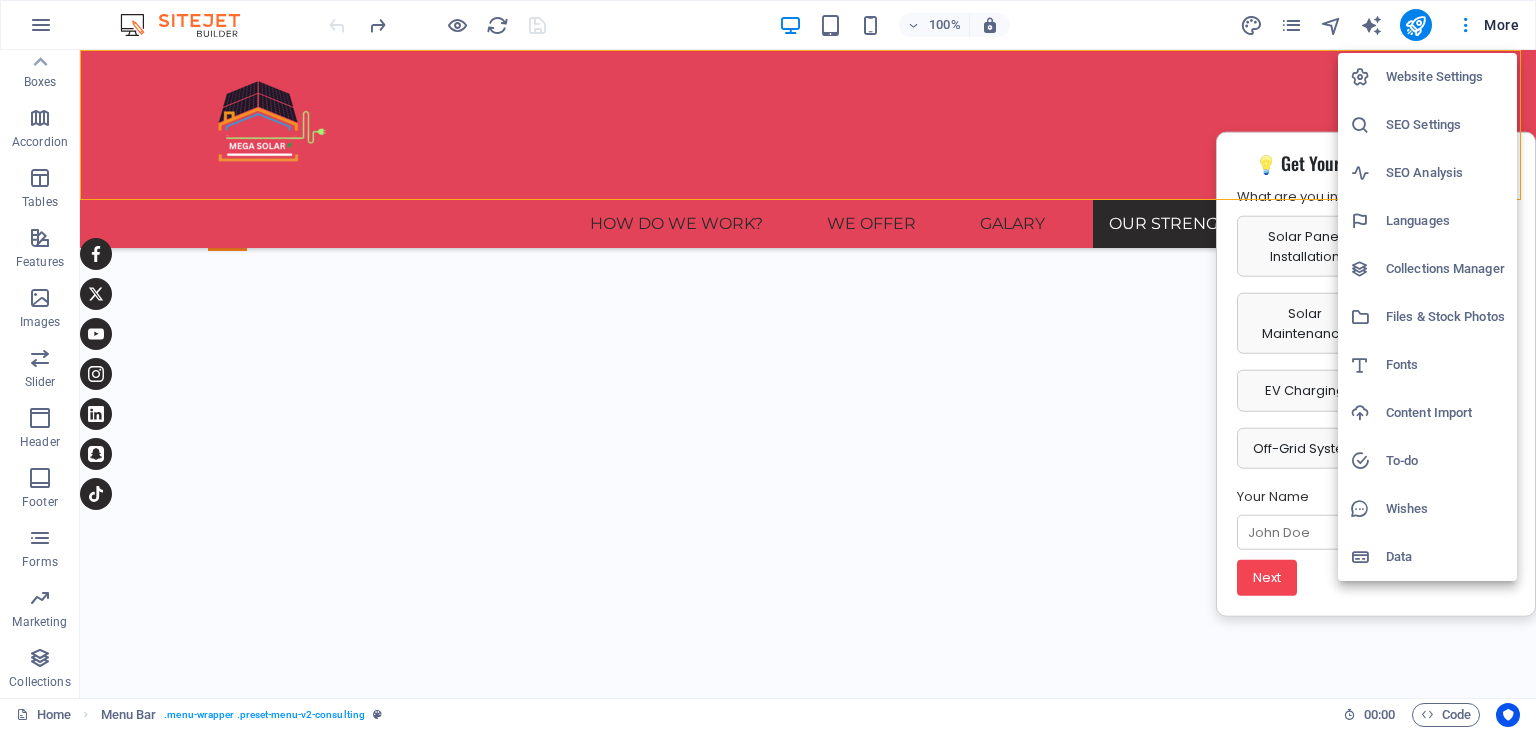 click at bounding box center [768, 365] 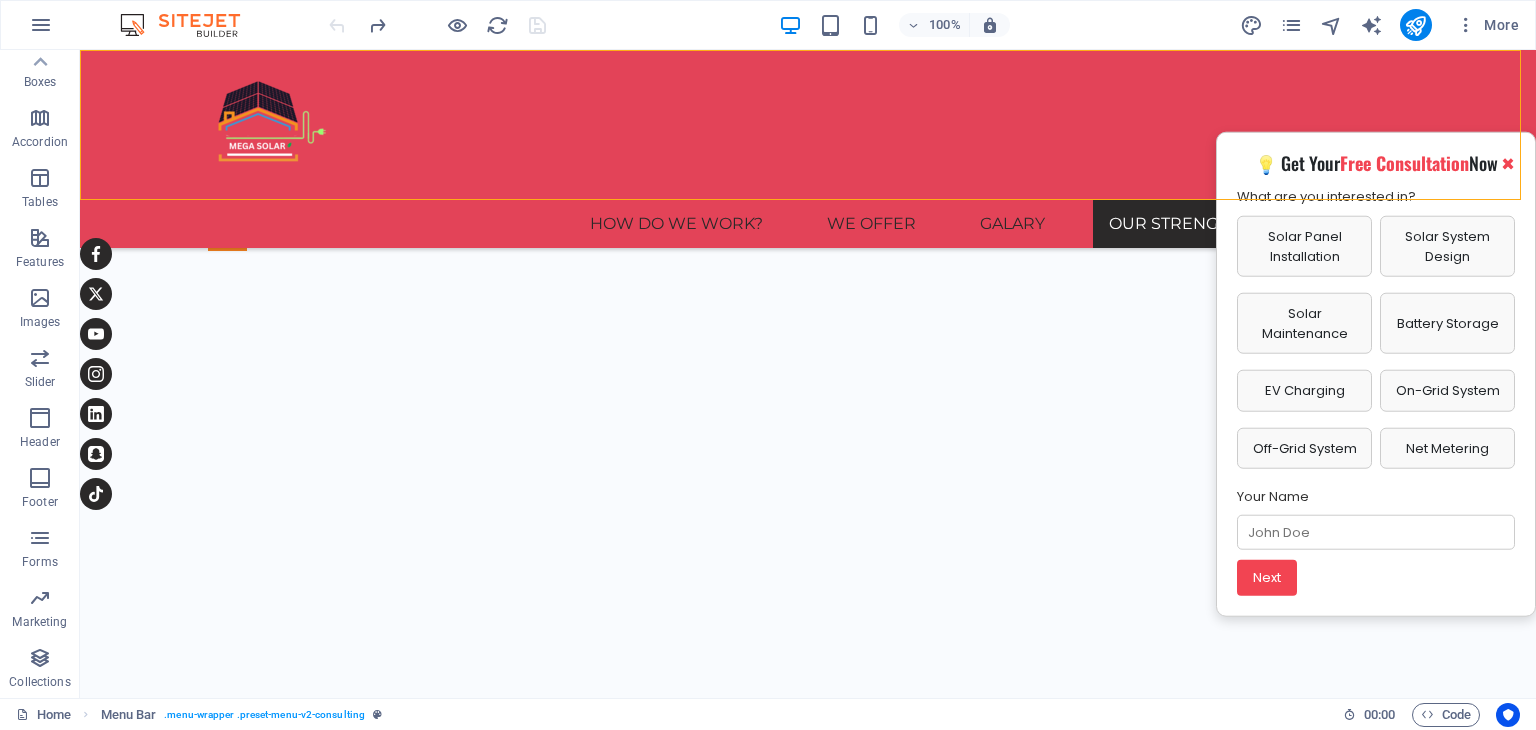 click at bounding box center (1466, 25) 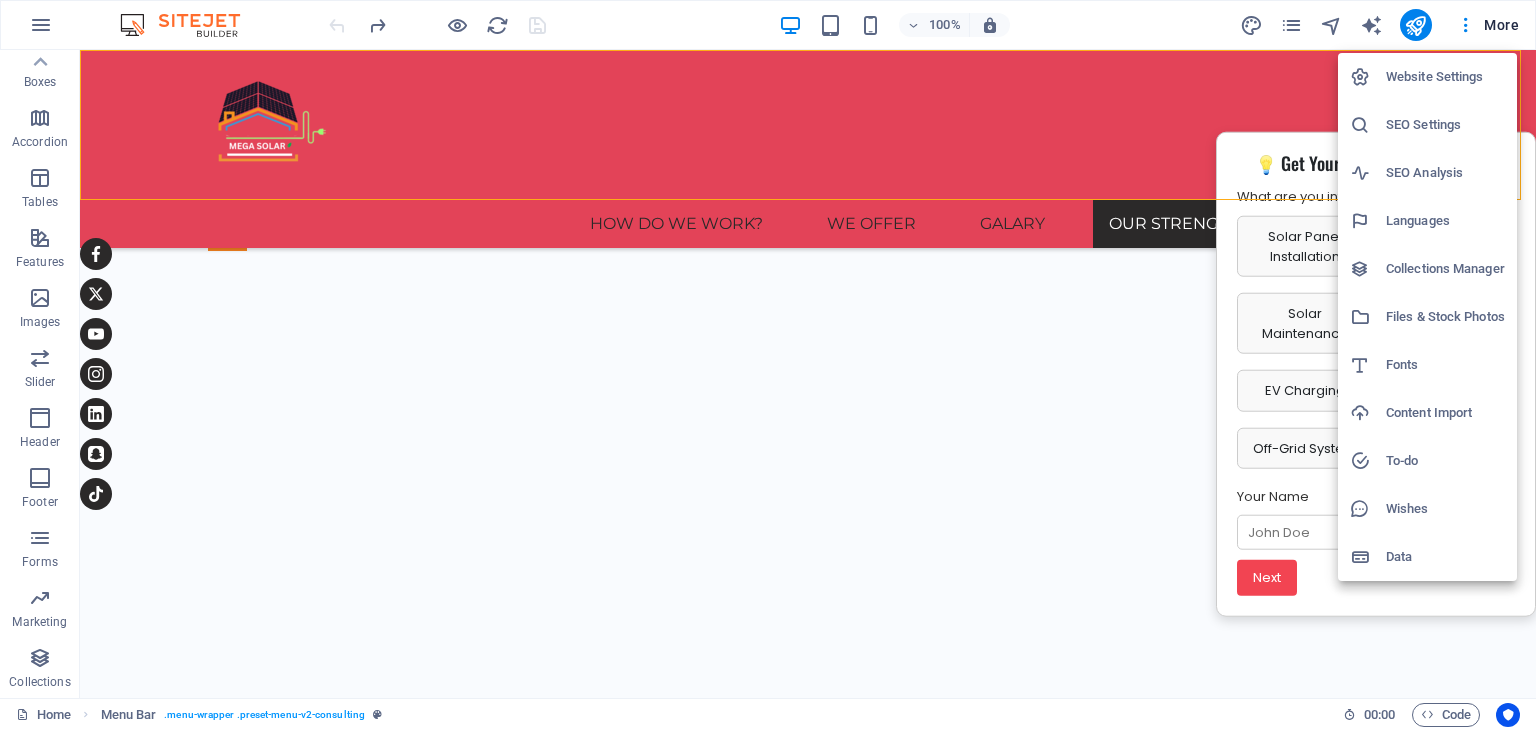 click at bounding box center (768, 365) 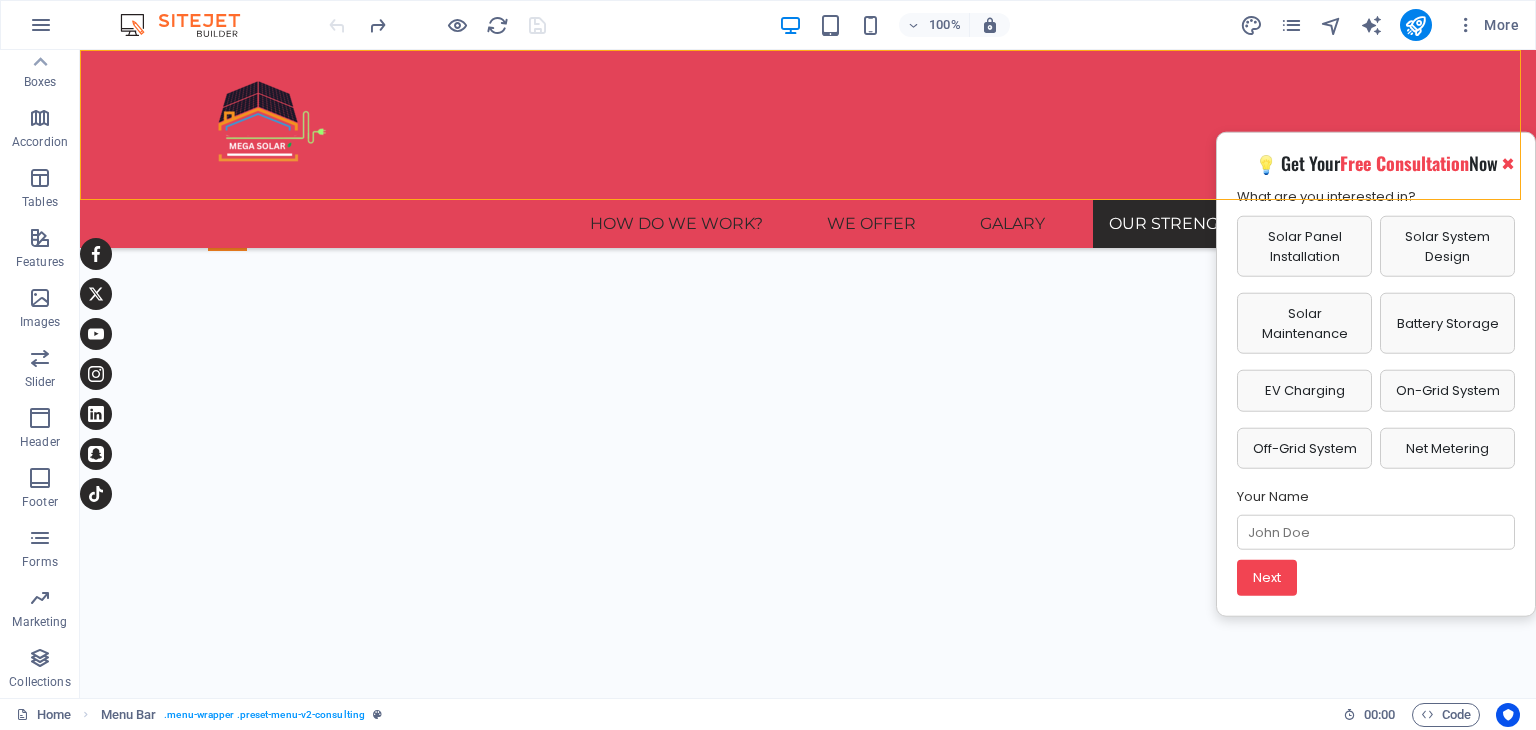 click on "More" at bounding box center (1487, 25) 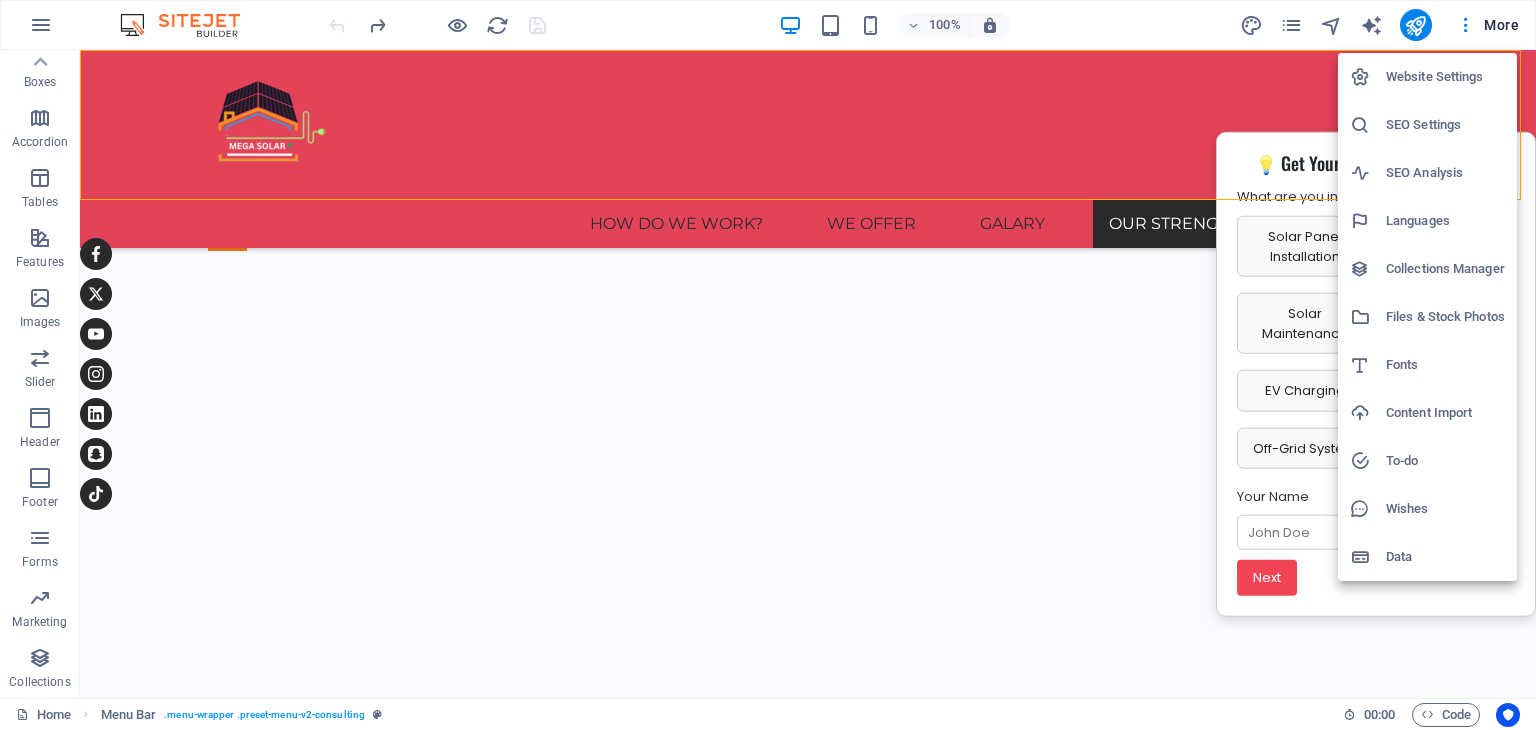 click on "Website Settings" at bounding box center [1445, 77] 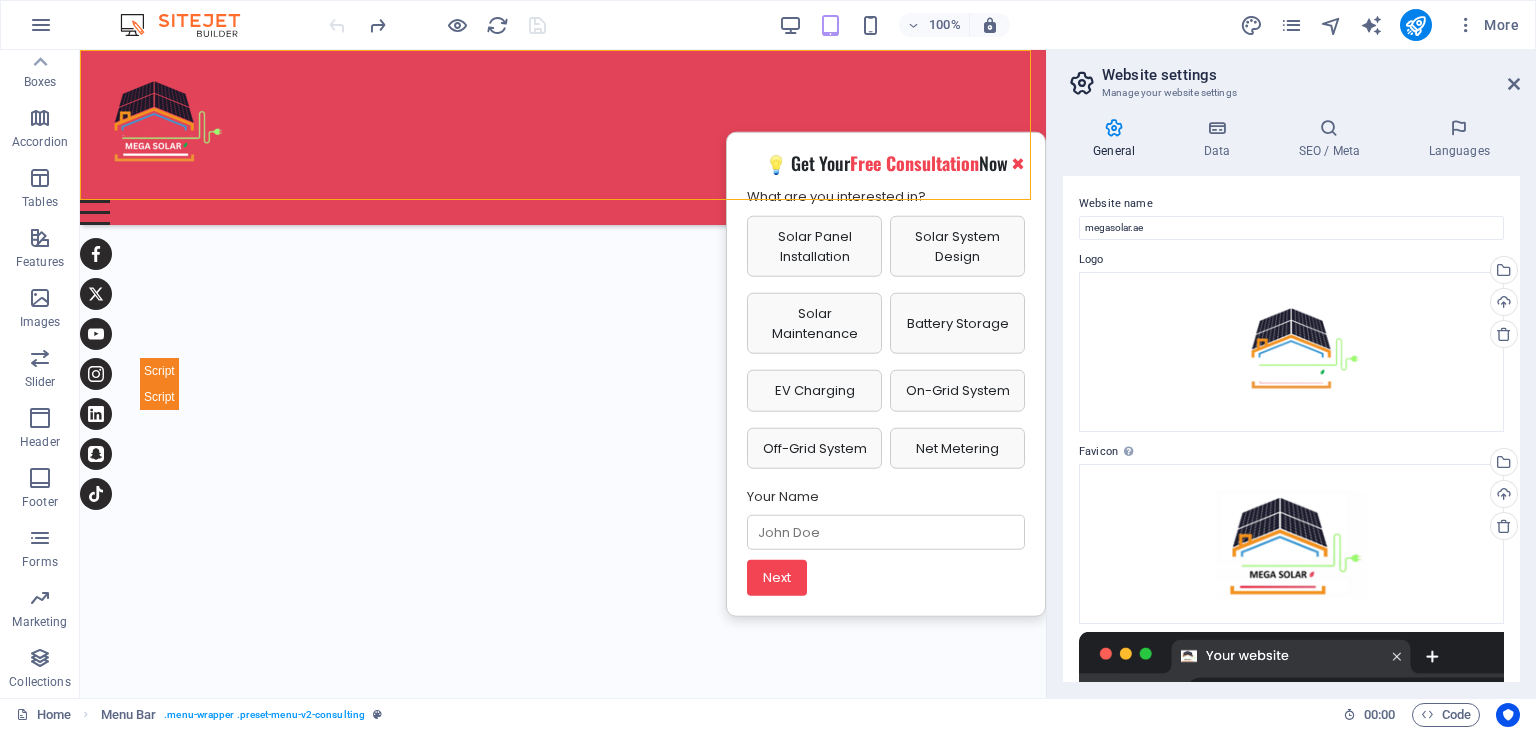 click on "Website settings Manage your website settings" at bounding box center [1293, 76] 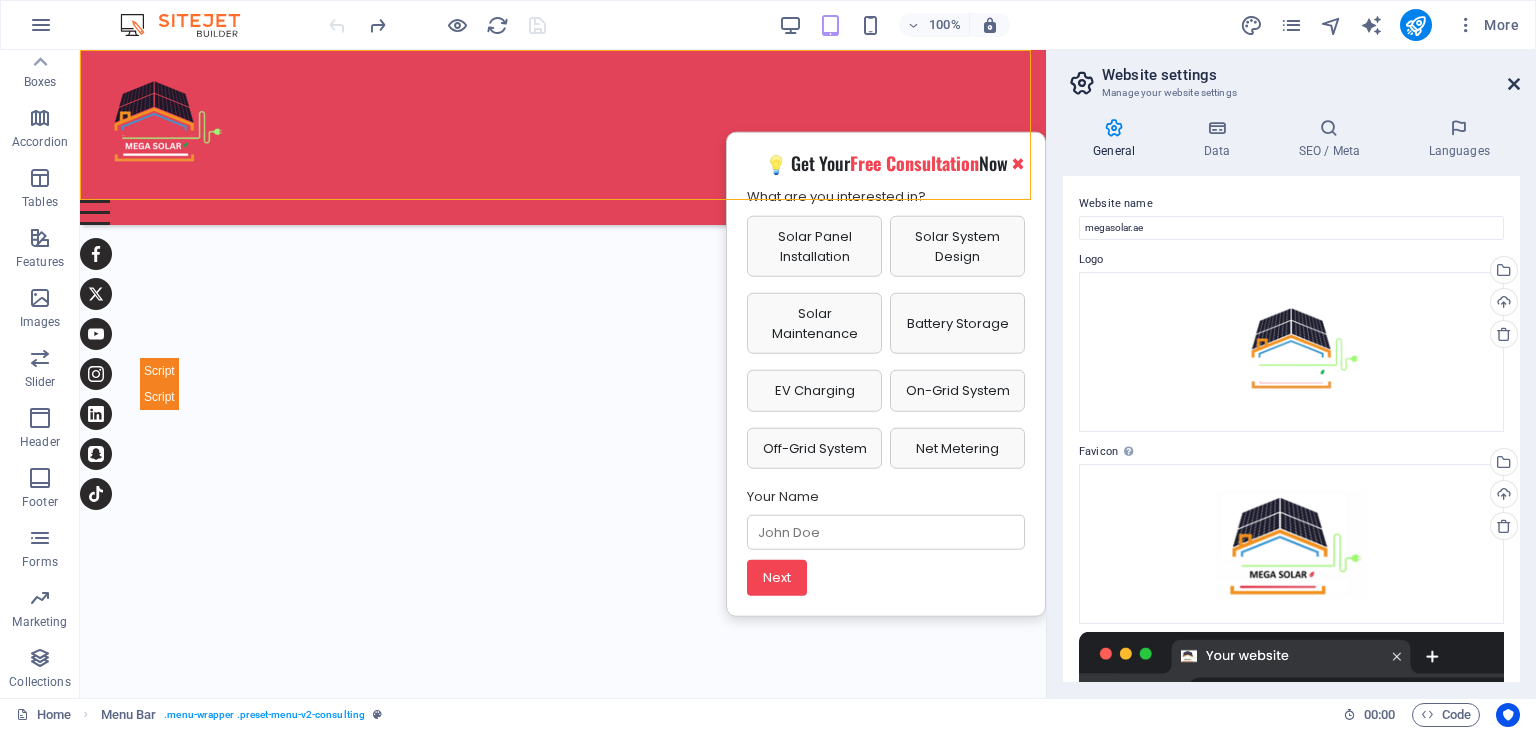 click at bounding box center (1514, 84) 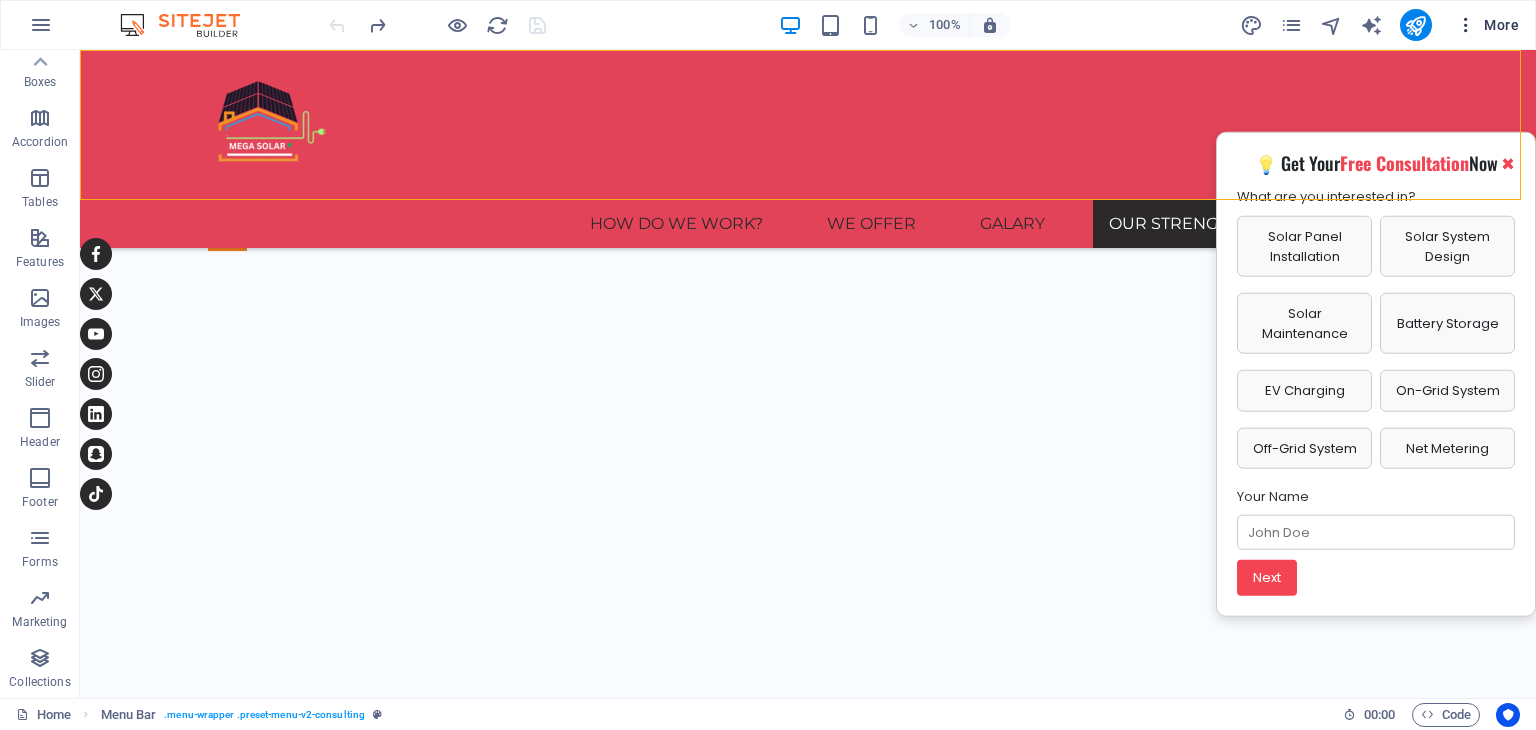 click at bounding box center [1466, 25] 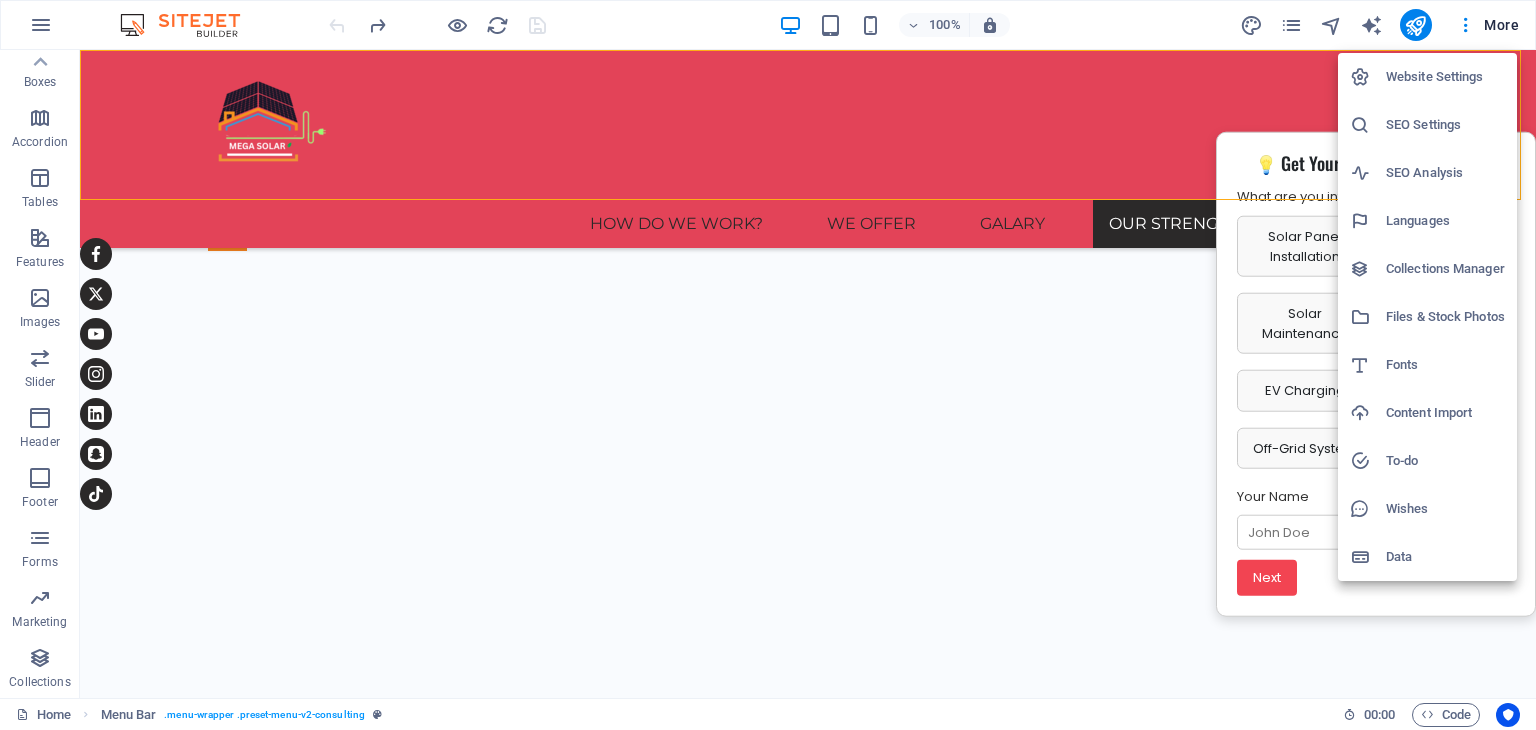 click on "Files & Stock Photos" at bounding box center [1445, 317] 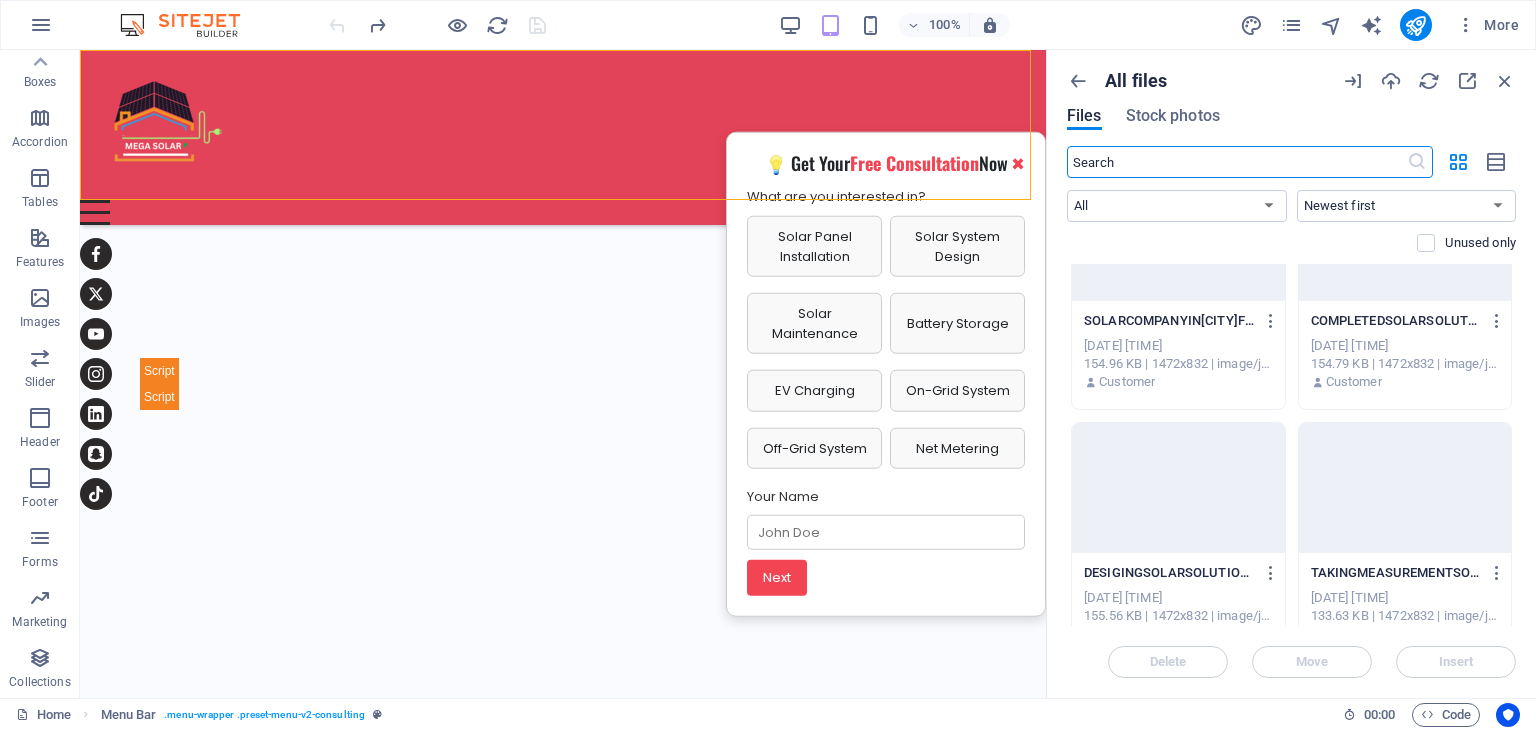 scroll, scrollTop: 8438, scrollLeft: 0, axis: vertical 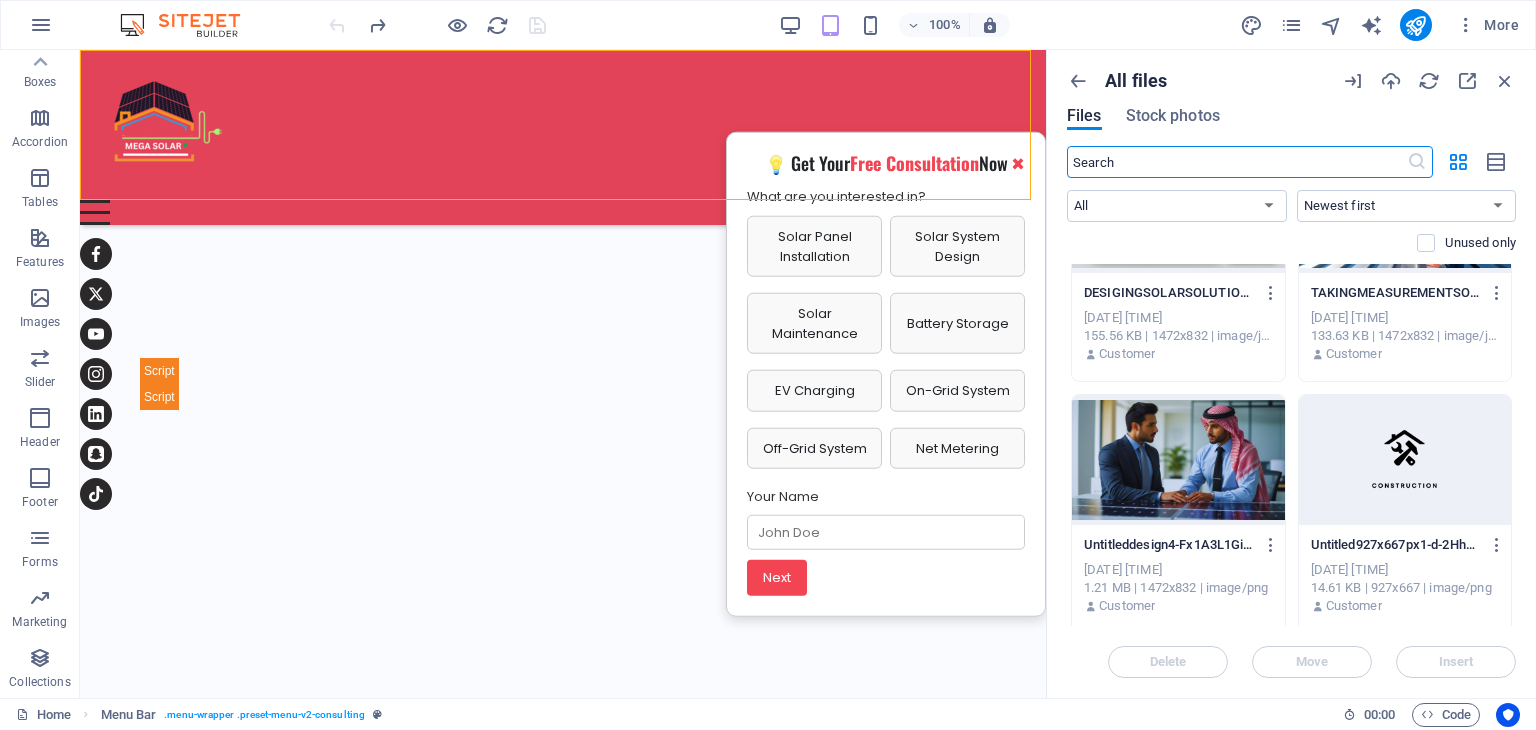 click on "All files Files Stock photos" at bounding box center [1291, 108] 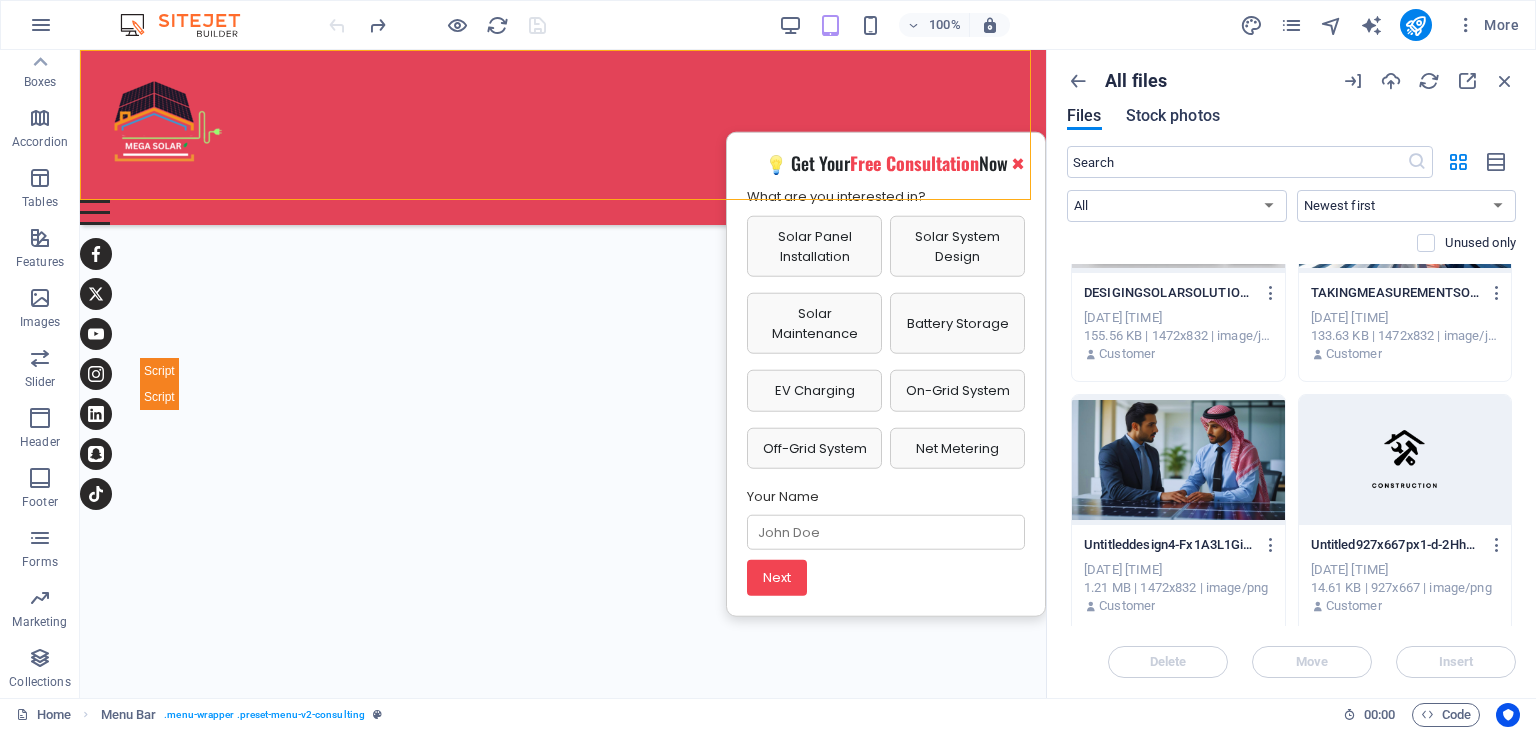 click on "Stock photos" at bounding box center (1173, 116) 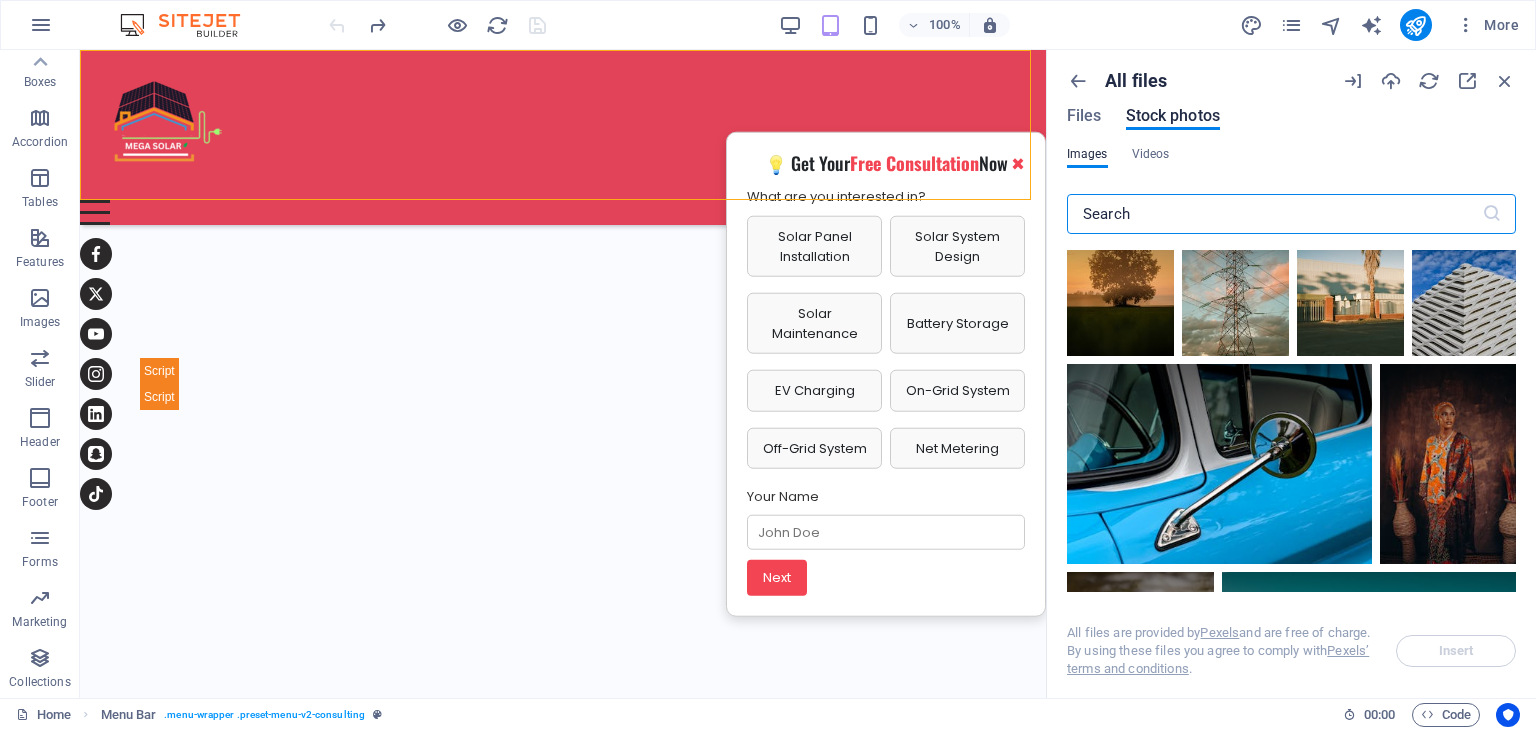 scroll, scrollTop: 2594, scrollLeft: 0, axis: vertical 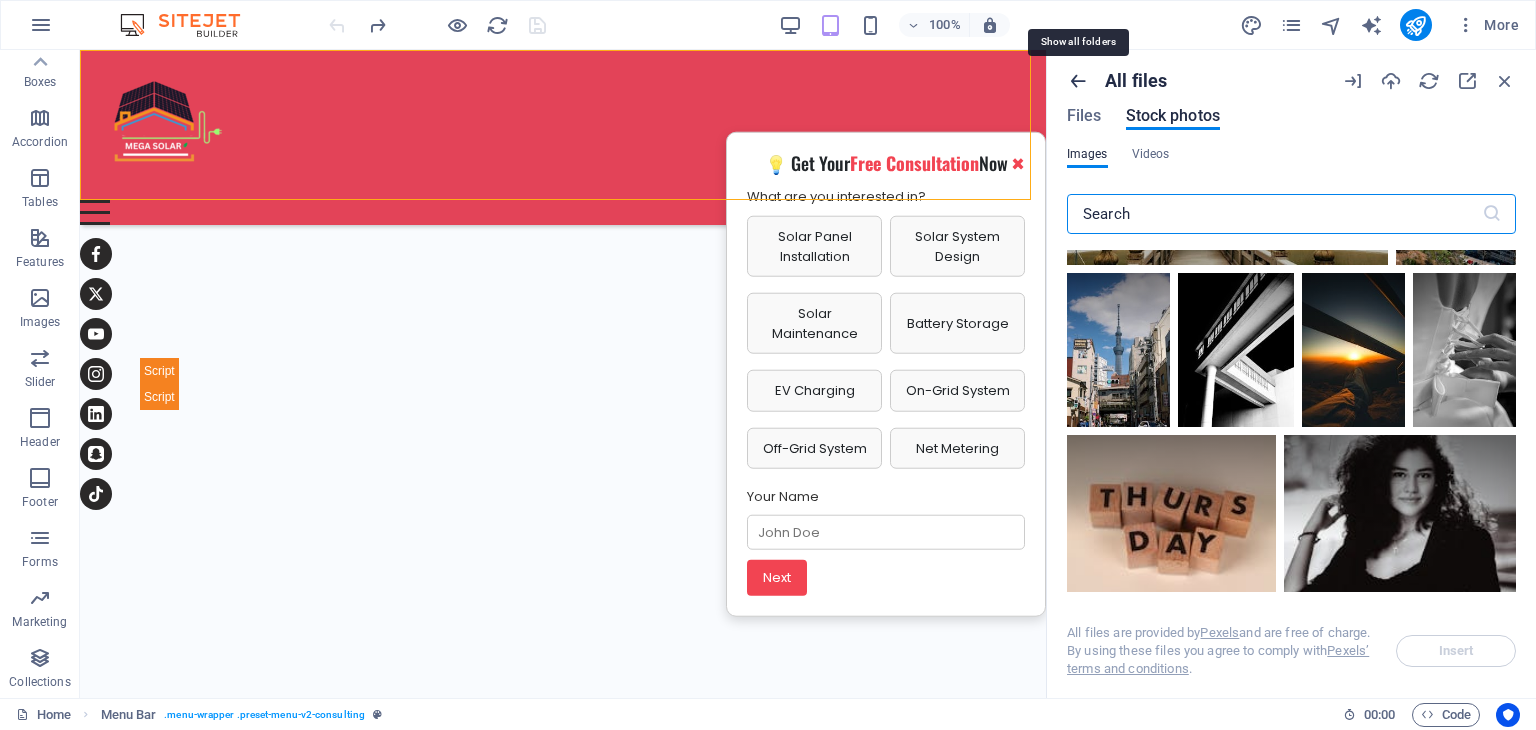 click at bounding box center (1078, 81) 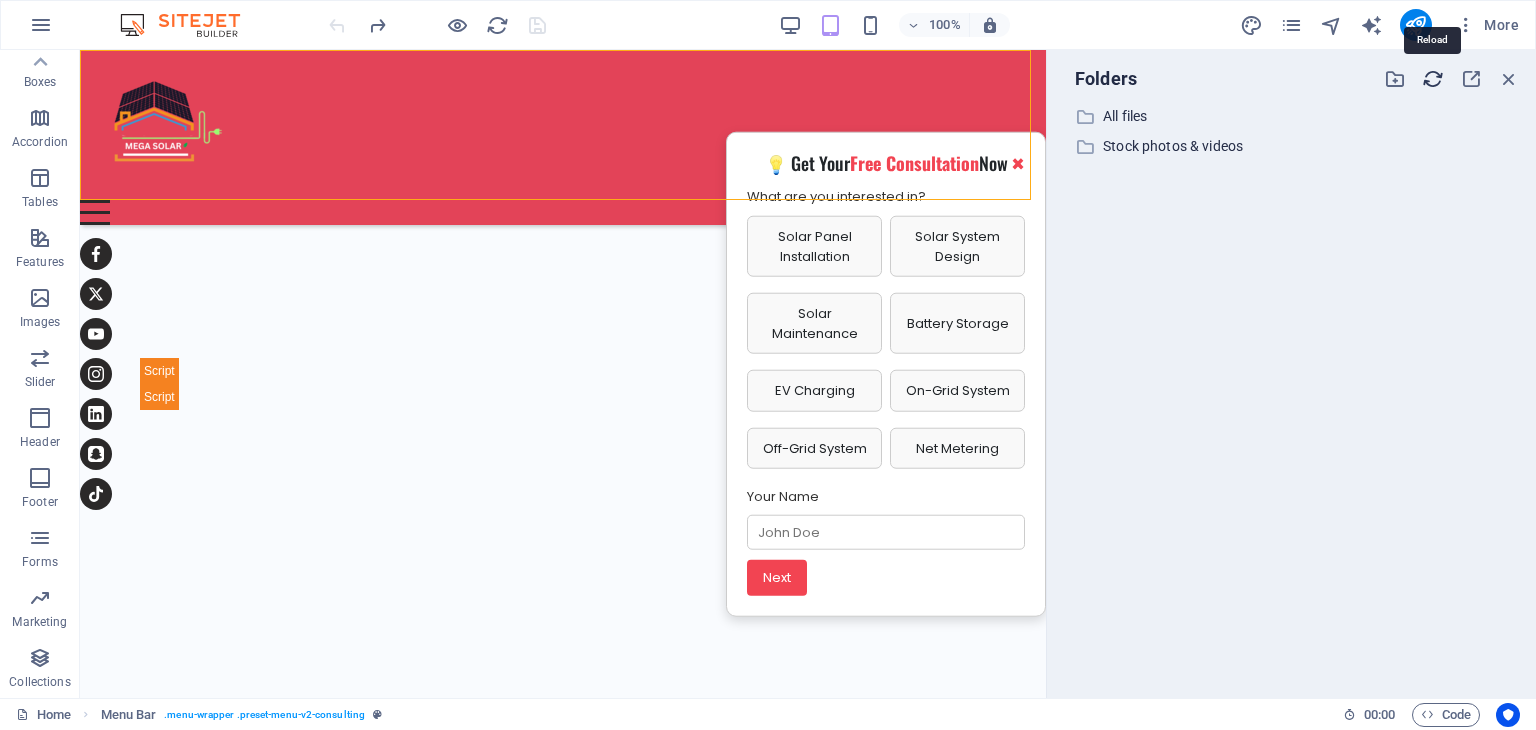 click at bounding box center [1433, 79] 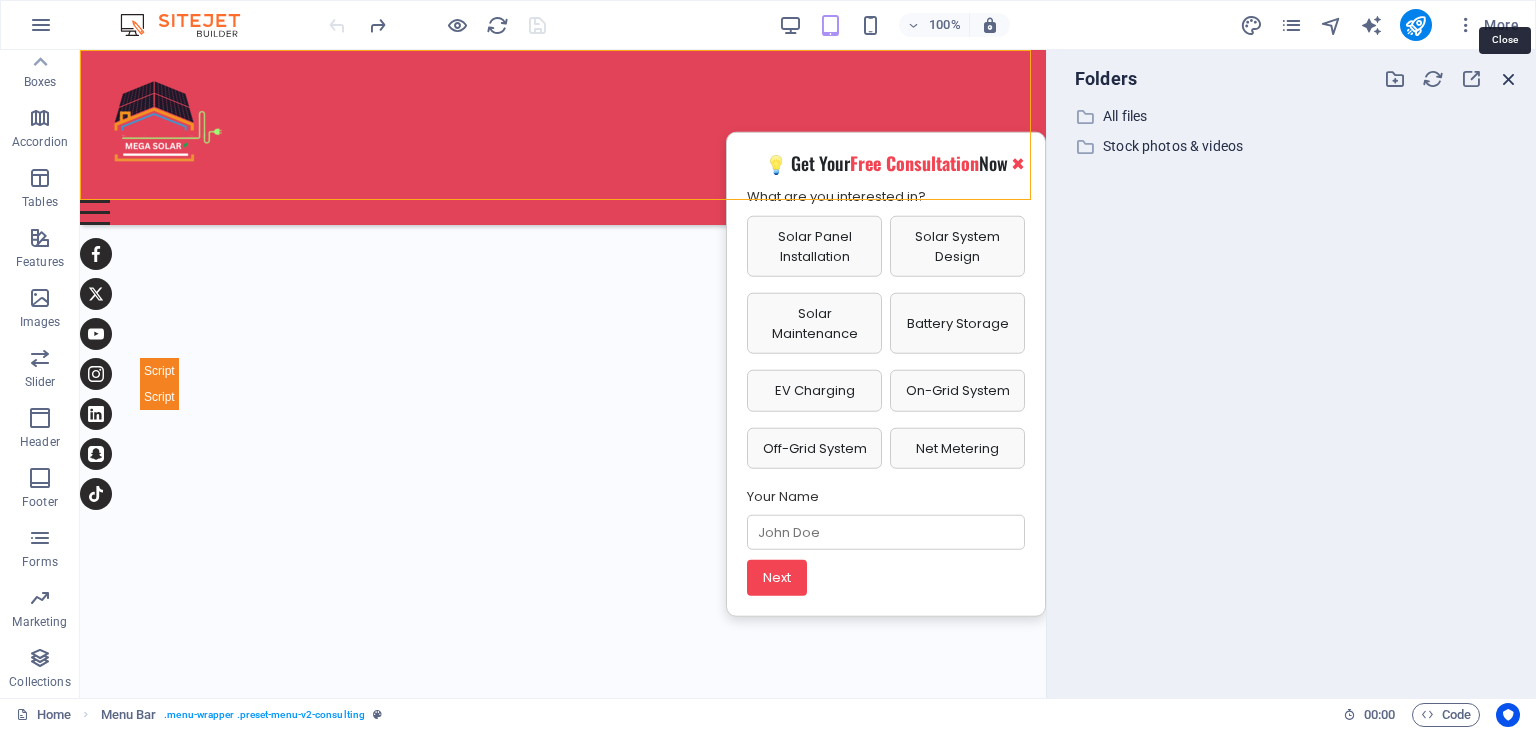 click at bounding box center (1509, 79) 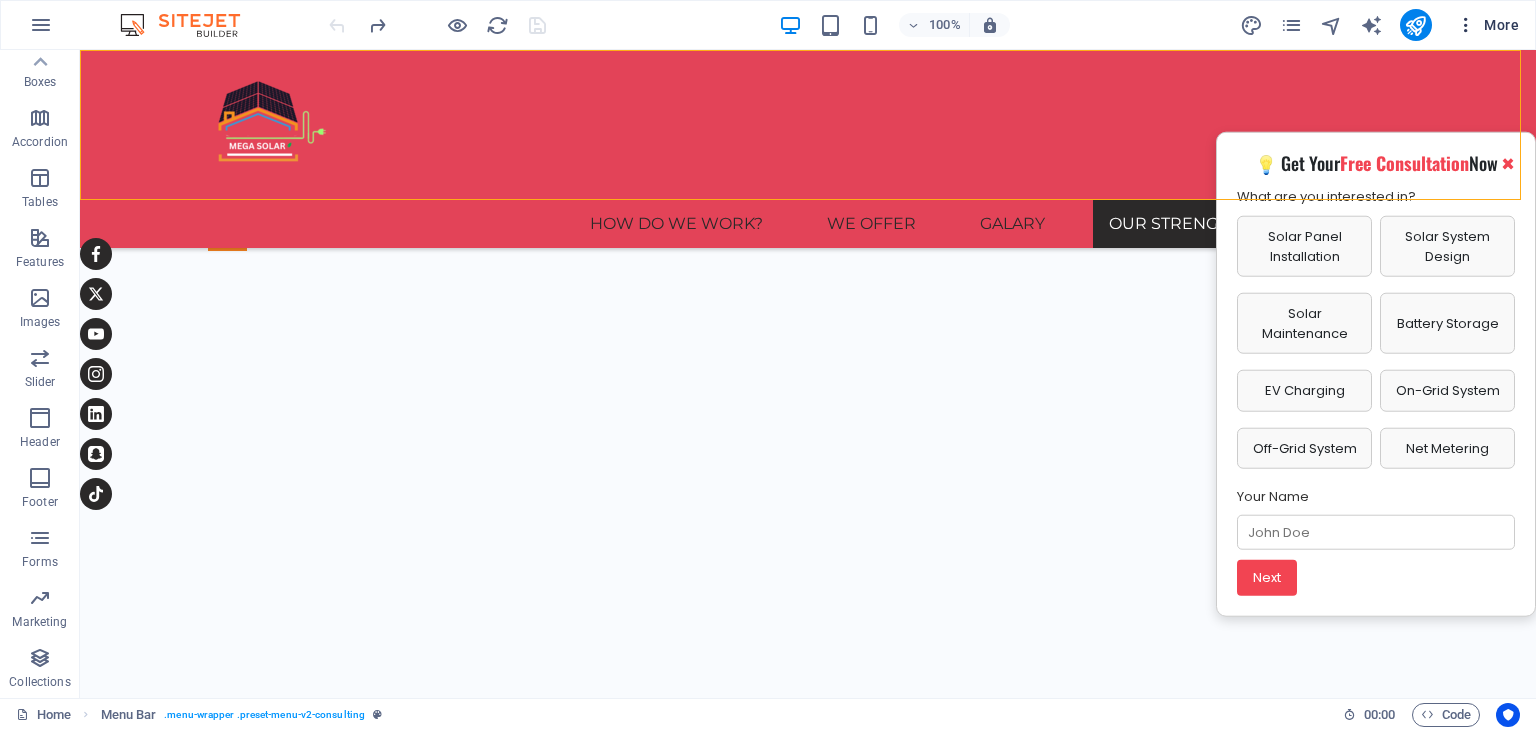 click at bounding box center [1466, 25] 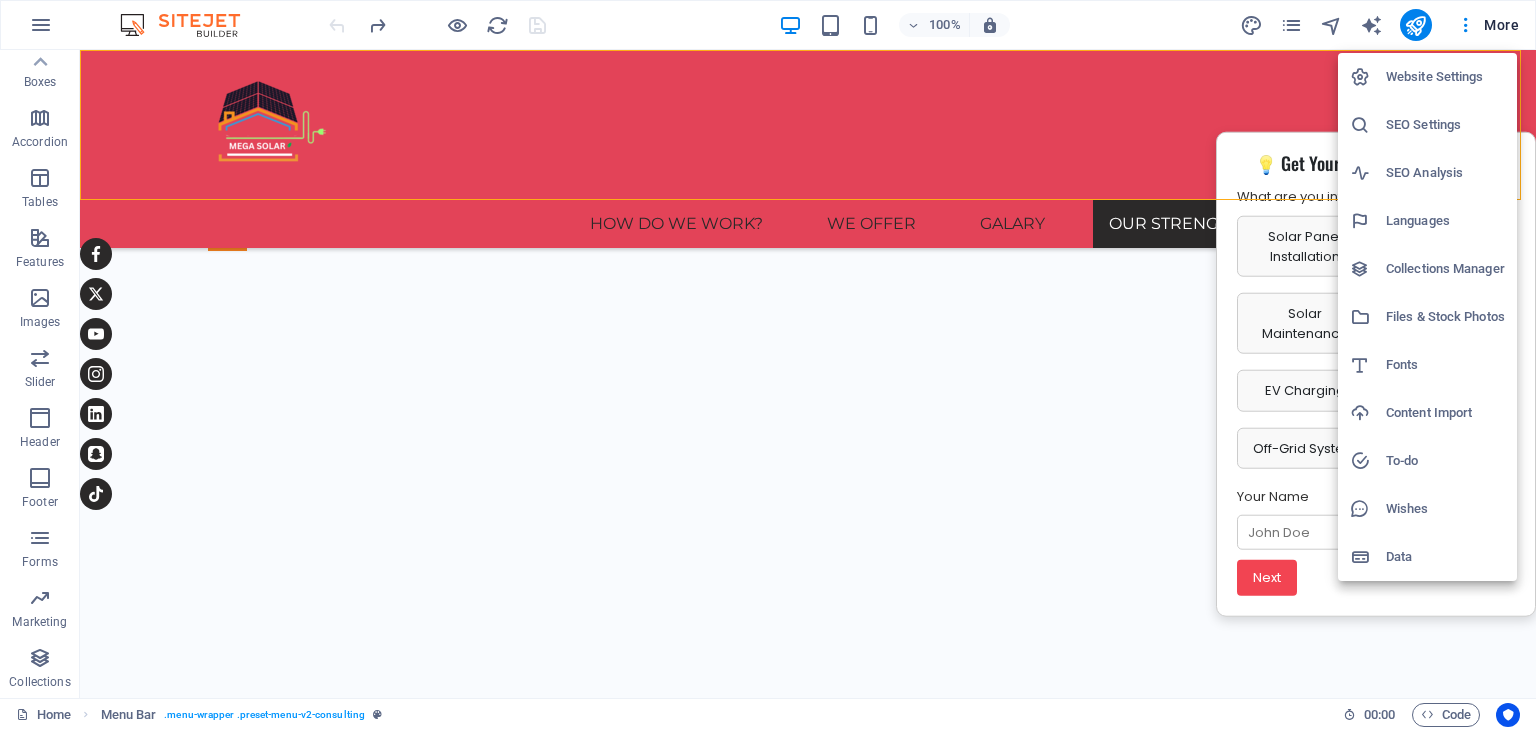 click on "Content Import" at bounding box center (1445, 413) 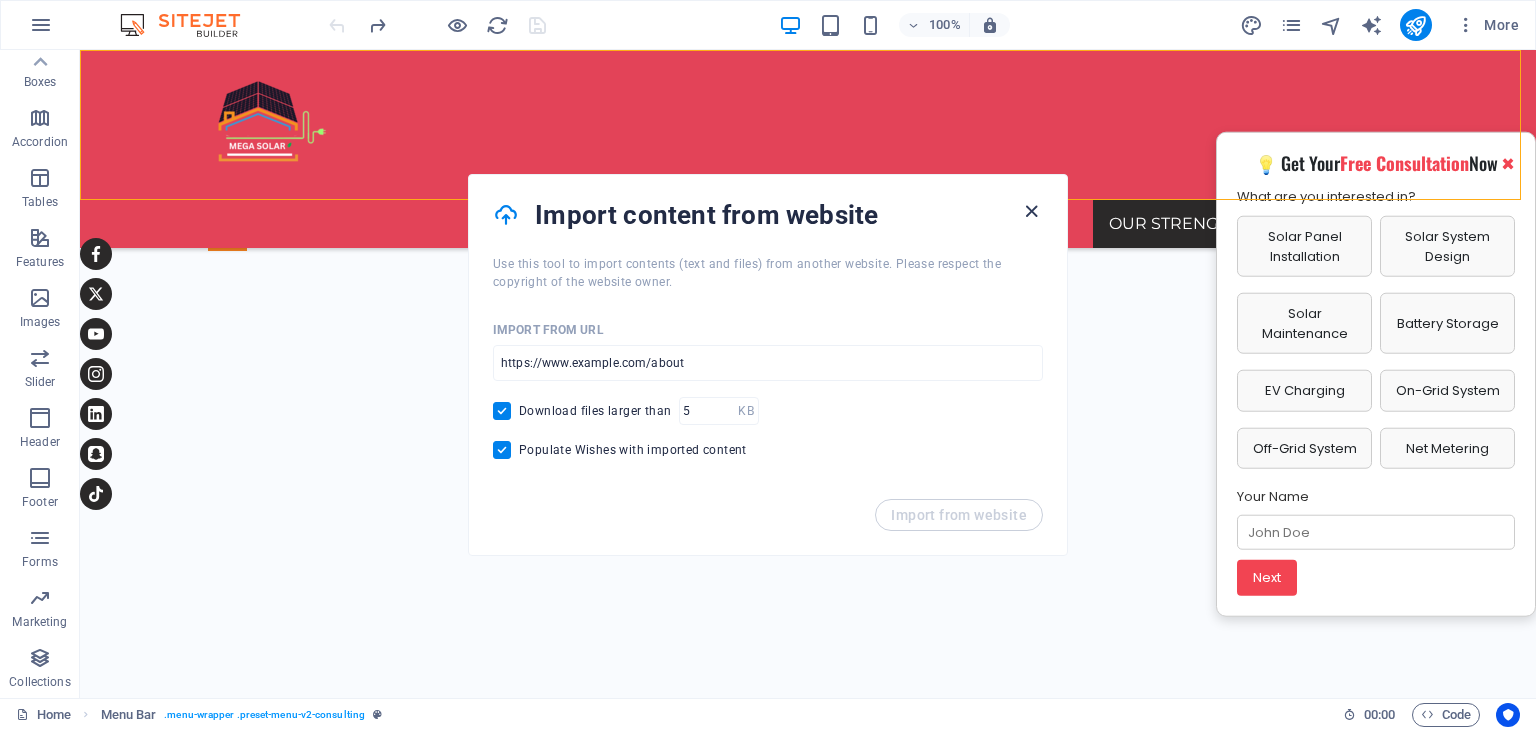 click at bounding box center (1031, 211) 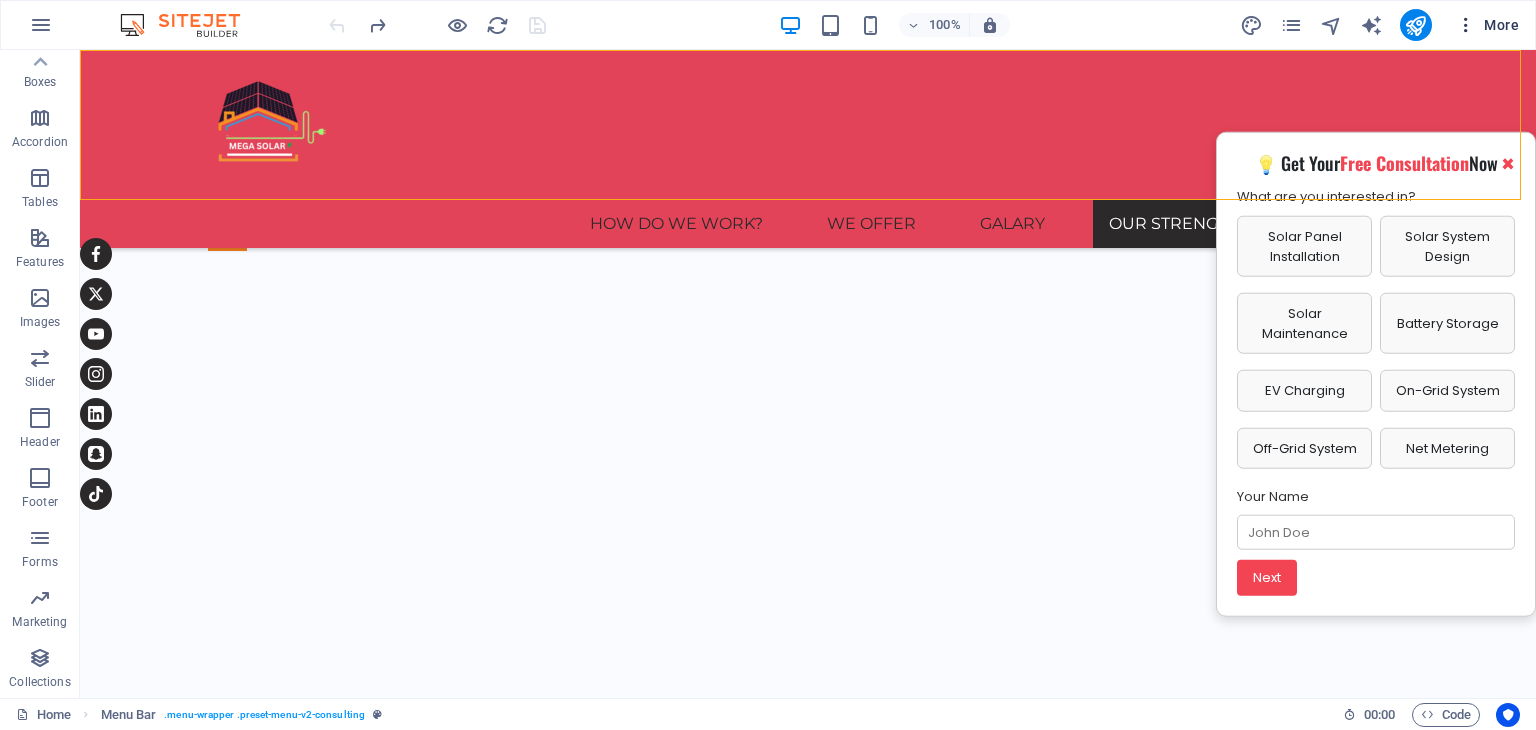 click at bounding box center (1466, 25) 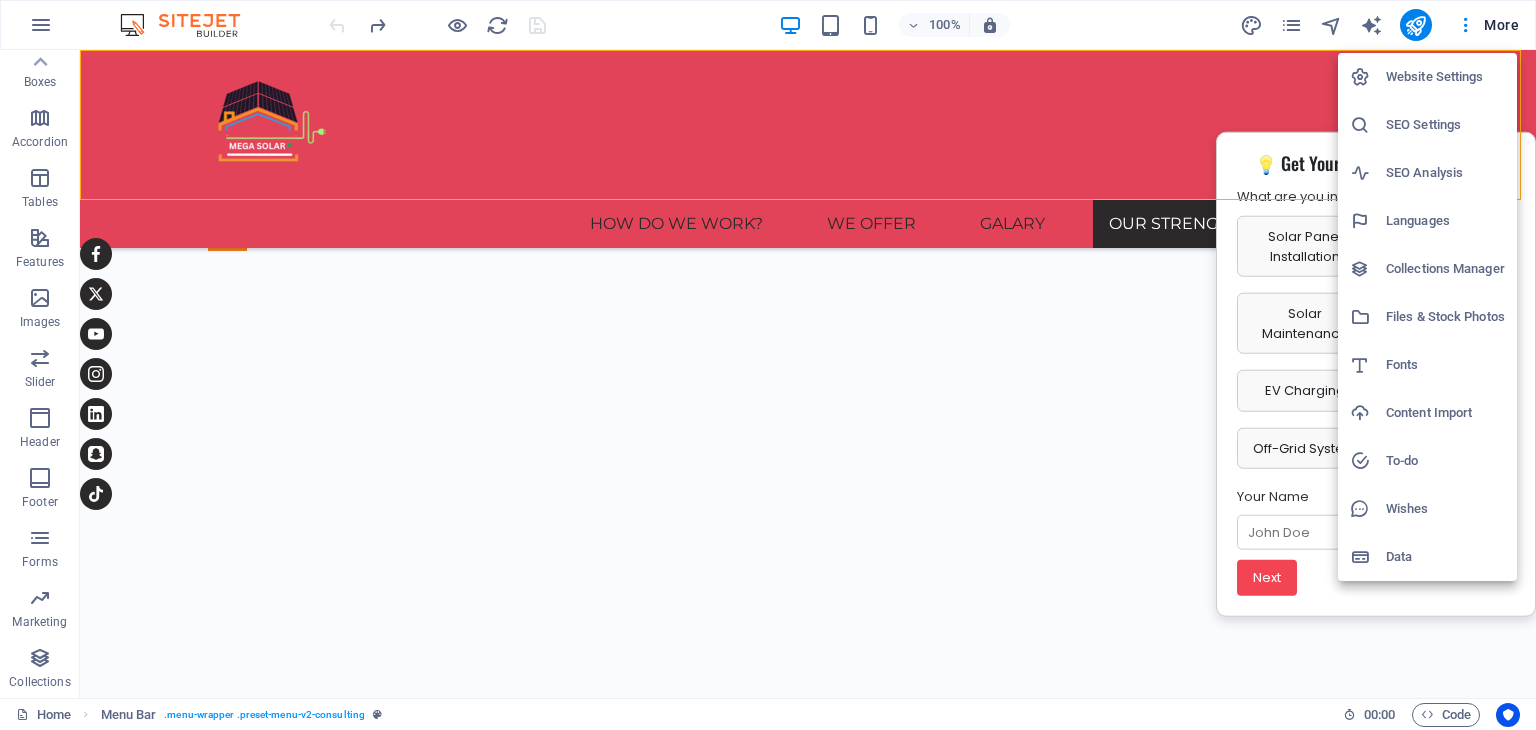 click on "To-do" at bounding box center (1445, 461) 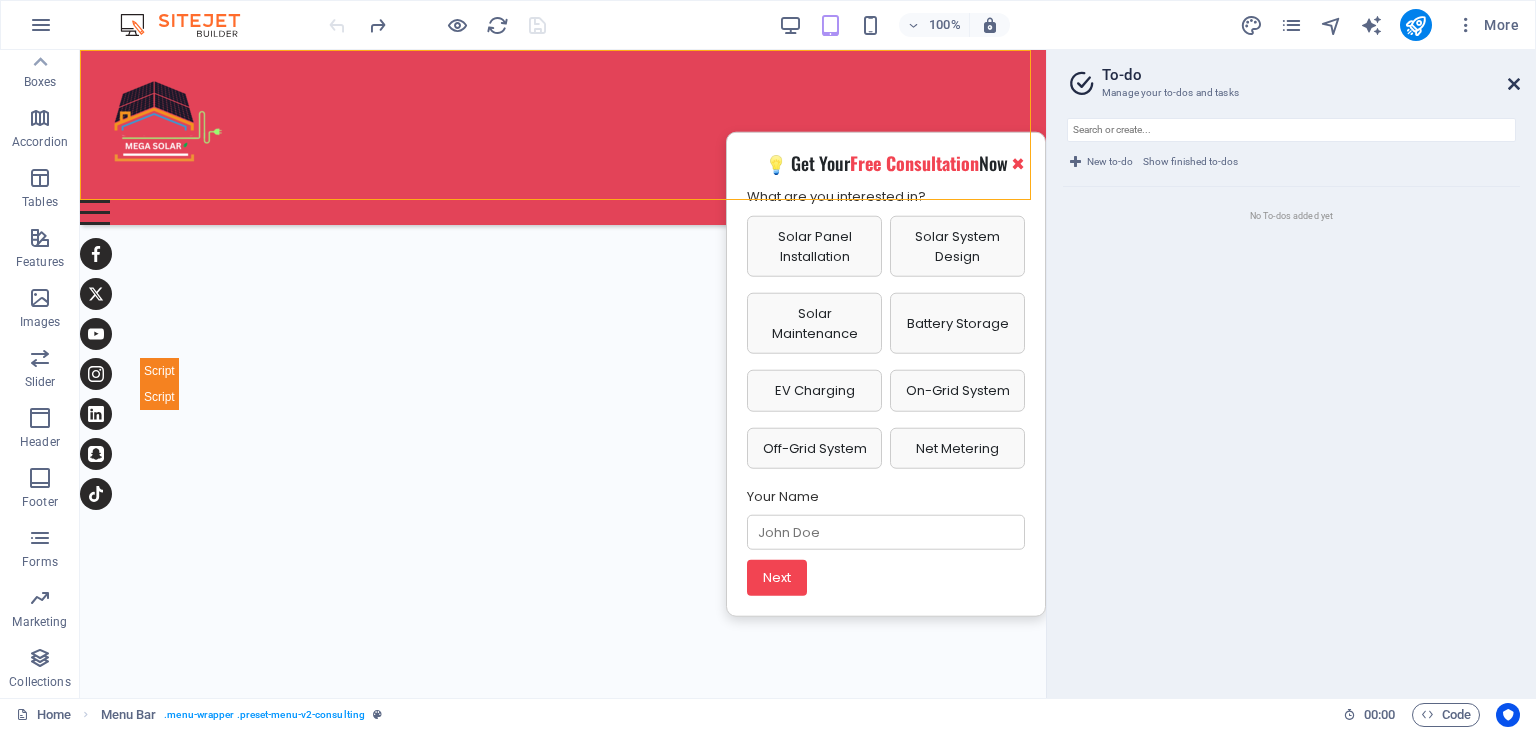 click at bounding box center (1514, 84) 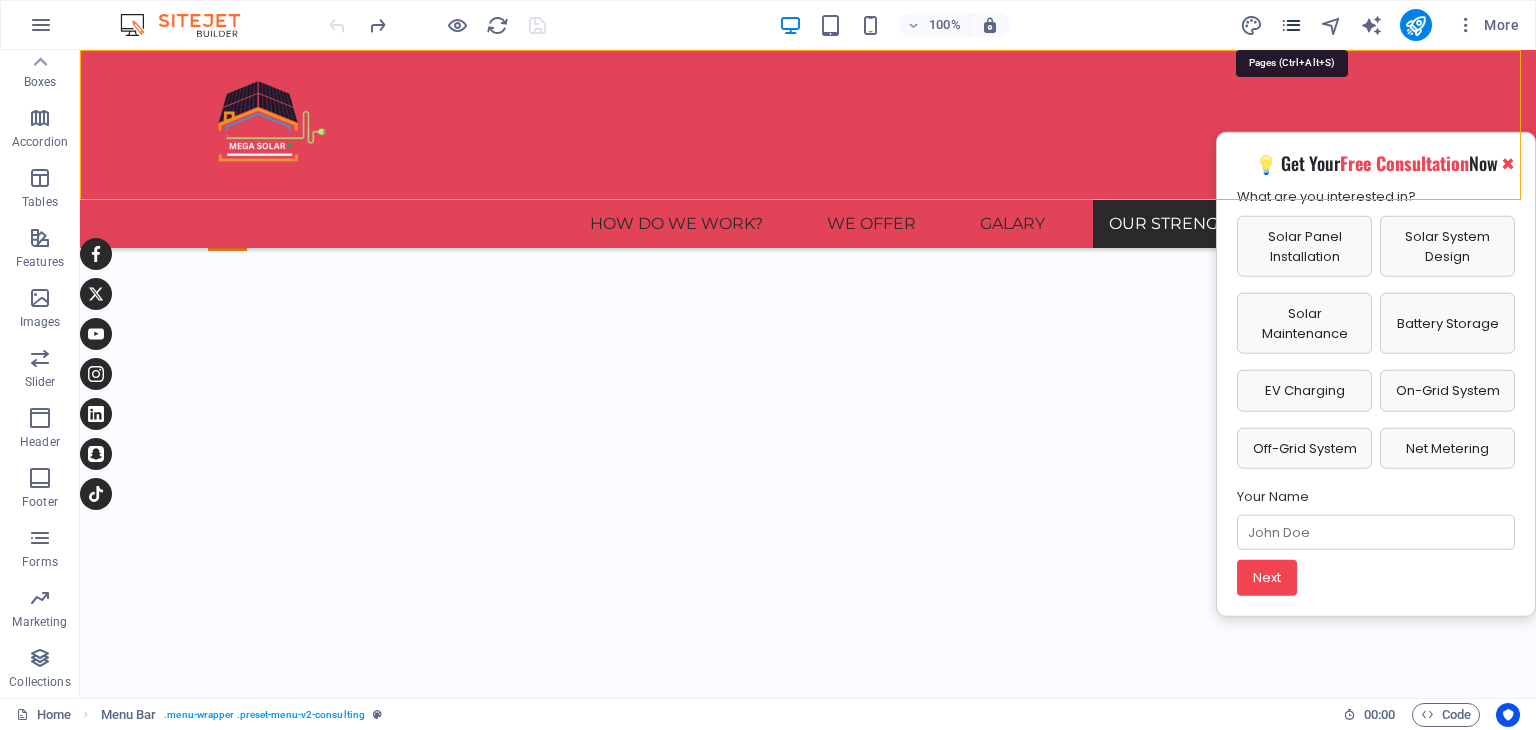 click at bounding box center [1291, 25] 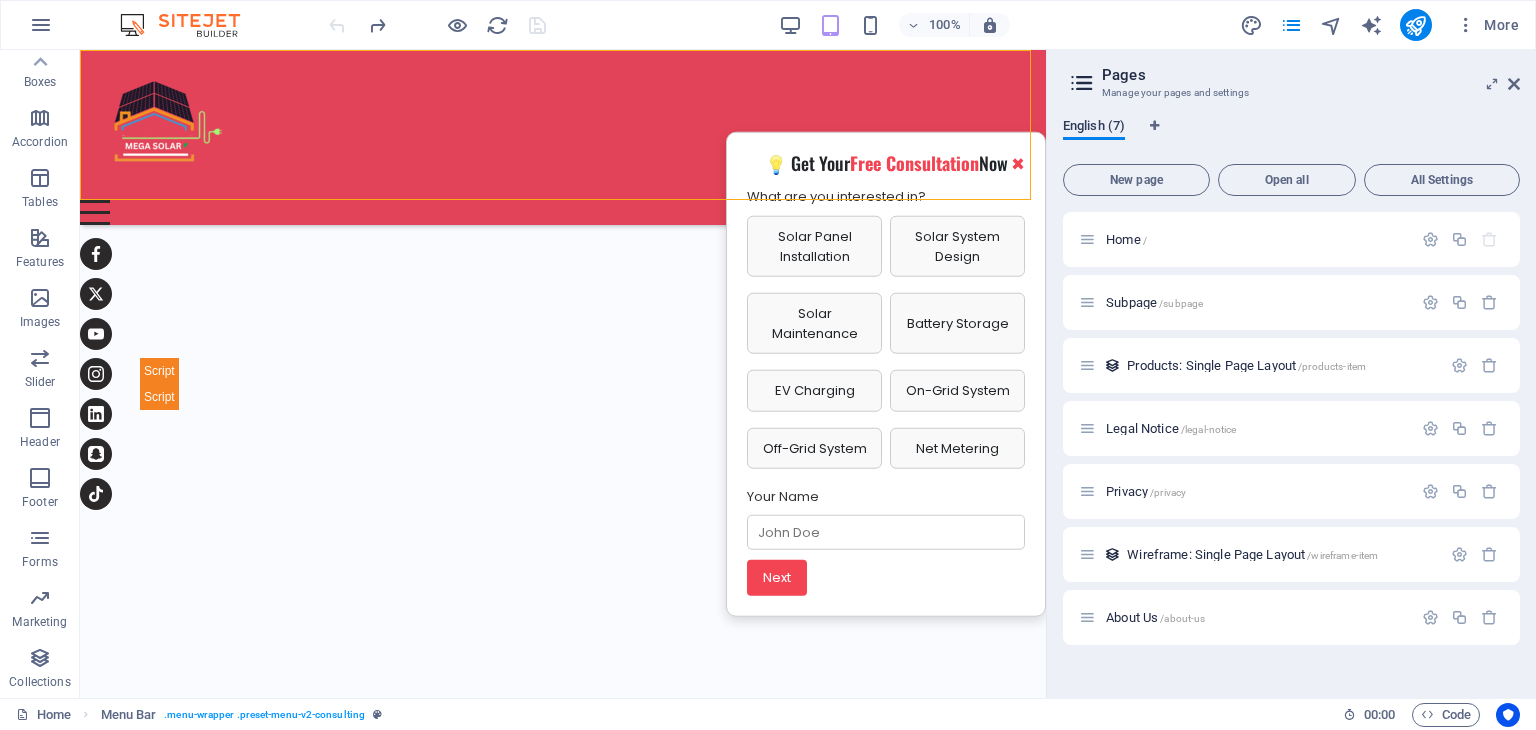 click on "English (7)" at bounding box center [1094, 128] 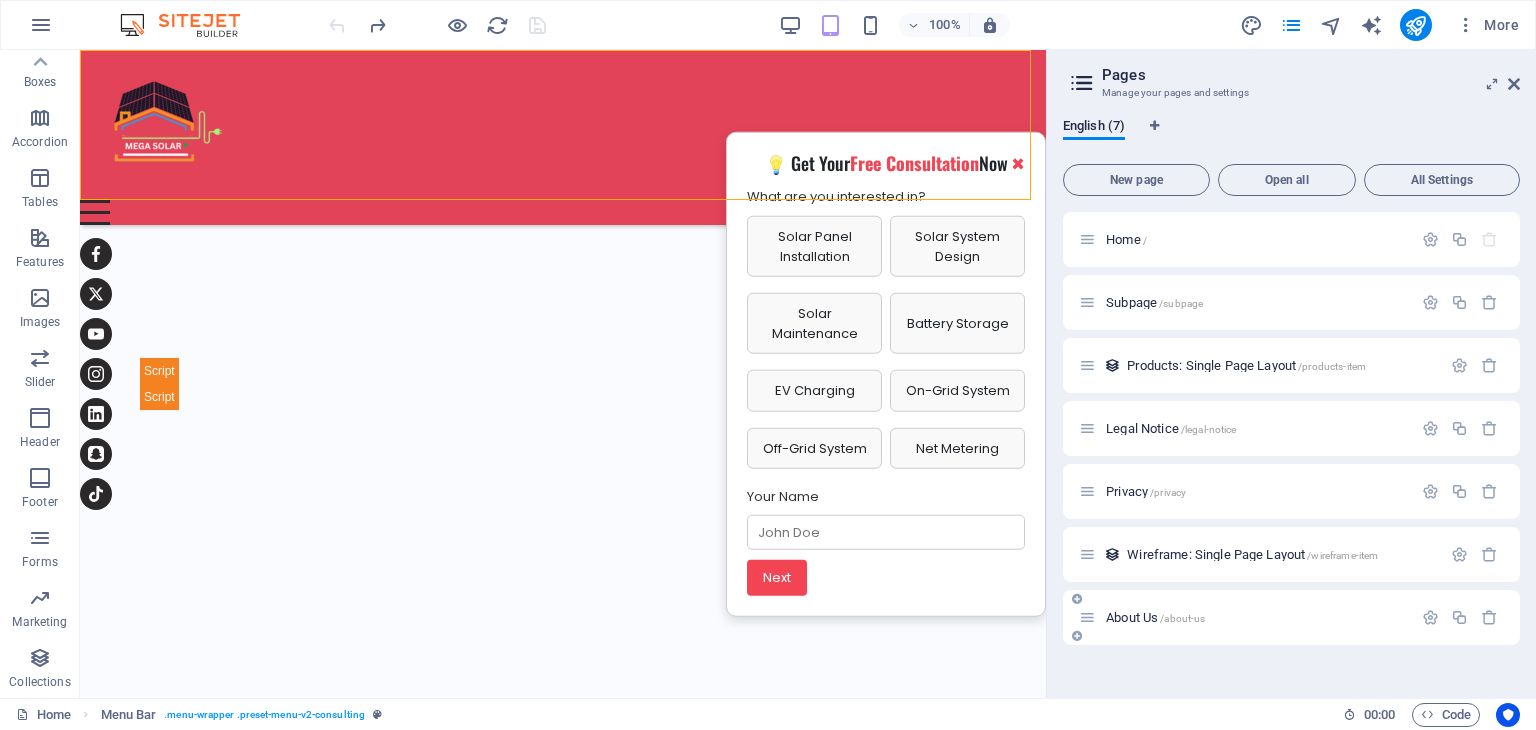 click on "About Us /about-us" at bounding box center [1155, 617] 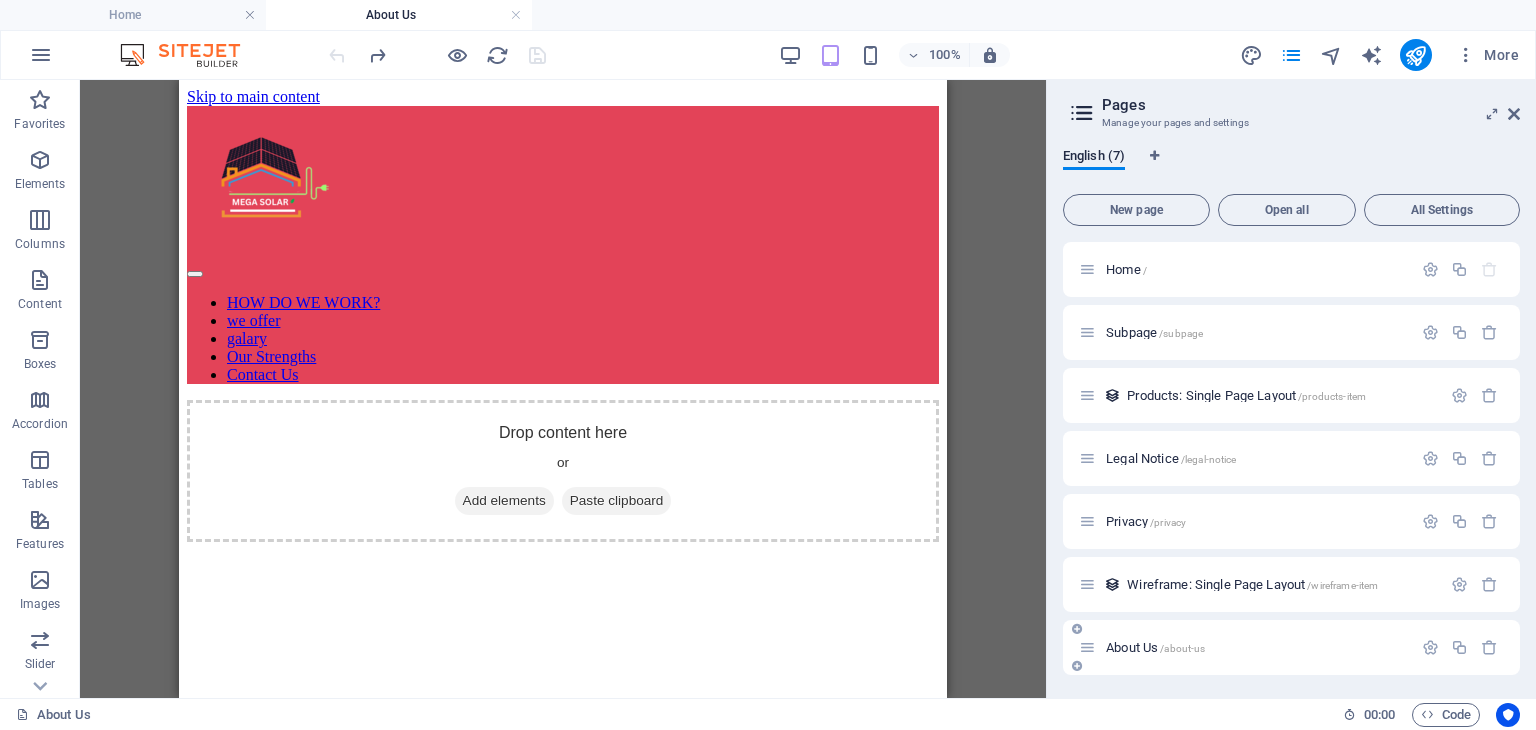 scroll, scrollTop: 0, scrollLeft: 0, axis: both 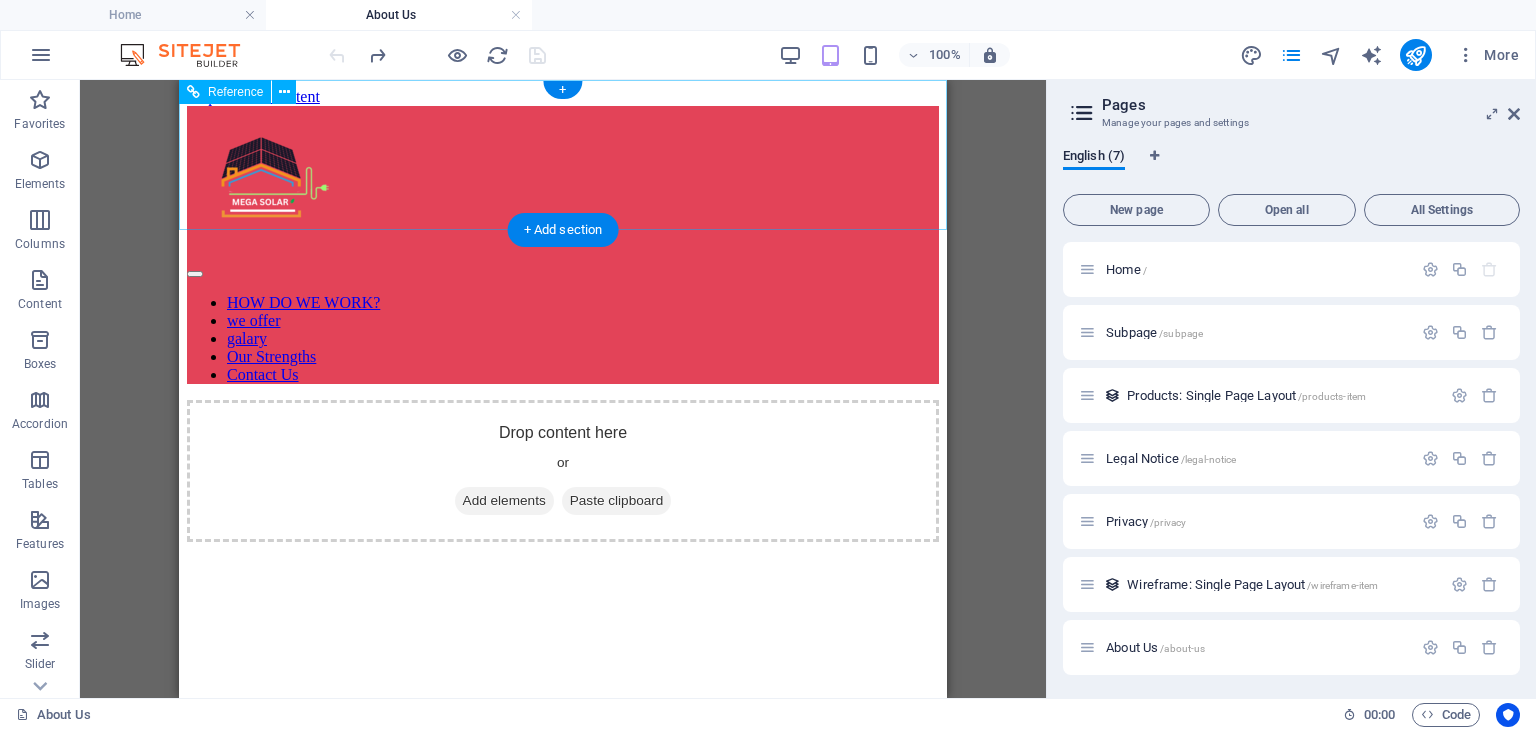 click at bounding box center (563, 269) 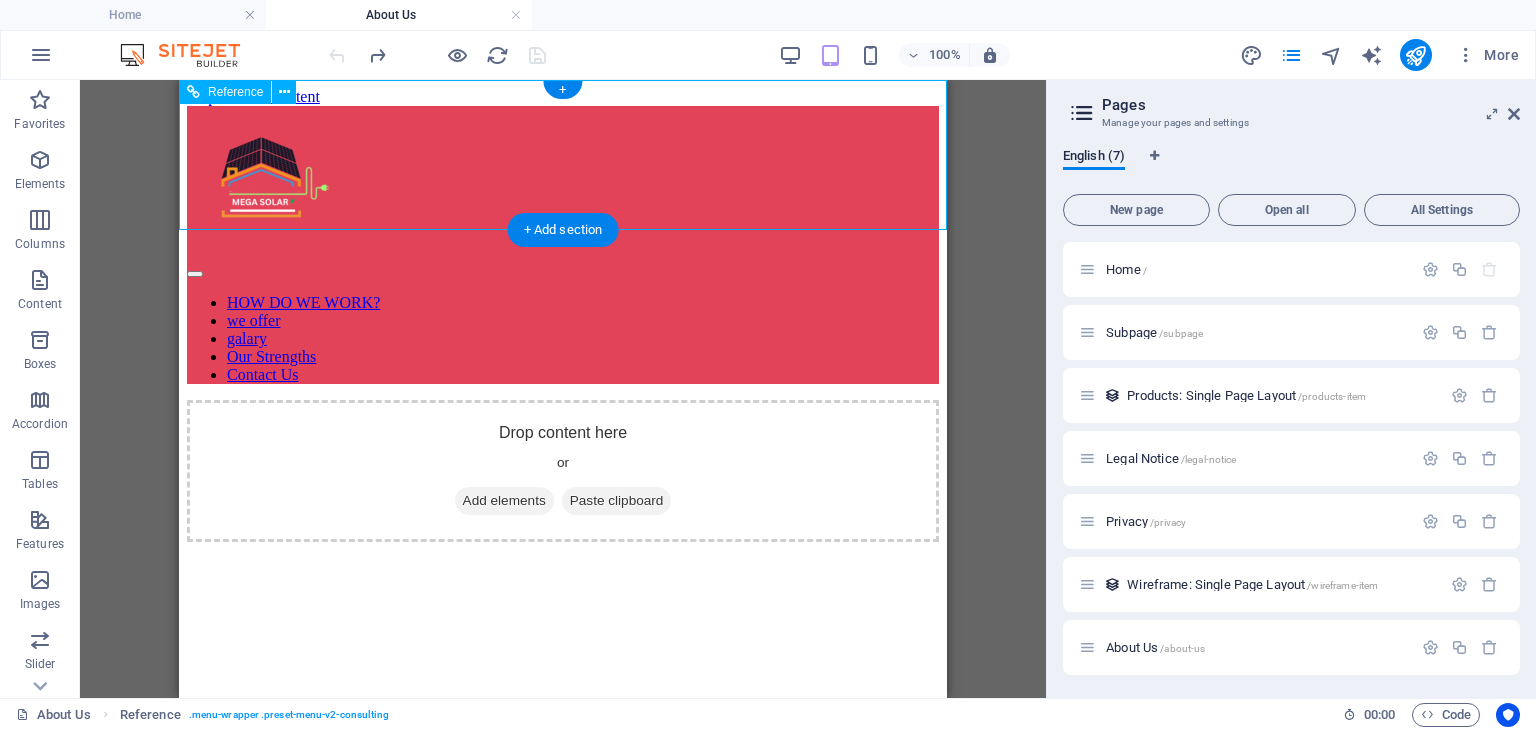 click on "HOW DO WE WORK? we offer galary Our Strengths Contact Us" at bounding box center (563, 339) 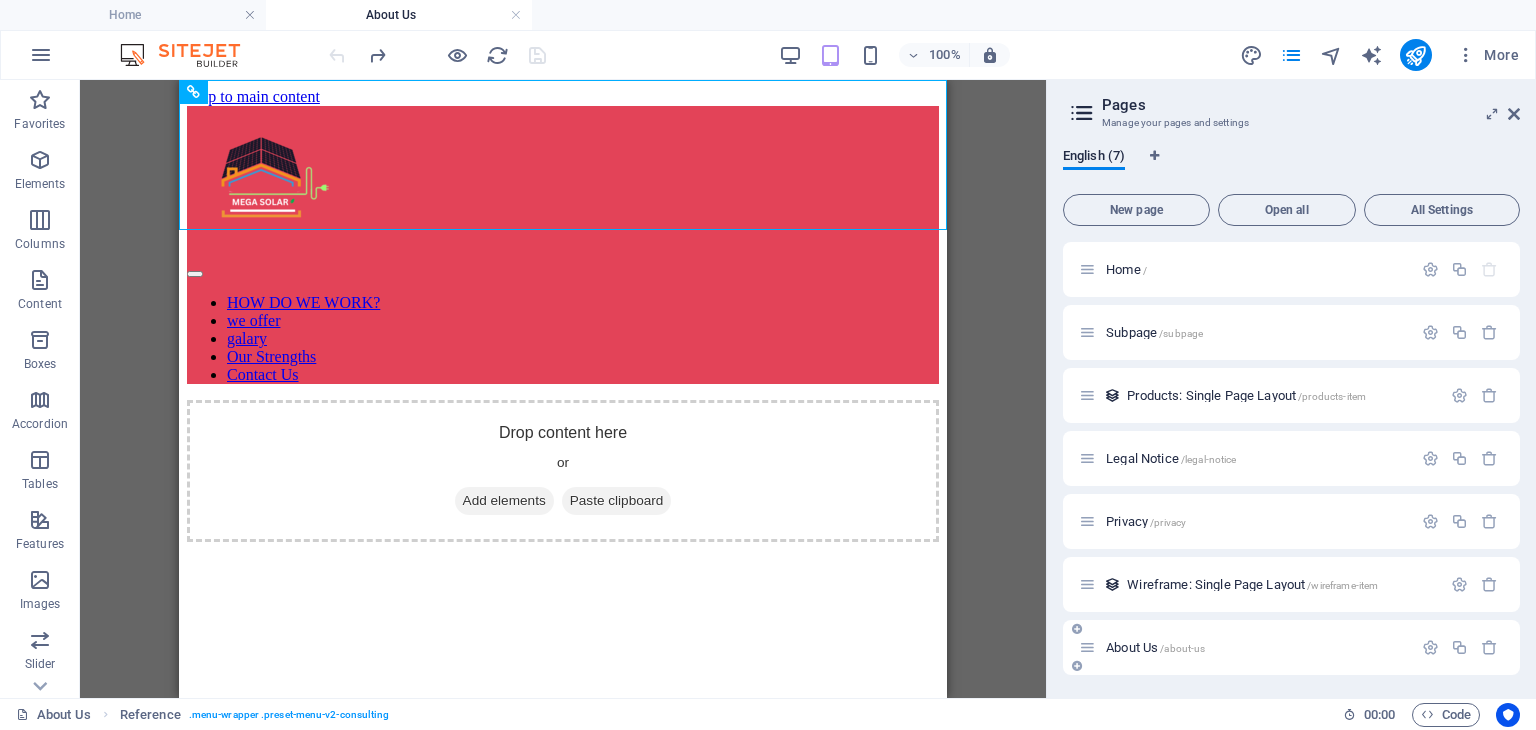 click at bounding box center [1087, 647] 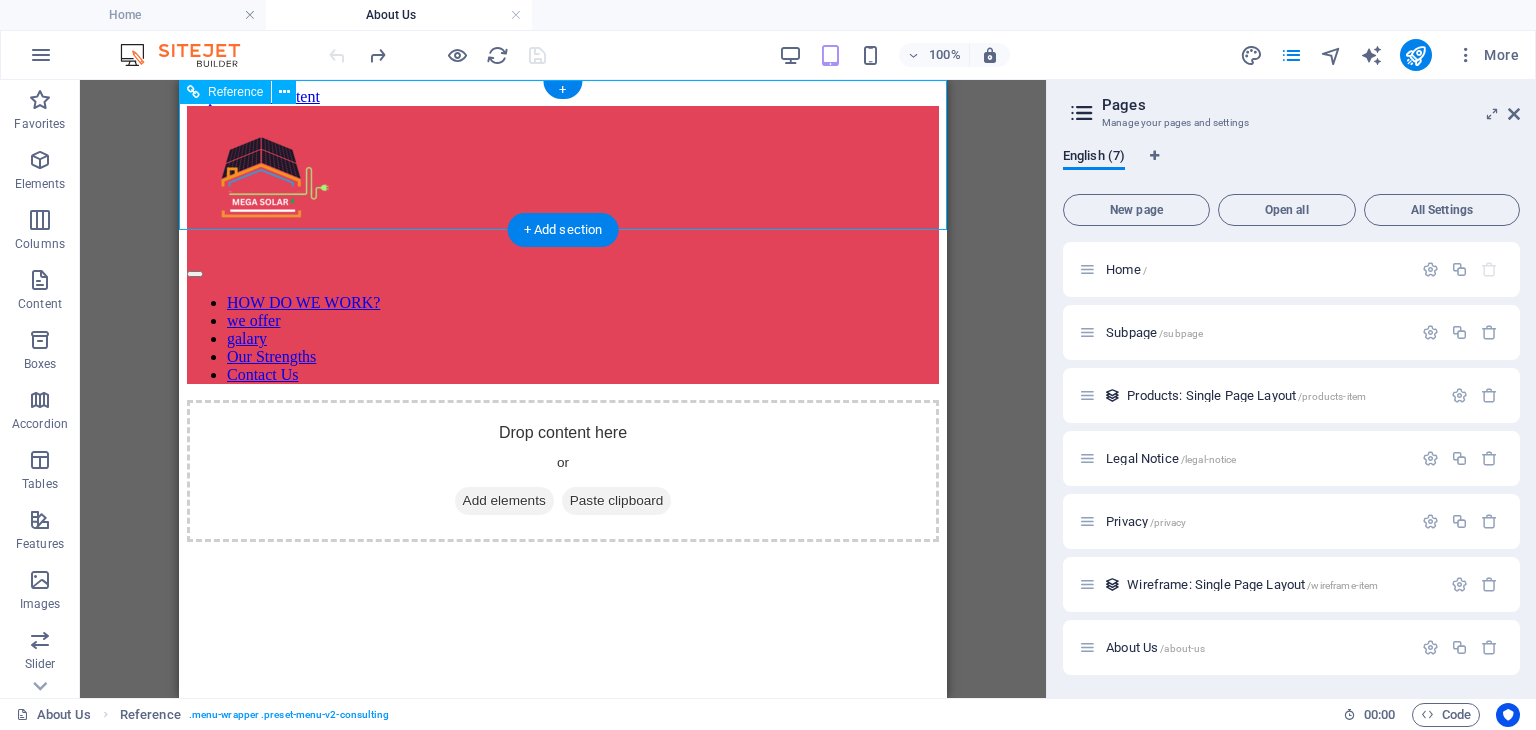 click at bounding box center [563, 269] 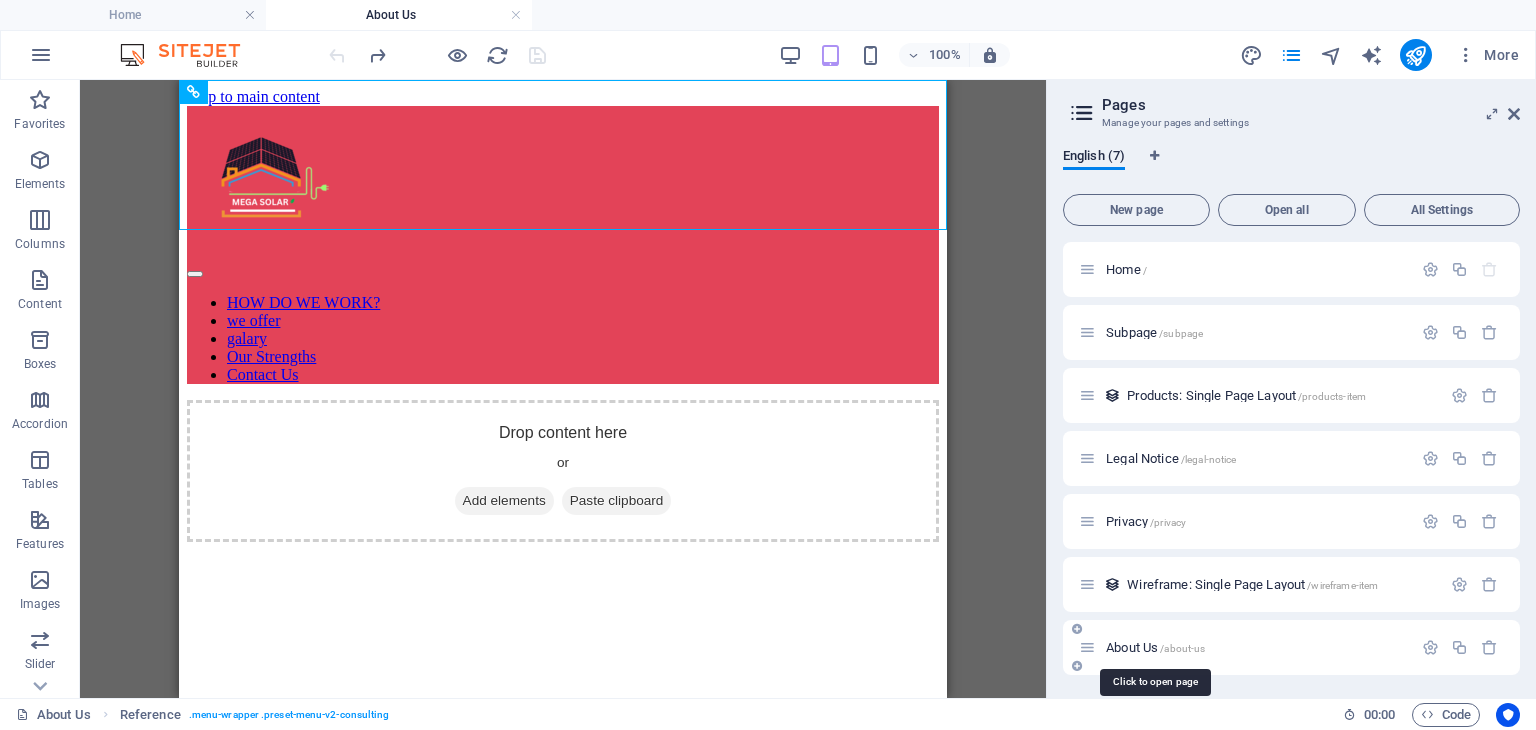 click on "/about-us" at bounding box center (1182, 648) 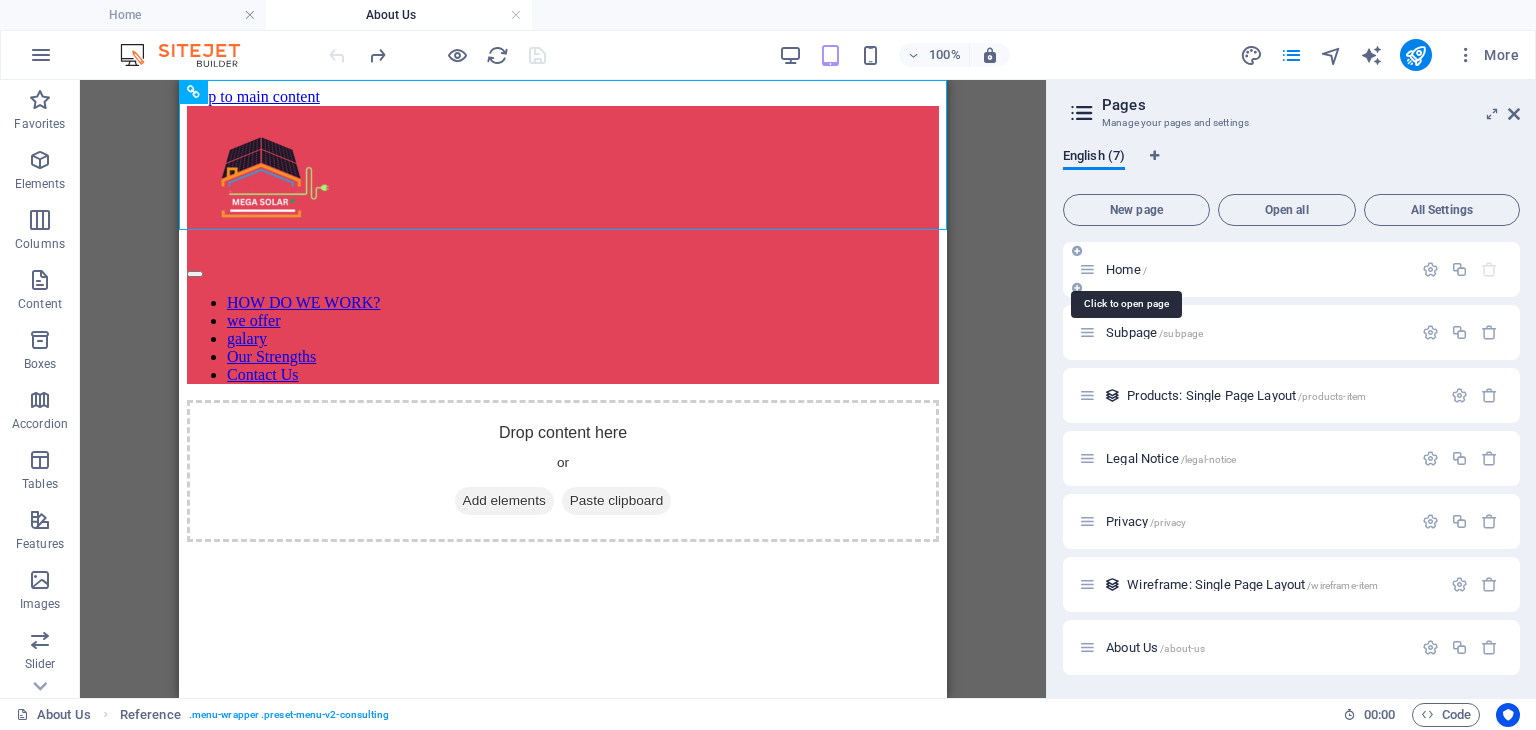click on "Home /" at bounding box center [1126, 269] 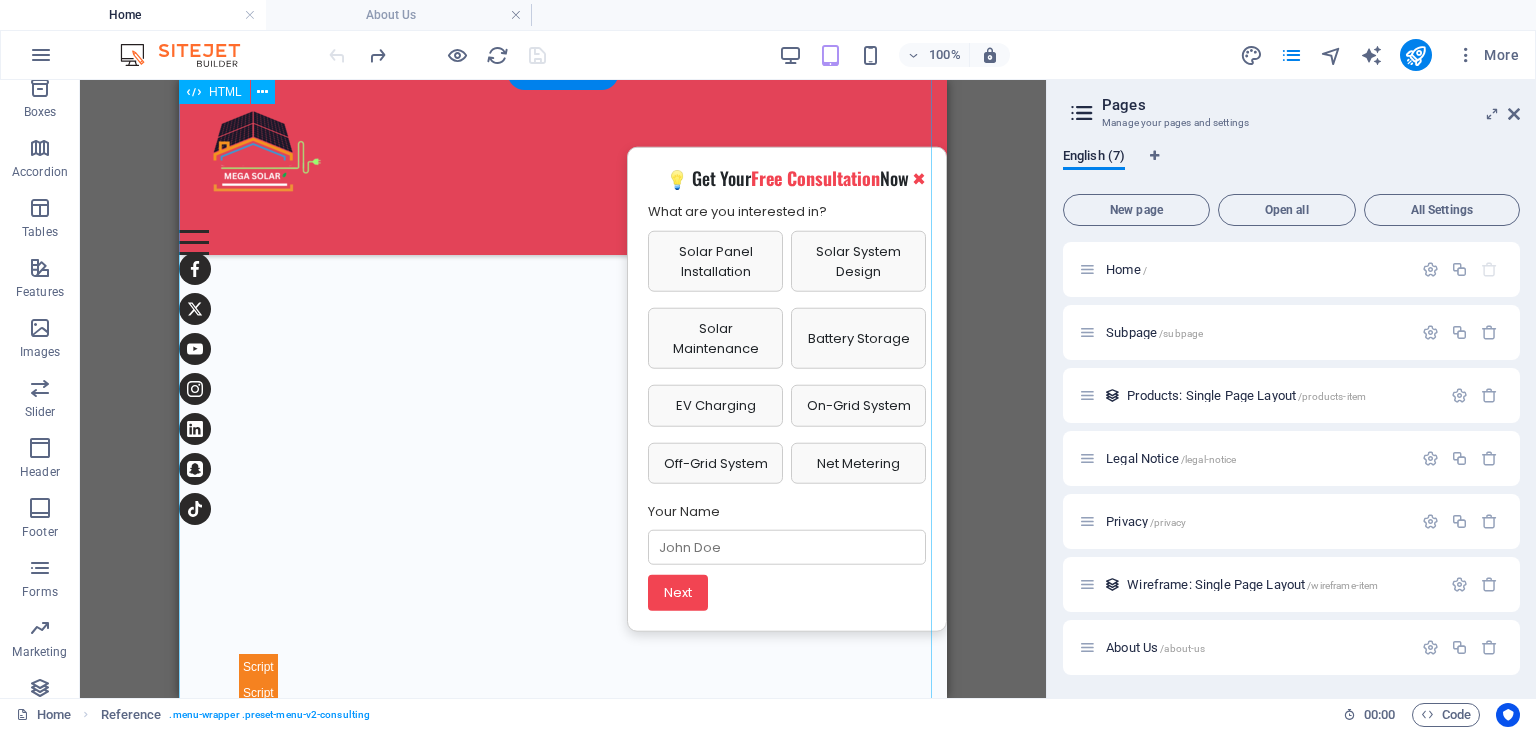 scroll, scrollTop: 7833, scrollLeft: 0, axis: vertical 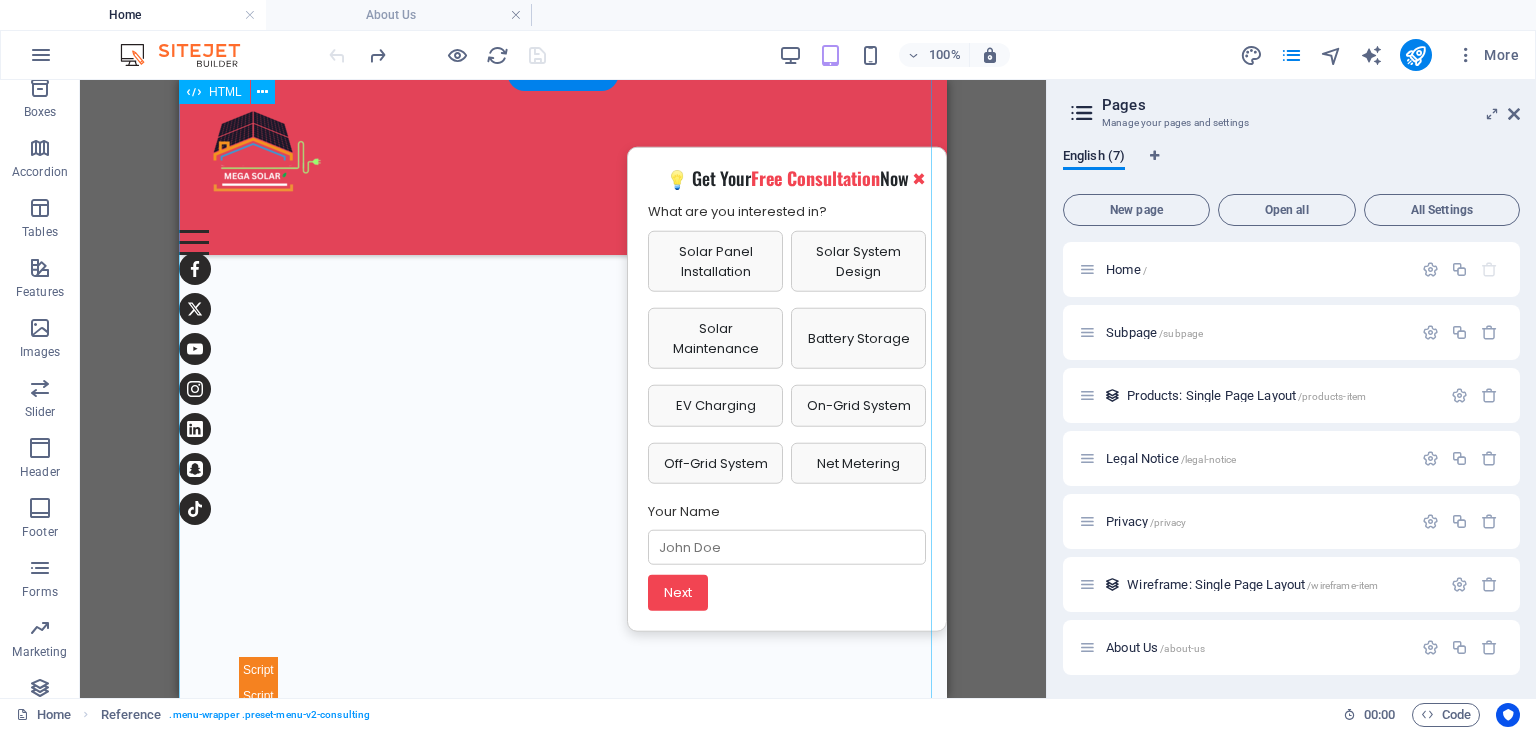 click on "Bright Ideas, Global Impact
From the [COUNTRY] to the [COUNTRY], Mega Sun Solar is recharging the world with smarter, sustainable energy. Let’s spark the solar future — together.
About Mega Sun Solar
Who We Are:  A dynamic solar company bridging Dutch expertise with Dubai’s energy transformation. Part of a trusted group delivering insulation, energy-saving tech, and smart solar systems.
Mission:  To accelerate the clean energy revolution with reliable, sustainable, and smart solar installations that truly empower clients.
Our Reach:  Based in [CITY], rooted in Europe – we’re local, but internationally experienced.
Brands We Operate:
Mega Verduurzaam – [COUNTRY]
Mega Sun Solar ISO – European Technology
Mega Solar UAE – Local Expertise, Global Standards
Contact Us
Company:  Mega Sun Solar Energy Systems L.L.C" at bounding box center [563, 1540] 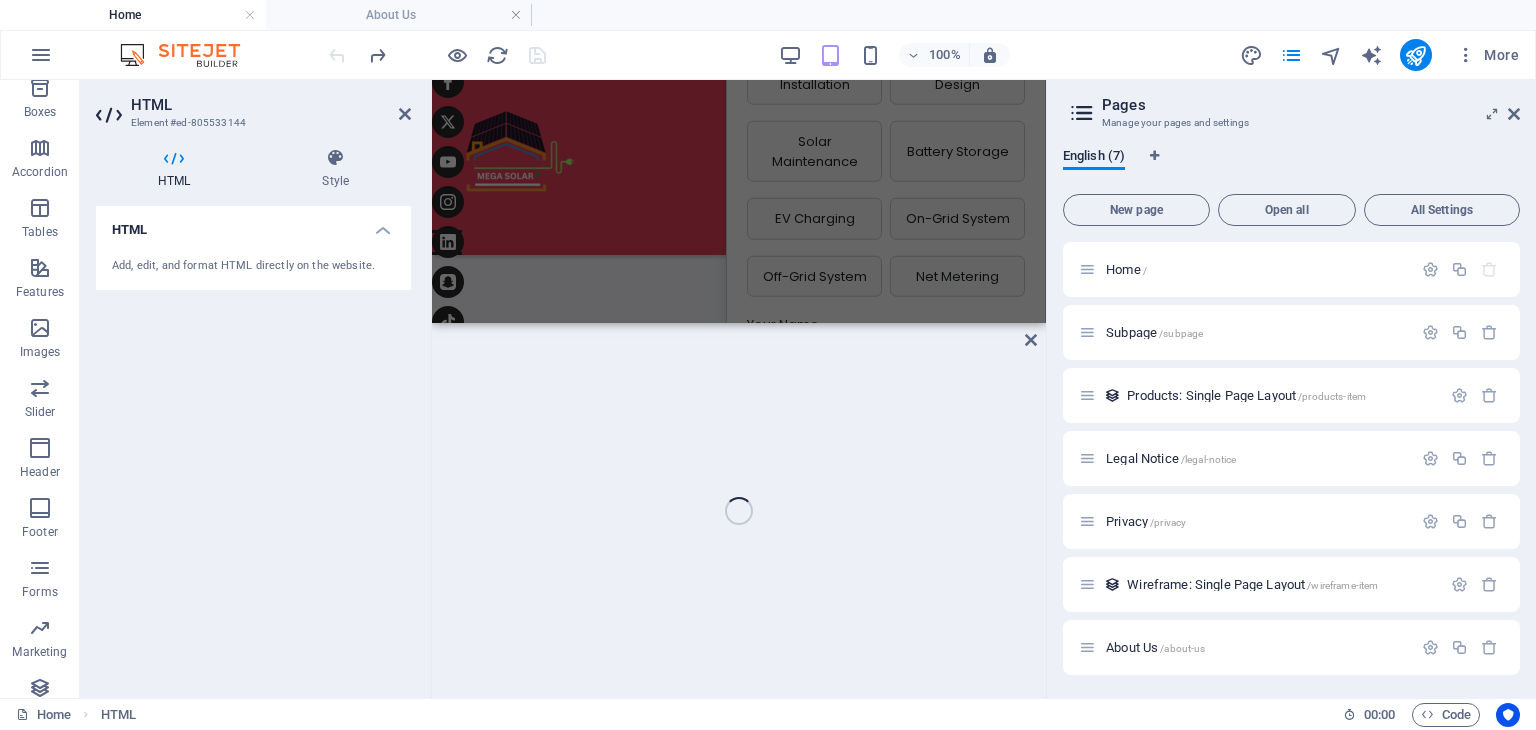 scroll, scrollTop: 7524, scrollLeft: 0, axis: vertical 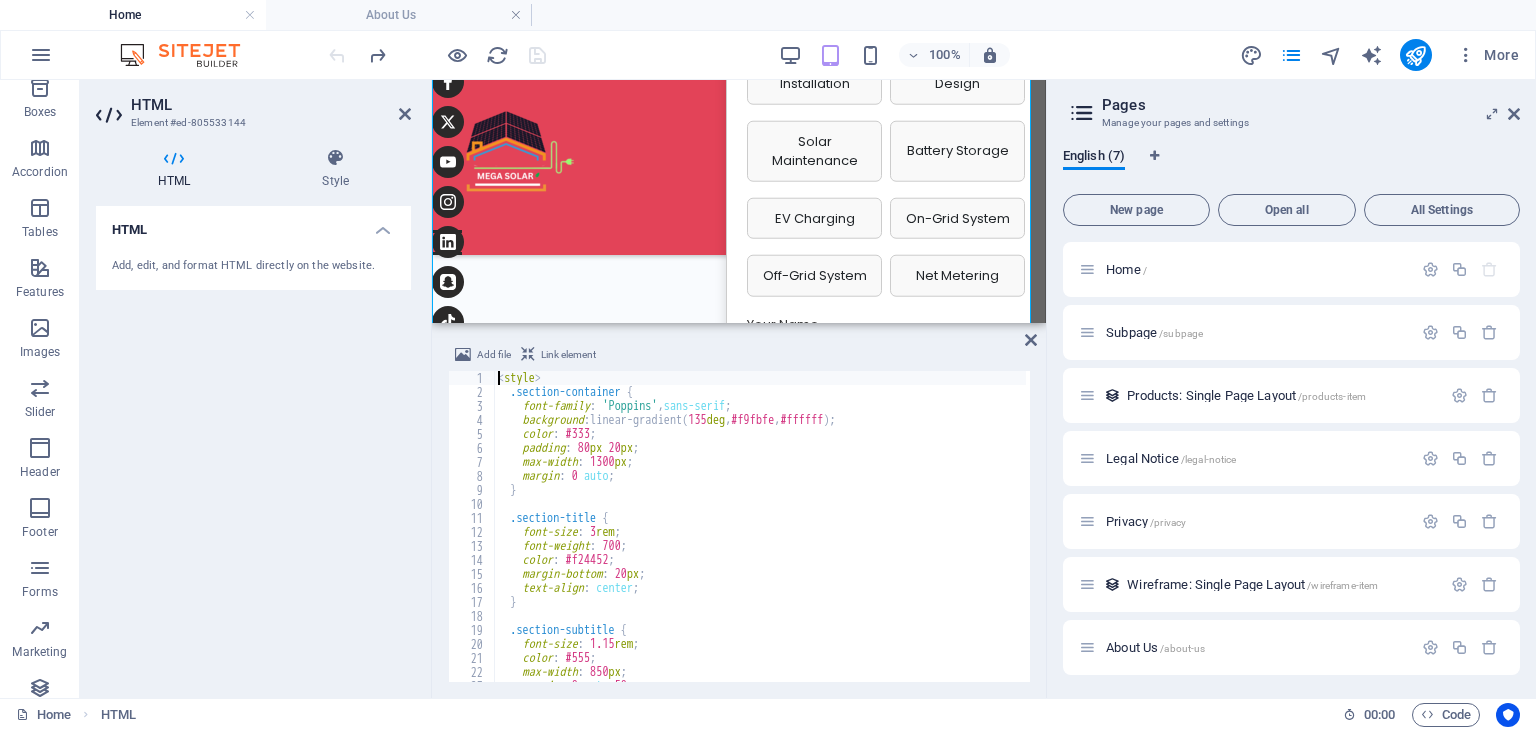 type on "</div>" 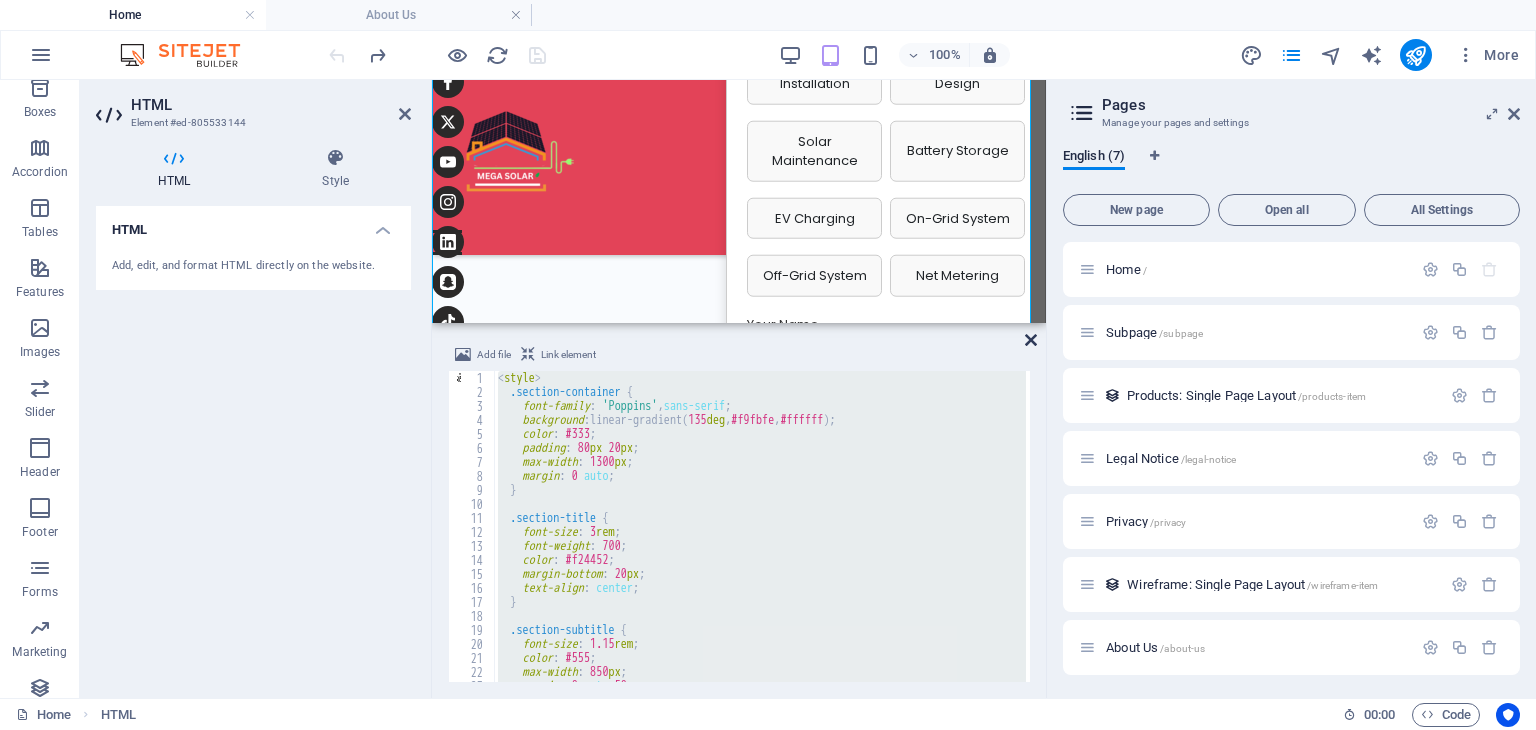 click at bounding box center (1031, 340) 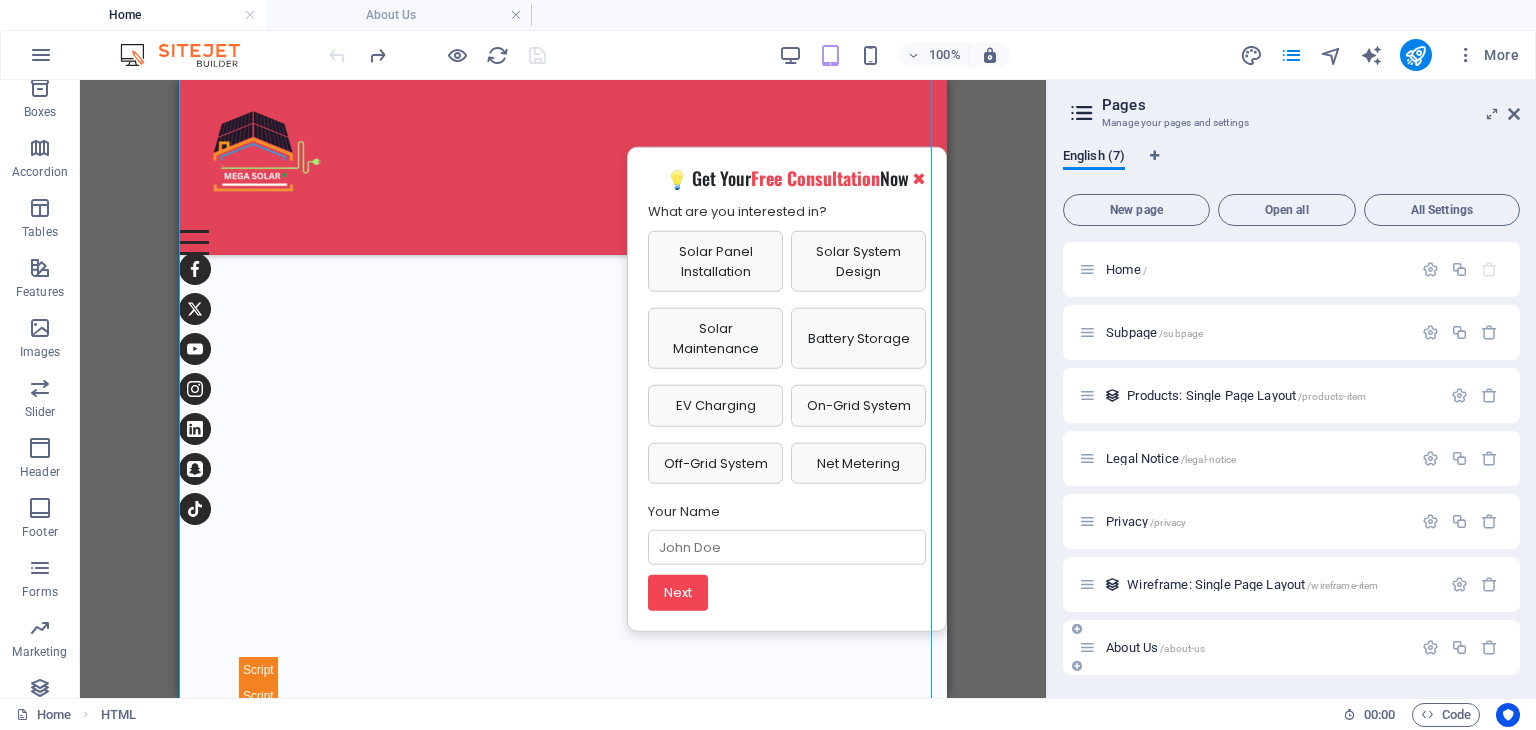 click on "About Us /about-us" at bounding box center (1155, 647) 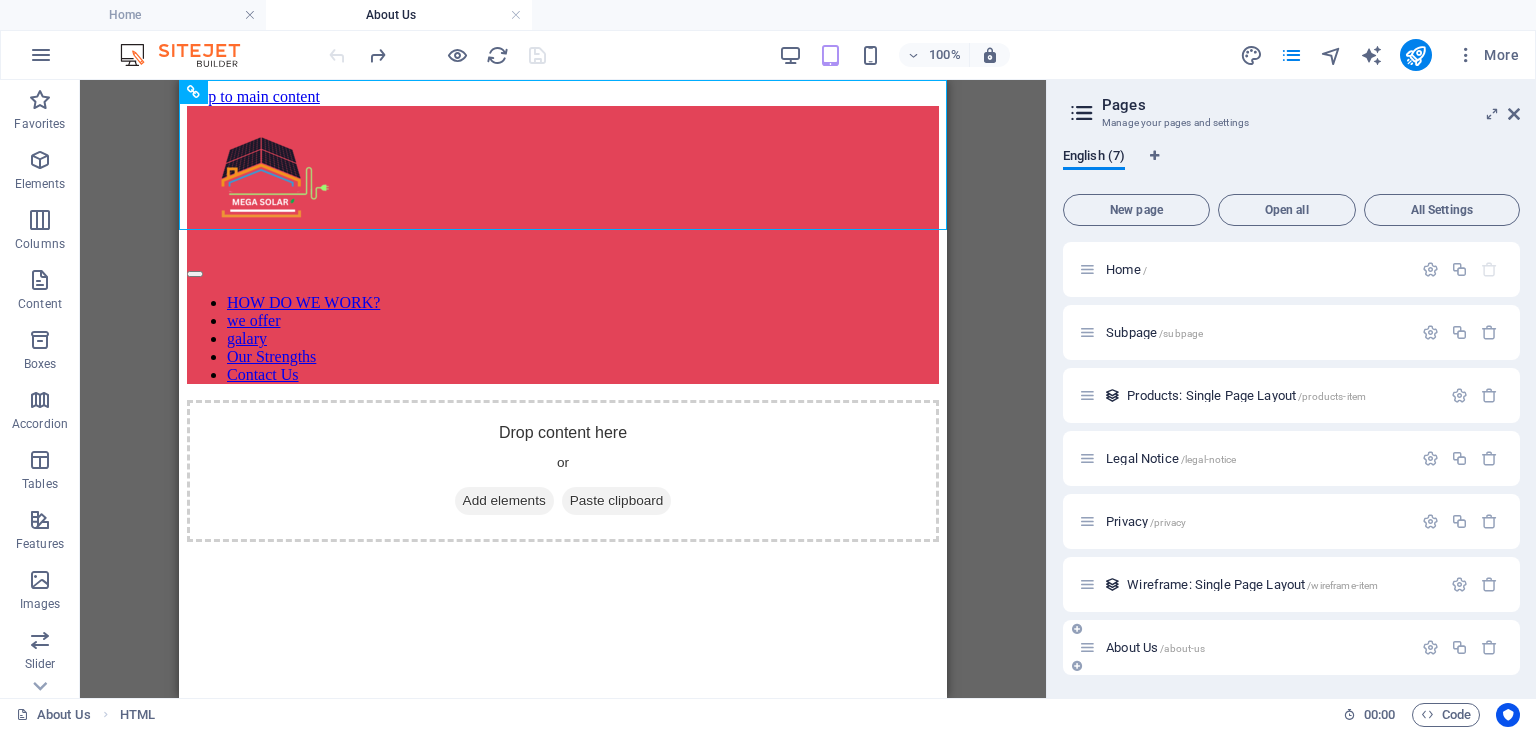 scroll, scrollTop: 0, scrollLeft: 0, axis: both 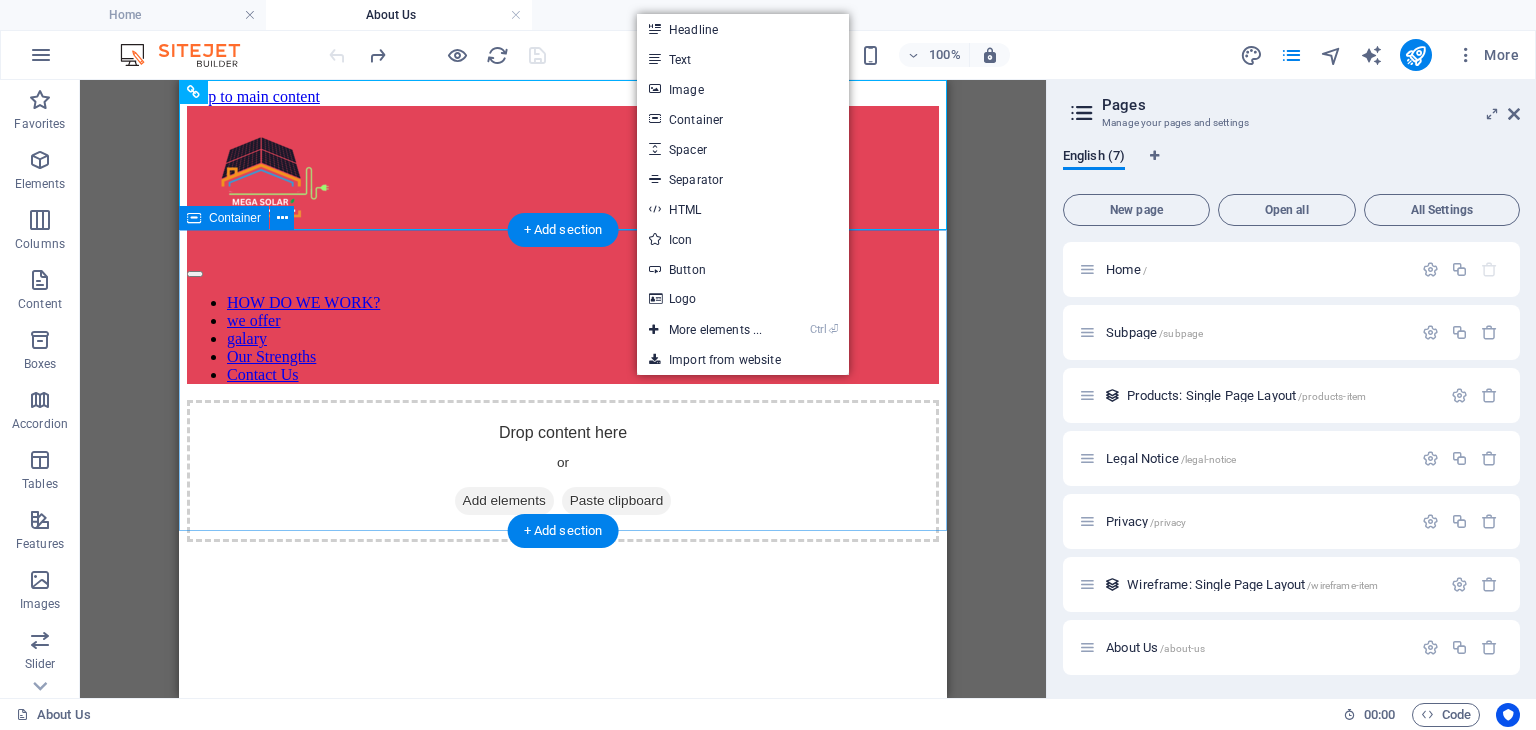 click on "Paste clipboard" at bounding box center [617, 501] 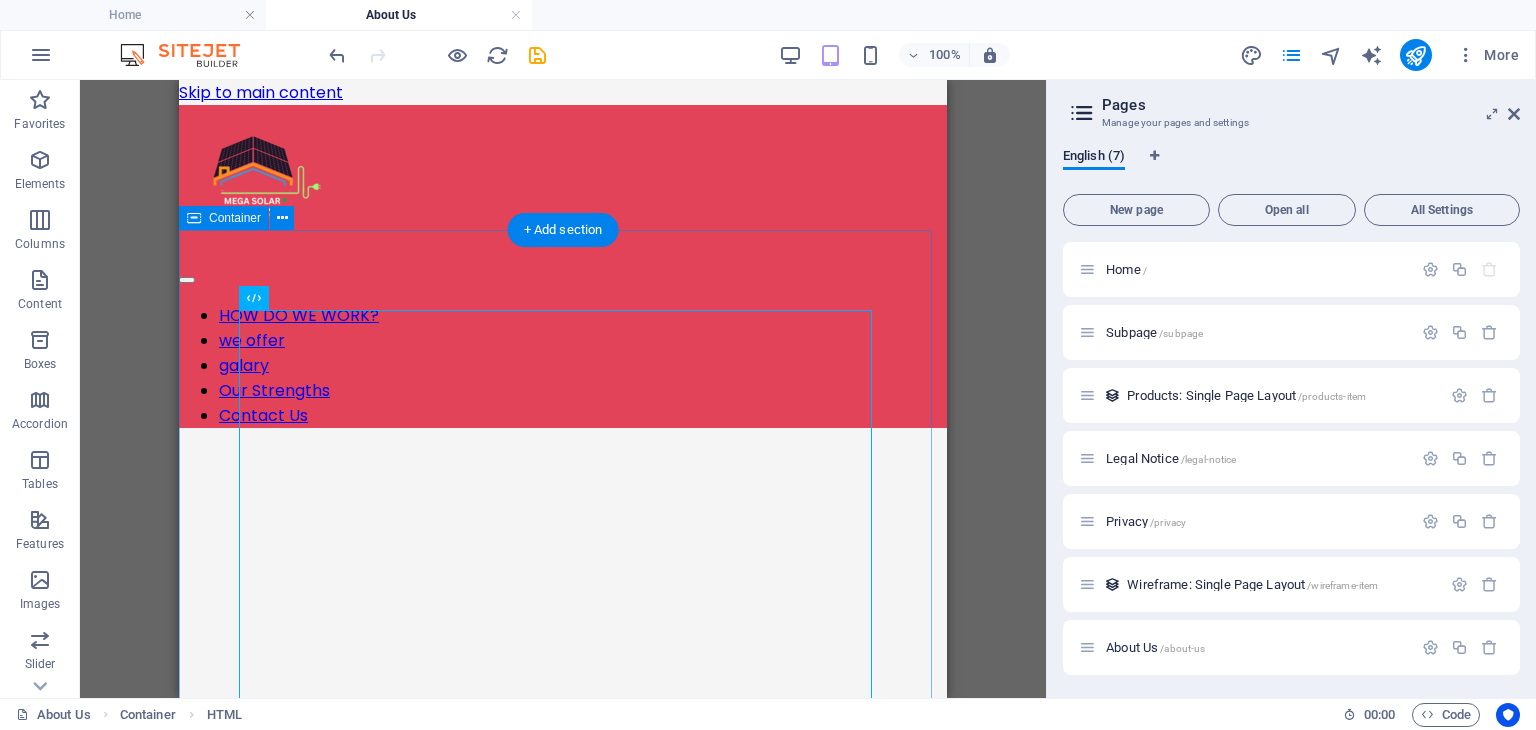 click on "Mega Sun Solar Expertise
POWERING THE UAE WITH EUROPEAN SOLAR EXPERTISE
Mega Sun Solar is a leading solar energy company backed by decades of Dutch expertise in renewable technologies.
While our operations in Dubai are new, our team brings deep technical knowledge from Europe—delivering advanced solar energy
solutions for commercial, industrial, and governmental clients. Our goal is to ensure lower energy costs and a sustainable future.
Cheaper than Grid Electricity
Risk-Free & Hassle-Free Installation
No Hidden Costs – Transparent Pricing
Turn Your Roof or Parking Into an Asset
Go Green and Save the Environment" at bounding box center [563, 818] 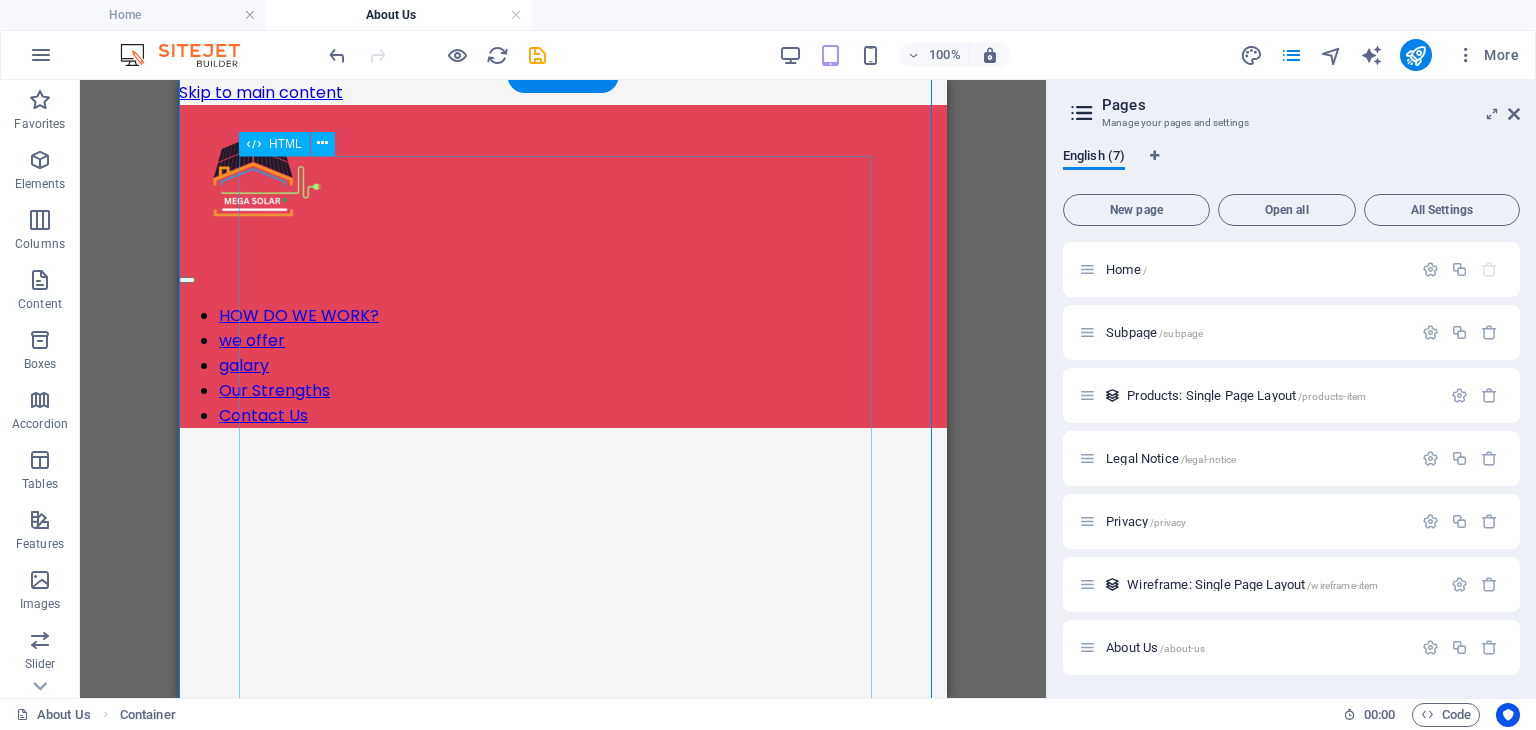scroll, scrollTop: 505, scrollLeft: 0, axis: vertical 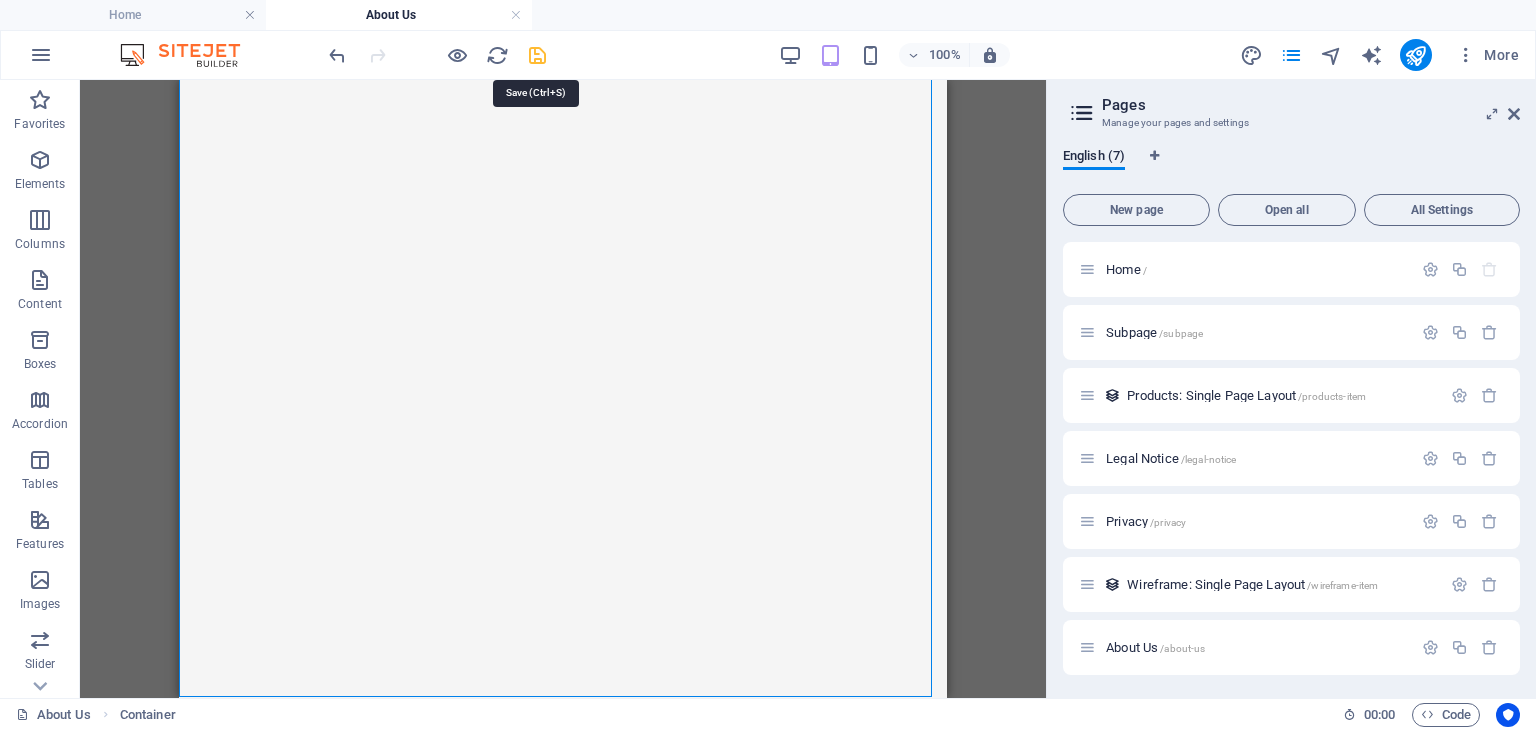 click at bounding box center [537, 55] 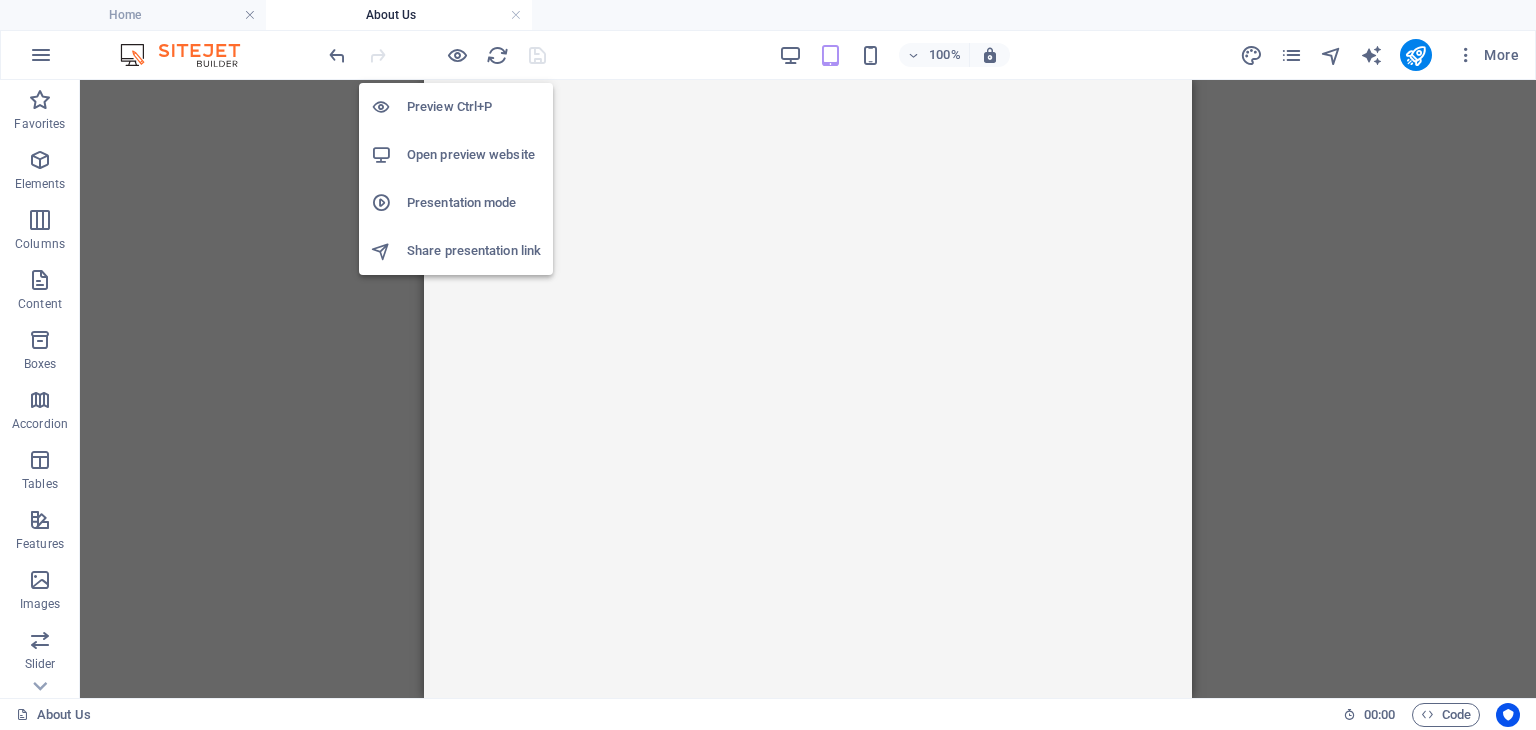 click on "Open preview website" at bounding box center [474, 155] 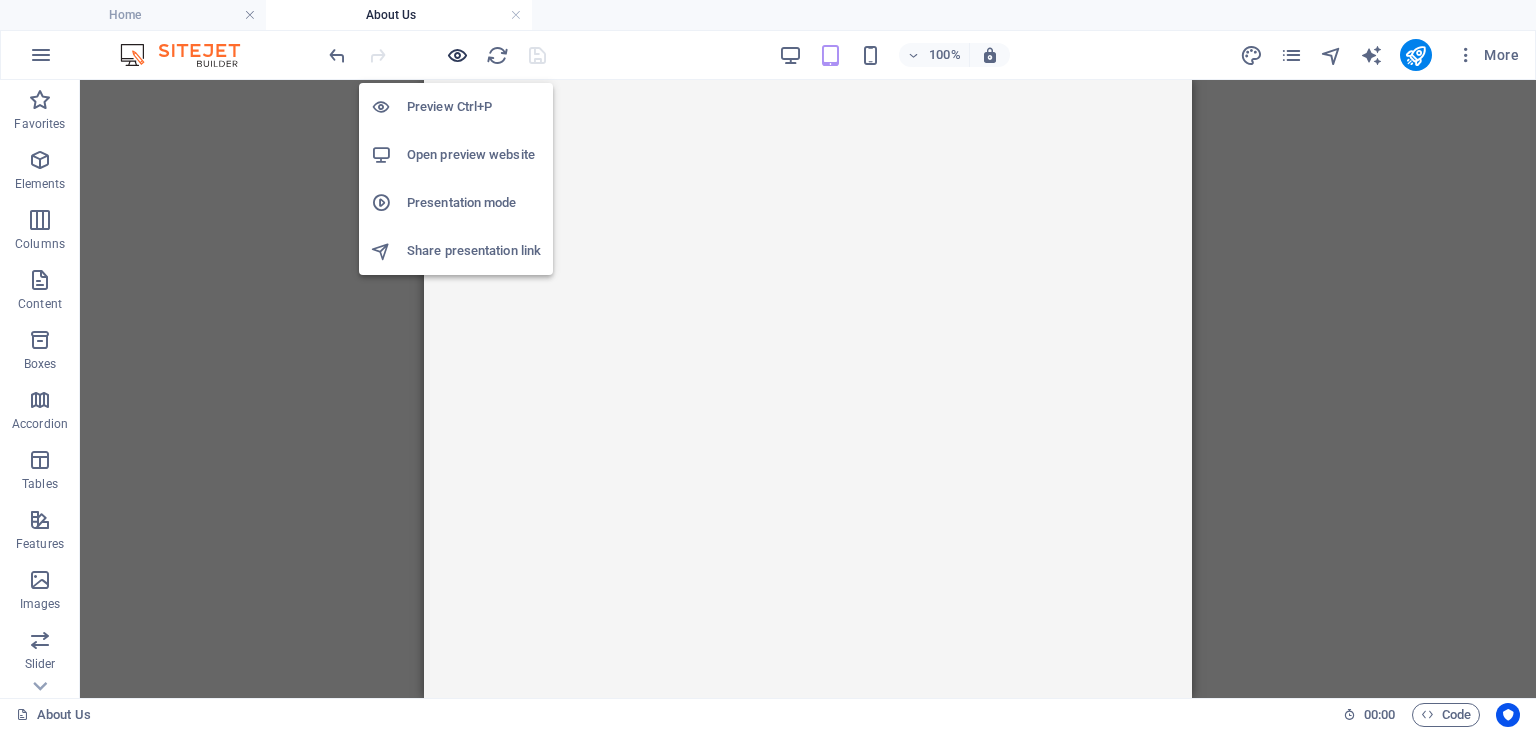click at bounding box center [457, 55] 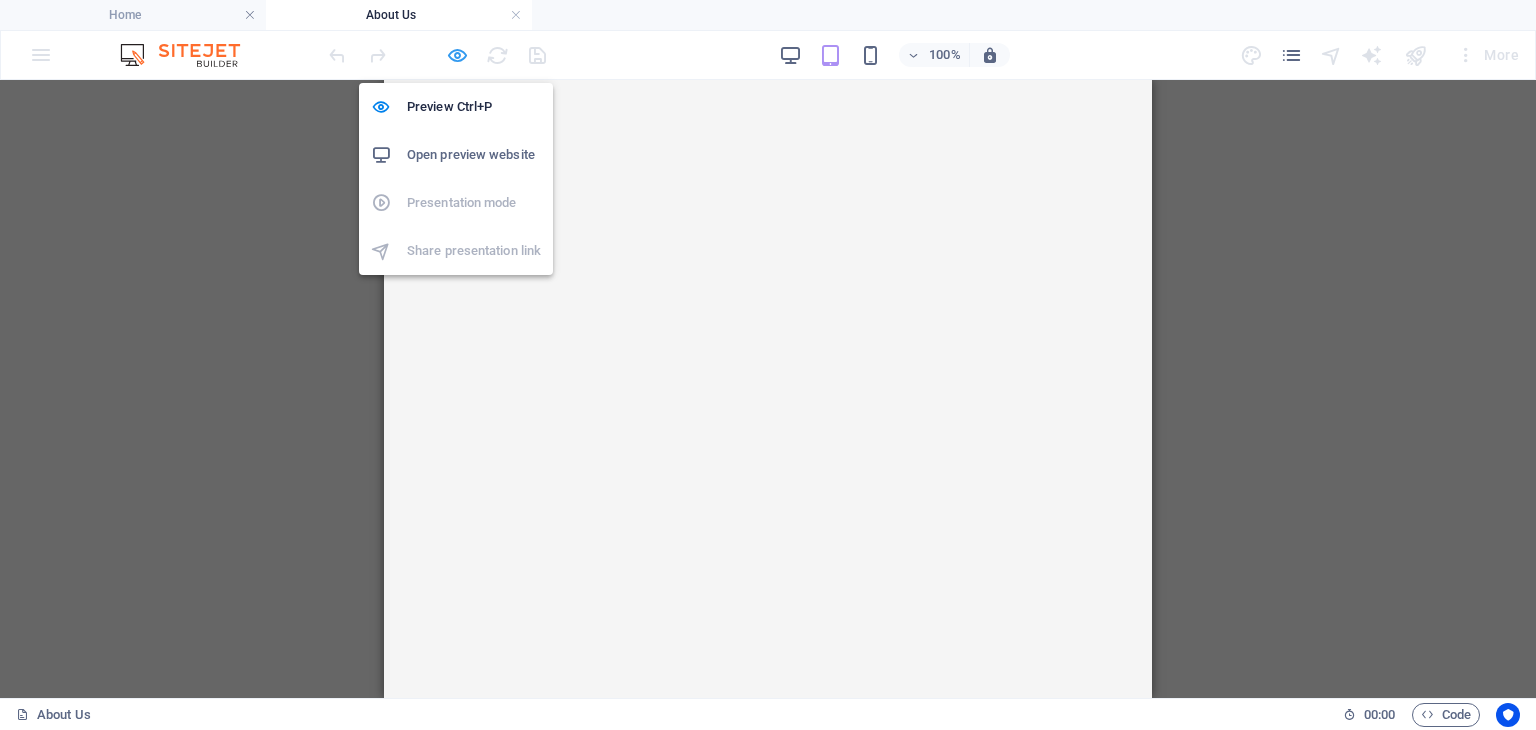 click at bounding box center (457, 55) 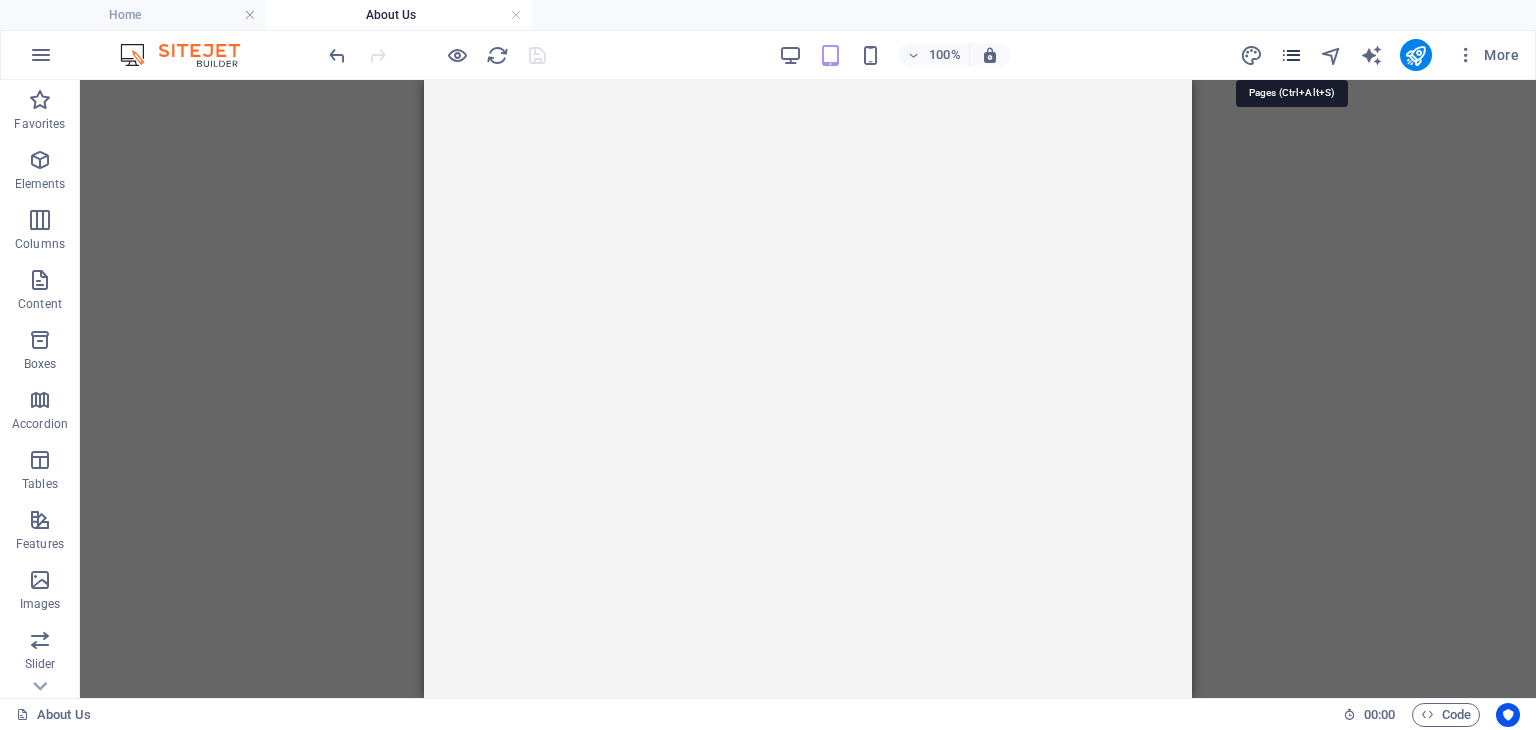 click at bounding box center [1291, 55] 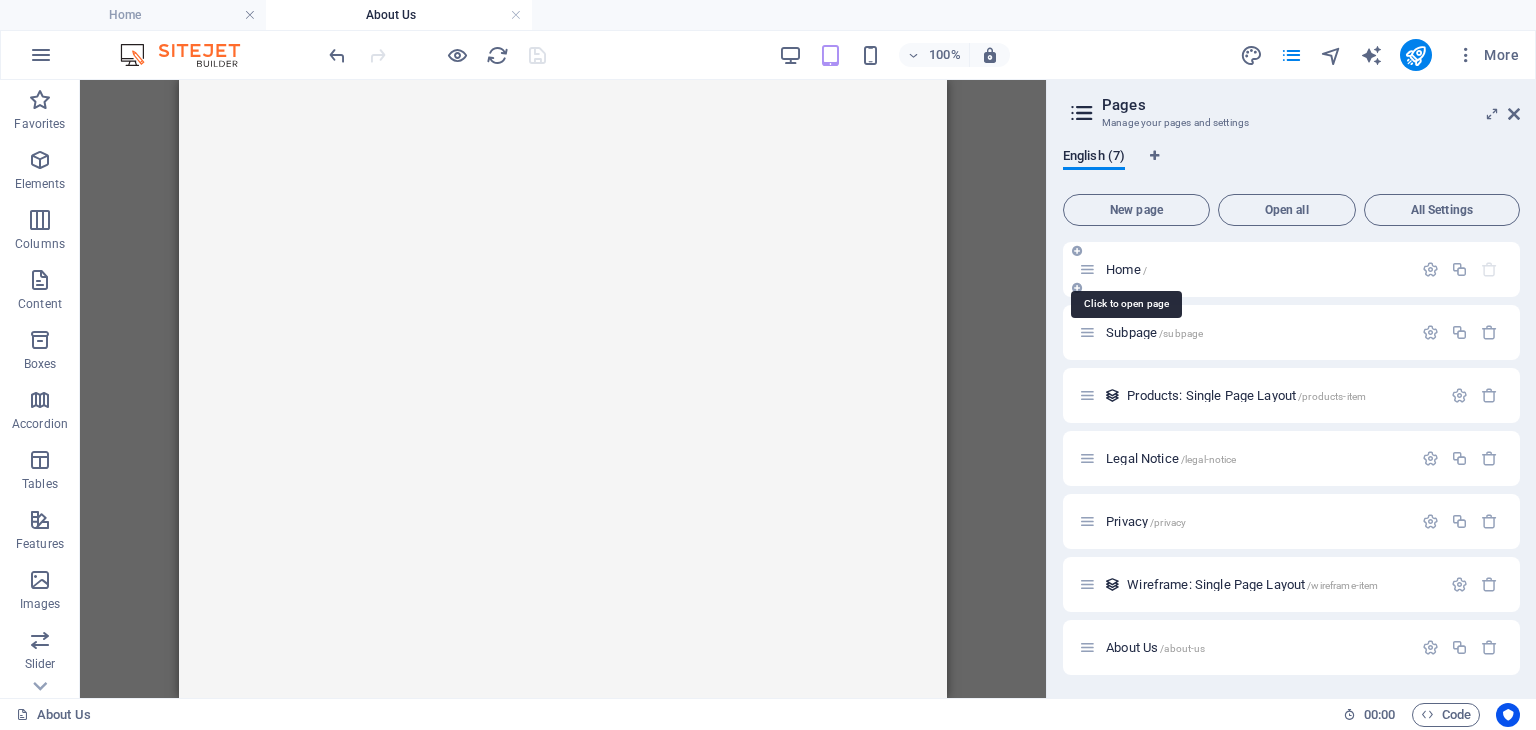 click on "/" at bounding box center (1145, 270) 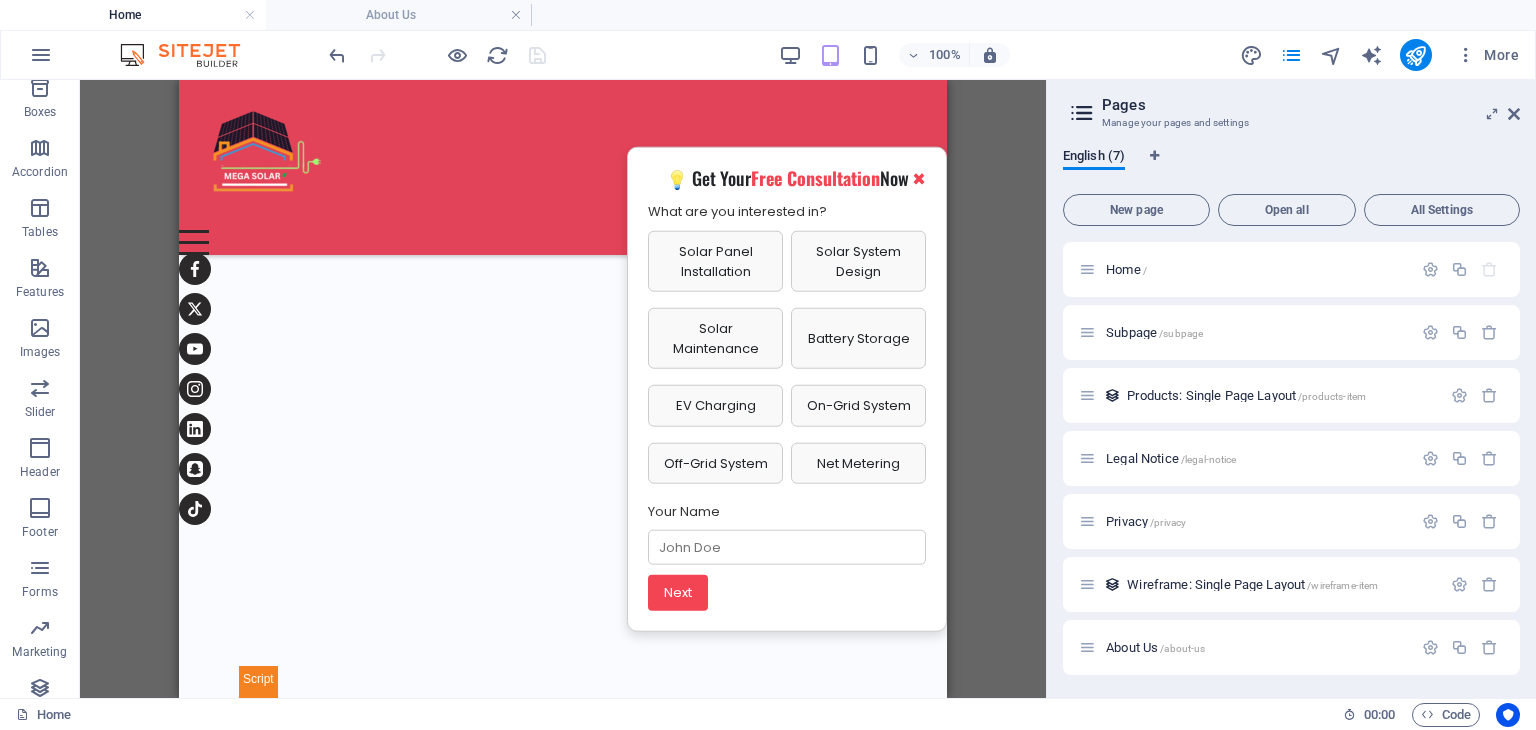 scroll, scrollTop: 7833, scrollLeft: 0, axis: vertical 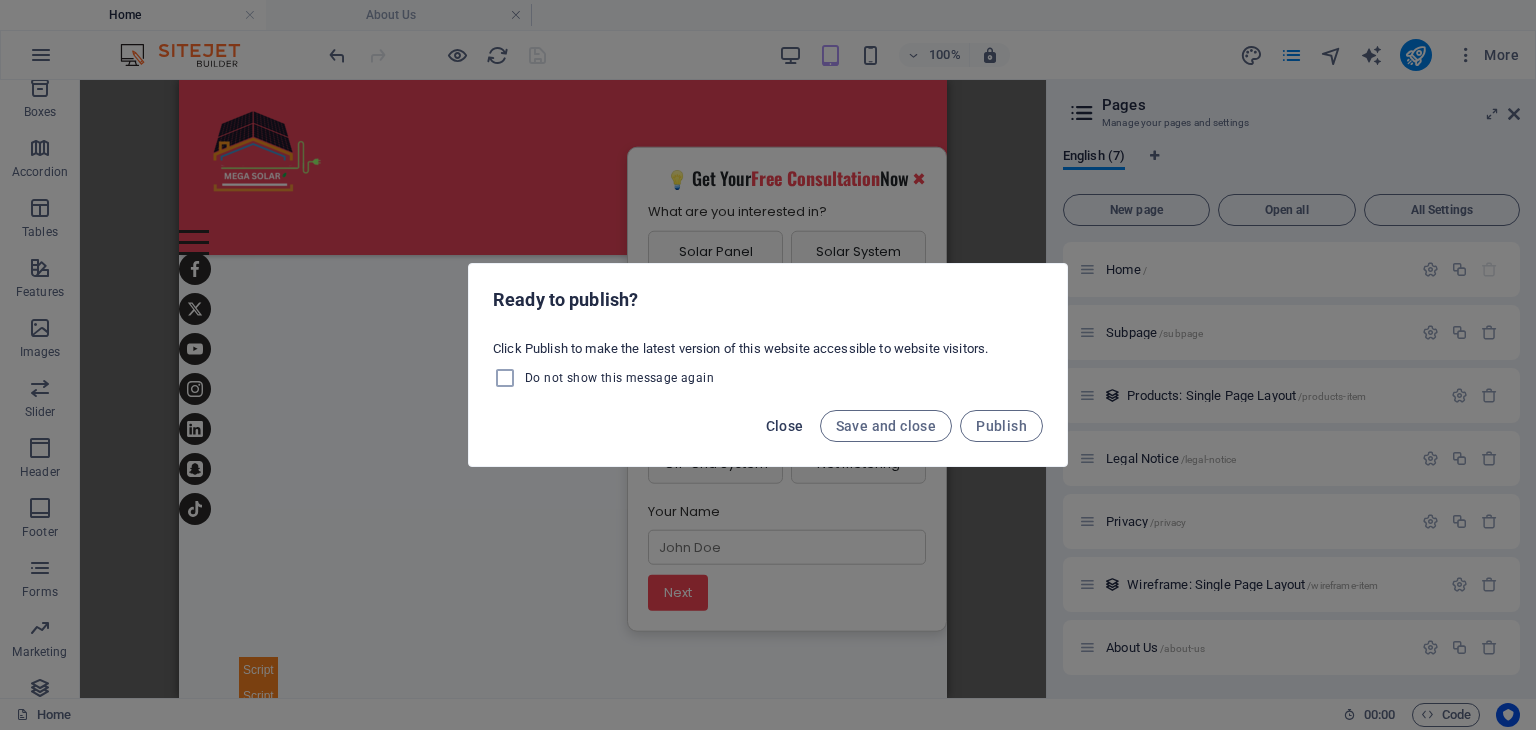click on "Close" at bounding box center (785, 426) 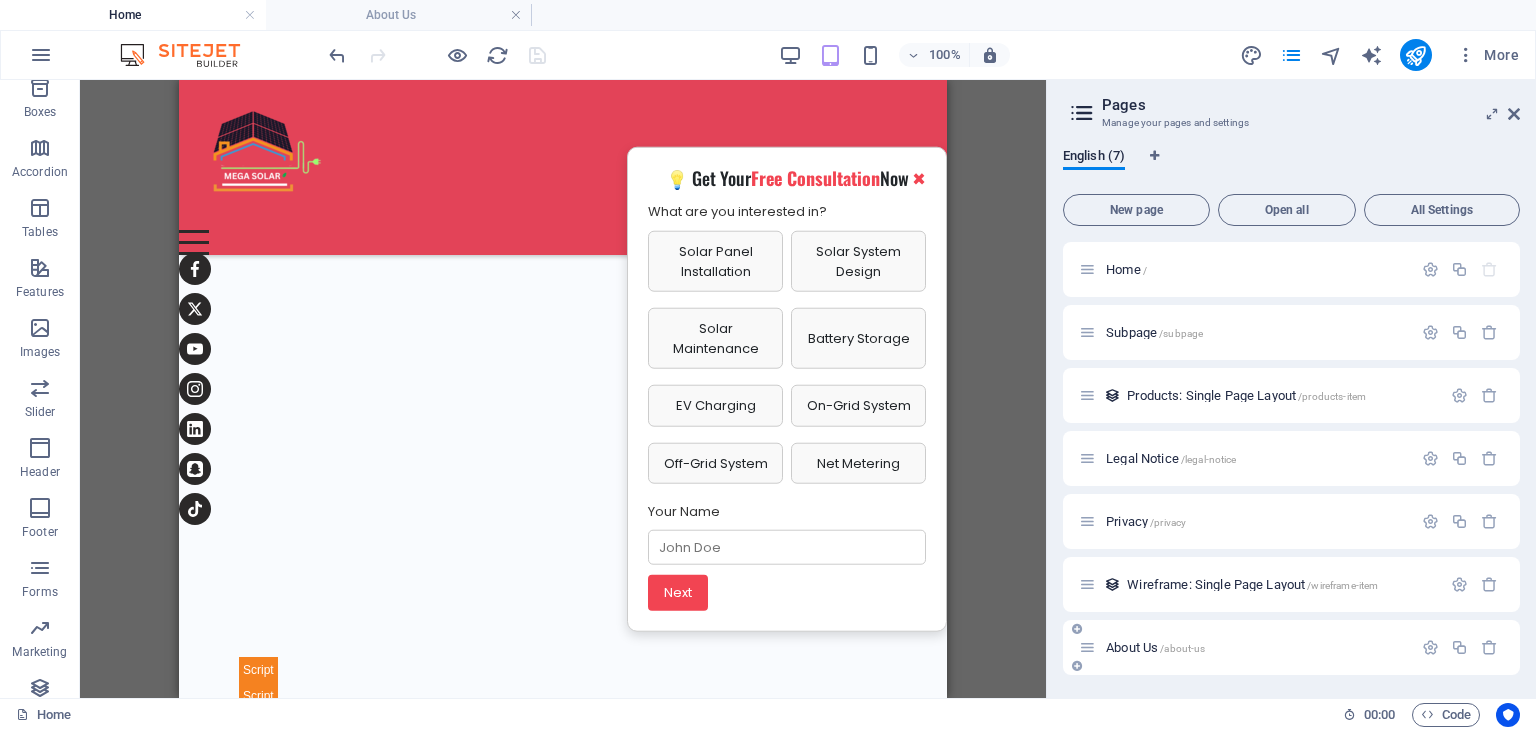 click on "About Us /about-us" at bounding box center [1245, 647] 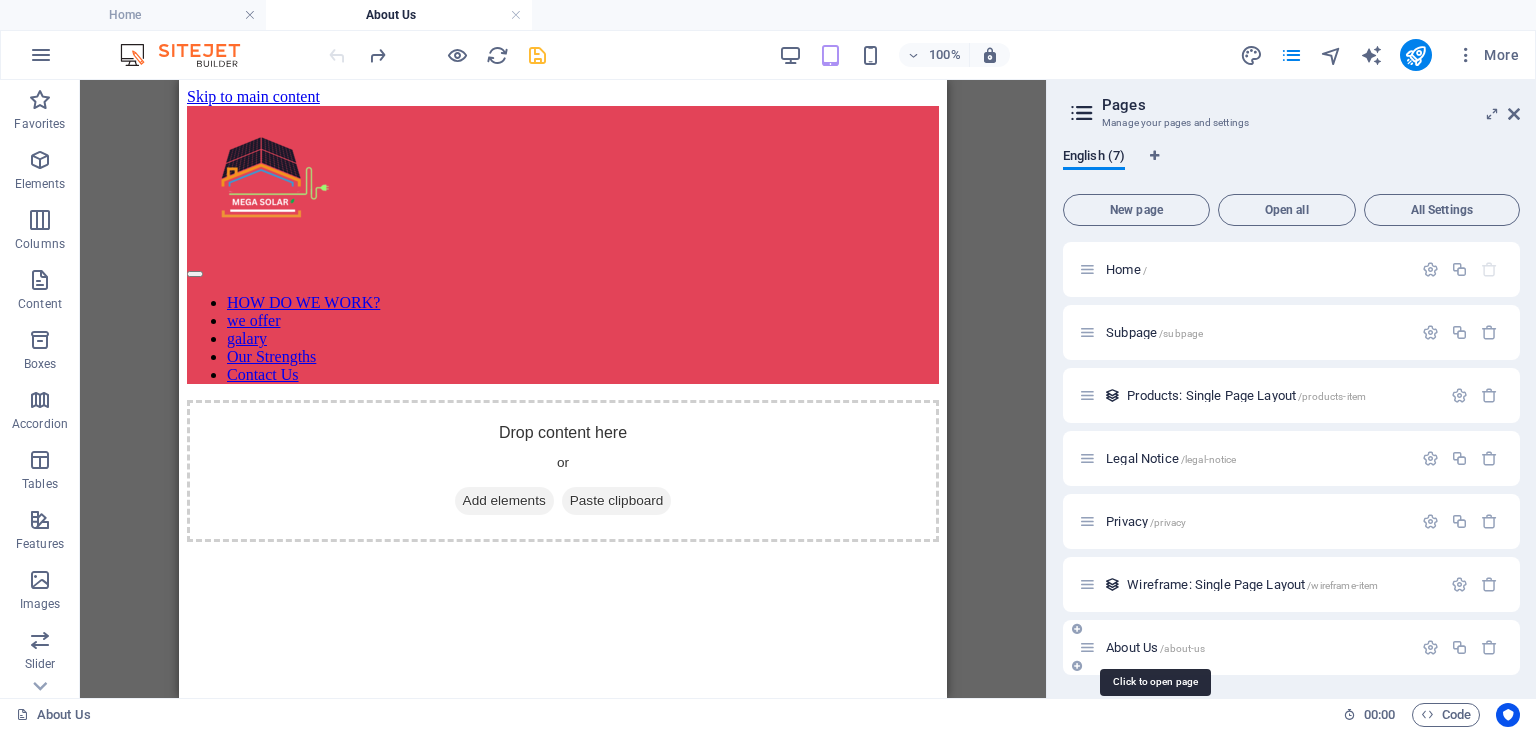 scroll, scrollTop: 0, scrollLeft: 0, axis: both 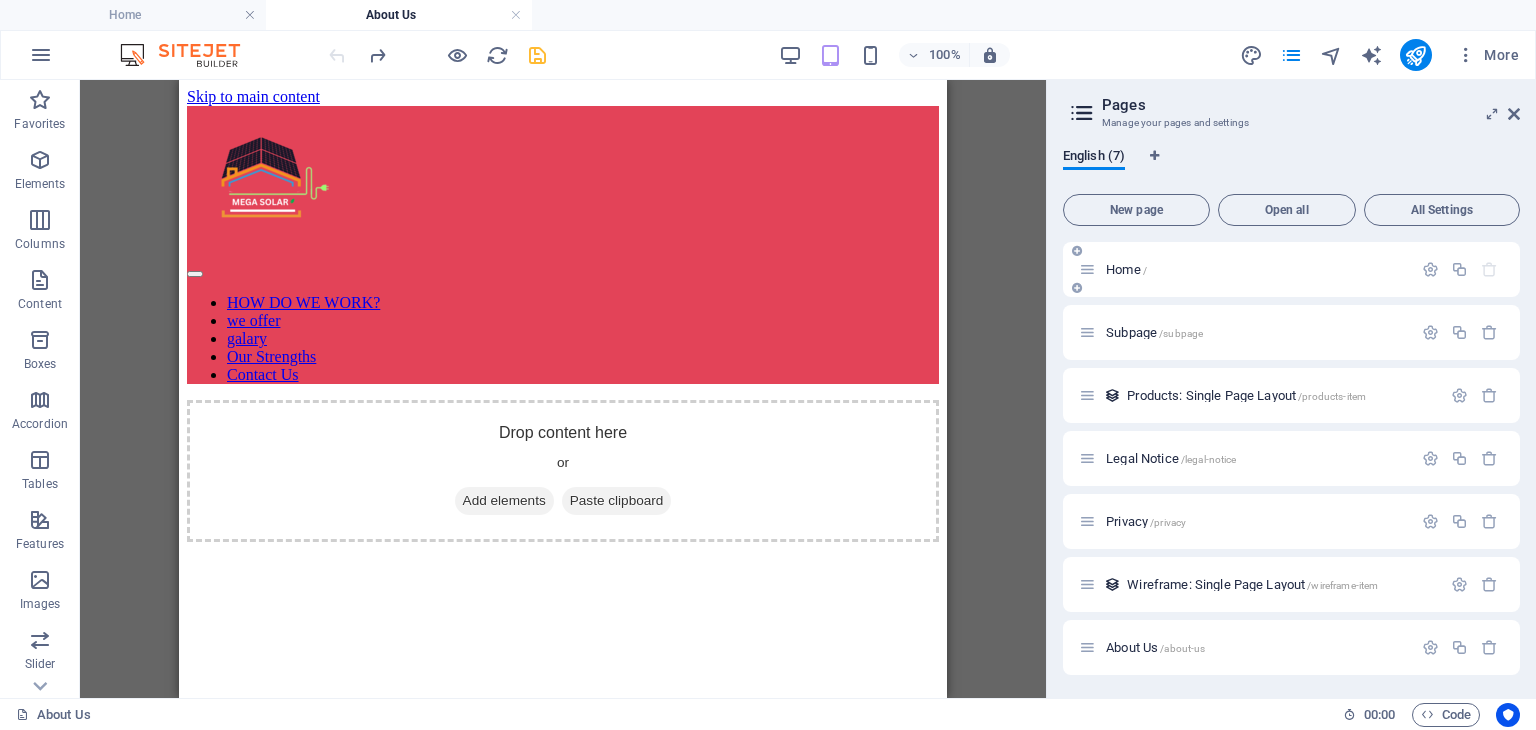 click on "Home /" at bounding box center [1256, 269] 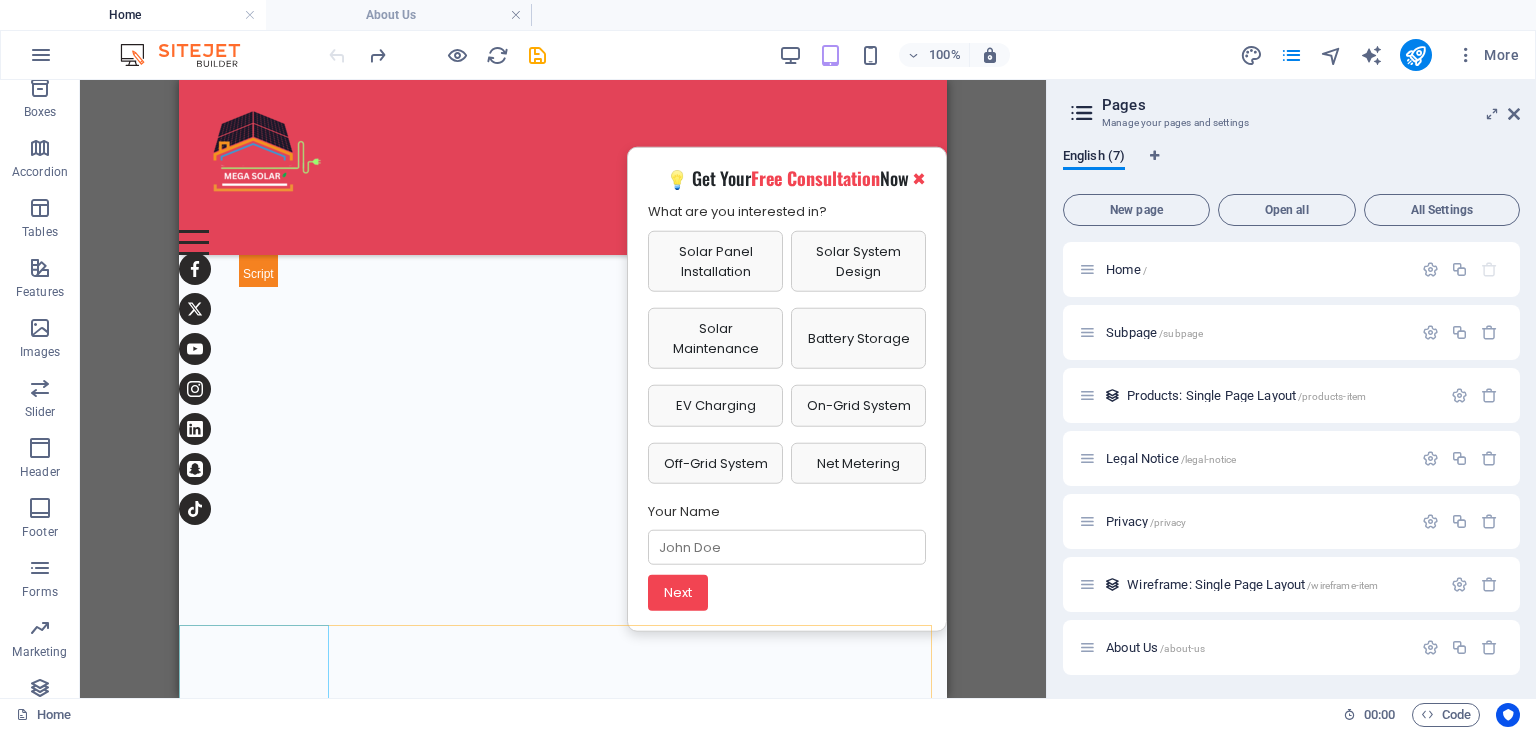 scroll, scrollTop: 6588, scrollLeft: 0, axis: vertical 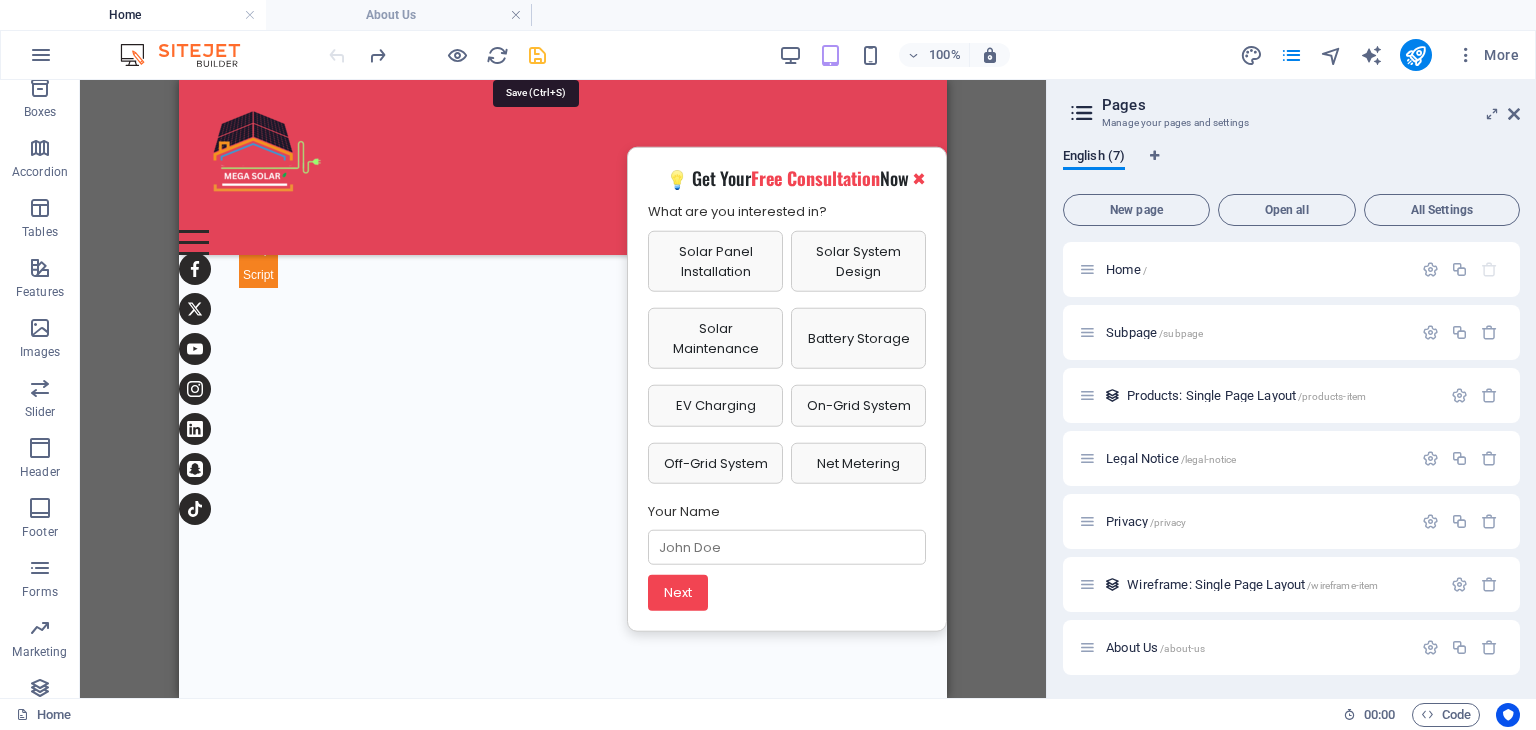 click at bounding box center (537, 55) 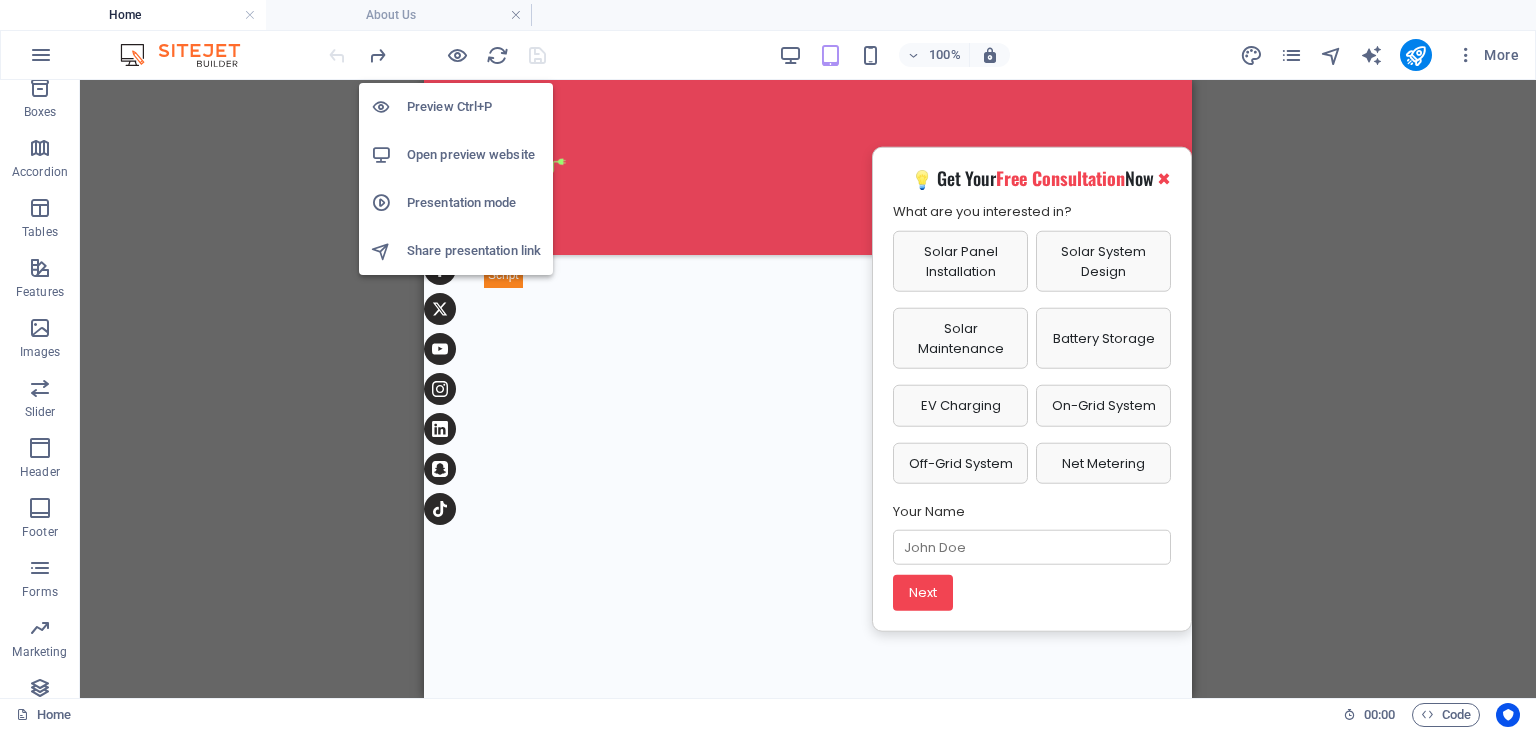 click on "Open preview website" at bounding box center (474, 155) 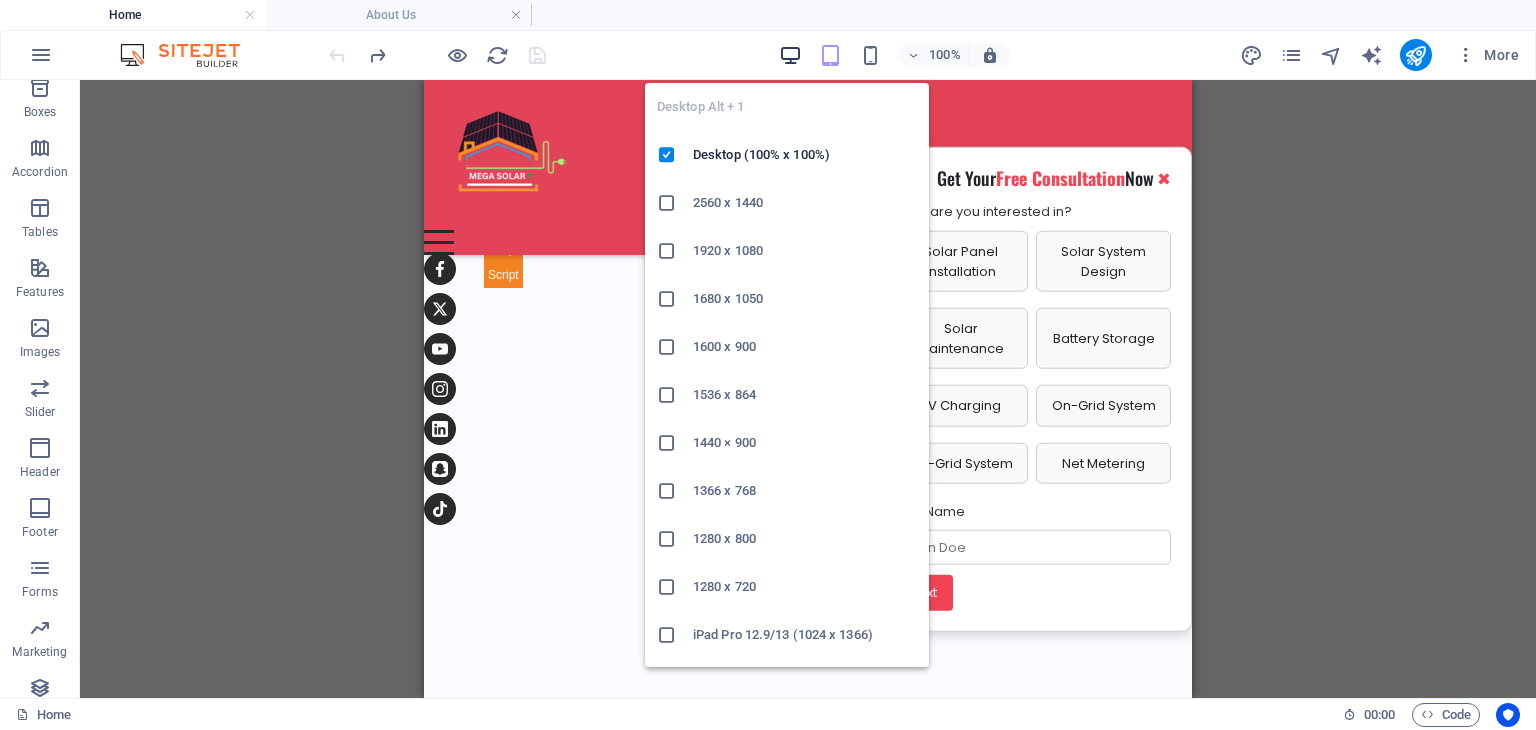 click at bounding box center (790, 55) 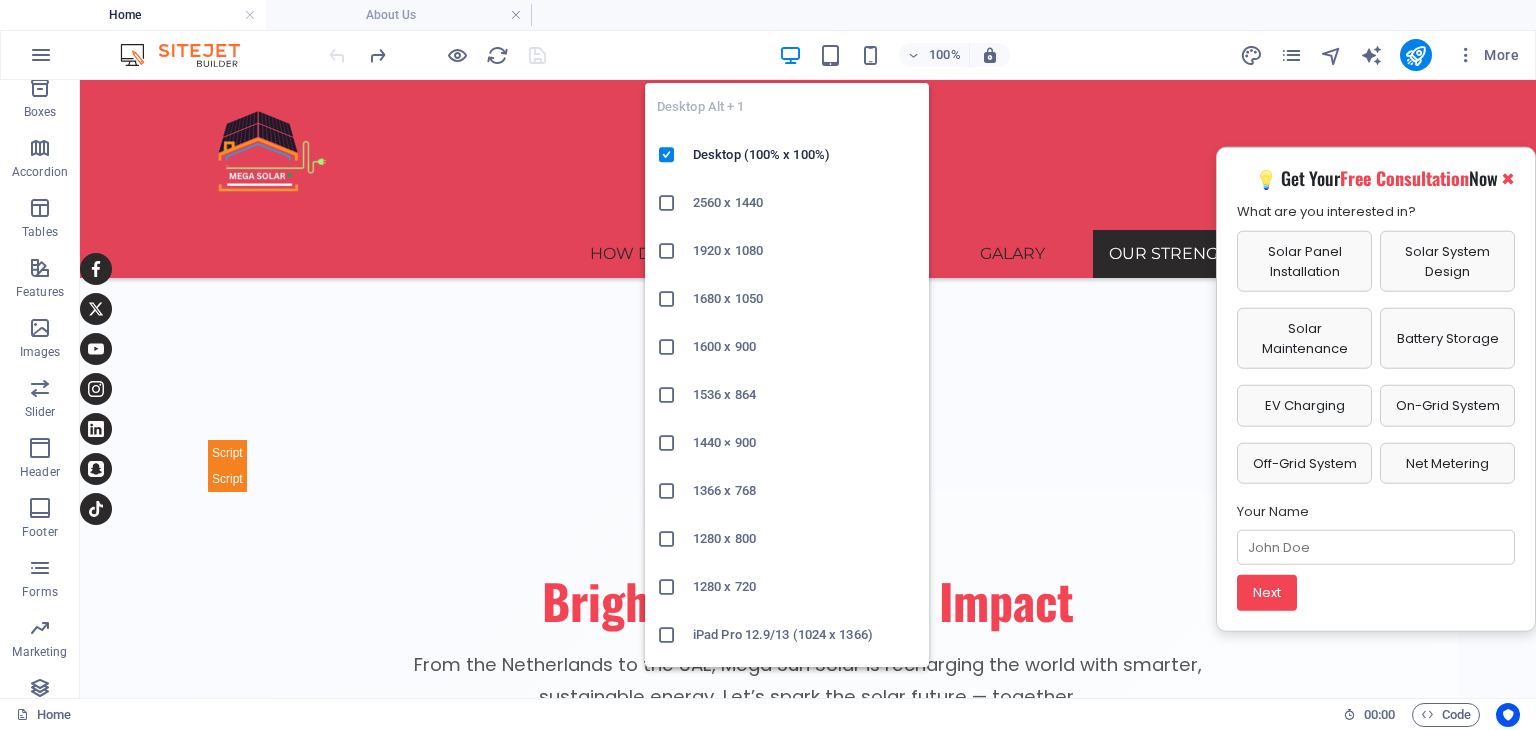 scroll, scrollTop: 6174, scrollLeft: 0, axis: vertical 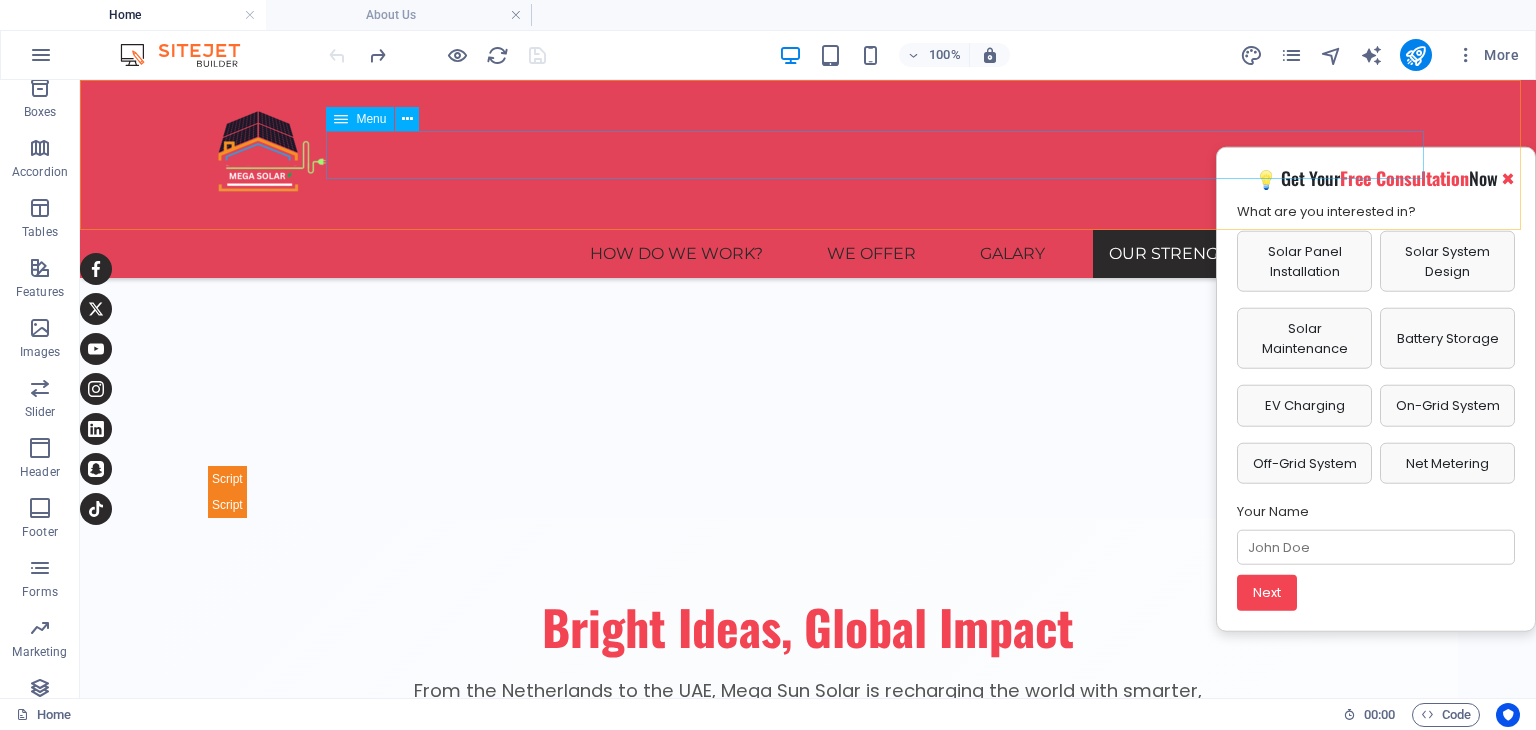 click on "HOW DO WE WORK? we offer galary Our Strengths Contact Us" at bounding box center (808, 254) 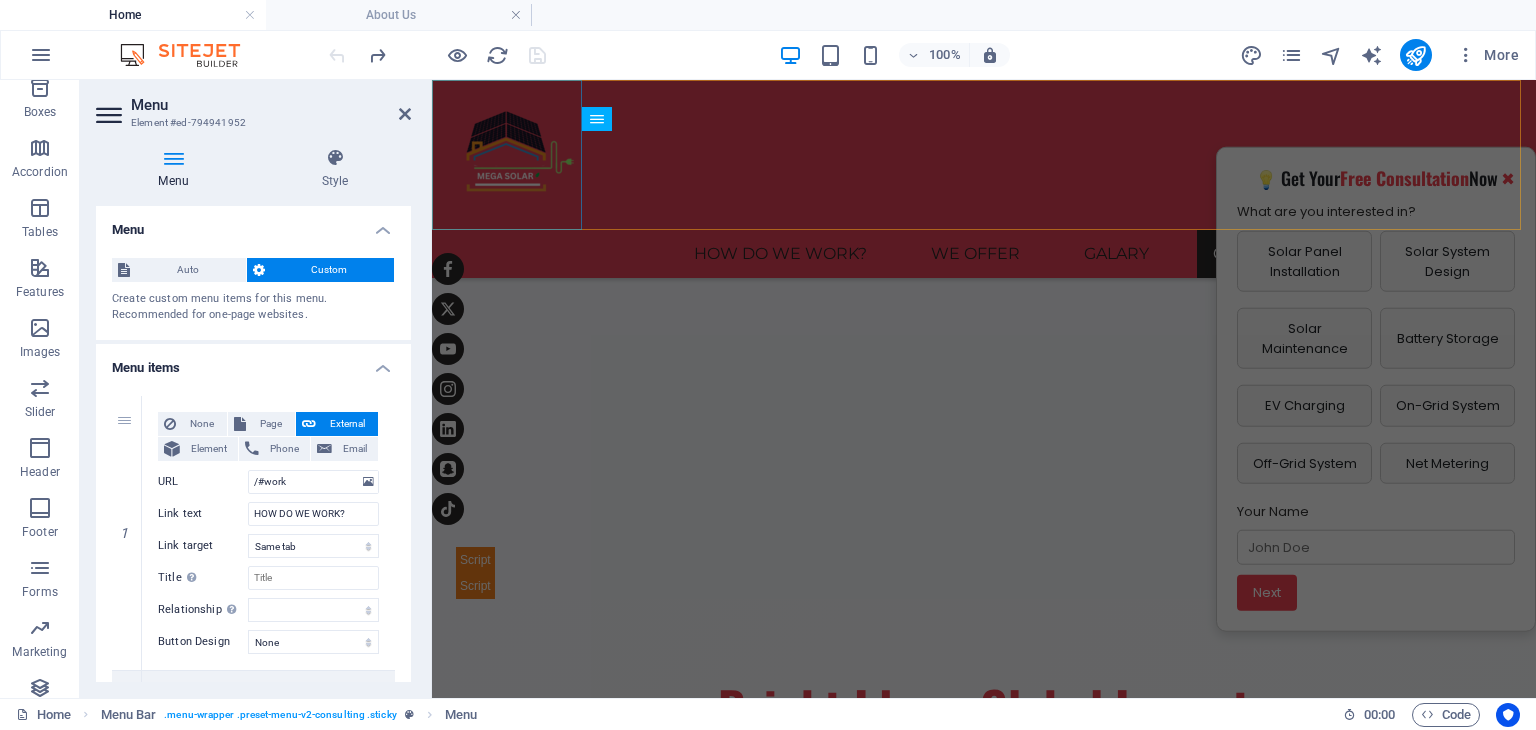 scroll, scrollTop: 6309, scrollLeft: 0, axis: vertical 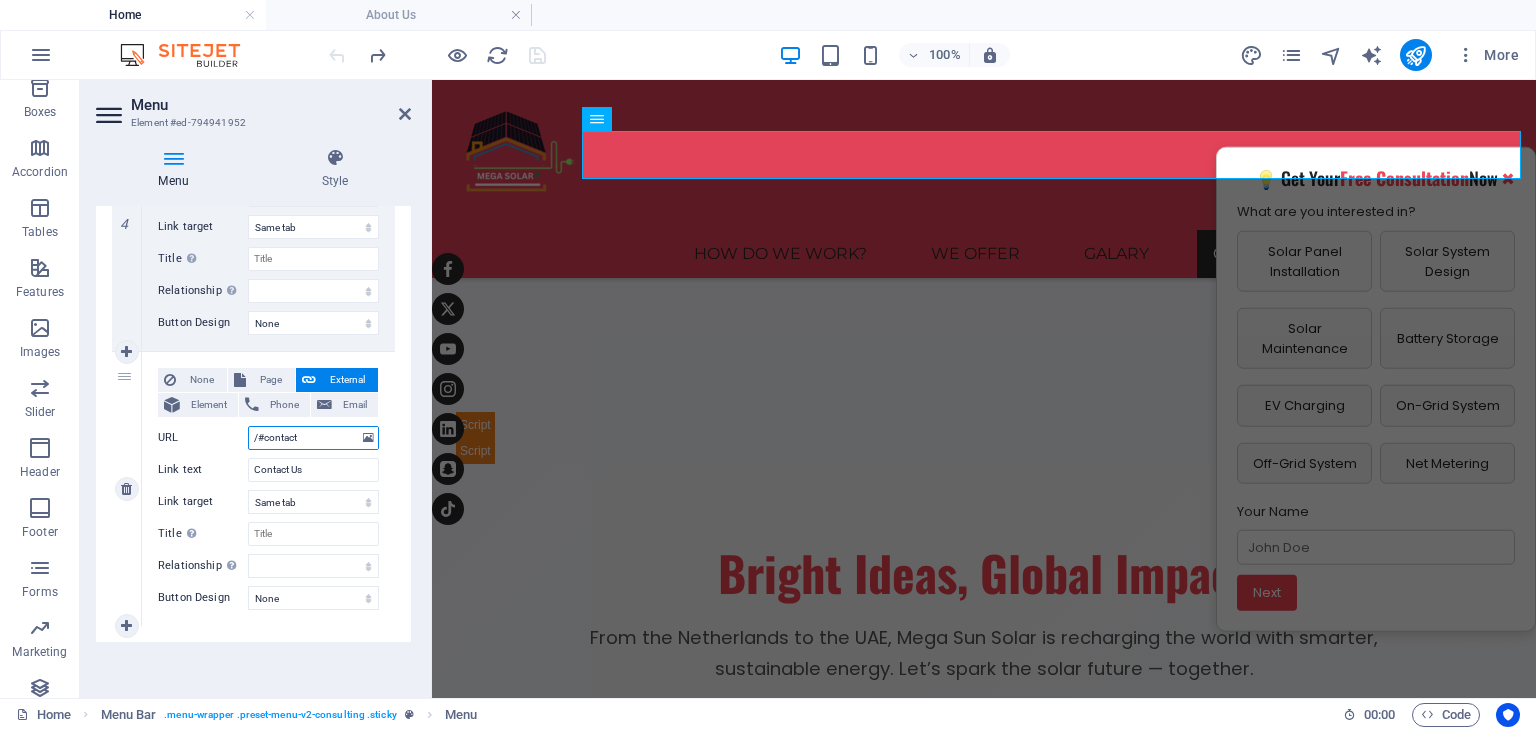 click on "/#contact" at bounding box center [313, 438] 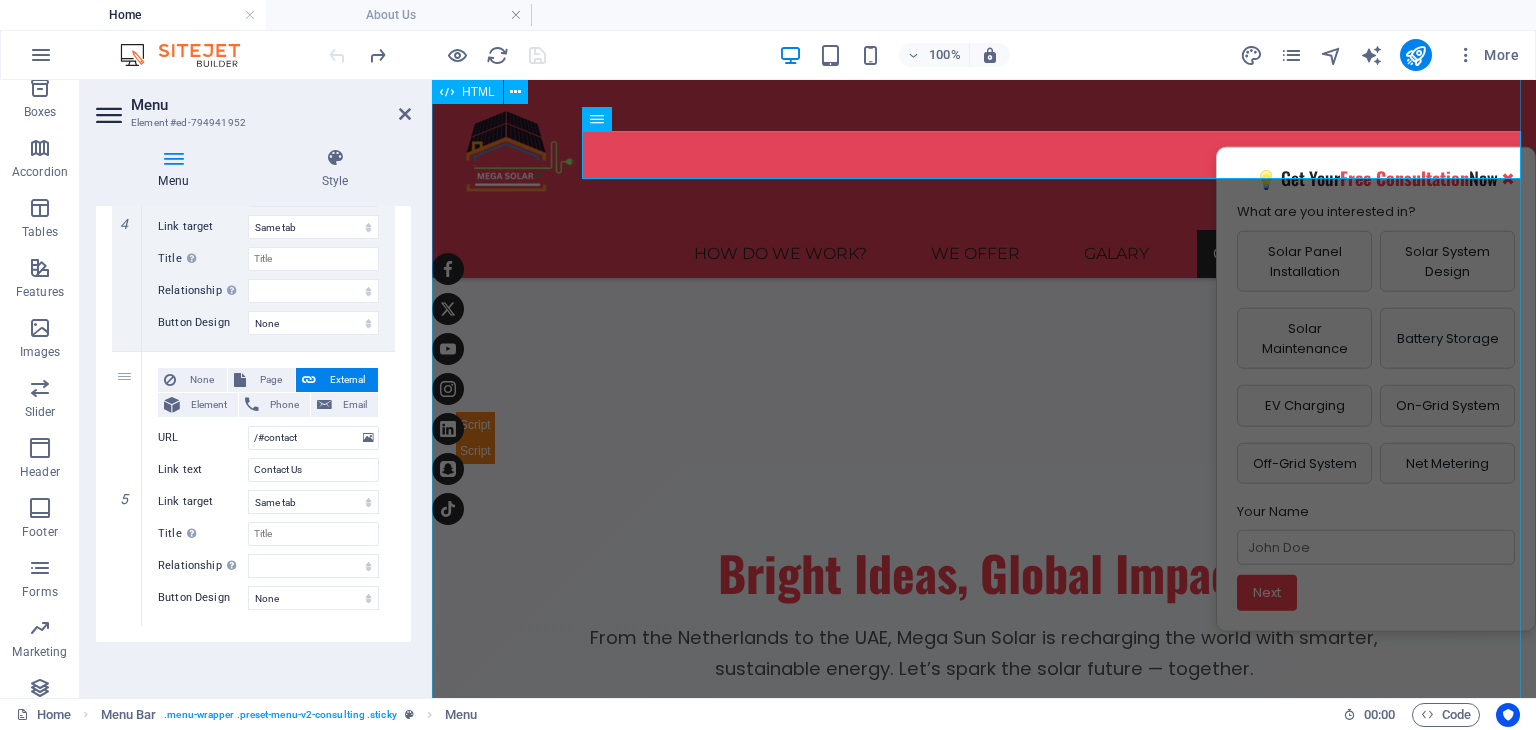 click on "Bright Ideas, Global Impact
From the [COUNTRY] to the [COUNTRY], Mega Sun Solar is recharging the world with smarter, sustainable energy. Let’s spark the solar future — together.
About Mega Sun Solar
Who We Are:  A dynamic solar company bridging Dutch expertise with Dubai’s energy transformation. Part of a trusted group delivering insulation, energy-saving tech, and smart solar systems.
Mission:  To accelerate the clean energy revolution with reliable, sustainable, and smart solar installations that truly empower clients.
Our Reach:  Based in [CITY], rooted in Europe – we’re local, but internationally experienced.
Brands We Operate:
Mega Verduurzaam – [COUNTRY]
Mega Sun Solar ISO – European Technology
Mega Solar UAE – Local Expertise, Global Standards
Contact Us
Company:  Mega Sun Solar Energy Systems L.L.C" at bounding box center (984, 1224) 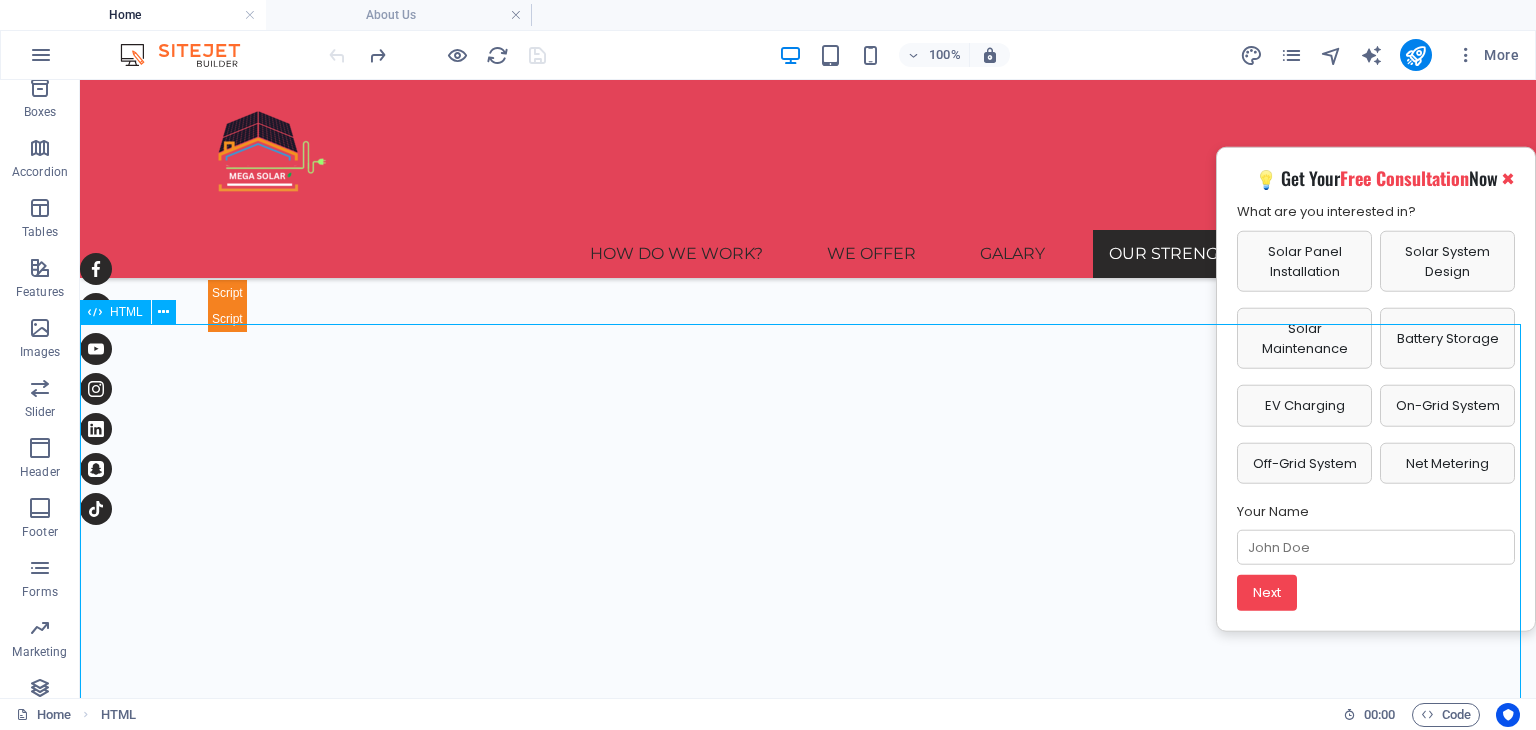 scroll, scrollTop: 5320, scrollLeft: 0, axis: vertical 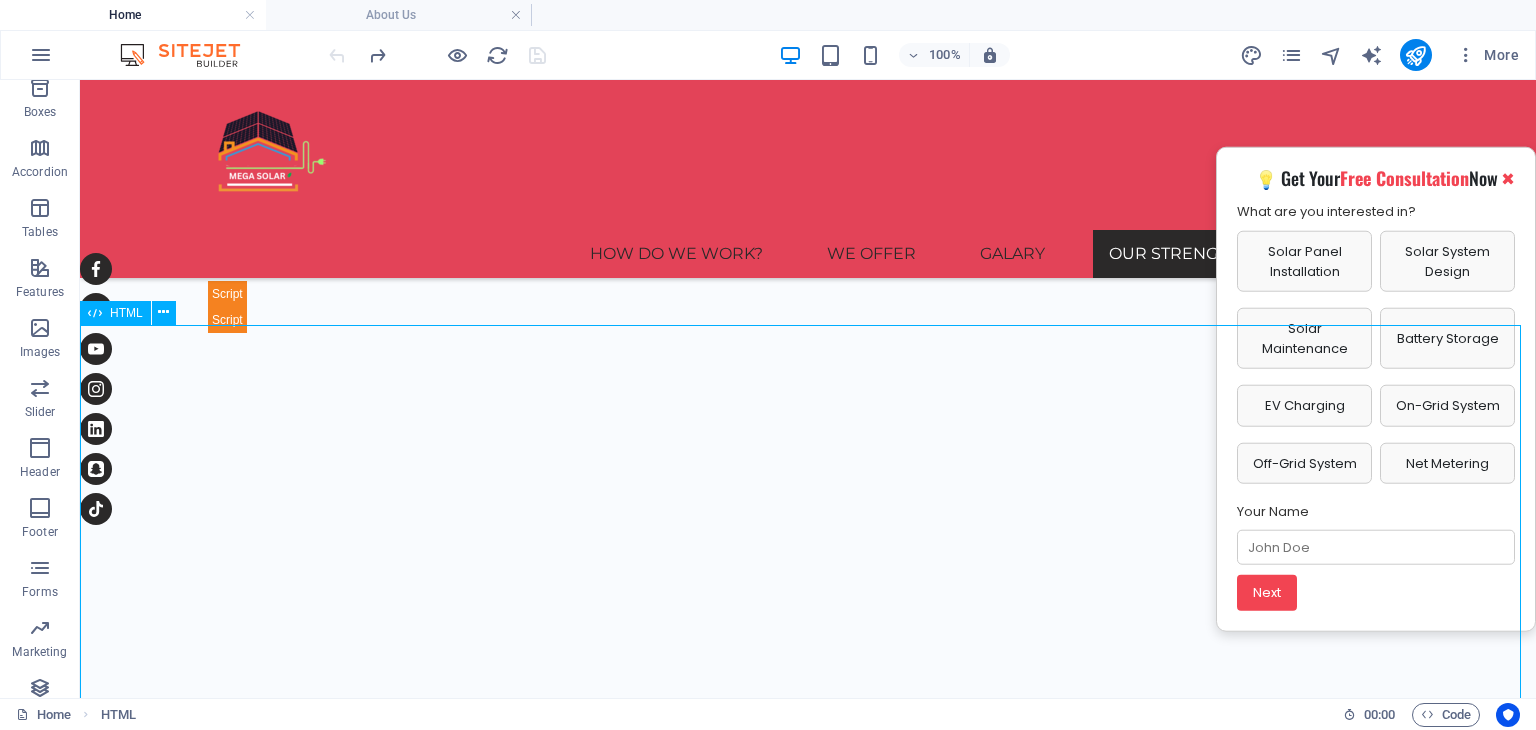 click on "Bright Ideas, Global Impact
From the [COUNTRY] to the [COUNTRY], Mega Sun Solar is recharging the world with smarter, sustainable energy. Let’s spark the solar future — together.
About Mega Sun Solar
Who We Are:  A dynamic solar company bridging Dutch expertise with Dubai’s energy transformation. Part of a trusted group delivering insulation, energy-saving tech, and smart solar systems.
Mission:  To accelerate the clean energy revolution with reliable, sustainable, and smart solar installations that truly empower clients.
Our Reach:  Based in [CITY], rooted in Europe – we’re local, but internationally experienced.
Brands We Operate:
Mega Verduurzaam – [COUNTRY]
Mega Sun Solar ISO – European Technology
Mega Solar UAE – Local Expertise, Global Standards
Contact Us
Company:  Mega Sun Solar Energy Systems L.L.C" at bounding box center (808, 2105) 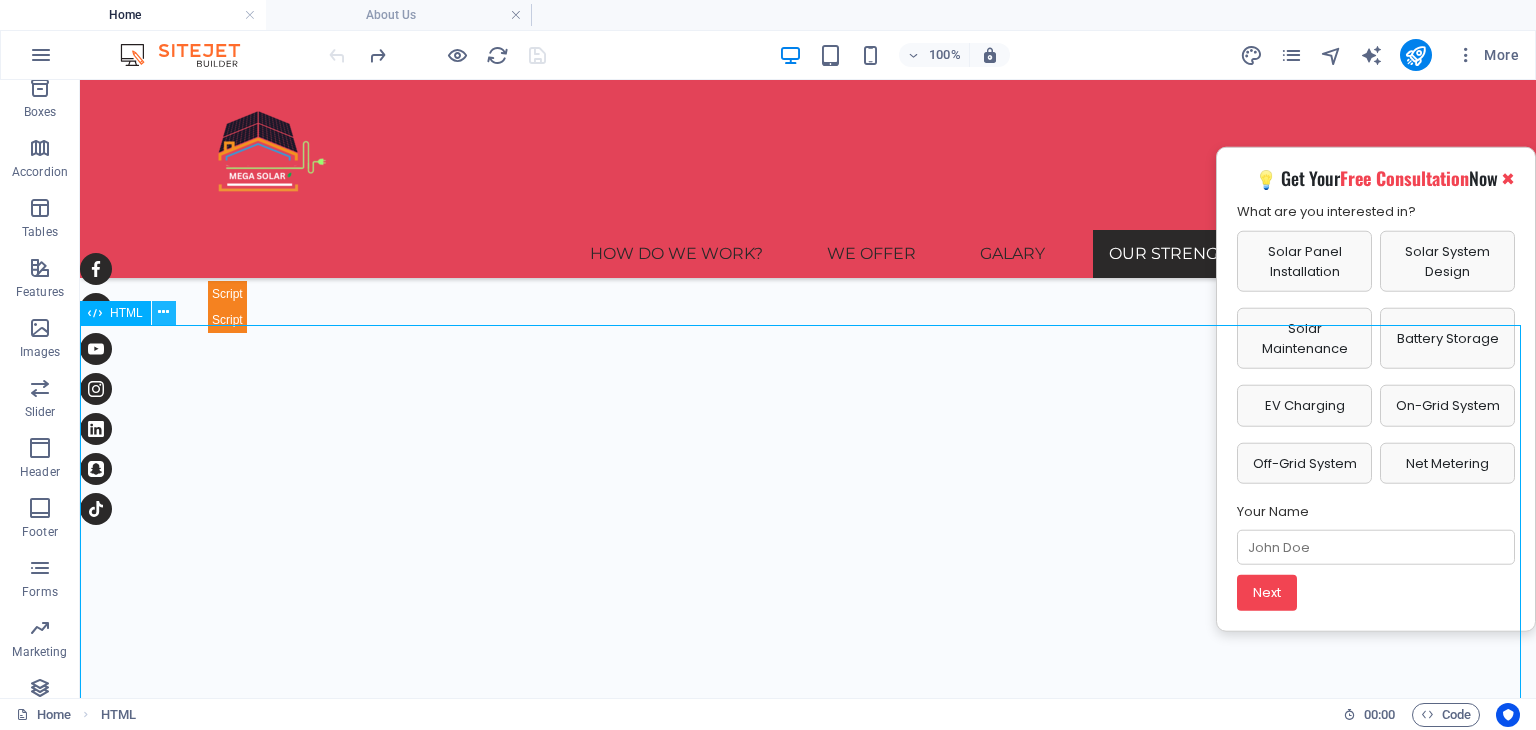 click at bounding box center (163, 312) 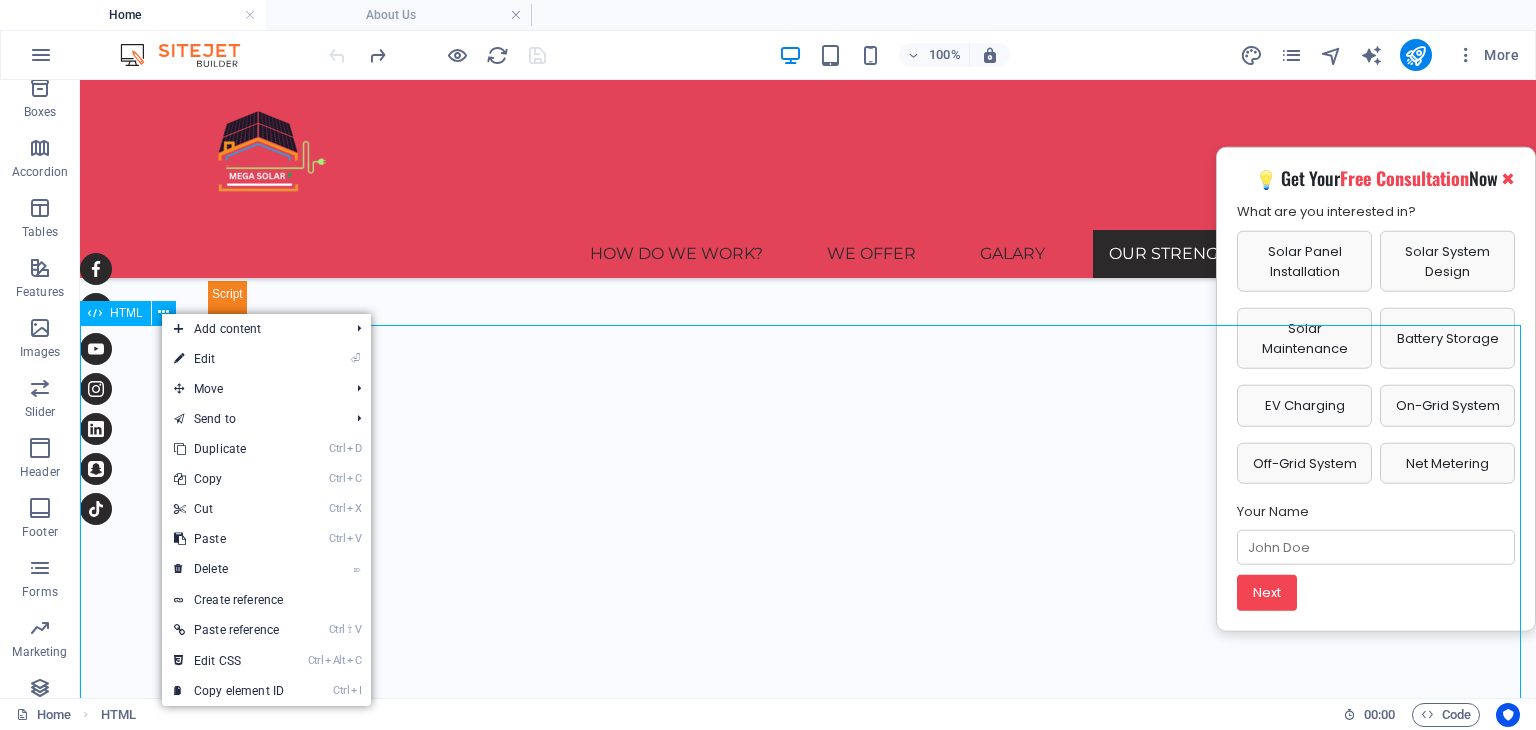 click on "HTML" at bounding box center (126, 313) 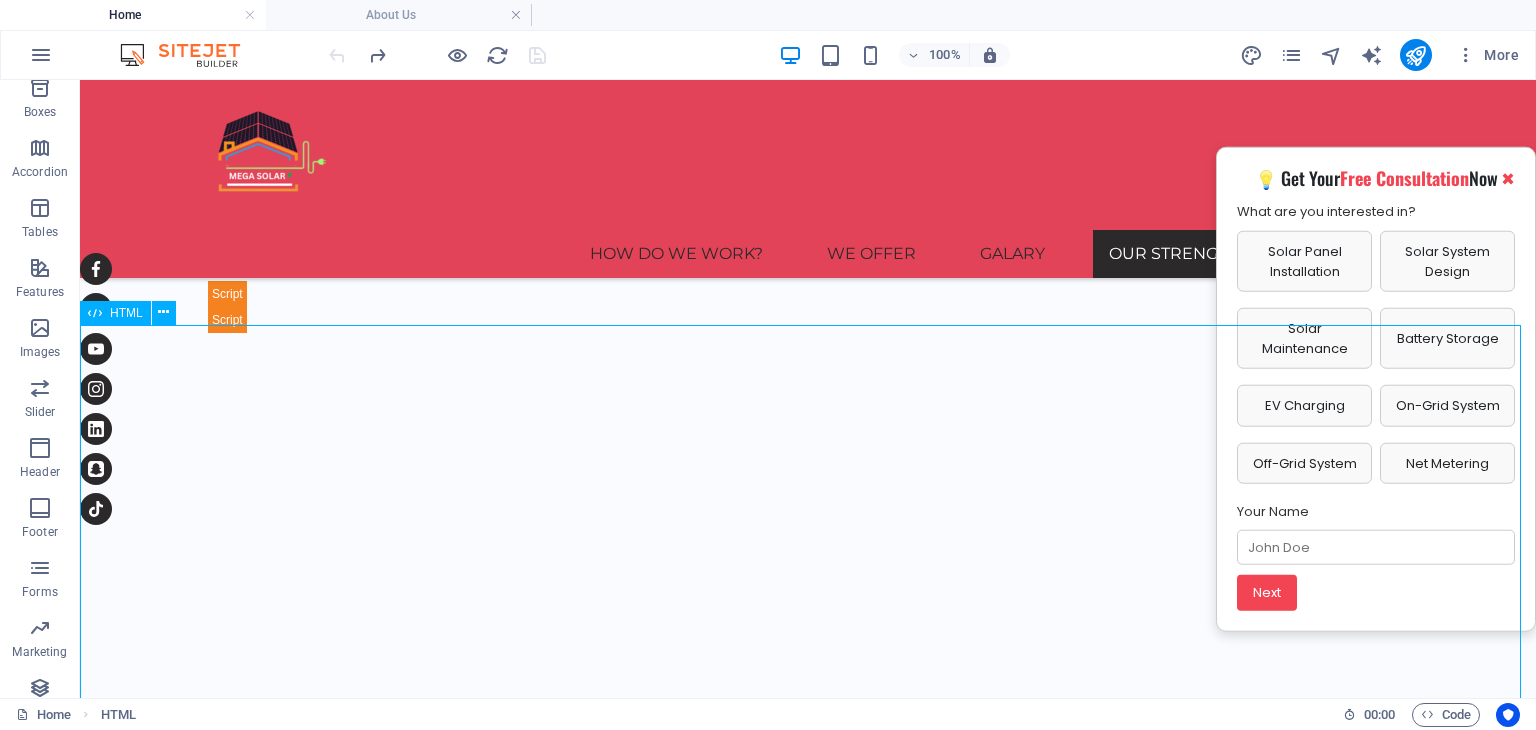 click on "HTML" at bounding box center (126, 313) 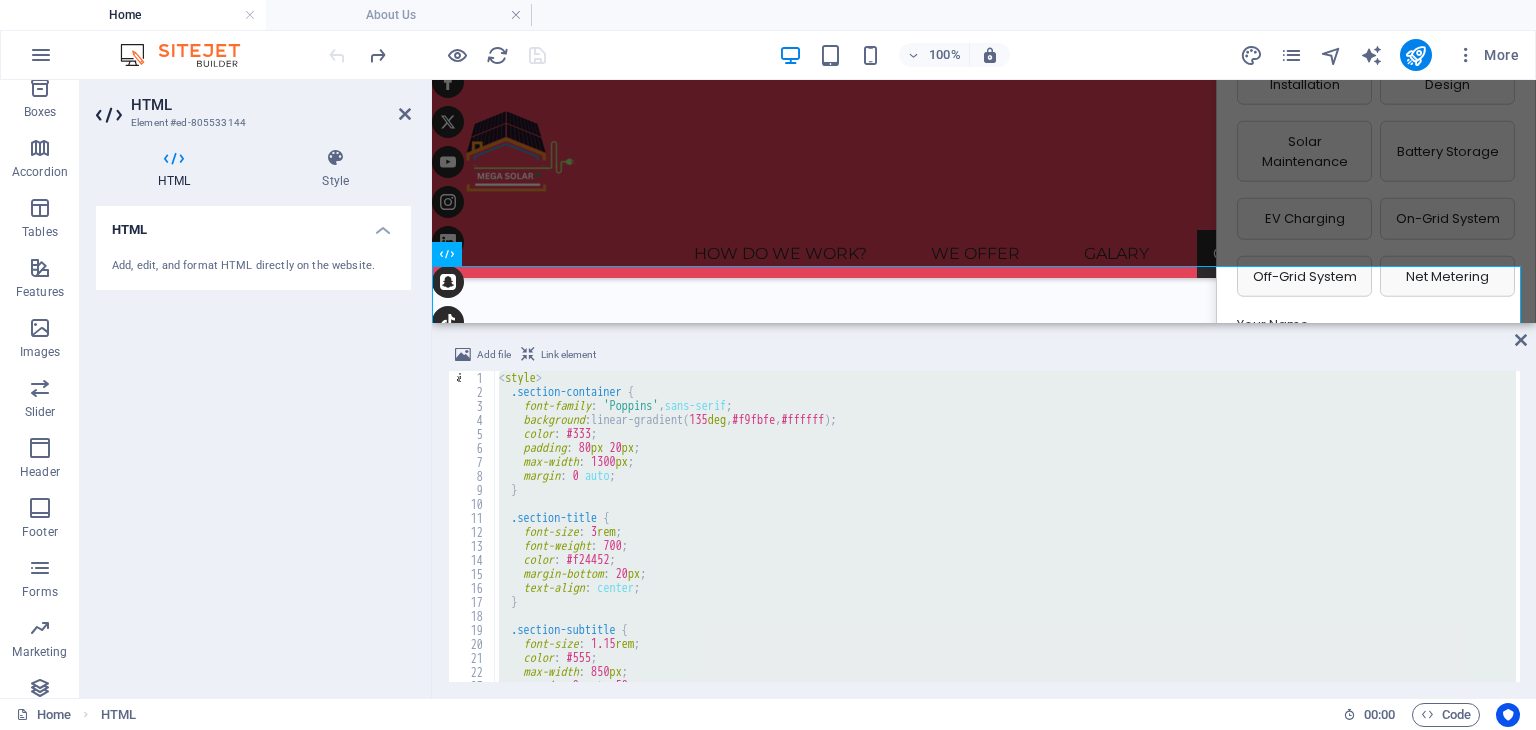 click on "HTML Add, edit, and format HTML directly on the website." at bounding box center (253, 444) 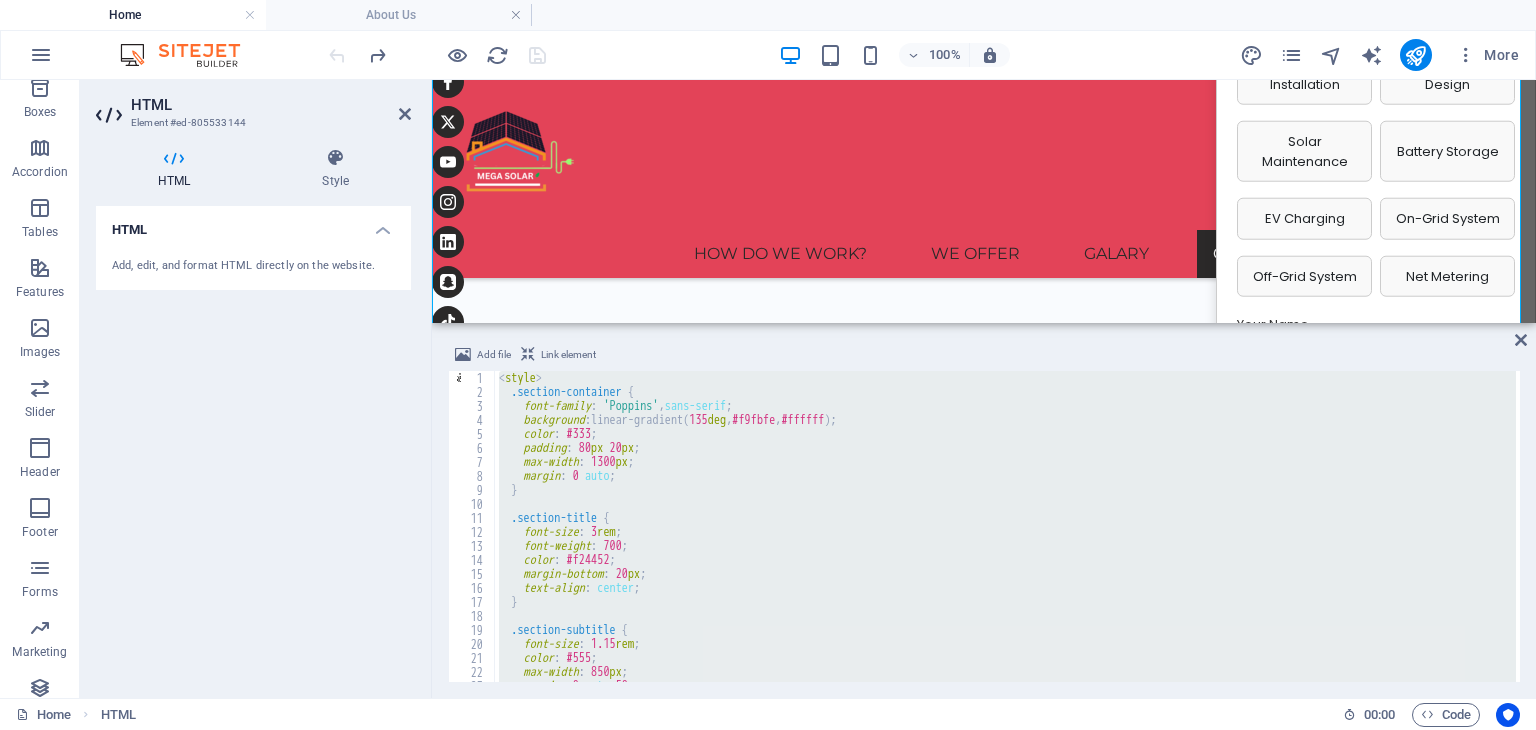 scroll, scrollTop: 5910, scrollLeft: 0, axis: vertical 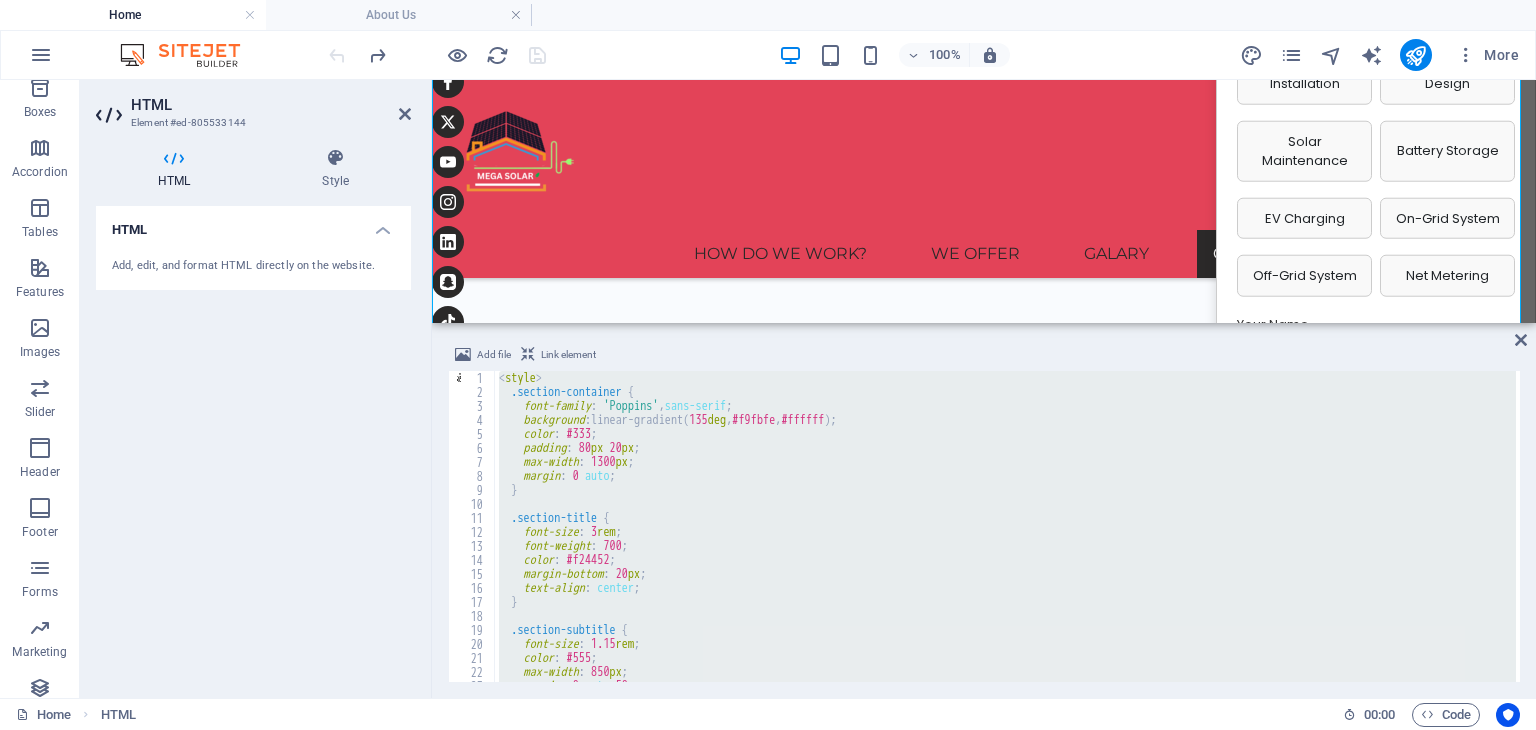 click on "HTML" at bounding box center [253, 224] 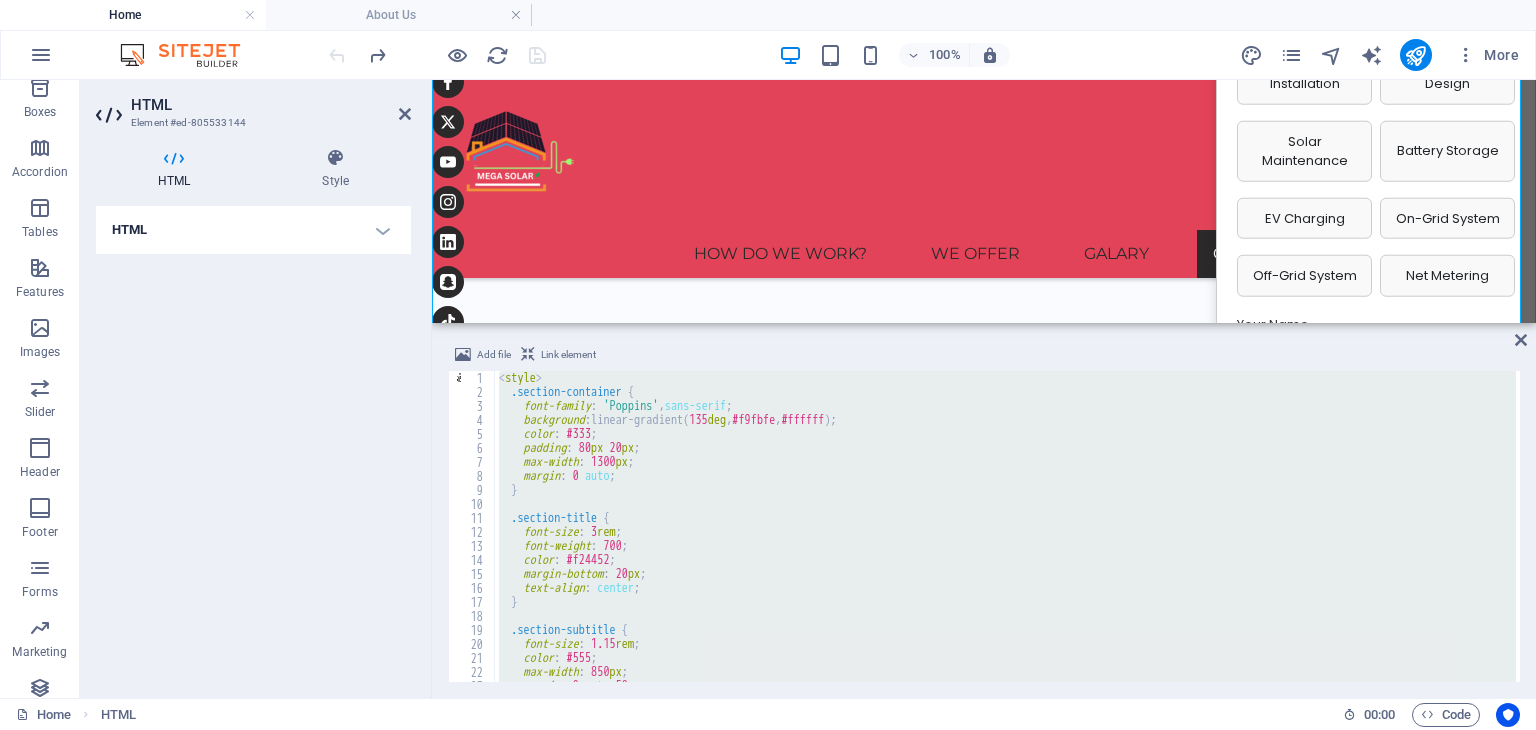 click on "HTML" at bounding box center [253, 230] 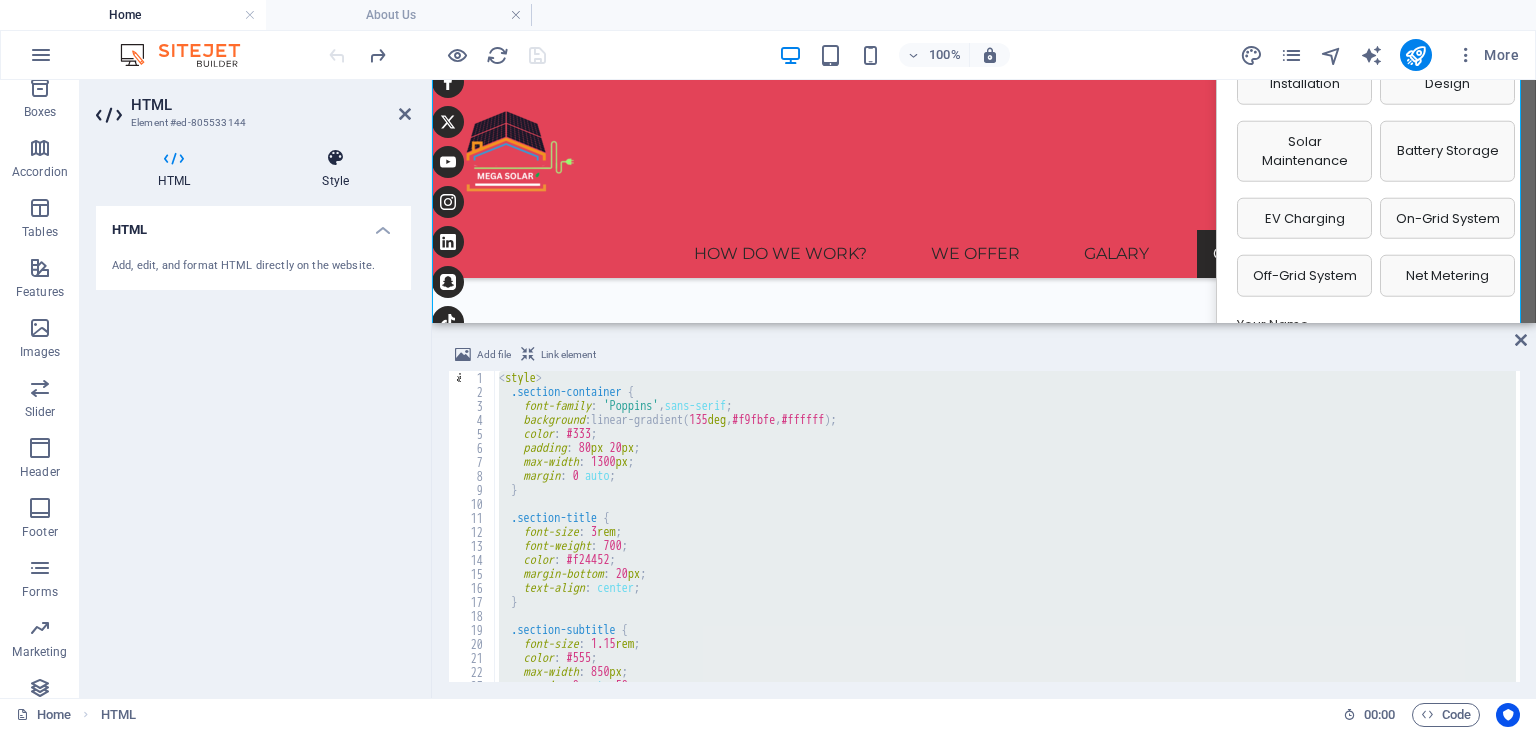 click at bounding box center (335, 158) 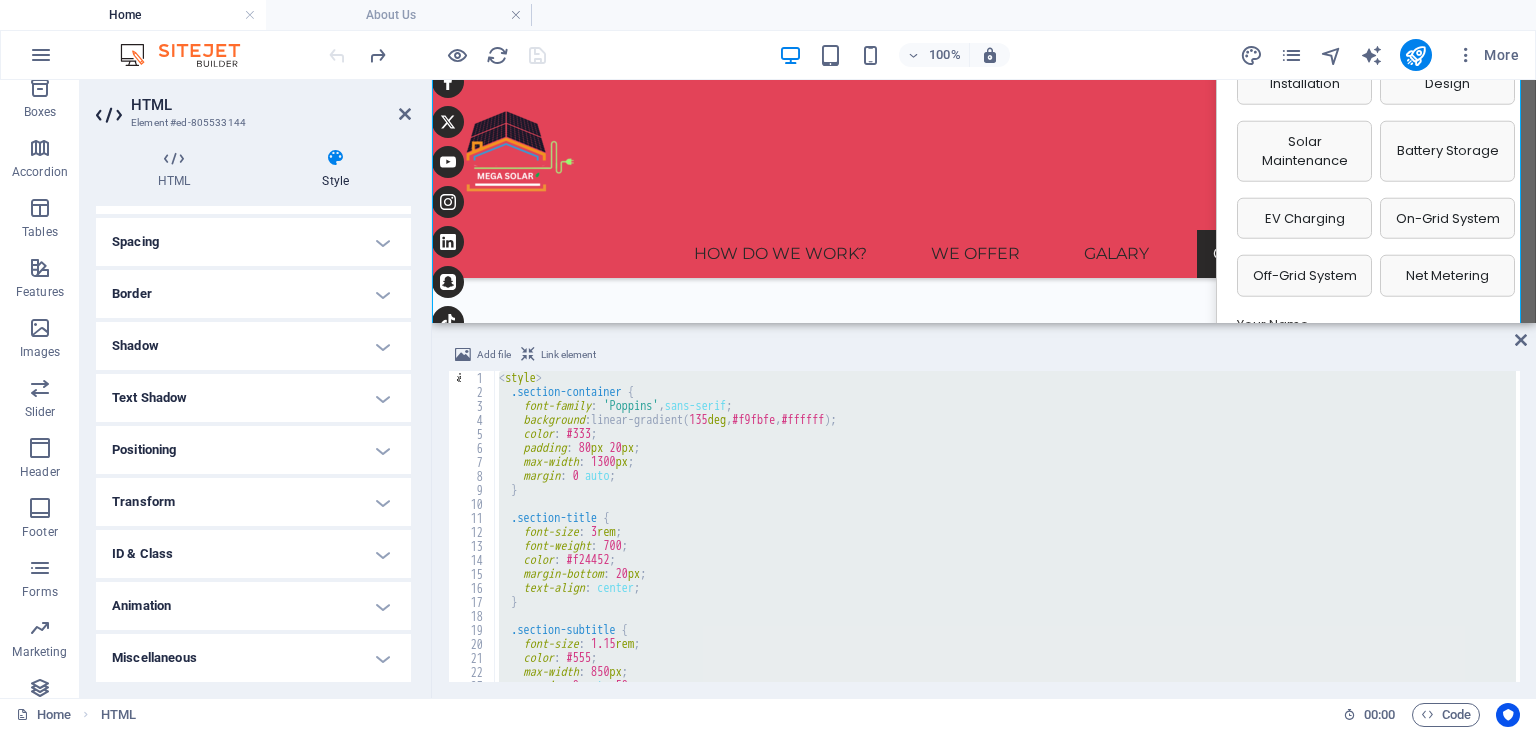 scroll, scrollTop: 0, scrollLeft: 0, axis: both 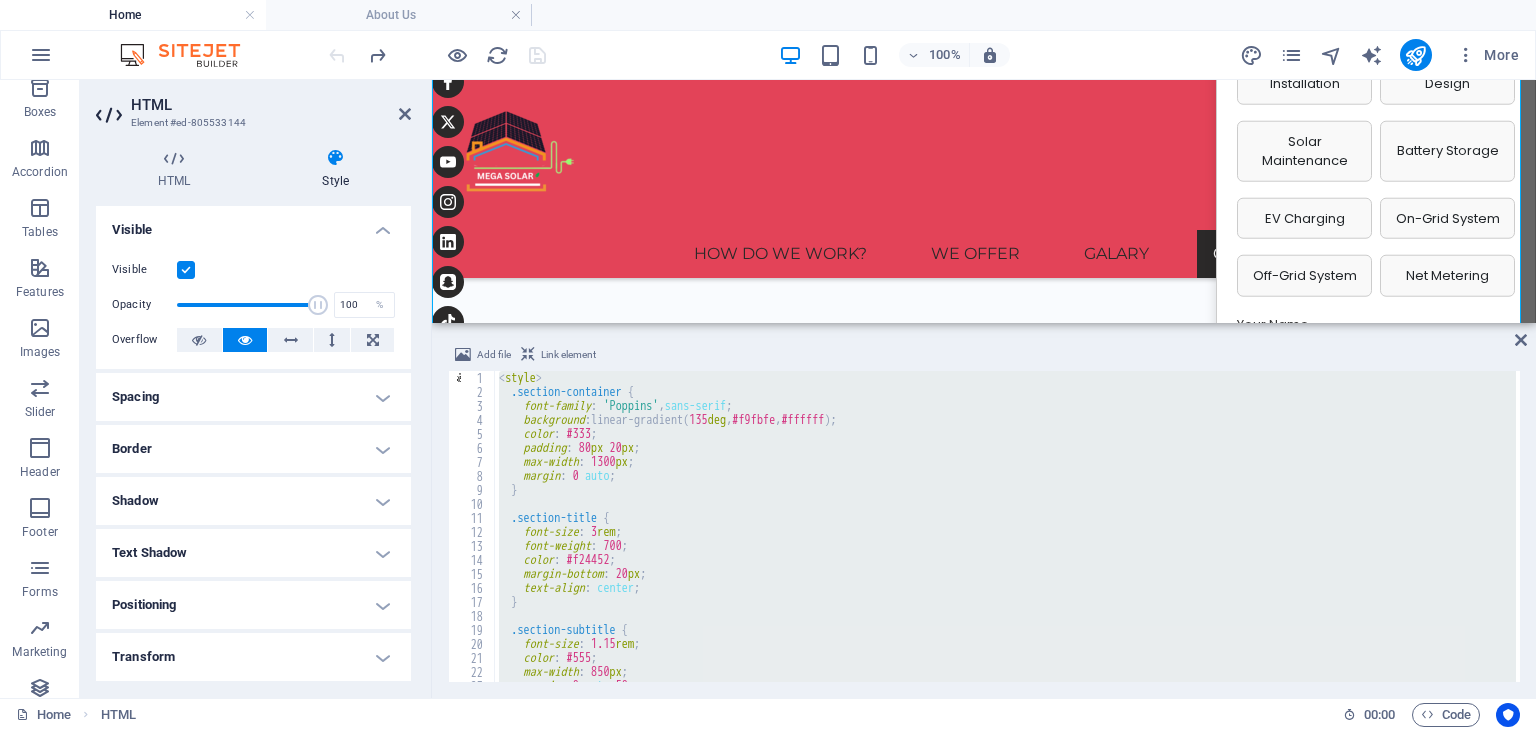 click at bounding box center [186, 270] 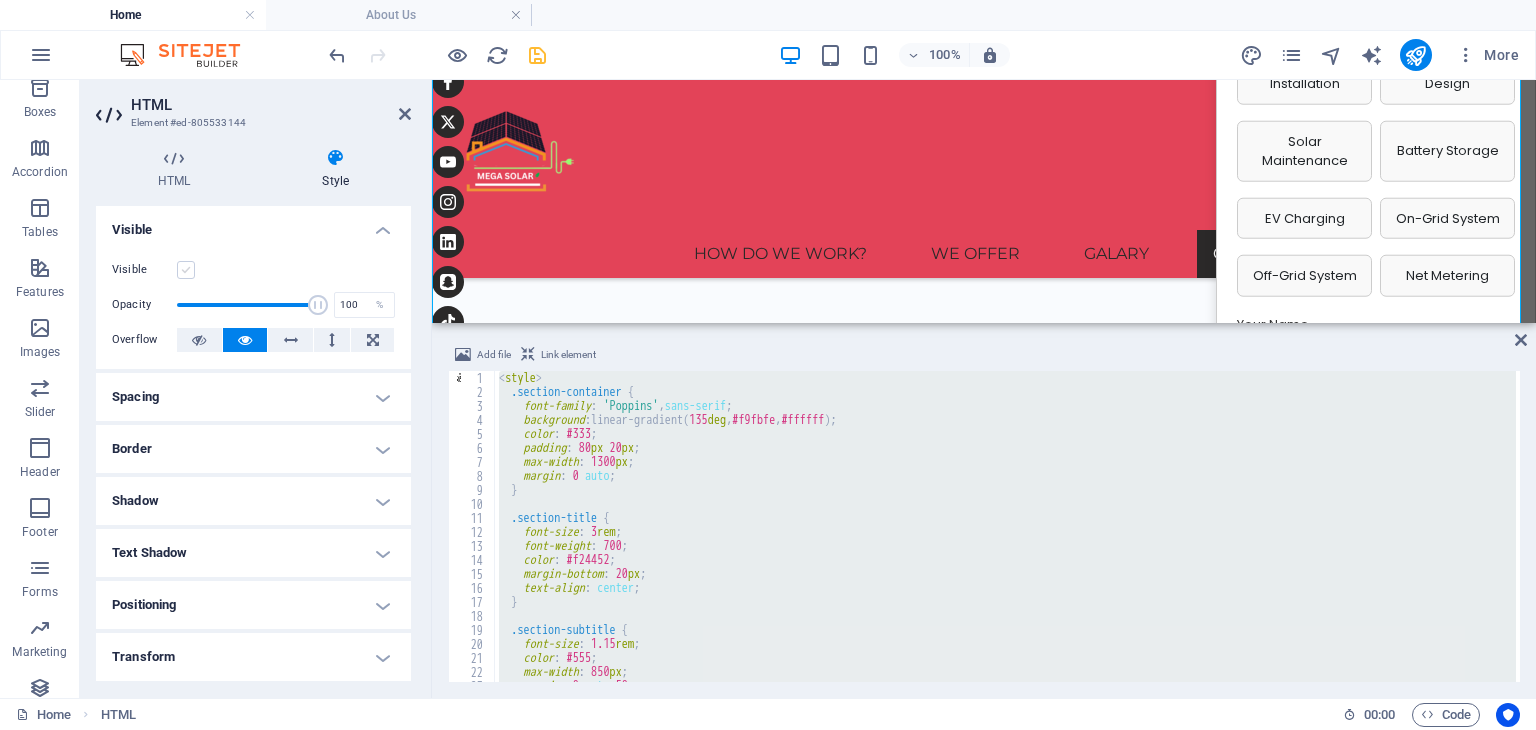 click at bounding box center (186, 270) 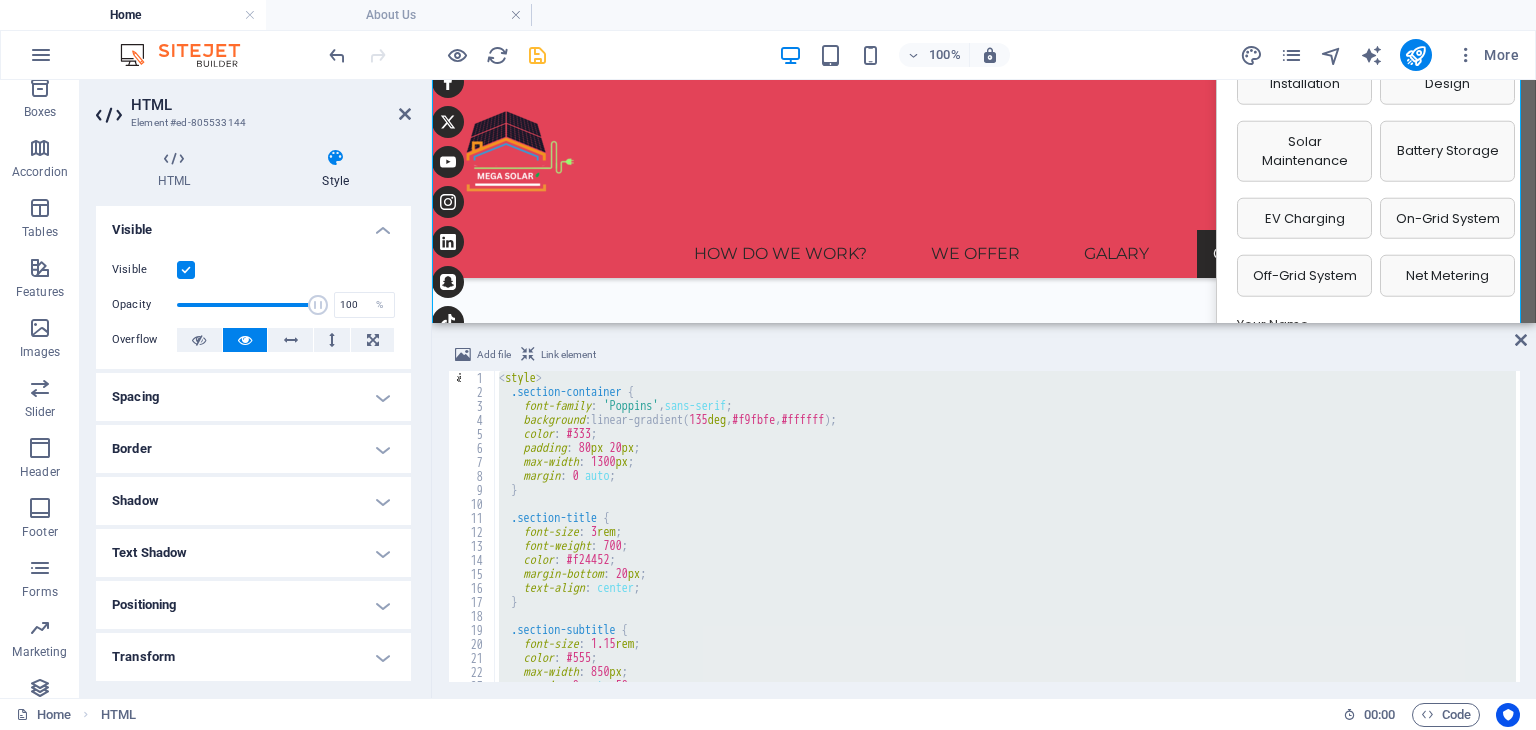 click at bounding box center (186, 270) 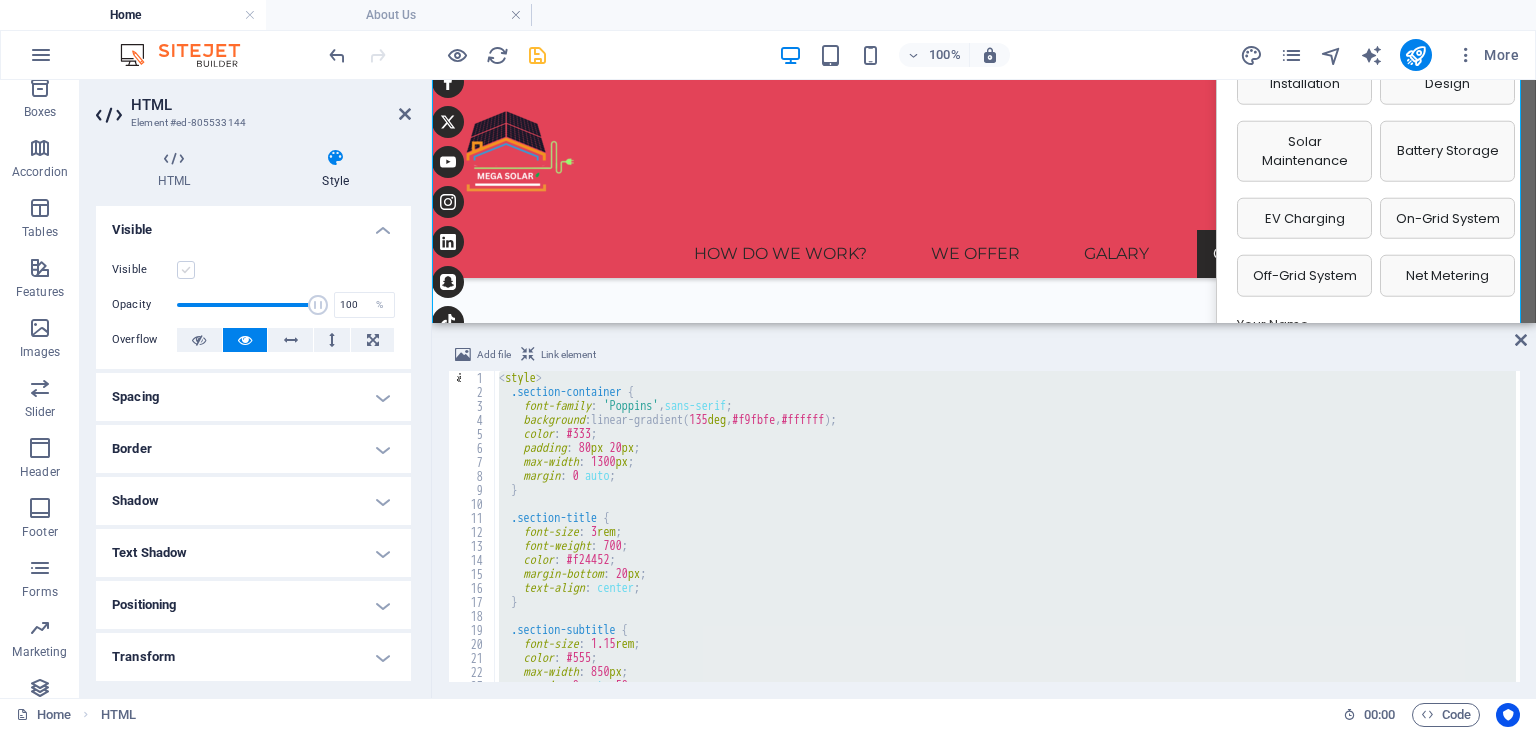 click at bounding box center [186, 270] 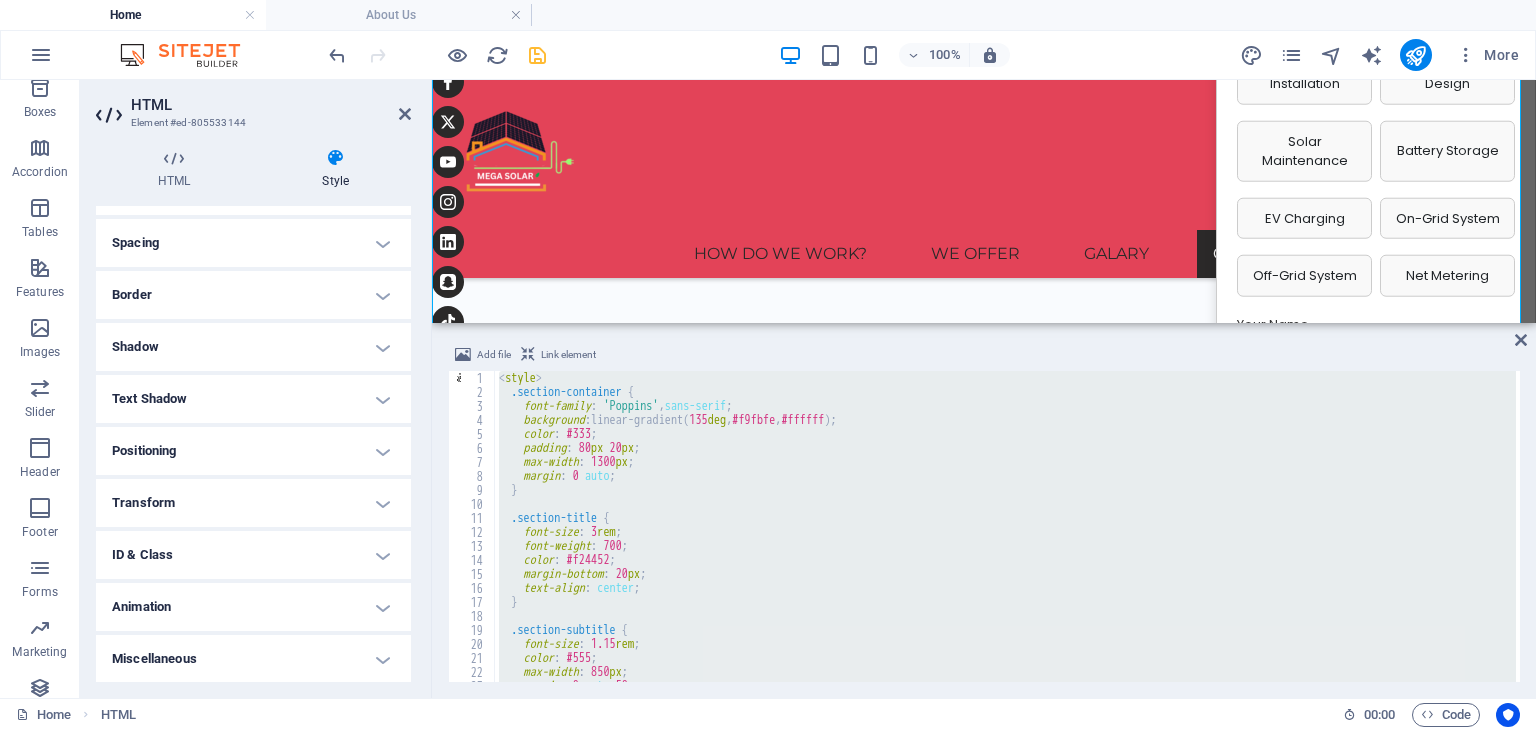 scroll, scrollTop: 0, scrollLeft: 0, axis: both 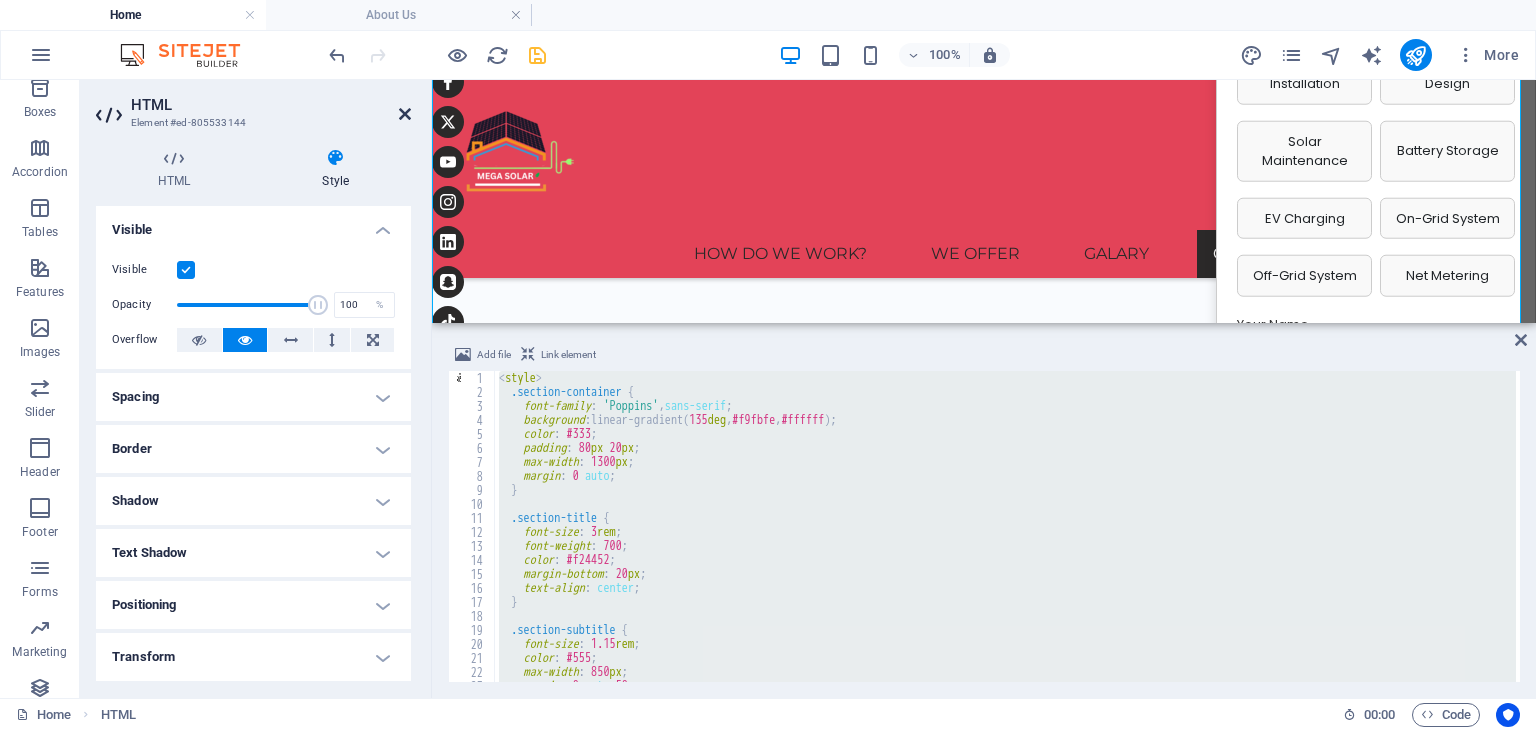 click at bounding box center [405, 114] 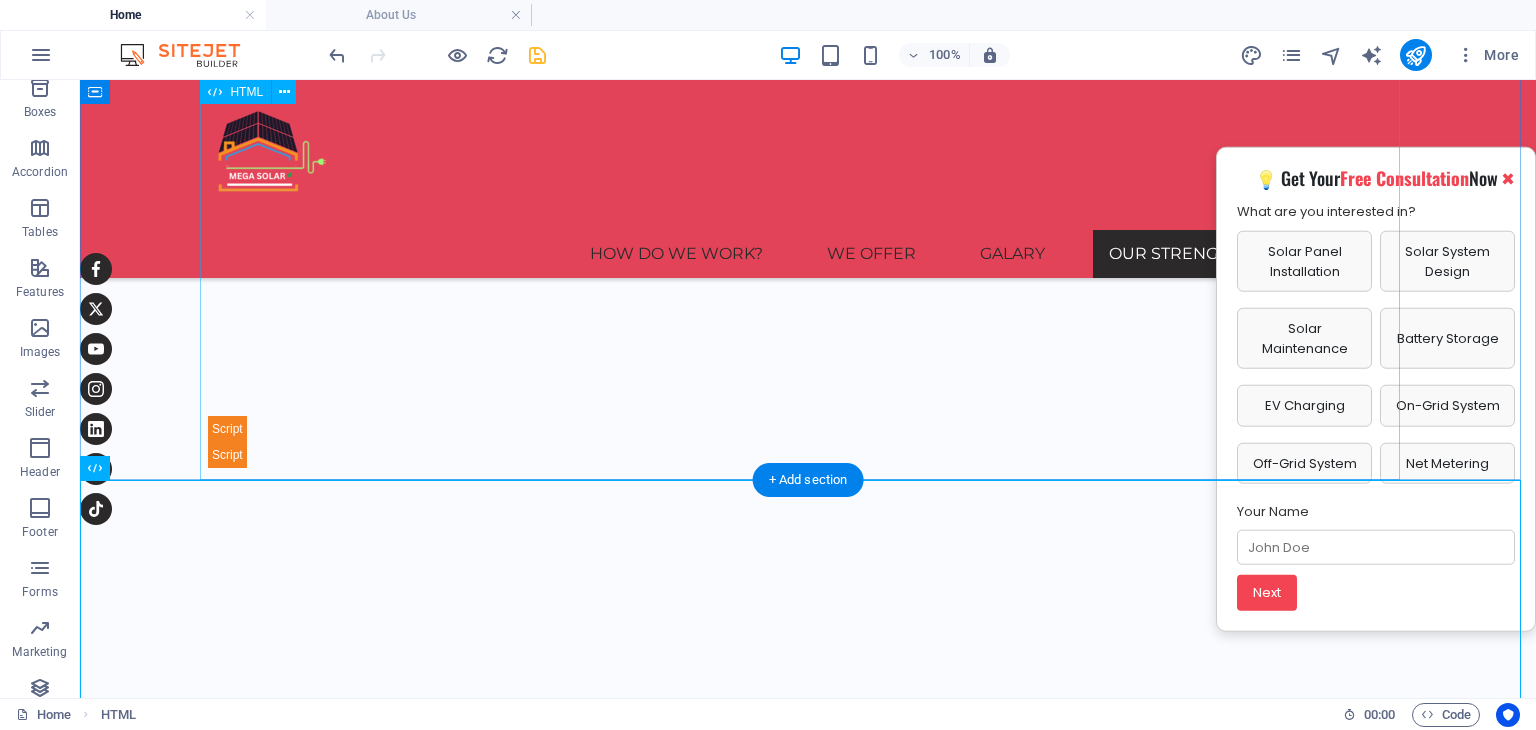 scroll, scrollTop: 5164, scrollLeft: 0, axis: vertical 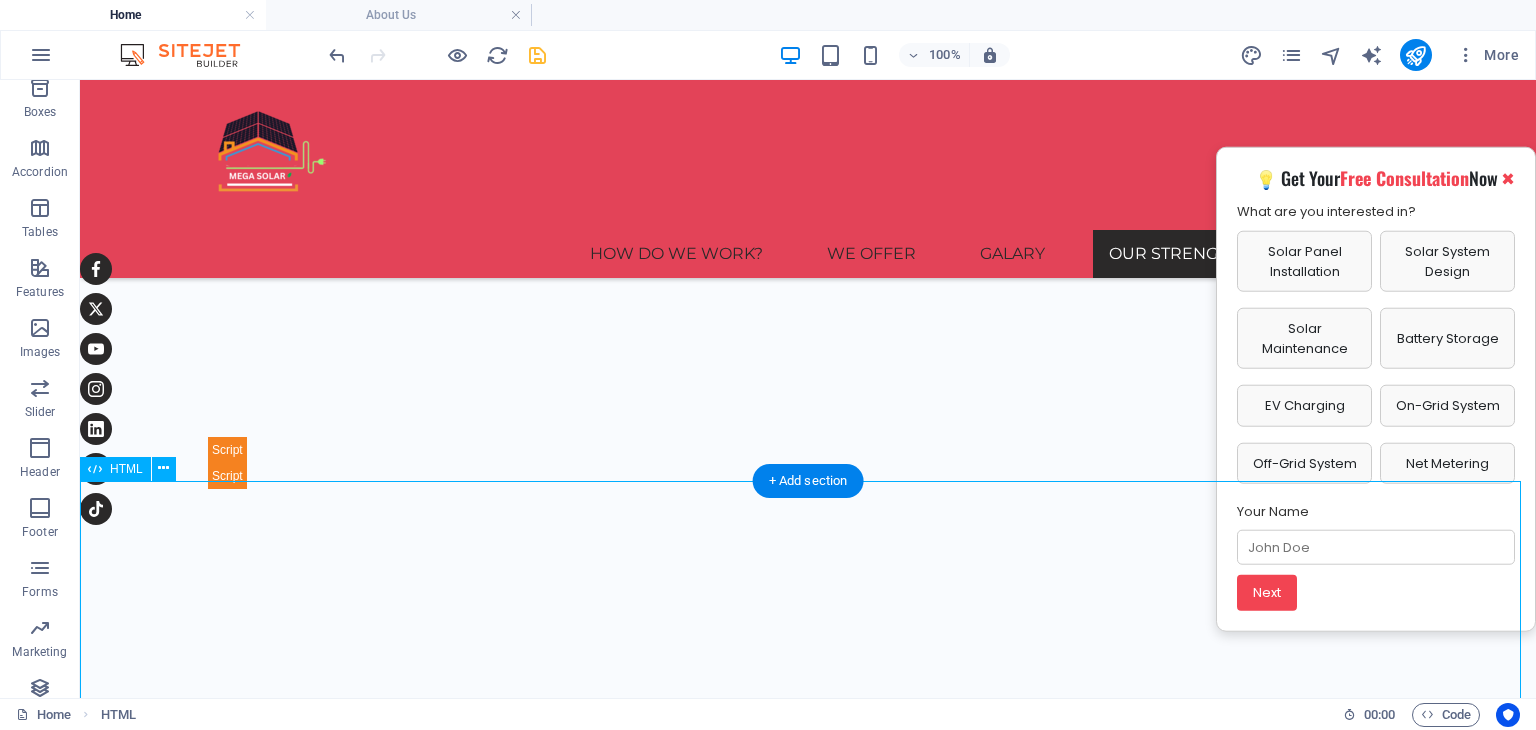 click on "Bright Ideas, Global Impact
From the [COUNTRY] to the [COUNTRY], Mega Sun Solar is recharging the world with smarter, sustainable energy. Let’s spark the solar future — together.
About Mega Sun Solar
Who We Are:  A dynamic solar company bridging Dutch expertise with Dubai’s energy transformation. Part of a trusted group delivering insulation, energy-saving tech, and smart solar systems.
Mission:  To accelerate the clean energy revolution with reliable, sustainable, and smart solar installations that truly empower clients.
Our Reach:  Based in [CITY], rooted in Europe – we’re local, but internationally experienced.
Brands We Operate:
Mega Verduurzaam – [COUNTRY]
Mega Sun Solar ISO – European Technology
Mega Solar UAE – Local Expertise, Global Standards
Contact Us
Company:  Mega Sun Solar Energy Systems L.L.C" at bounding box center (808, 2261) 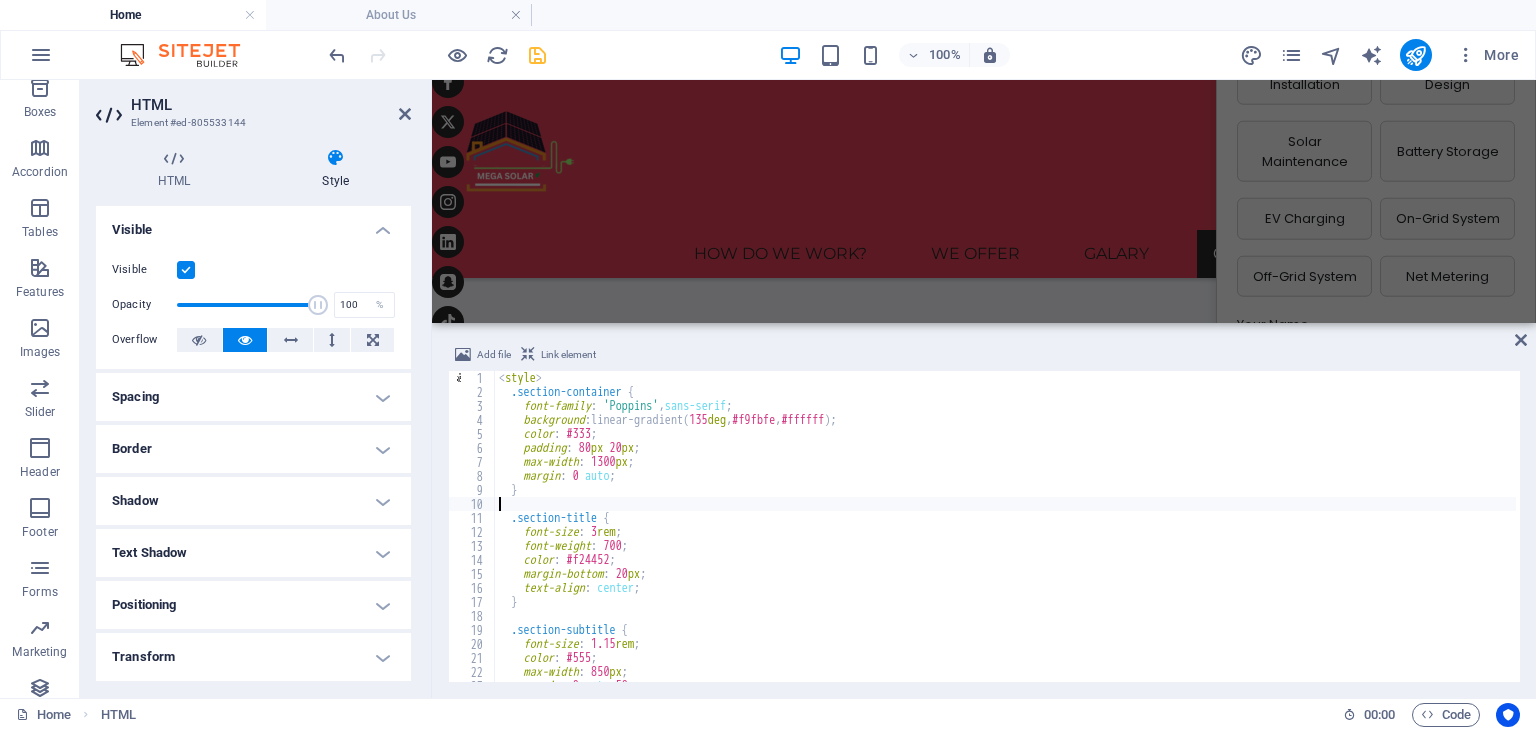 click on "< style >    .section-container   {      font-family :   ' Poppins ' ,  sans-serif ;      background :  linear-gradient( 135 deg ,  #f9fbfe ,  #ffffff ) ;      color :   #333 ;      padding :   80 px   20 px ;      max-width :   1300 px ;      margin :   0   auto ;    }    .section-title   {      font-size :   3 rem ;      font-weight :   700 ;      color :   #f24452 ;      margin-bottom :   20 px ;      text-align :   center ;    }    .section-subtitle   {      font-size :   1.15 rem ;      color :   #555 ;      max-width :   850 px ;      margin :   0   auto   50 px ;" at bounding box center (1853, 538) 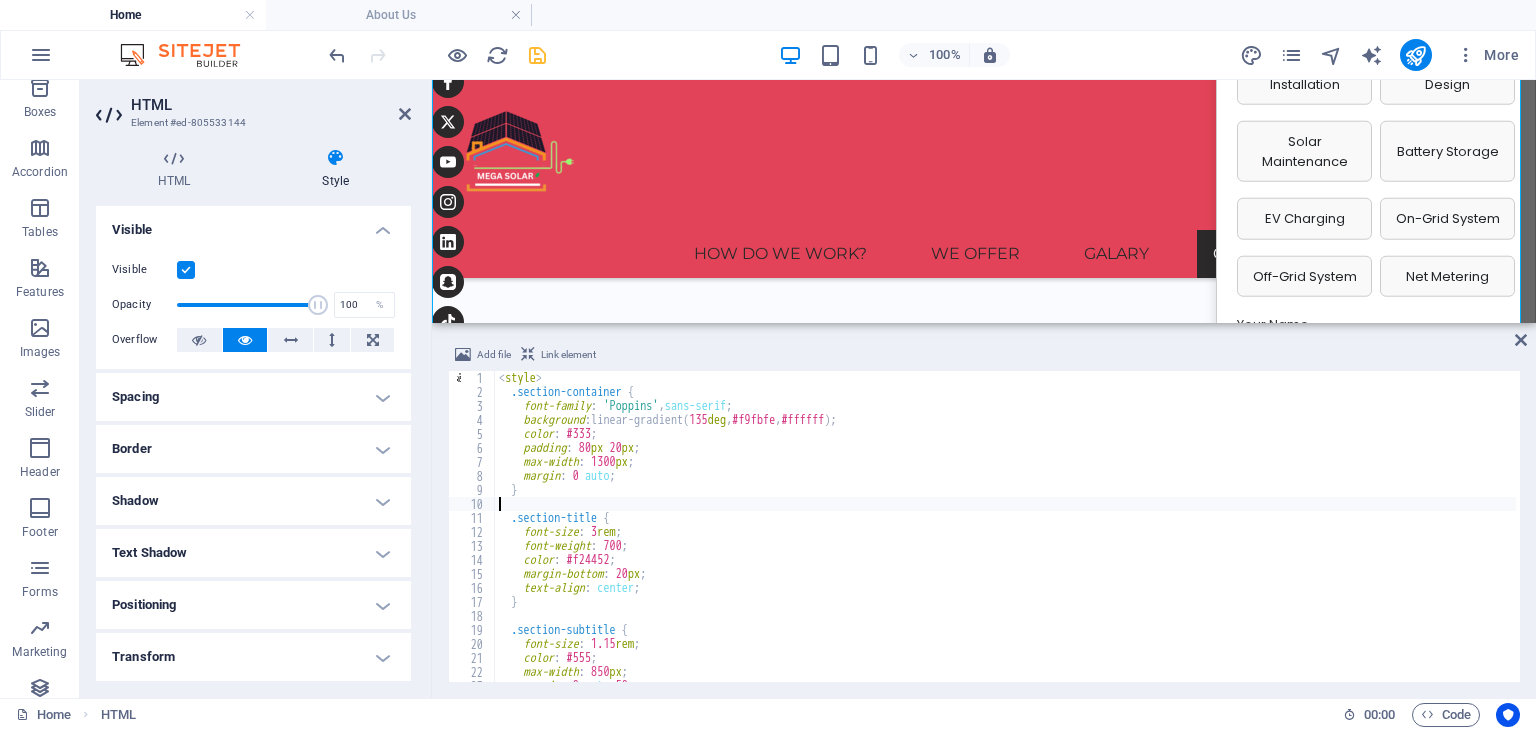 scroll, scrollTop: 5910, scrollLeft: 0, axis: vertical 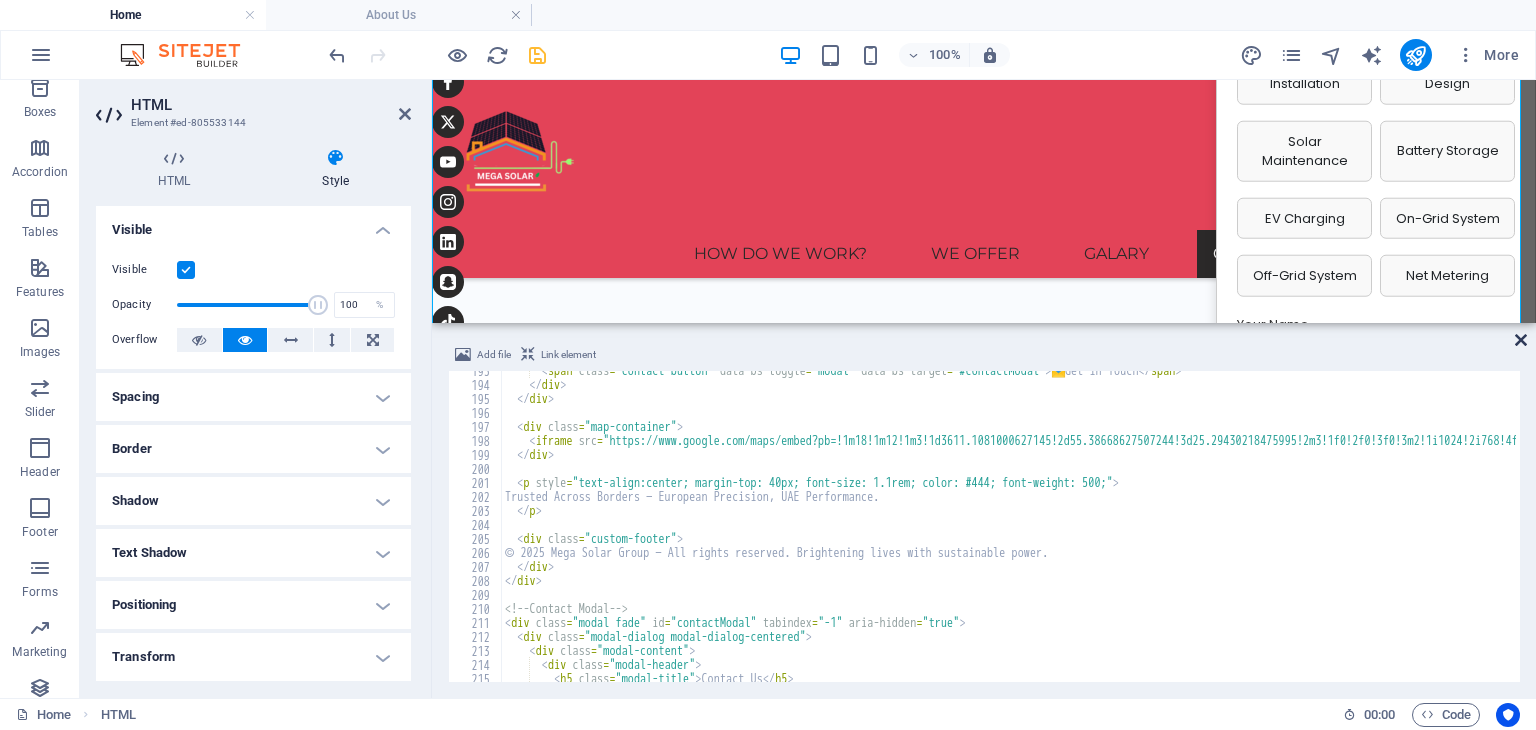 click at bounding box center [1521, 340] 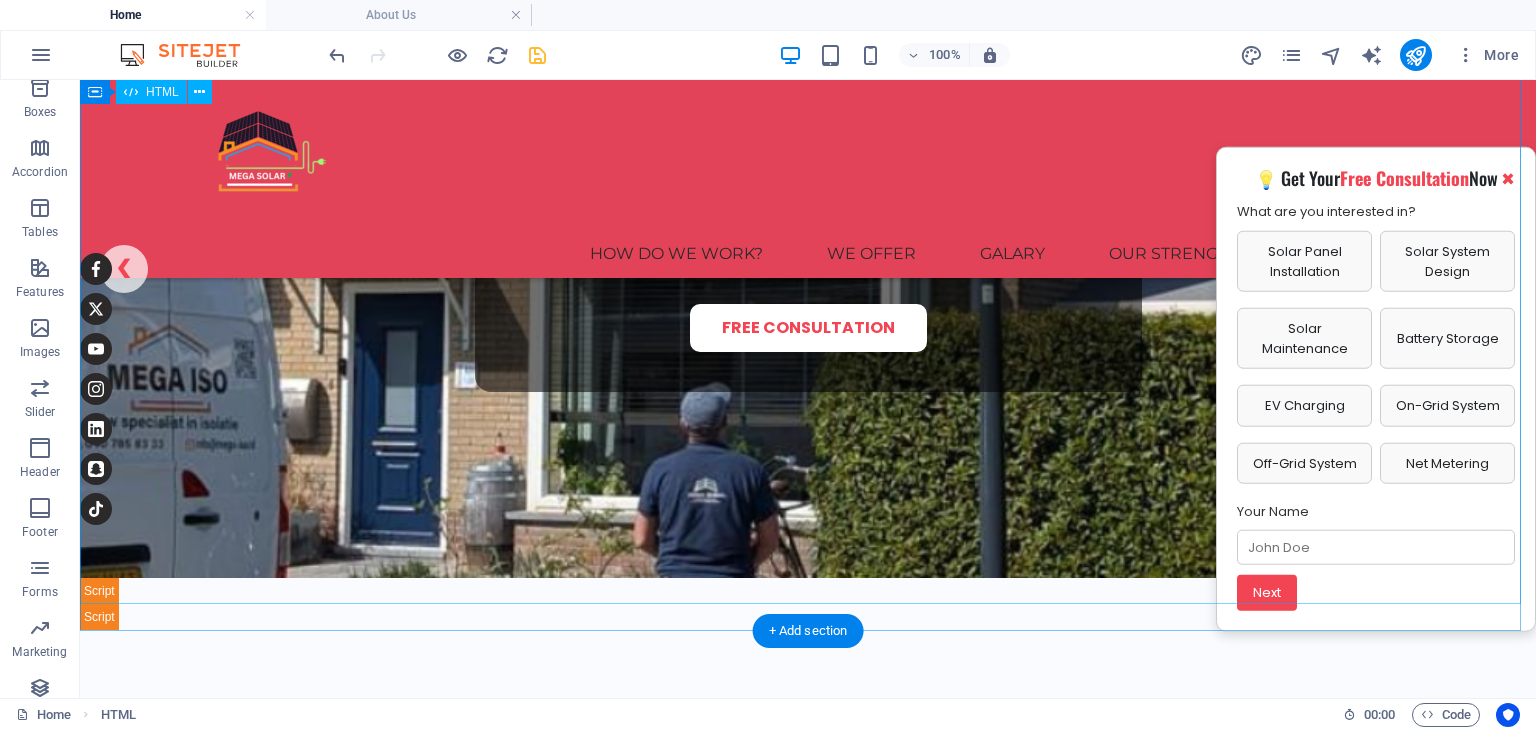 scroll, scrollTop: 0, scrollLeft: 0, axis: both 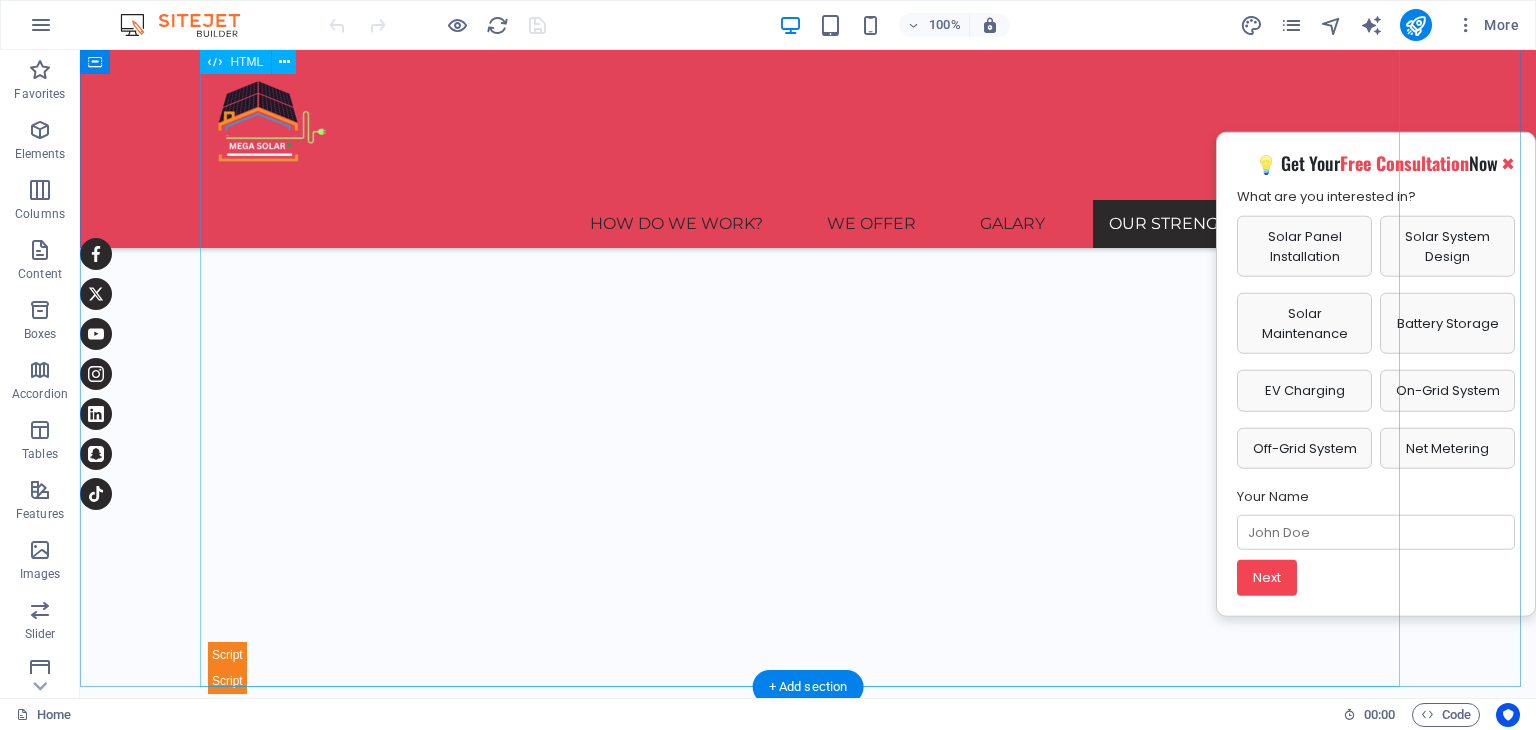 click on "Our Strength - Mega Sun Solar
Our Strength
Sustainable Energy Strategy
Customized plans for maximum energy efficiency, tailored to your needs.
Research & Analysis
In-depth site assessments and data-driven insights for optimal solutions.
Sustainability Integration
Incorporating solar seamlessly into your lifestyle or business operations.
Guarantees & Quality
25+ years warranty on panels and service with certified quality assurance.
Dutch & Dubai Expertise
Dubai-based operations powered by Dutch engineering excellence.
Smart Monitoring & Control
Real-time insights and remote control at your fingertips, 24/7.
×
Sustainable Energy Strategy
×
Research & Analysis" at bounding box center [808, 1243] 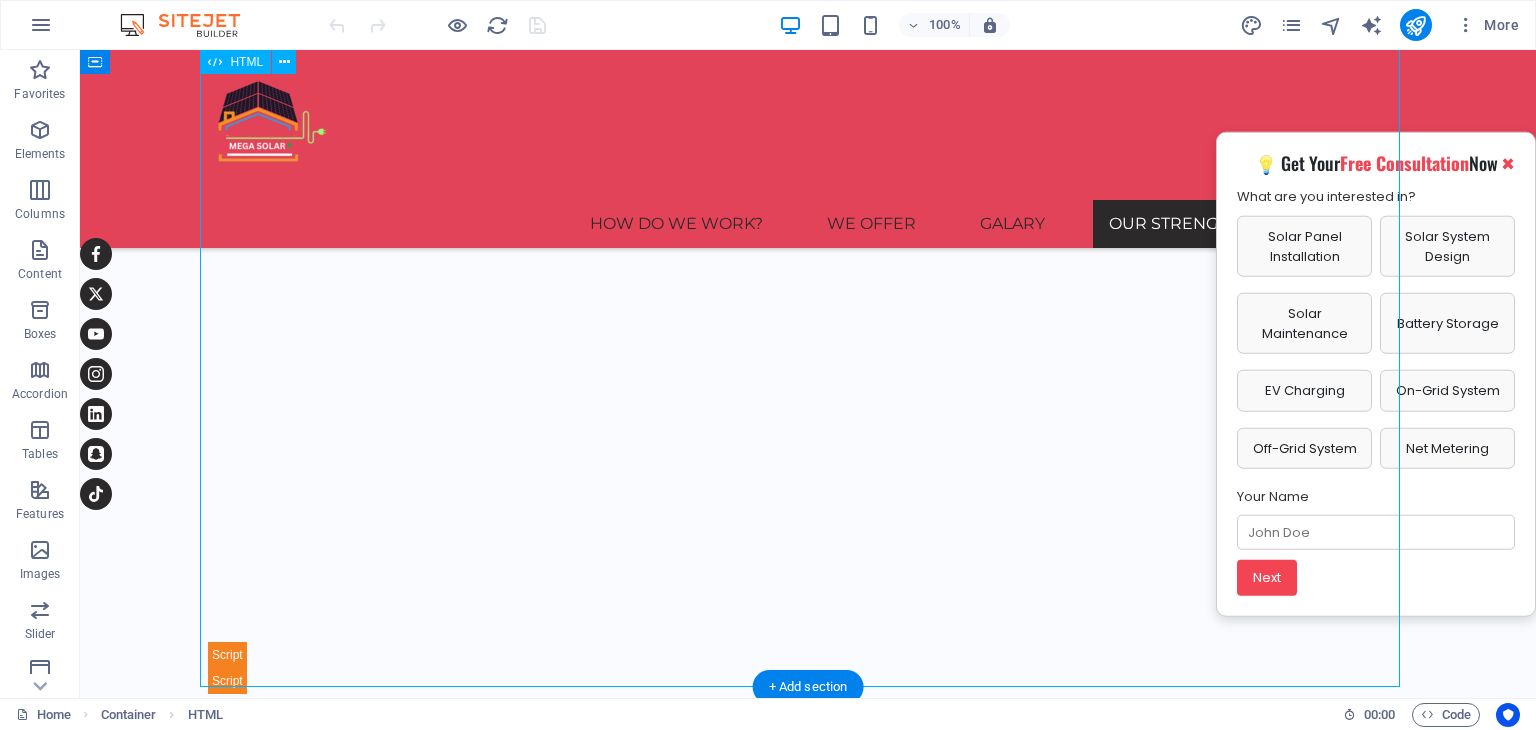 click on "Our Strength - Mega Sun Solar
Our Strength
Sustainable Energy Strategy
Customized plans for maximum energy efficiency, tailored to your needs.
Research & Analysis
In-depth site assessments and data-driven insights for optimal solutions.
Sustainability Integration
Incorporating solar seamlessly into your lifestyle or business operations.
Guarantees & Quality
25+ years warranty on panels and service with certified quality assurance.
Dutch & Dubai Expertise
Dubai-based operations powered by Dutch engineering excellence.
Smart Monitoring & Control
Real-time insights and remote control at your fingertips, 24/7.
×
Sustainable Energy Strategy
×
Research & Analysis" at bounding box center [808, 1243] 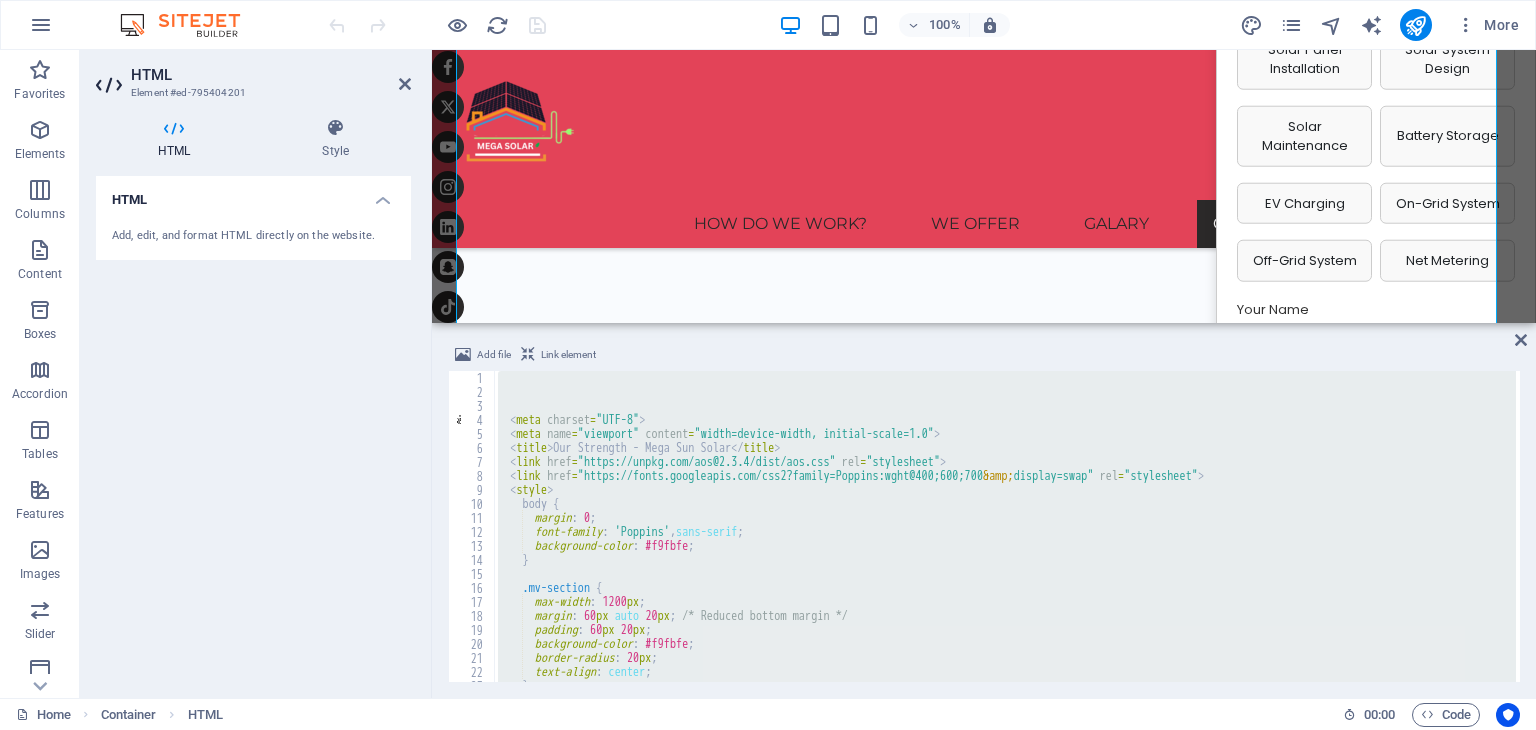 type 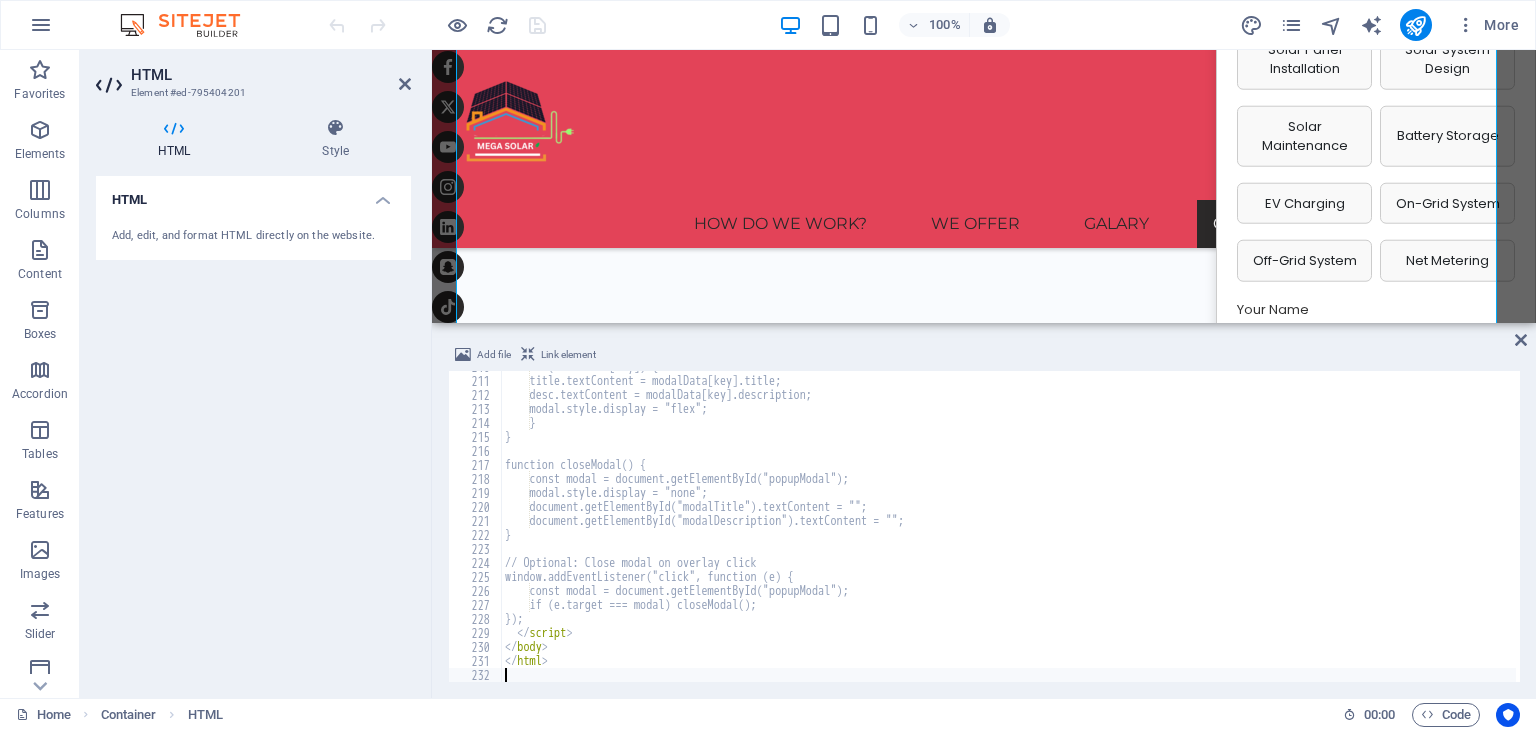 scroll, scrollTop: 2936, scrollLeft: 0, axis: vertical 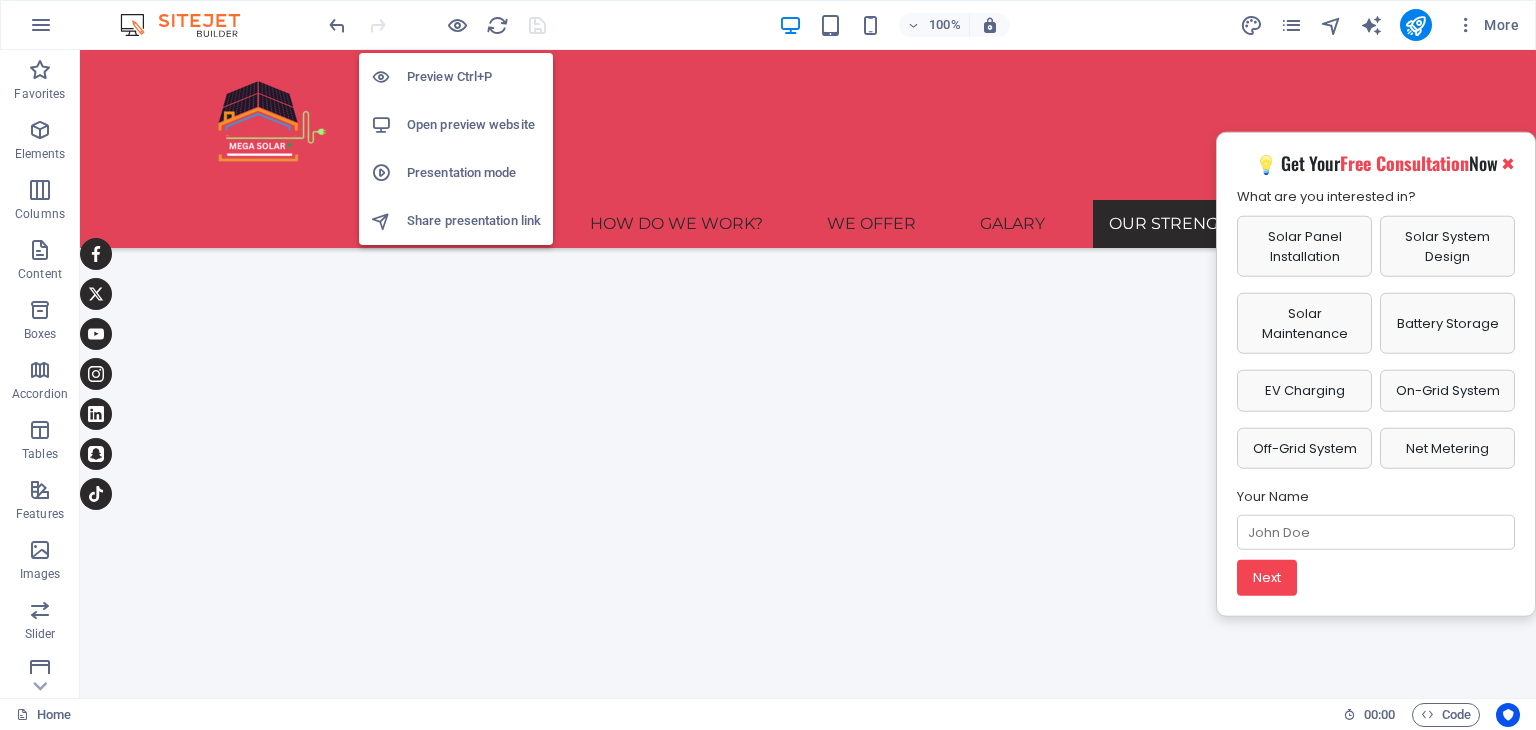 click on "Open preview website" at bounding box center [474, 125] 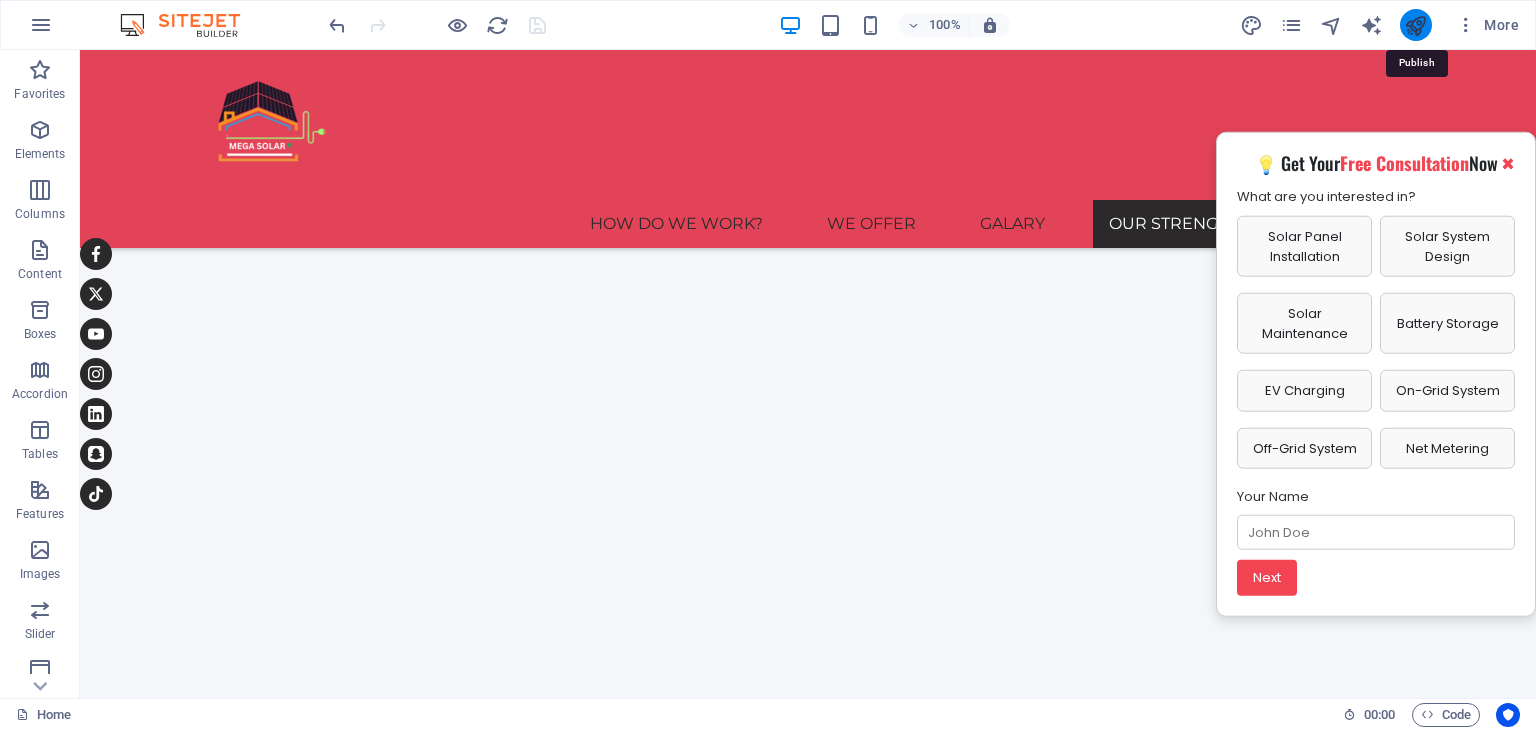 click at bounding box center [1415, 25] 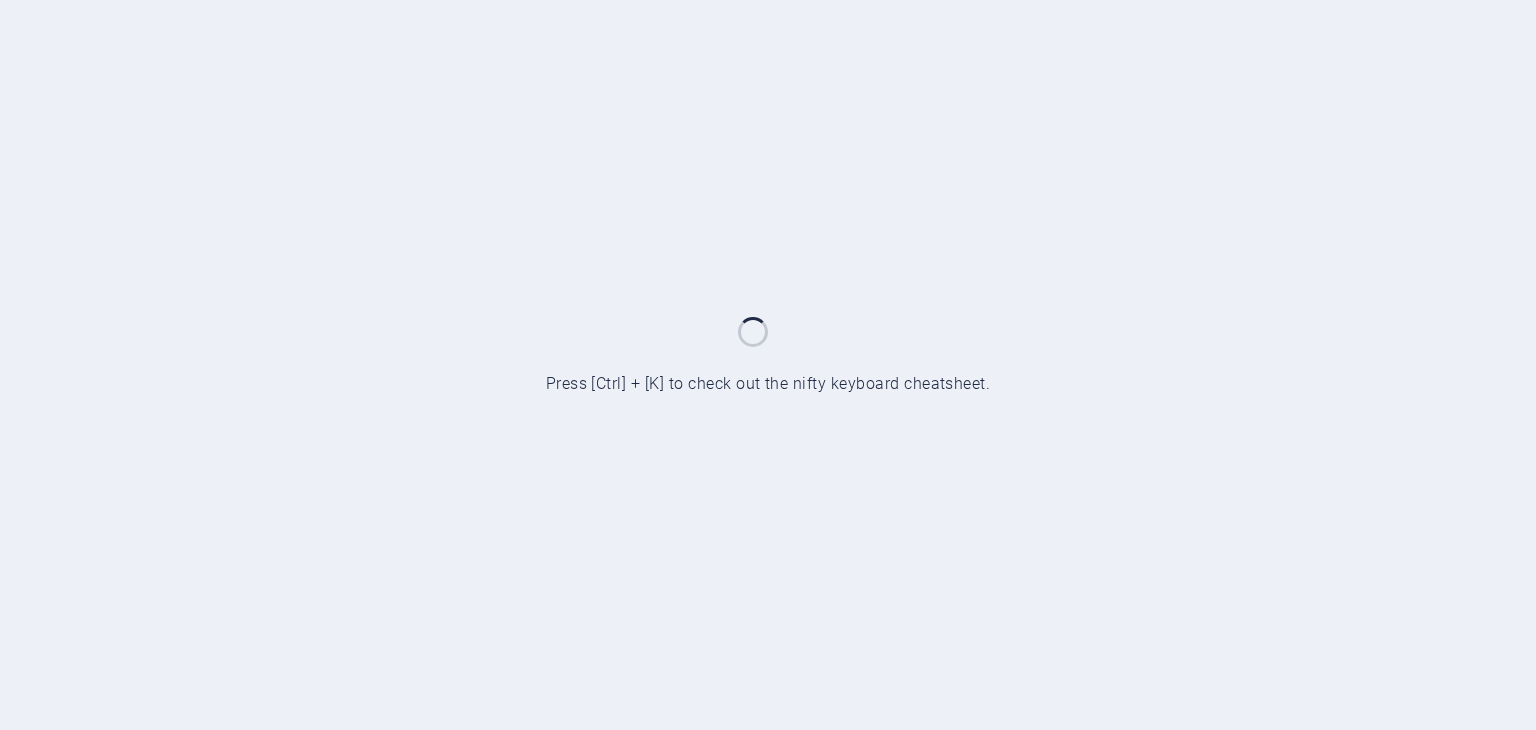 scroll, scrollTop: 0, scrollLeft: 0, axis: both 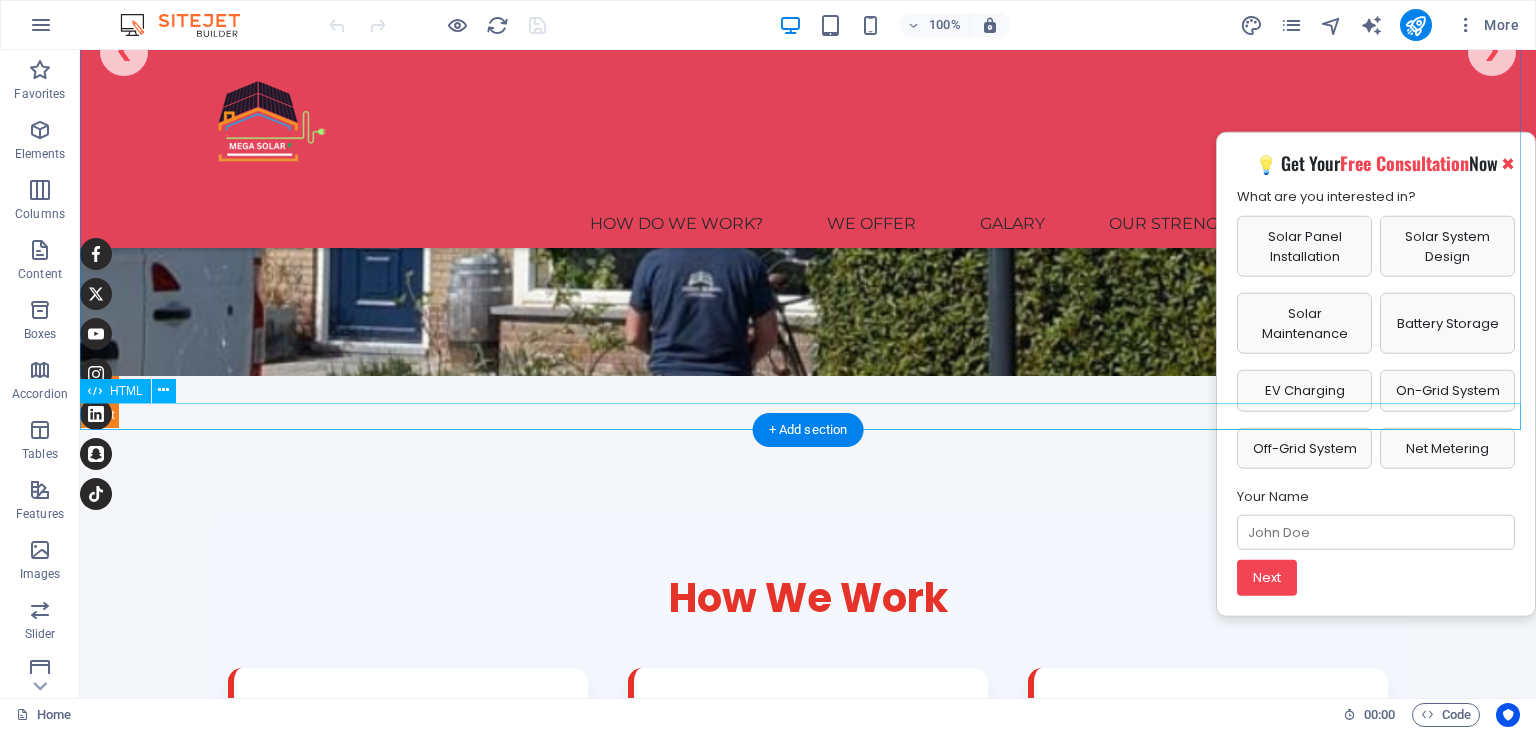 click on "×
💡 Get Your  Free Consultation  Now
What are you interested in?
Solar Panel Installation
Solar System Design
Solar Maintenance
Battery Storage
EV Charging
On-Grid System
Off-Grid System
Net Metering
Your Name
Next
Phone Number
Email
Street & House No.
Postcode & City
Message (optional)
I agree to the  privacy policy ." at bounding box center (808, 415) 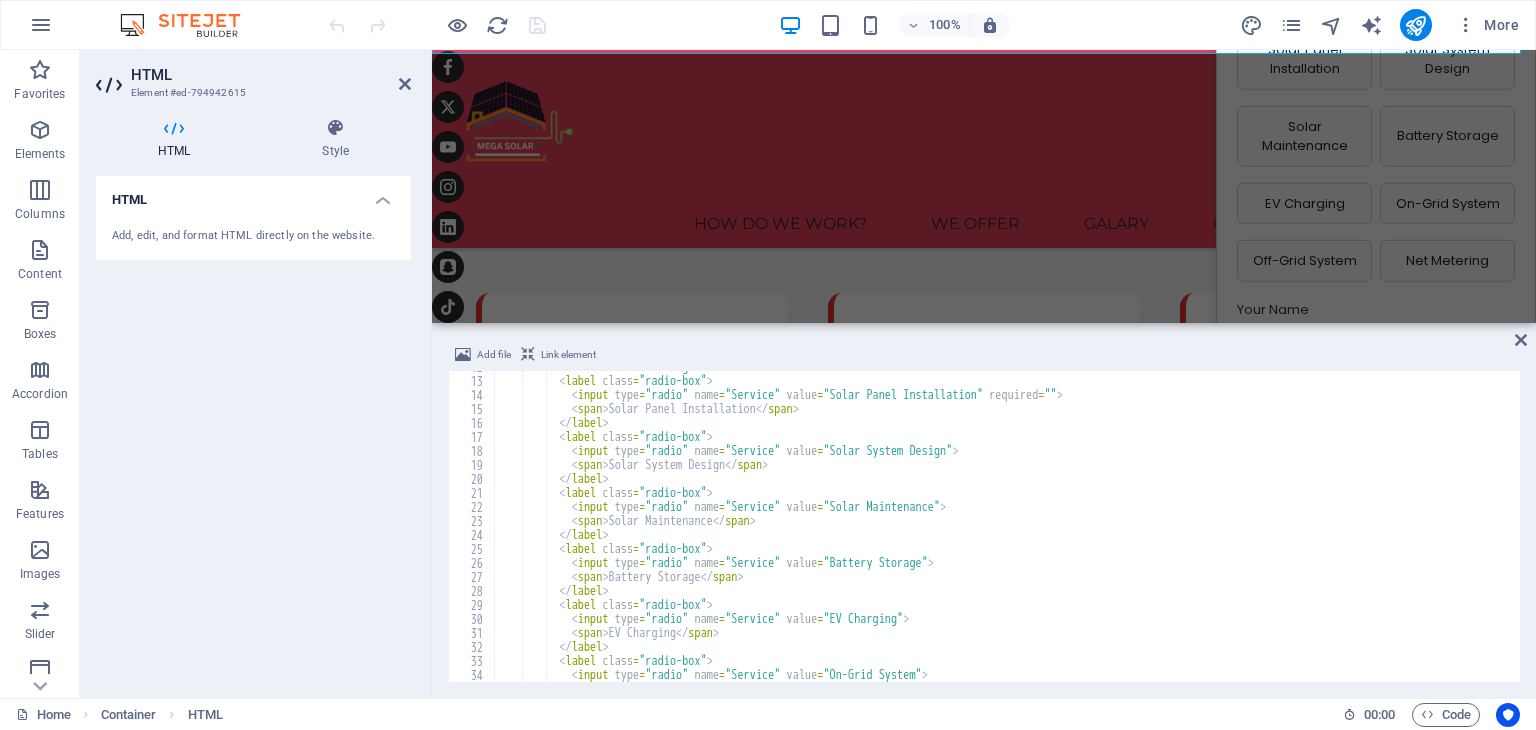 scroll, scrollTop: 228, scrollLeft: 0, axis: vertical 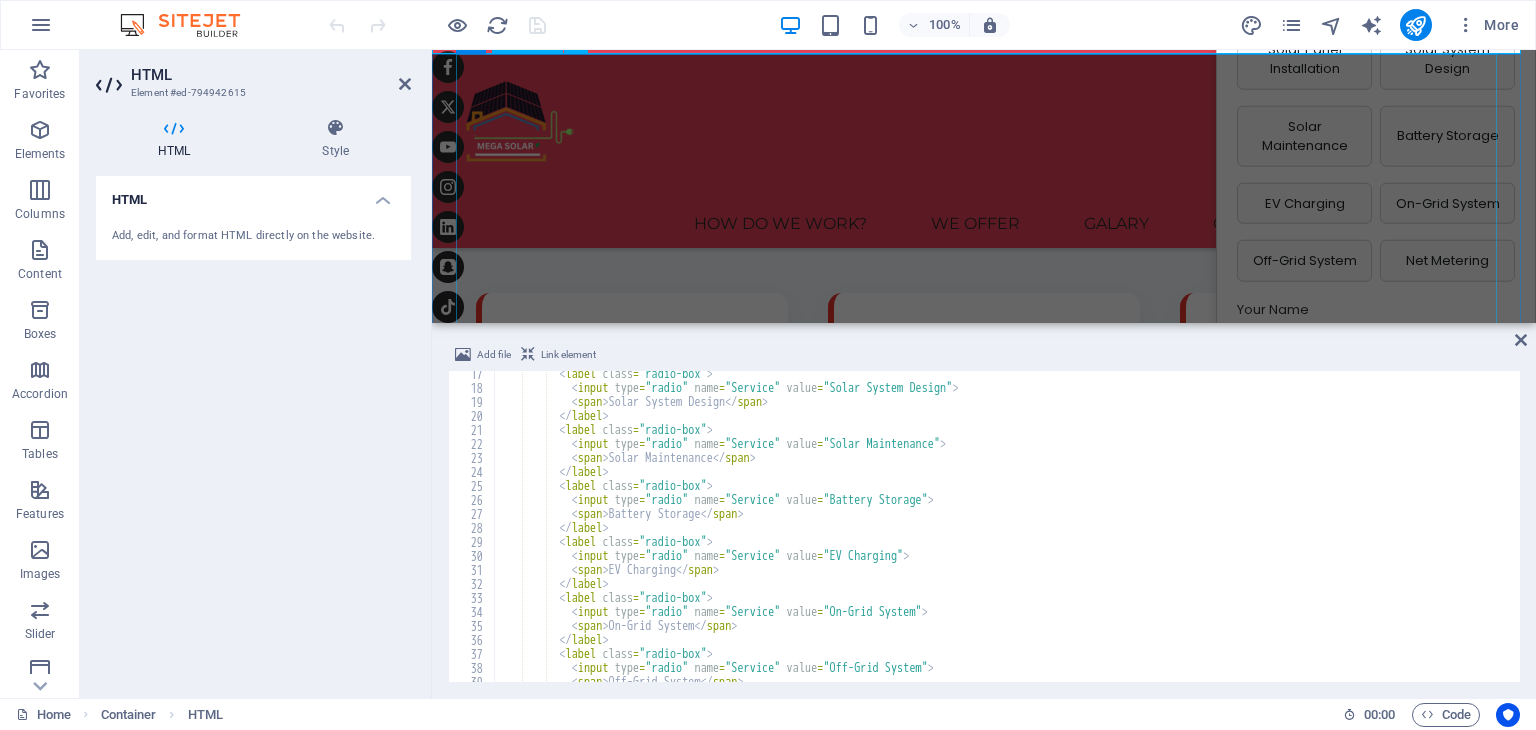click on "How We Work
Step 1
Consultation & Design
Initial consultation, site inspection, and tailored solar system simulation.
Step 2
Final Design & Inspection
Final on-site assessments and approval-ready engineering design.
Step 3
Installation & Handover
Professional solar installation, system testing, and client handover.
Step 4
Support & Monitoring
24/7 monitoring, periodic maintenance, and customer support services.
Step 1: Consultation & Design
We begin with an in-depth consultation to understand your energy needs and evaluate your site. Our team conducts a rooftop inspection and provides a customized simulation that outlines system layout, energy production estimates, and financial savings — helping you visualize your solar journey right from the start." at bounding box center (984, 550) 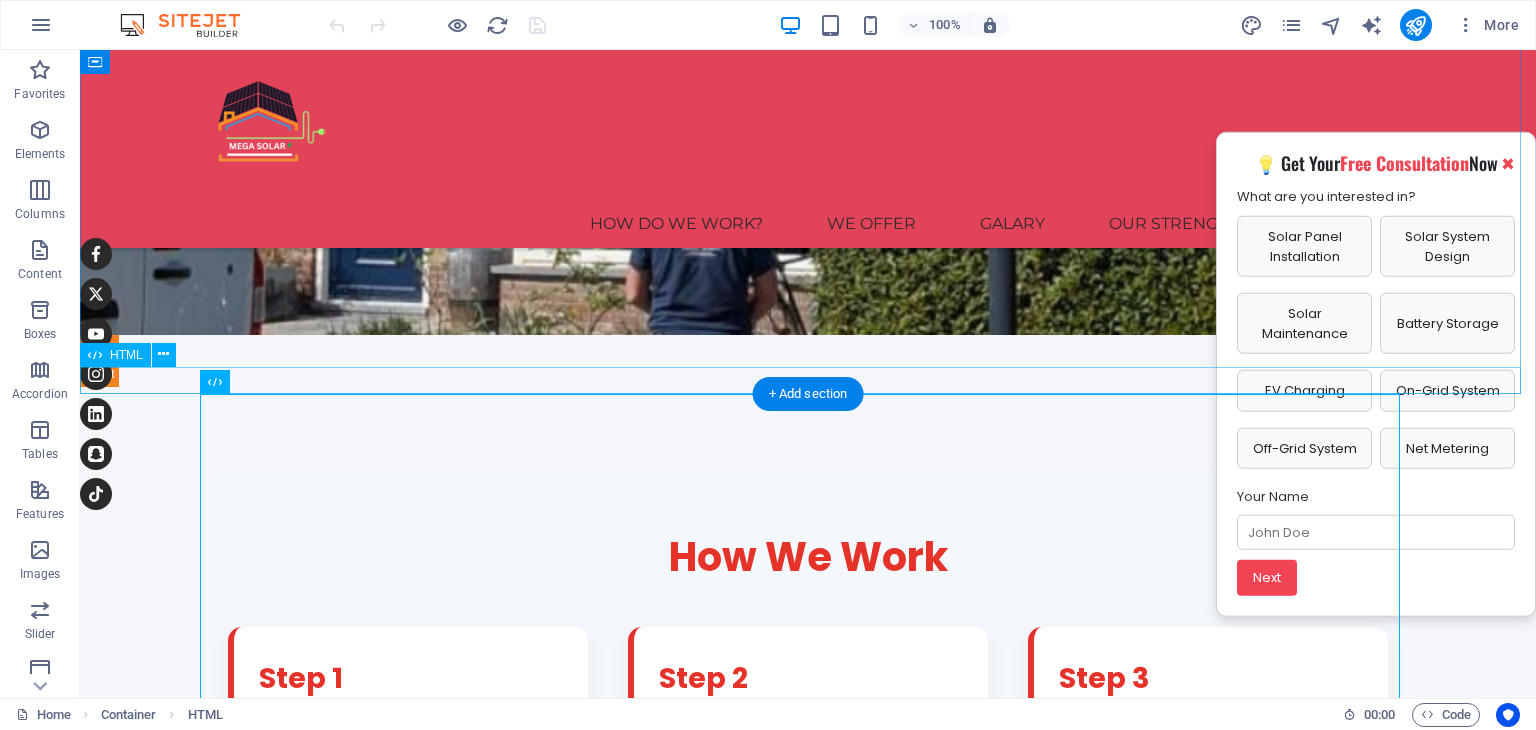 scroll, scrollTop: 498, scrollLeft: 0, axis: vertical 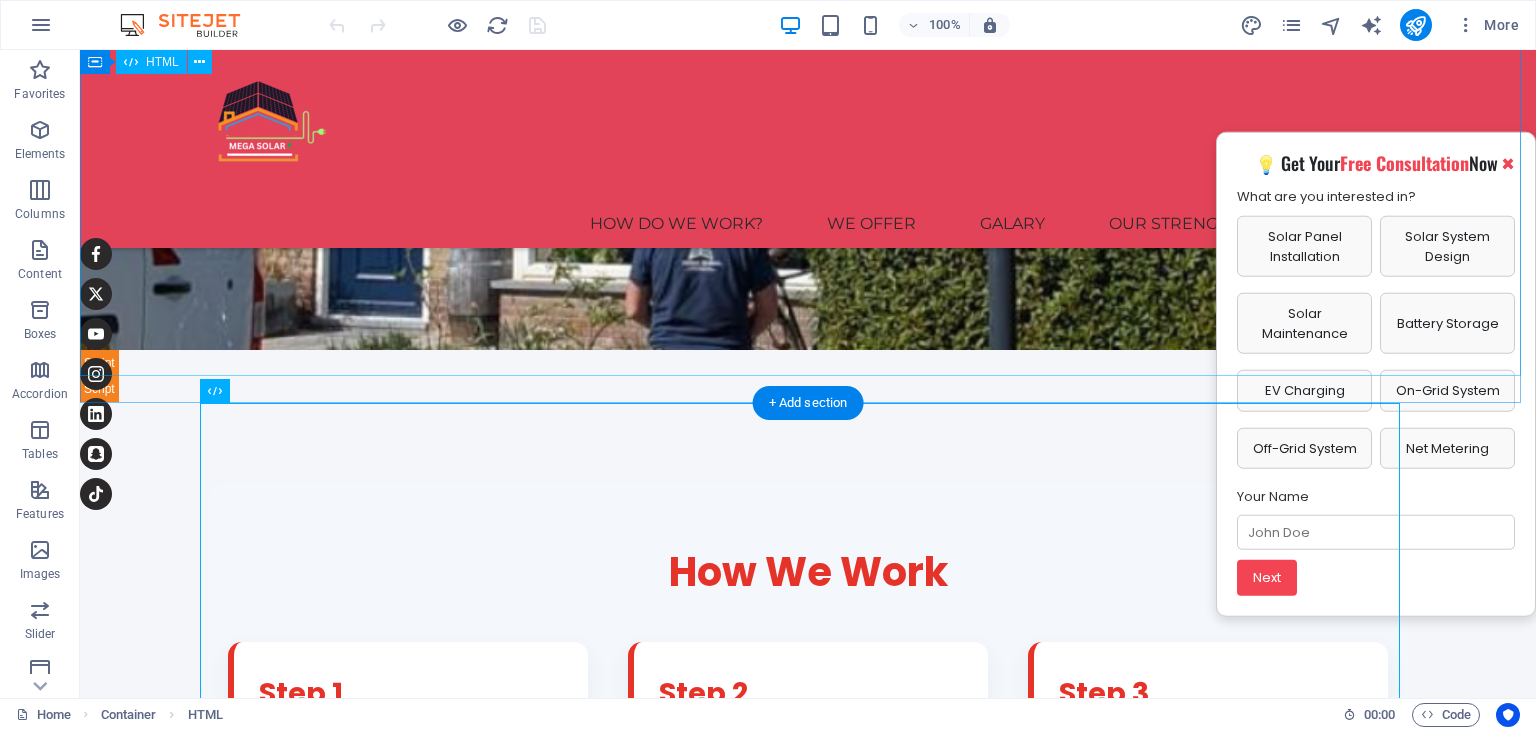 click on "Mega Sun Solar Slider
Power Your Future with Solar
Over 10 years of solar experience with Dutch sustainability standards.
Free Consultation
Smart Energy, Lower Bills
Cut costs with innovative, efficient solar technology — tailored for UAE.
Explore Projects
Technology from the Netherlands
European innovation now empowering the Emirates sustainably.
Who We Are
❮
❯" at bounding box center [808, 39] 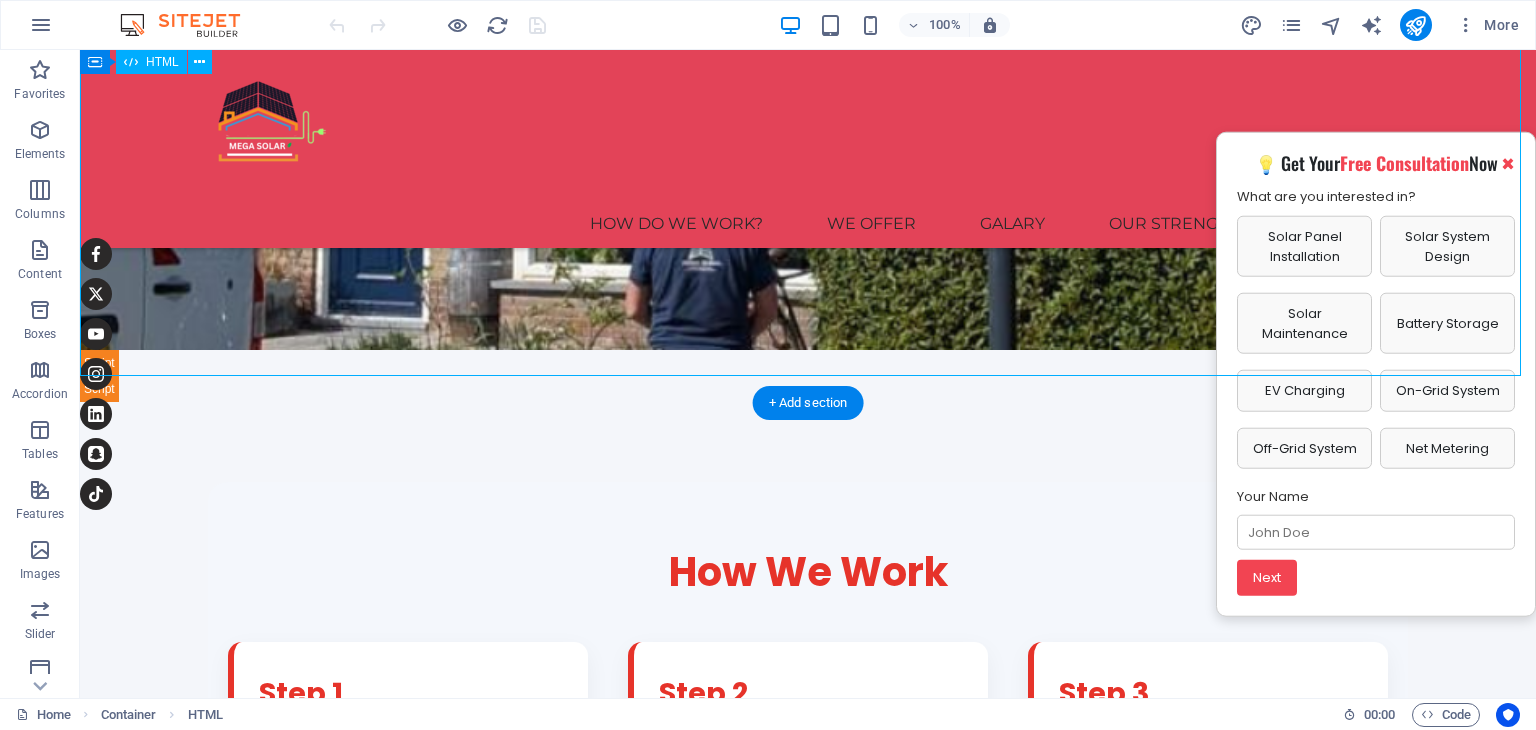click on "Mega Sun Solar Slider
Power Your Future with Solar
Over 10 years of solar experience with Dutch sustainability standards.
Free Consultation
Smart Energy, Lower Bills
Cut costs with innovative, efficient solar technology — tailored for UAE.
Explore Projects
Technology from the Netherlands
European innovation now empowering the Emirates sustainably.
Who We Are
❮
❯" at bounding box center [808, 39] 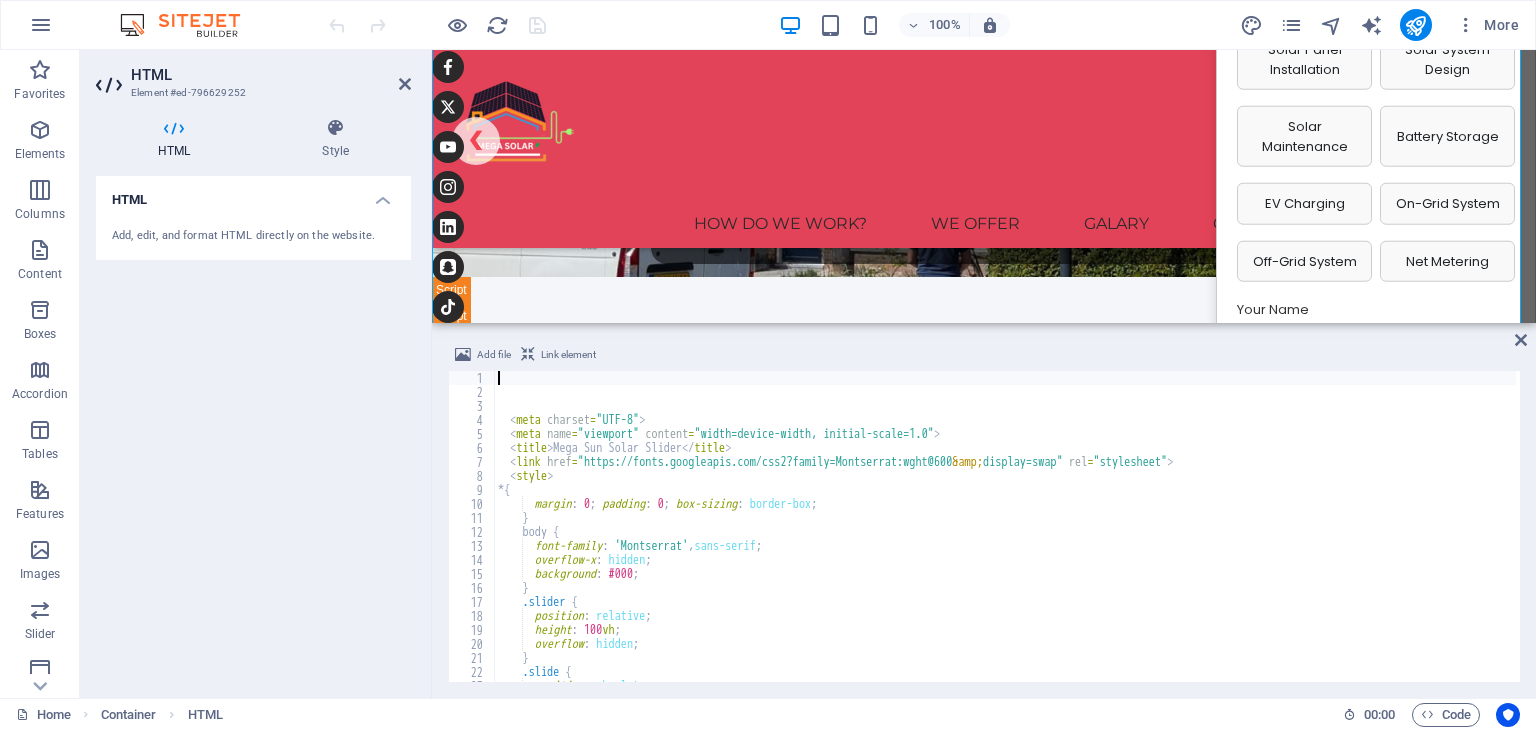 scroll, scrollTop: 163, scrollLeft: 0, axis: vertical 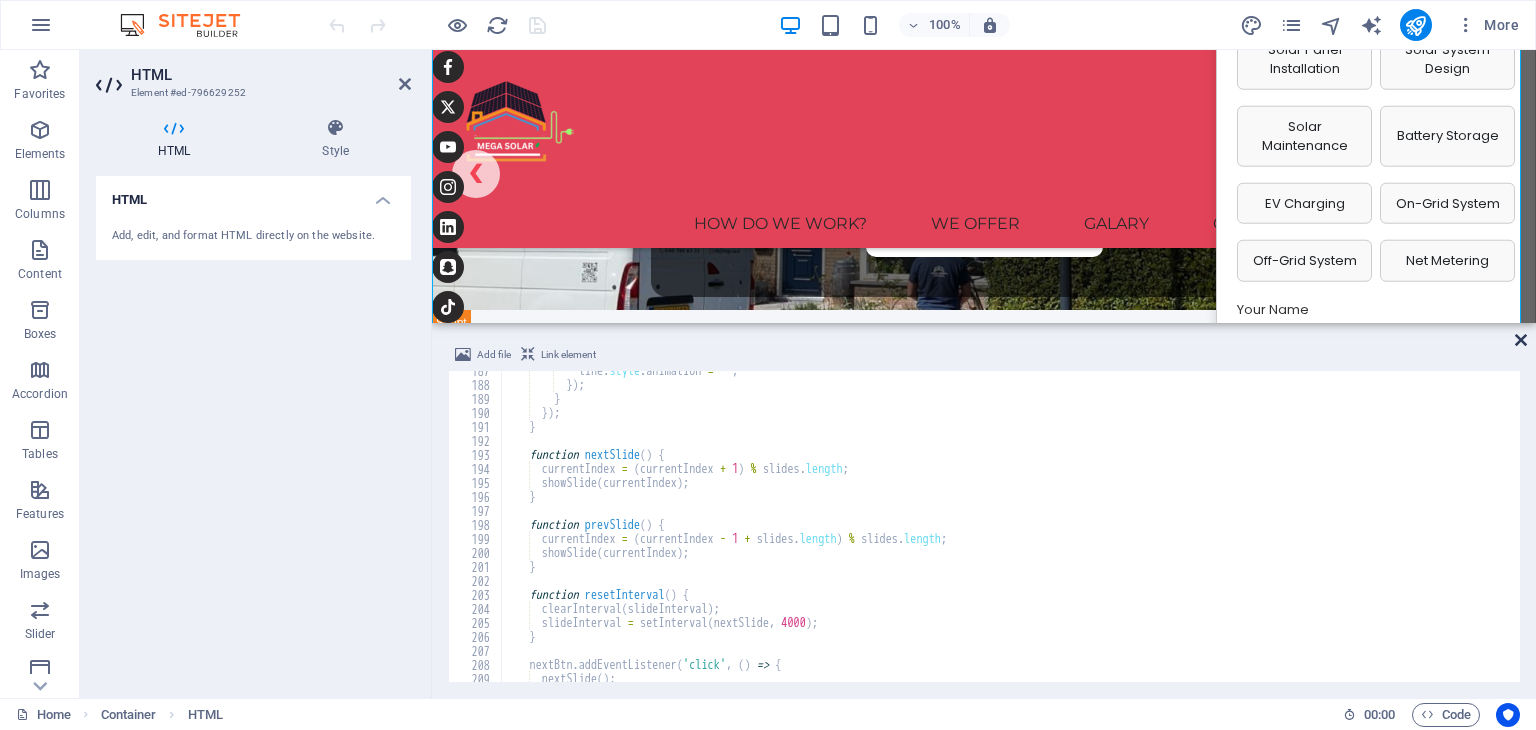 click at bounding box center (1521, 340) 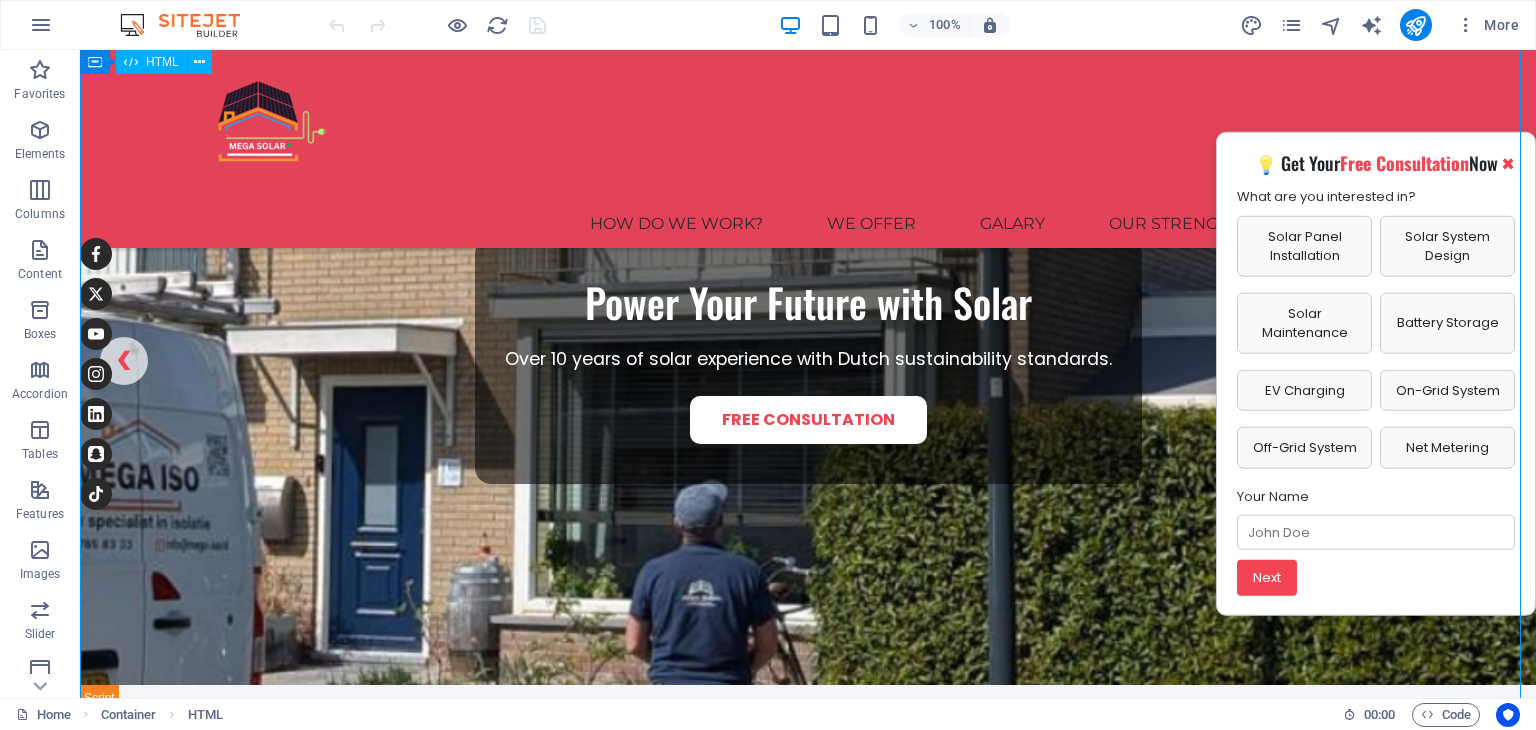 scroll, scrollTop: 0, scrollLeft: 0, axis: both 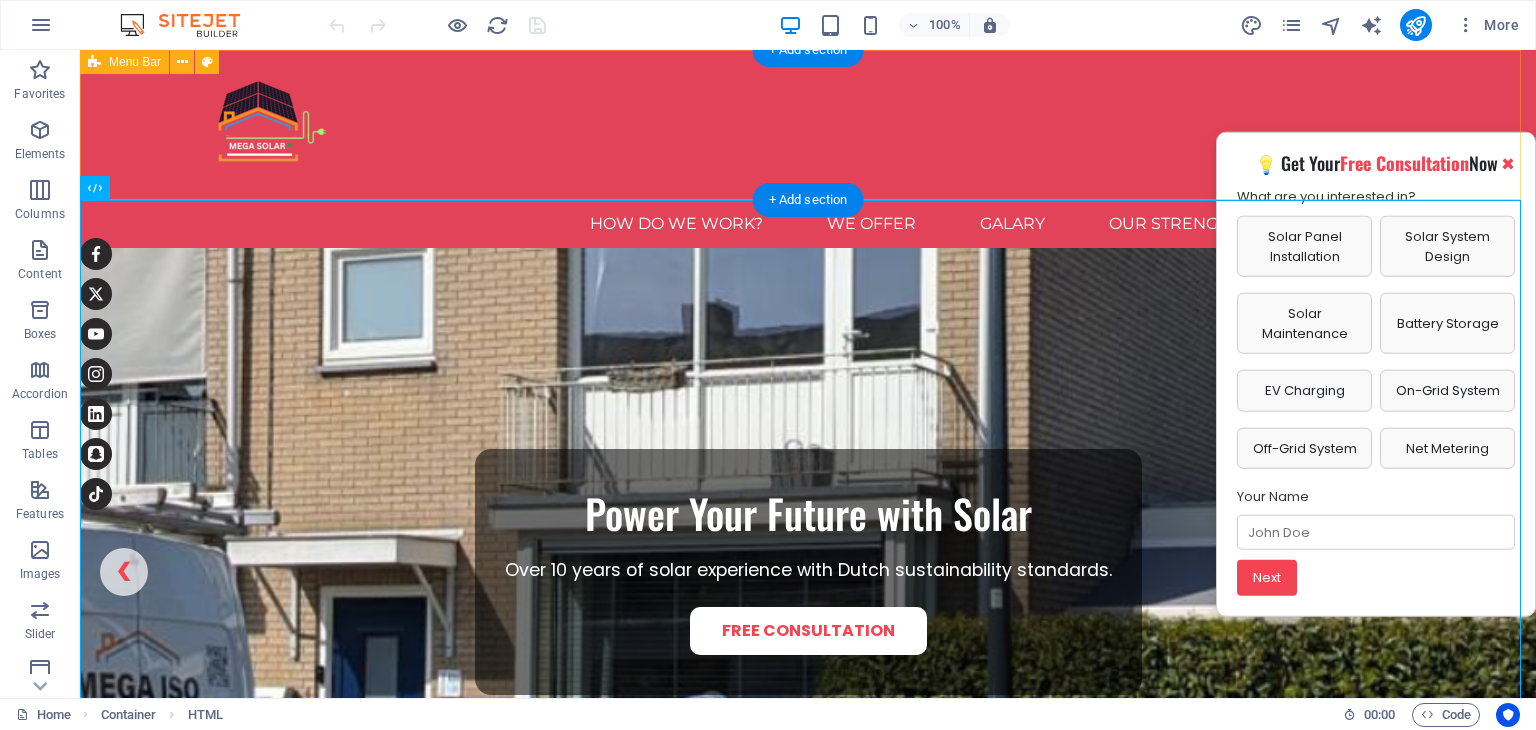 click on "HOW DO WE WORK? we offer galary Our Strengths Contact Us" at bounding box center (808, 149) 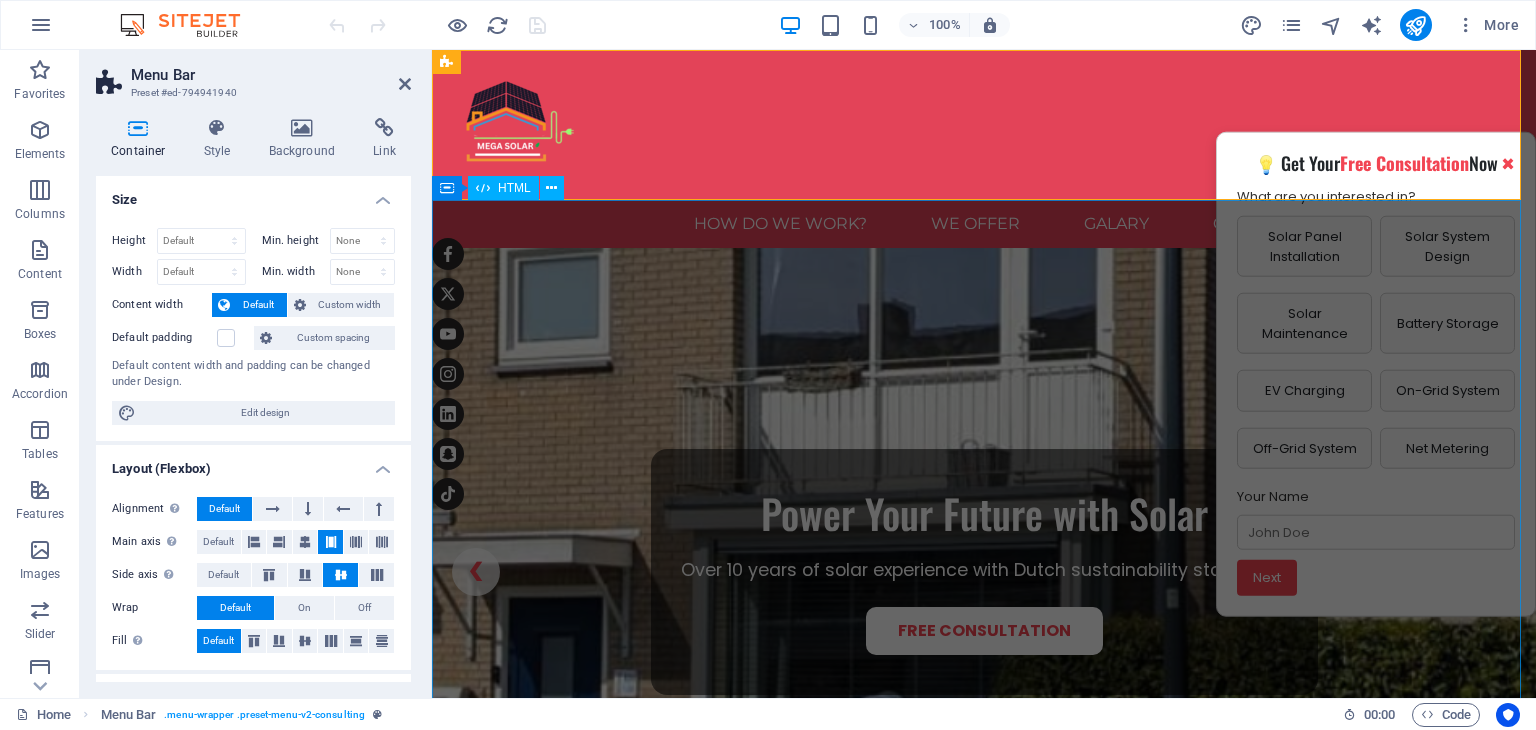 click on "Mega Sun Solar Slider
Power Your Future with Solar
Over 10 years of solar experience with Dutch sustainability standards.
Free Consultation
Smart Energy, Lower Bills
Cut costs with innovative, efficient solar technology — tailored for UAE.
Explore Projects
Technology from the Netherlands
European innovation now empowering the Emirates sustainably.
Who We Are
❮
❯" at bounding box center (984, 585) 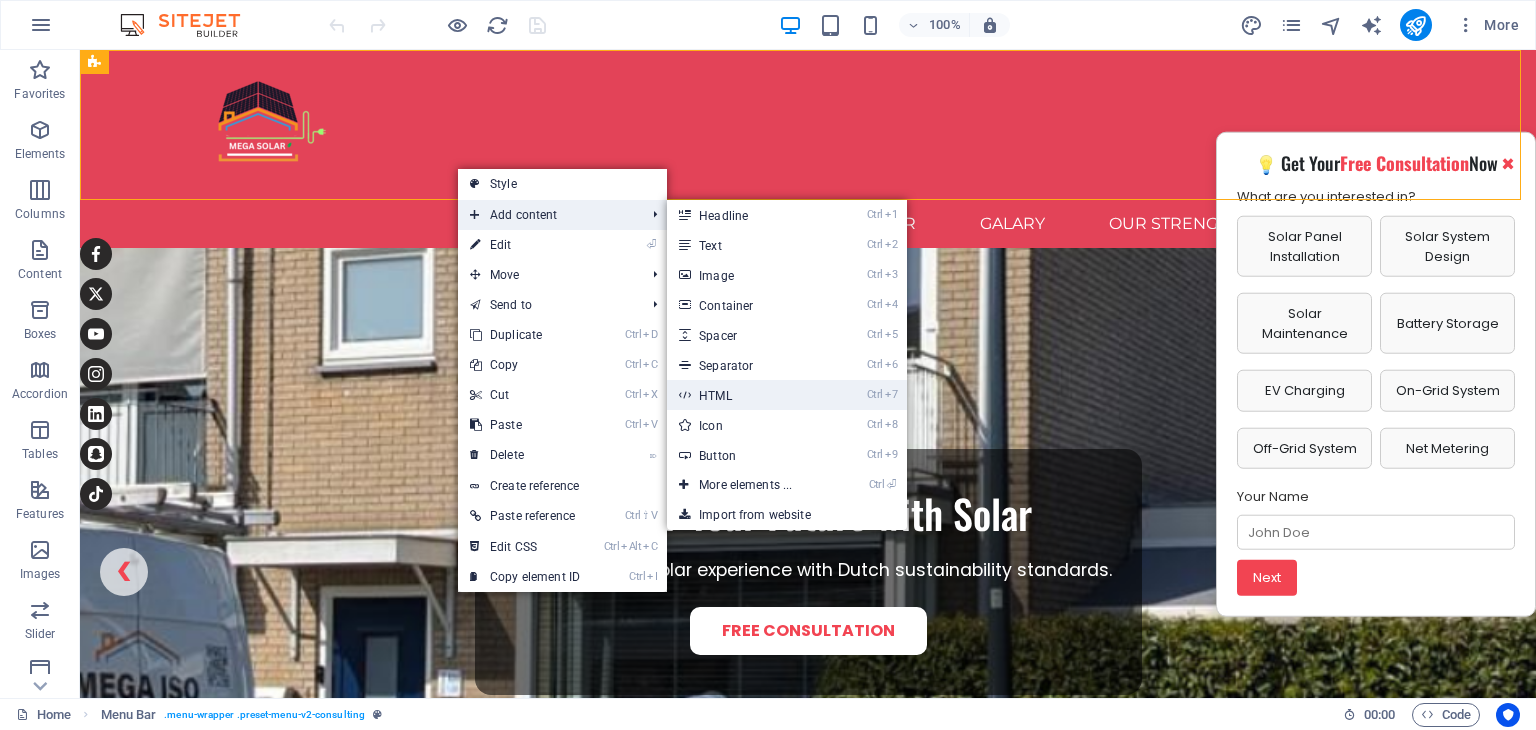 click on "Ctrl 7  HTML" at bounding box center [749, 395] 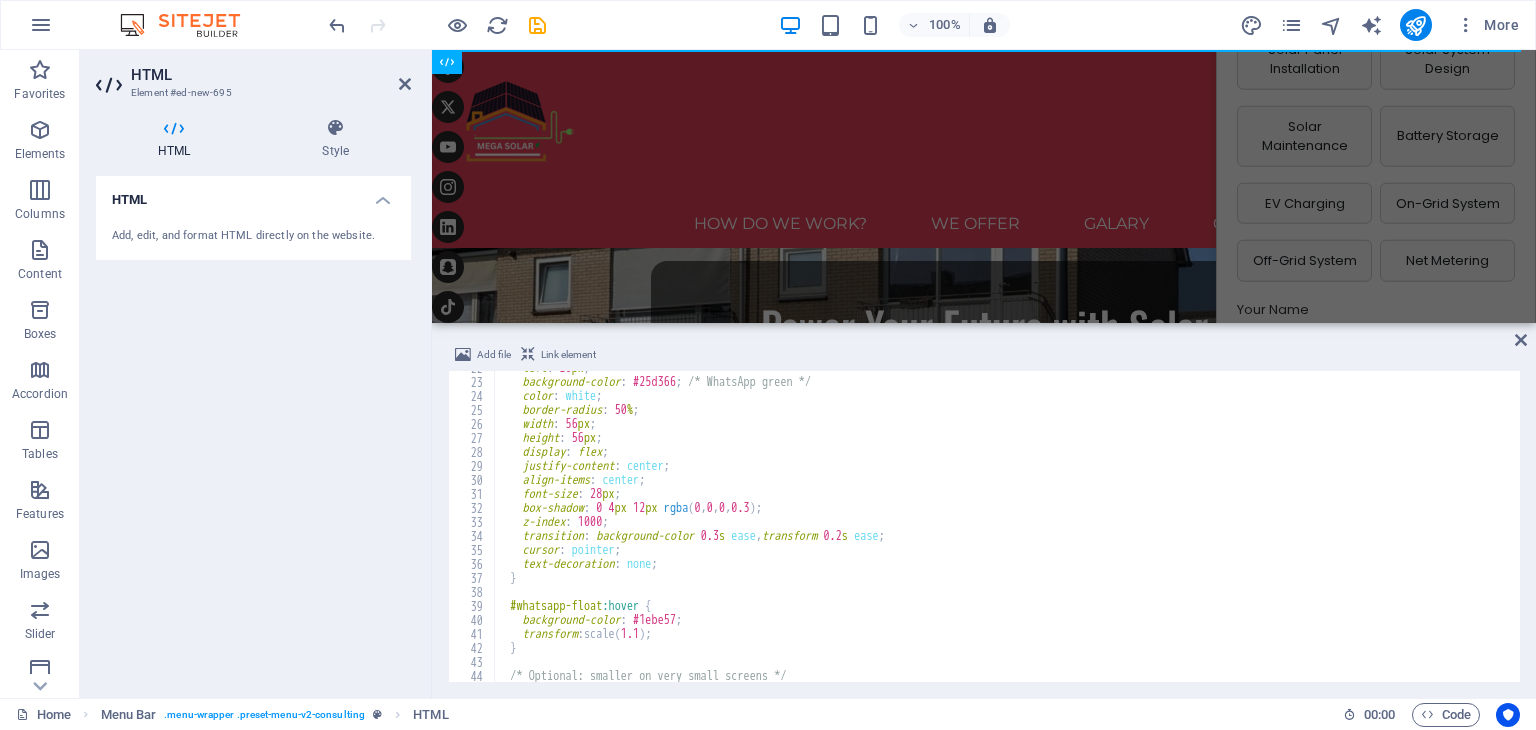 scroll, scrollTop: 0, scrollLeft: 0, axis: both 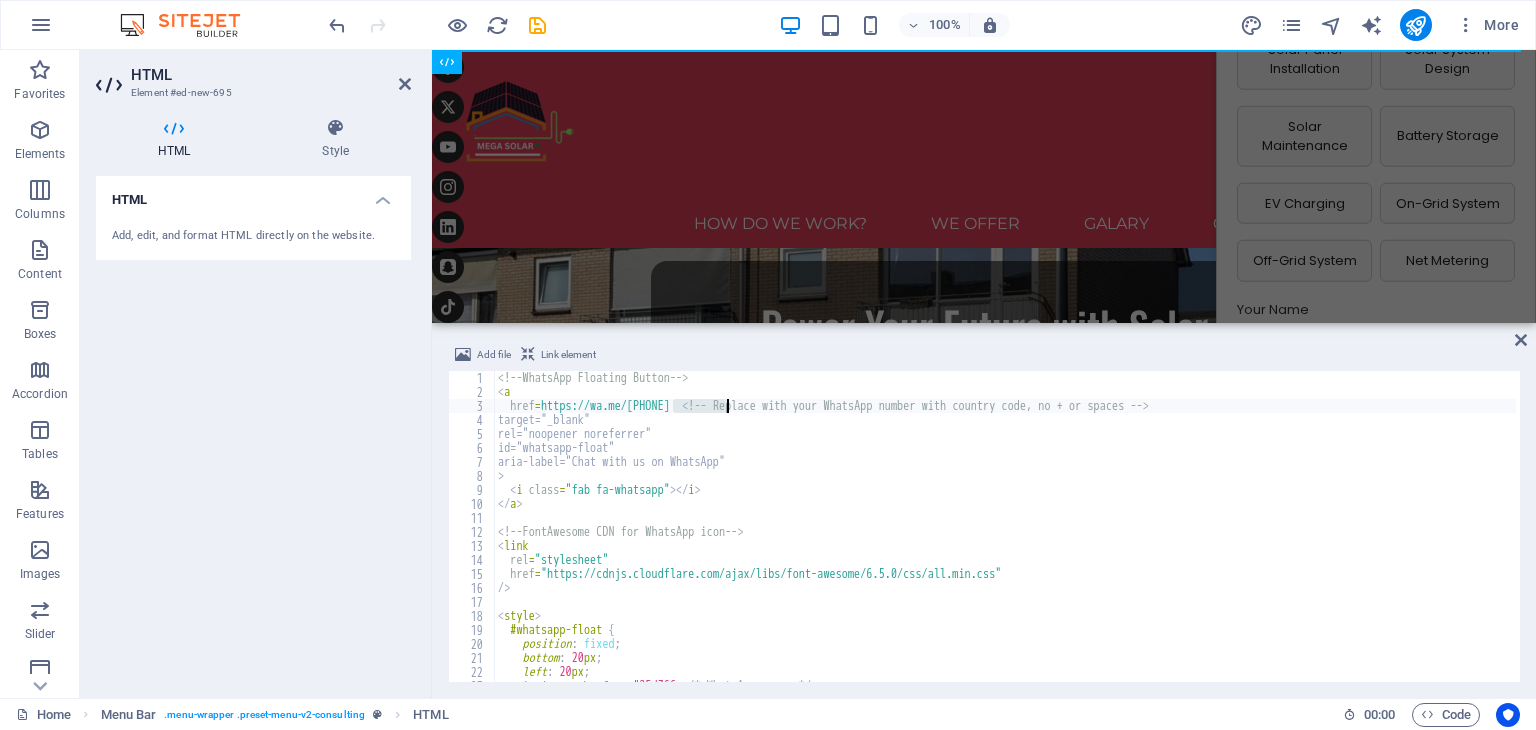 drag, startPoint x: 674, startPoint y: 401, endPoint x: 727, endPoint y: 409, distance: 53.600372 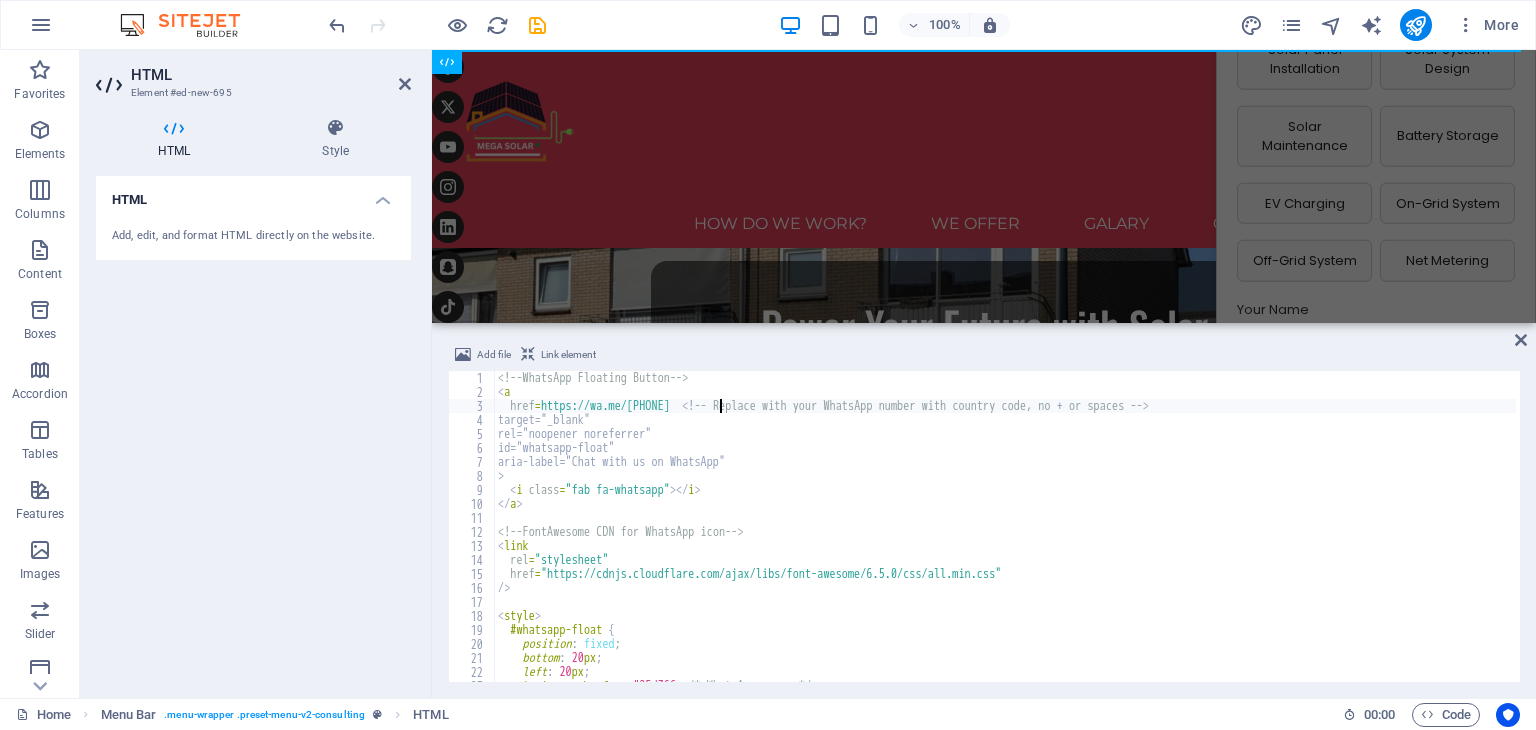 scroll, scrollTop: 0, scrollLeft: 19, axis: horizontal 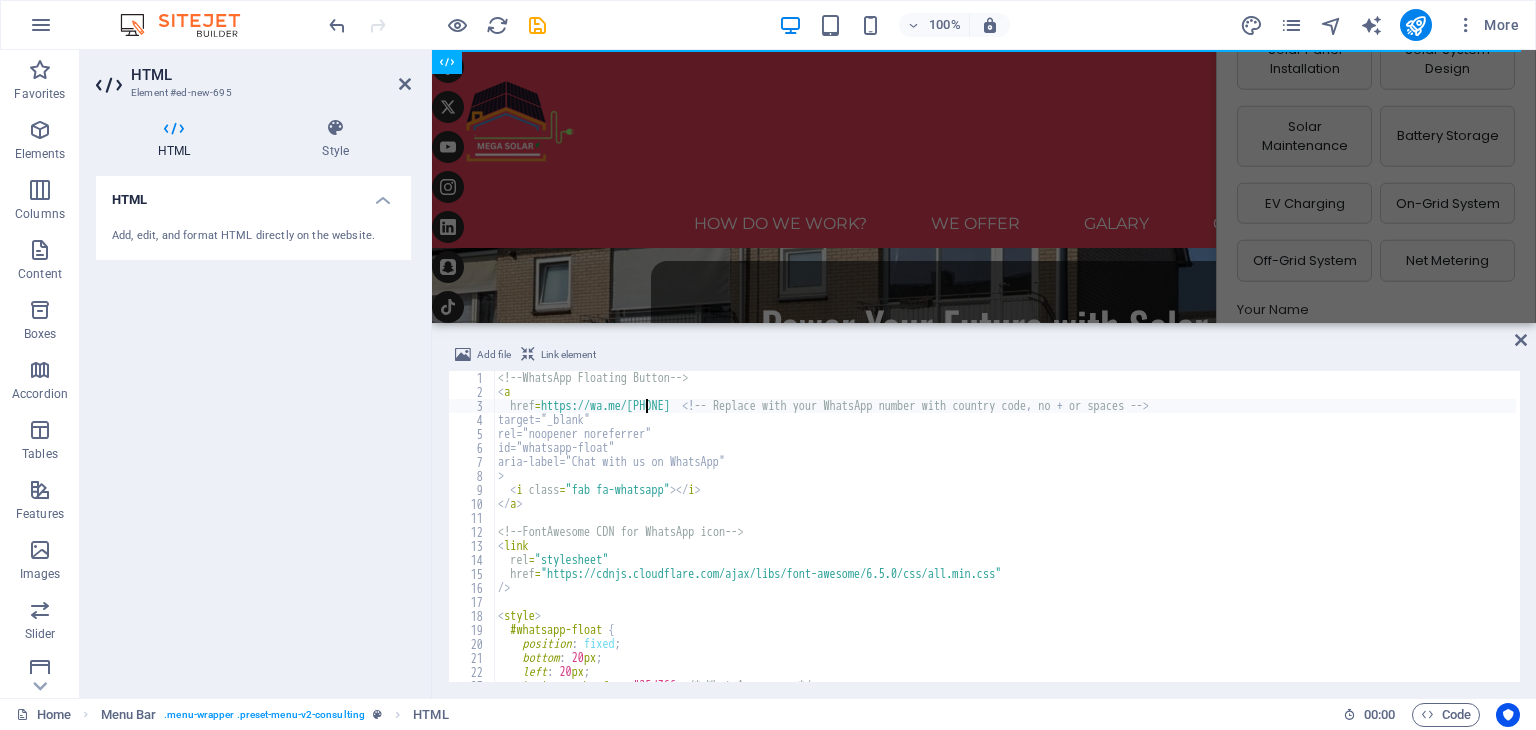 click on "<!--  WhatsApp Floating Button  --> < a    href = "https://wa.me/971542243620"    <! --   Replace   with   your   WhatsApp   number   with   country   code ,   no   +   or   spaces   -- >   target="_blank"   rel="noopener noreferrer"   id="whatsapp-float"   aria-label="Chat with us on WhatsApp" >    < i   class = "fab fa-whatsapp" > </ i > </ a > <!--  FontAwesome CDN for WhatsApp icon  --> < link    rel = "stylesheet"    href = "https://cdnjs.cloudflare.com/ajax/libs/font-awesome/6.5.0/css/all.min.css" /> < style >    #whatsapp-float   {      position :   fixed ;      bottom :   20 px ;      left :   20 px ;      background-color :   #25d366 ;   /* WhatsApp green */      color :   white ;" at bounding box center (1005, 540) 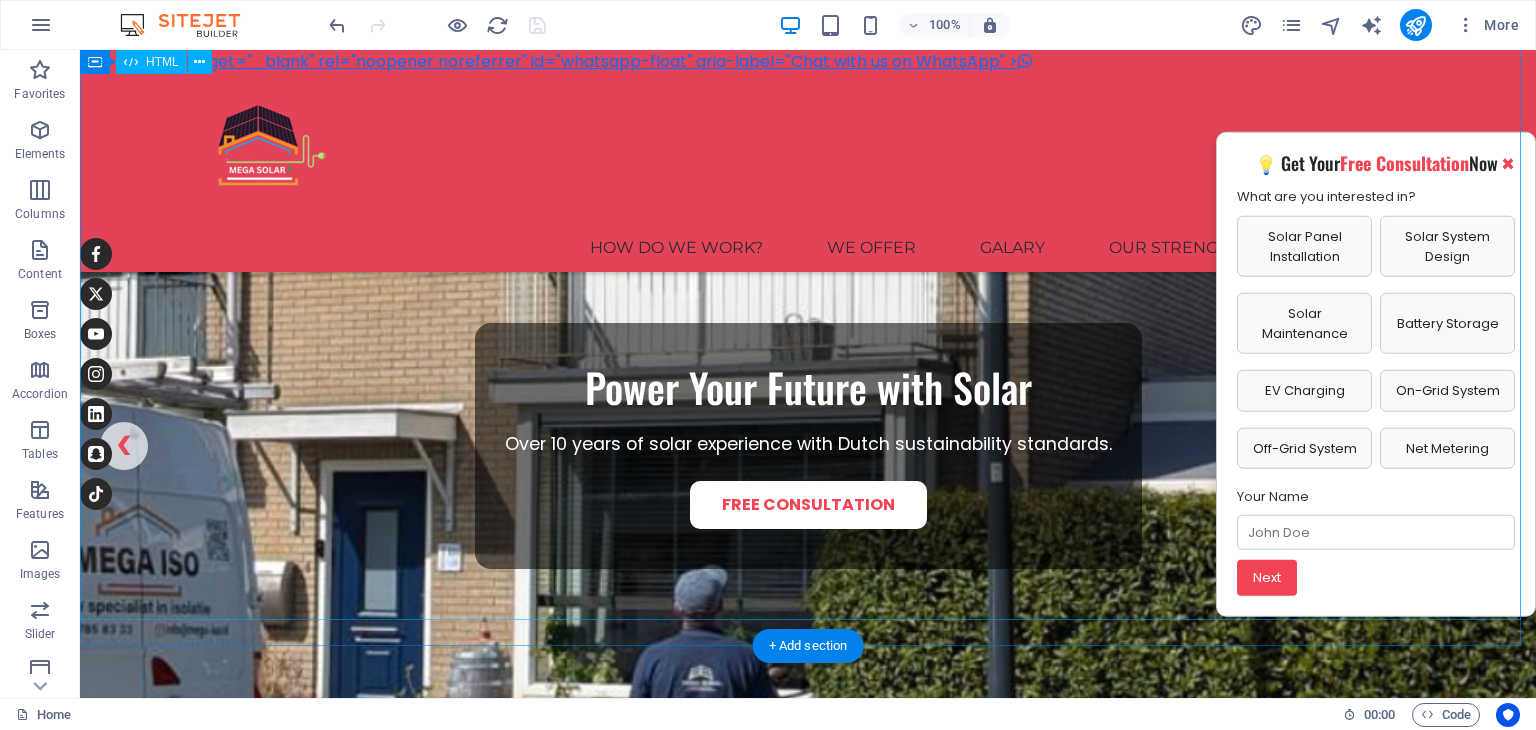 scroll, scrollTop: 0, scrollLeft: 0, axis: both 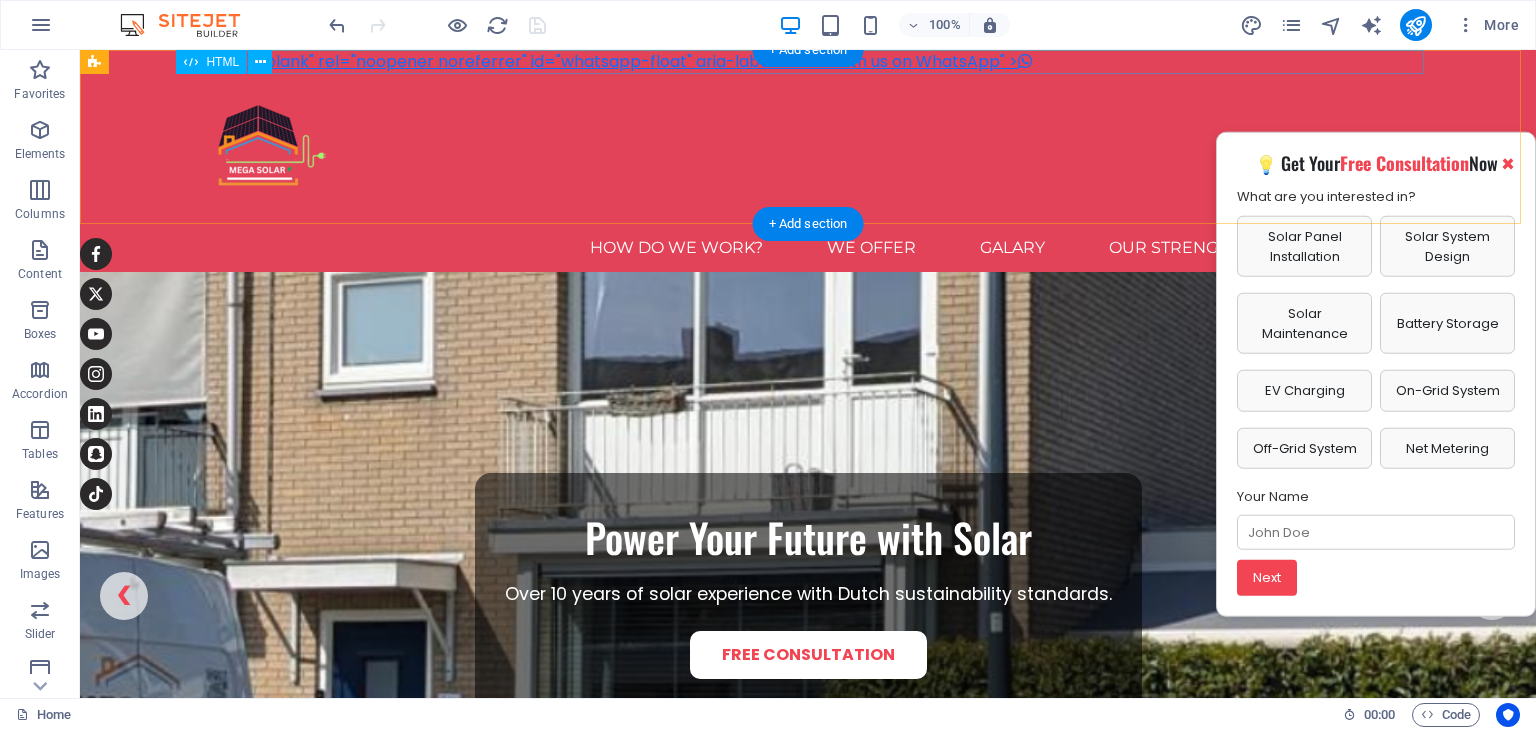 click on "target="_blank"
rel="noopener noreferrer"
id="whatsapp-float"
aria-label="Chat with us on WhatsApp"
>" at bounding box center (808, 62) 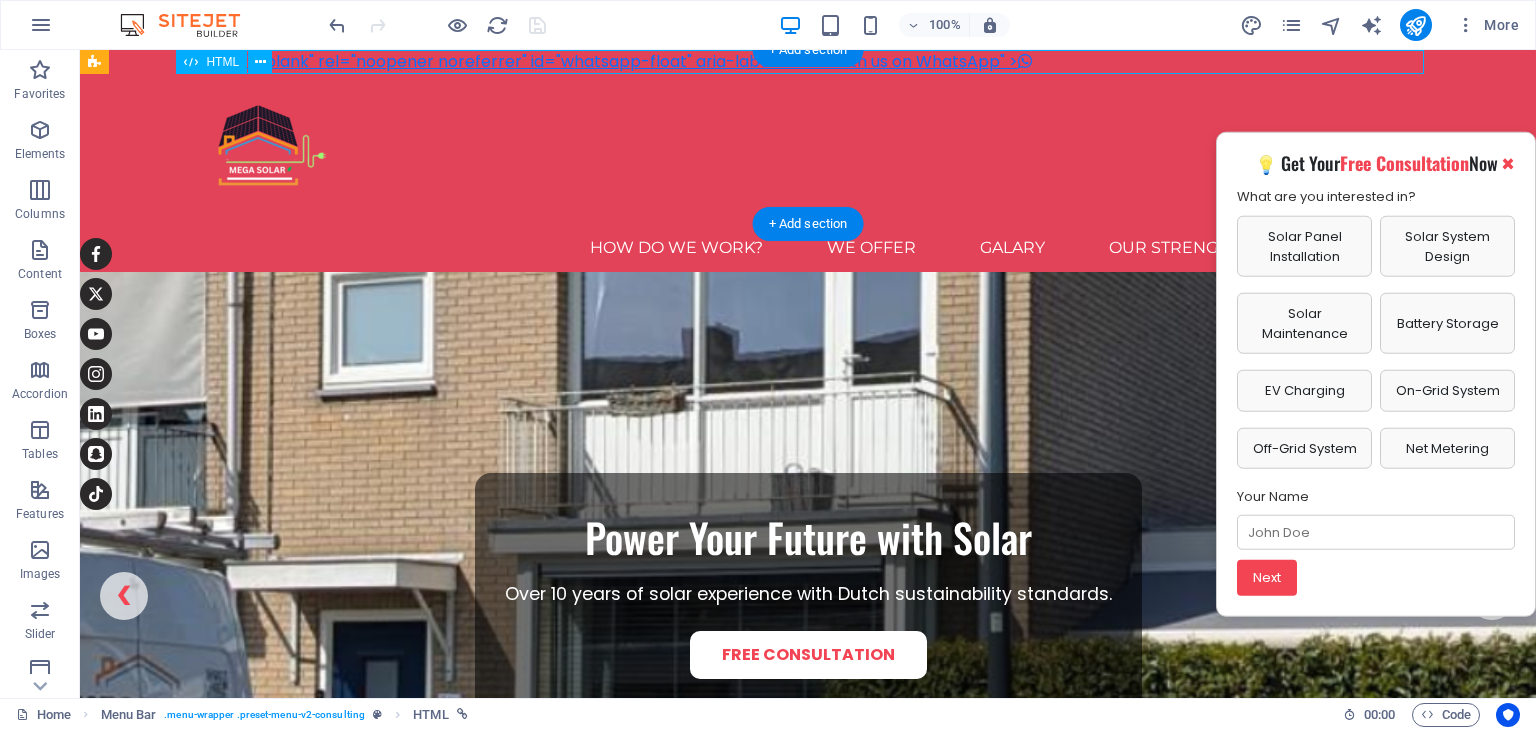 click on "target="_blank"
rel="noopener noreferrer"
id="whatsapp-float"
aria-label="Chat with us on WhatsApp"
>" at bounding box center [808, 62] 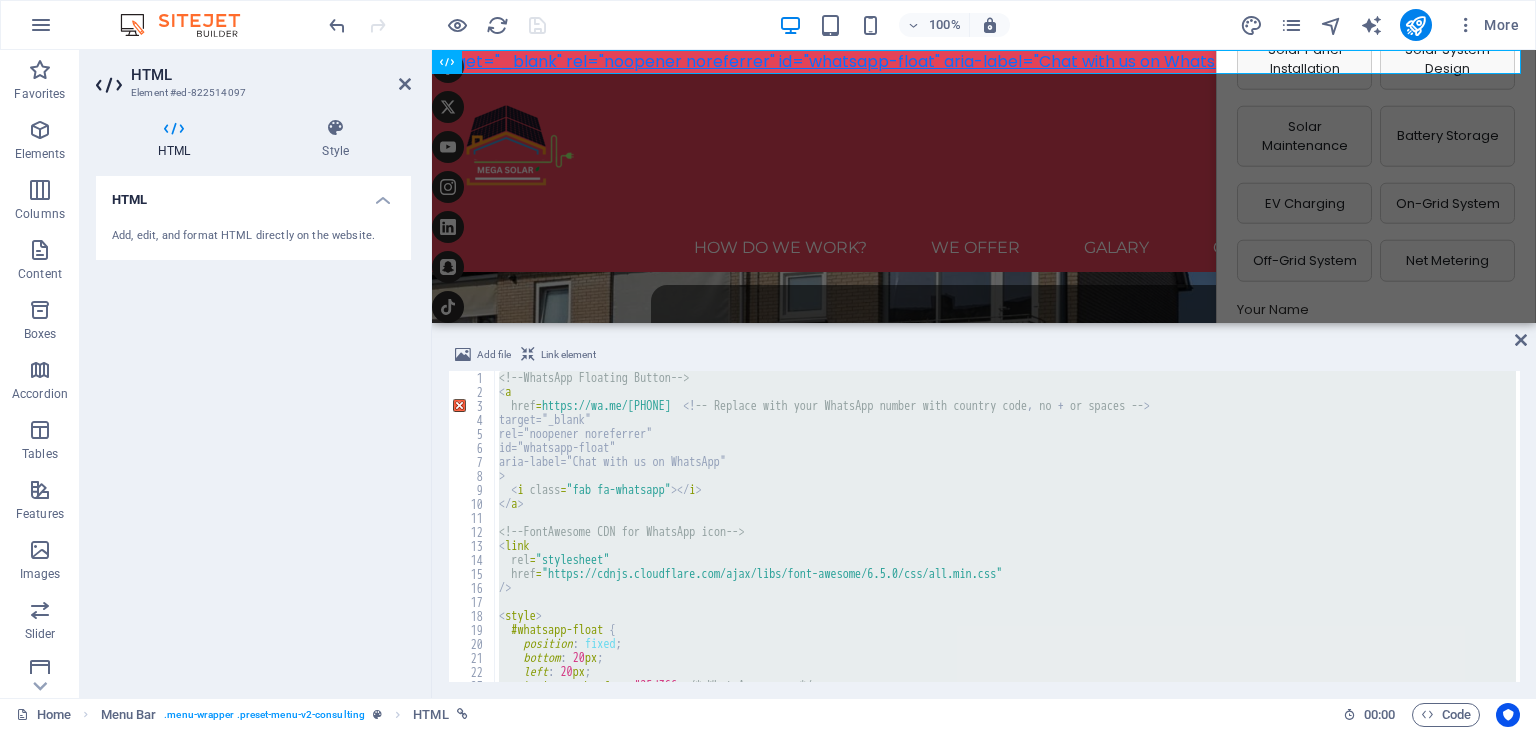 click on "<!--  WhatsApp Floating Button  --> < a    href = "https://wa.me/+971542243620"    <! --   Replace   with   your   WhatsApp   number   with   country   code ,   no   +   or   spaces   -- >   target="_blank"   rel="noopener noreferrer"   id="whatsapp-float"   aria-label="Chat with us on WhatsApp" >    < i   class = "fab fa-whatsapp" > </ i > </ a > <!--  FontAwesome CDN for WhatsApp icon  --> < link    rel = "stylesheet"    href = "https://cdnjs.cloudflare.com/ajax/libs/font-awesome/6.5.0/css/all.min.css" /> < style >    #whatsapp-float   {      position :   fixed ;      bottom :   20 px ;      left :   20 px ;      background-color :   #25d366 ;   /* WhatsApp green */      color :   white ;" at bounding box center (1005, 526) 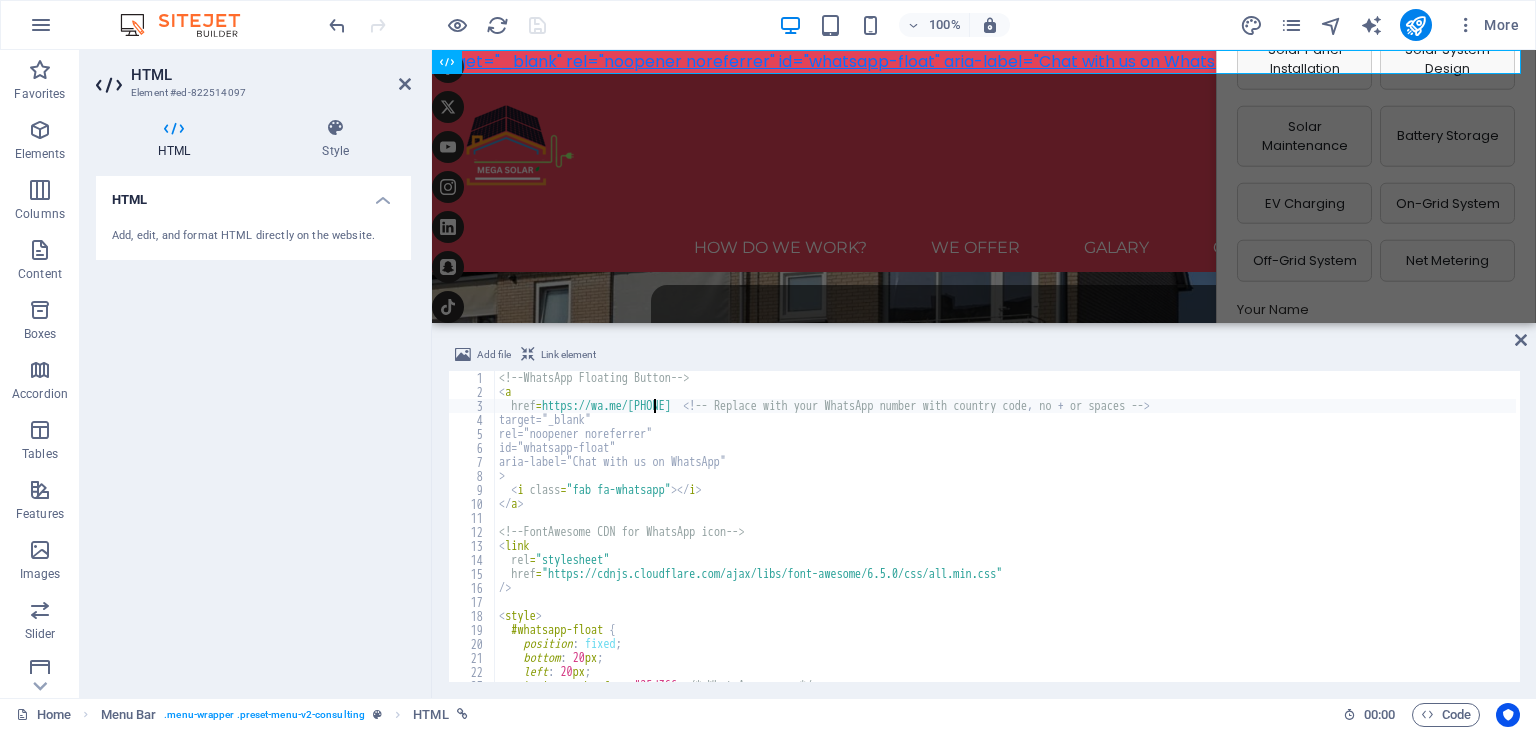click on "<!--  WhatsApp Floating Button  --> < a    href = "https://wa.me/+971542243620"    <! --   Replace   with   your   WhatsApp   number   with   country   code ,   no   +   or   spaces   -- >   target="_blank"   rel="noopener noreferrer"   id="whatsapp-float"   aria-label="Chat with us on WhatsApp" >    < i   class = "fab fa-whatsapp" > </ i > </ a > <!--  FontAwesome CDN for WhatsApp icon  --> < link    rel = "stylesheet"    href = "https://cdnjs.cloudflare.com/ajax/libs/font-awesome/6.5.0/css/all.min.css" /> < style >    #whatsapp-float   {      position :   fixed ;      bottom :   20 px ;      left :   20 px ;      background-color :   #25d366 ;   /* WhatsApp green */      color :   white ;" at bounding box center (1005, 540) 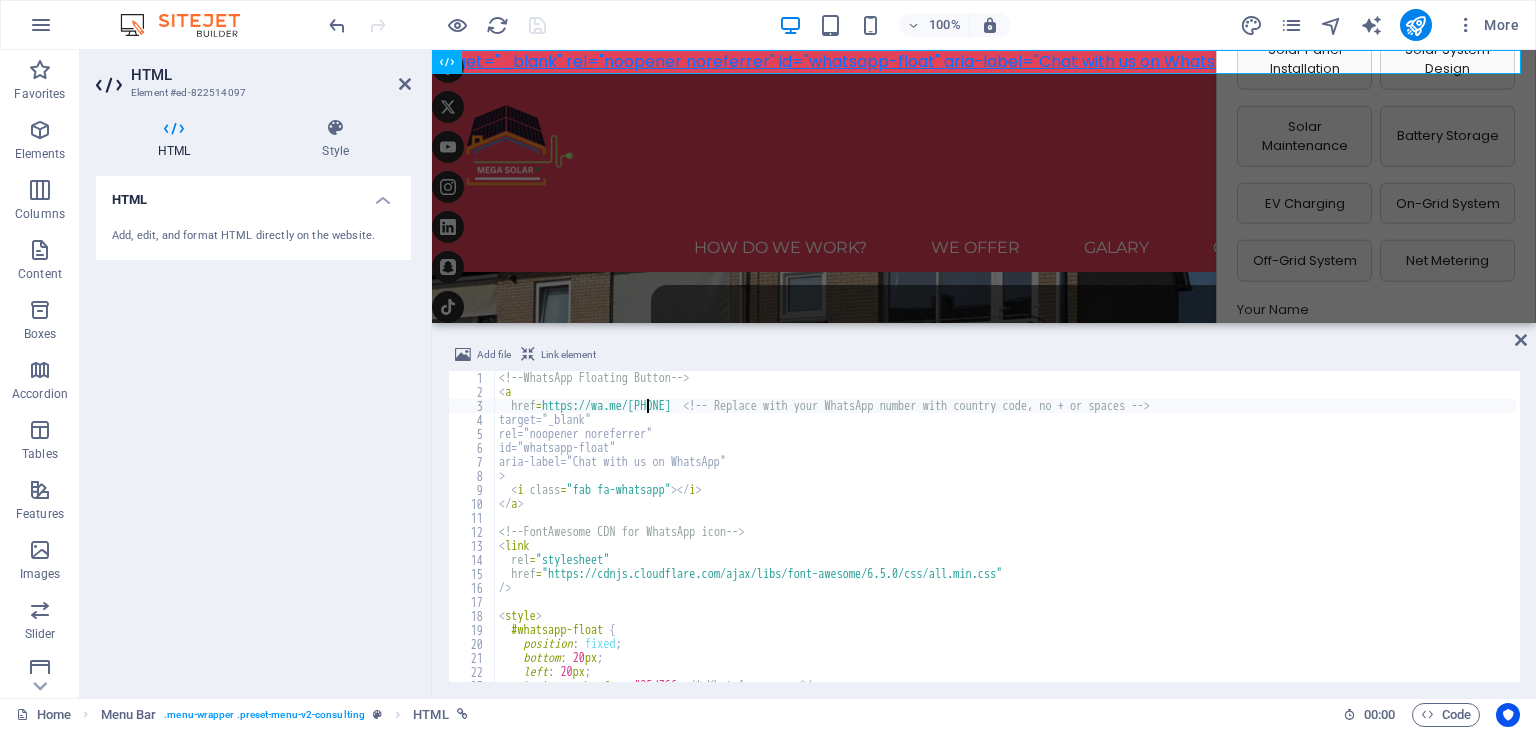 click on "<!--  WhatsApp Floating Button  --> < a    href = "https://wa.me/971542243620"    <! --   Replace   with   your   WhatsApp   number   with   country   code ,   no   +   or   spaces   -- >   target="_blank"   rel="noopener noreferrer"   id="whatsapp-float"   aria-label="Chat with us on WhatsApp" >    < i   class = "fab fa-whatsapp" > </ i > </ a > <!--  FontAwesome CDN for WhatsApp icon  --> < link    rel = "stylesheet"    href = "https://cdnjs.cloudflare.com/ajax/libs/font-awesome/6.5.0/css/all.min.css" /> < style >    #whatsapp-float   {      position :   fixed ;      bottom :   20 px ;      left :   20 px ;      background-color :   #25d366 ;   /* WhatsApp green */      color :   white ;" at bounding box center [1005, 540] 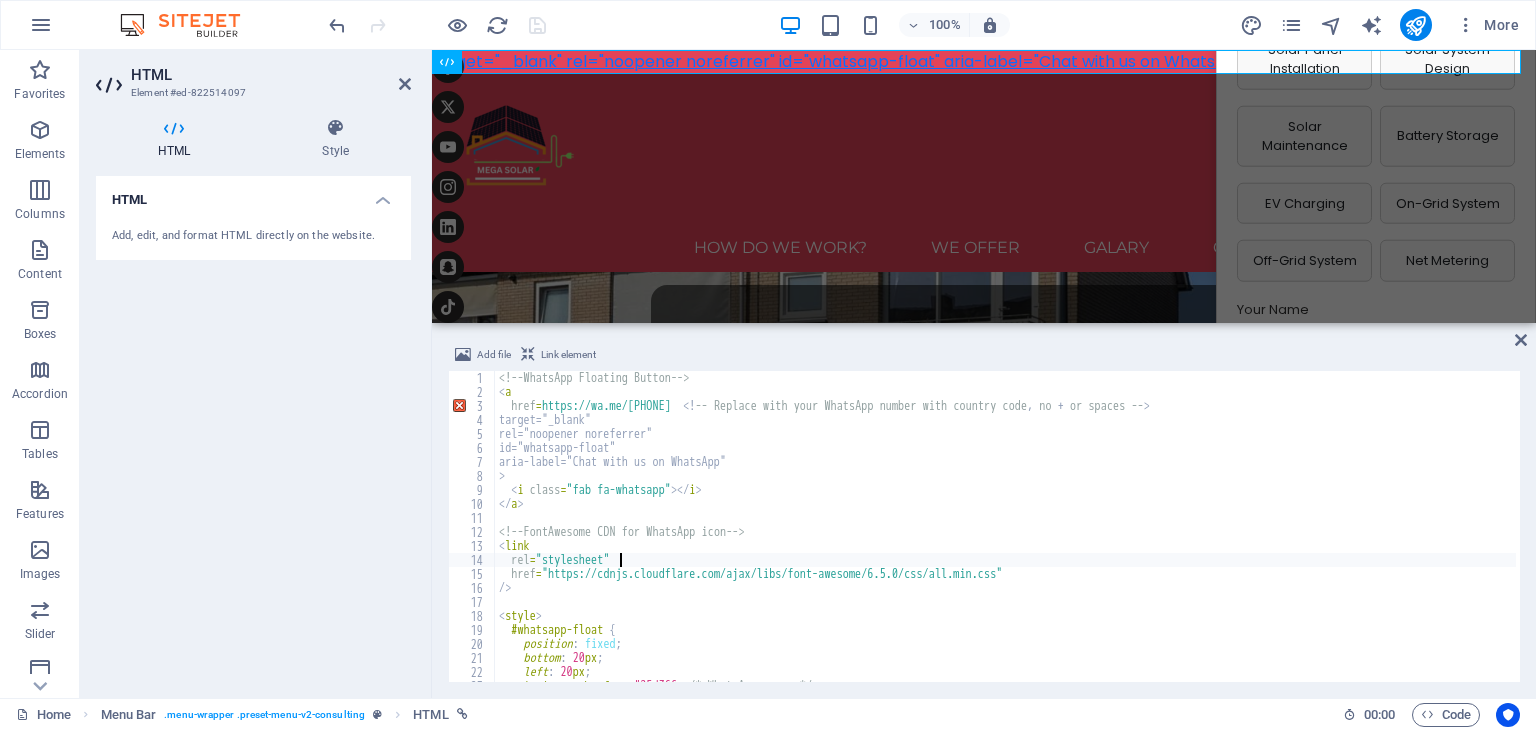 click on "<!--  WhatsApp Floating Button  --> < a    href = "https://wa.me/971542243620"    <! --   Replace   with   your   WhatsApp   number   with   country   code ,   no   +   or   spaces   -- >   target="_blank"   rel="noopener noreferrer"   id="whatsapp-float"   aria-label="Chat with us on WhatsApp" >    < i   class = "fab fa-whatsapp" > </ i > </ a > <!--  FontAwesome CDN for WhatsApp icon  --> < link    rel = "stylesheet"    href = "https://cdnjs.cloudflare.com/ajax/libs/font-awesome/6.5.0/css/all.min.css" /> < style >    #whatsapp-float   {      position :   fixed ;      bottom :   20 px ;      left :   20 px ;      background-color :   #25d366 ;   /* WhatsApp green */      color :   white ;" at bounding box center [1005, 540] 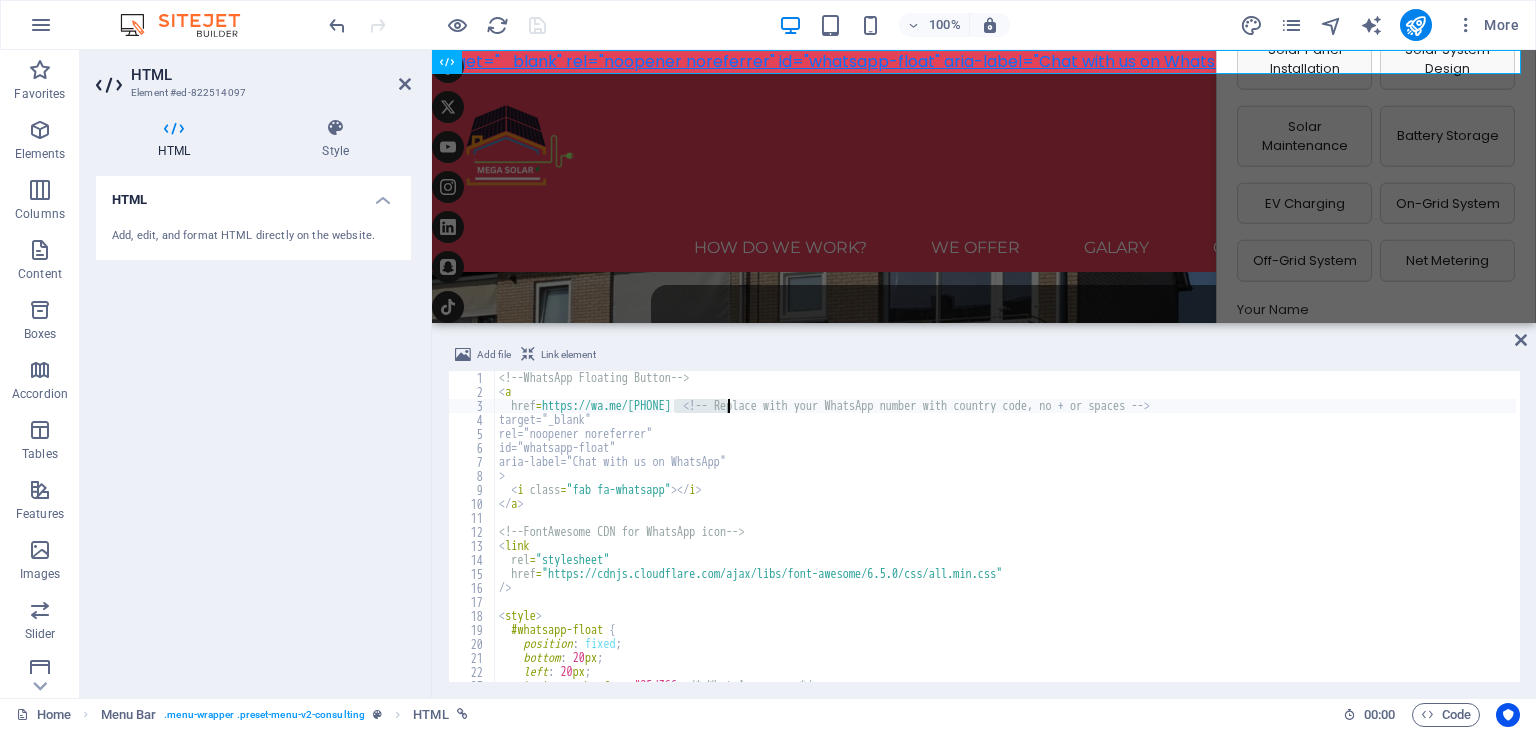 scroll, scrollTop: 0, scrollLeft: 0, axis: both 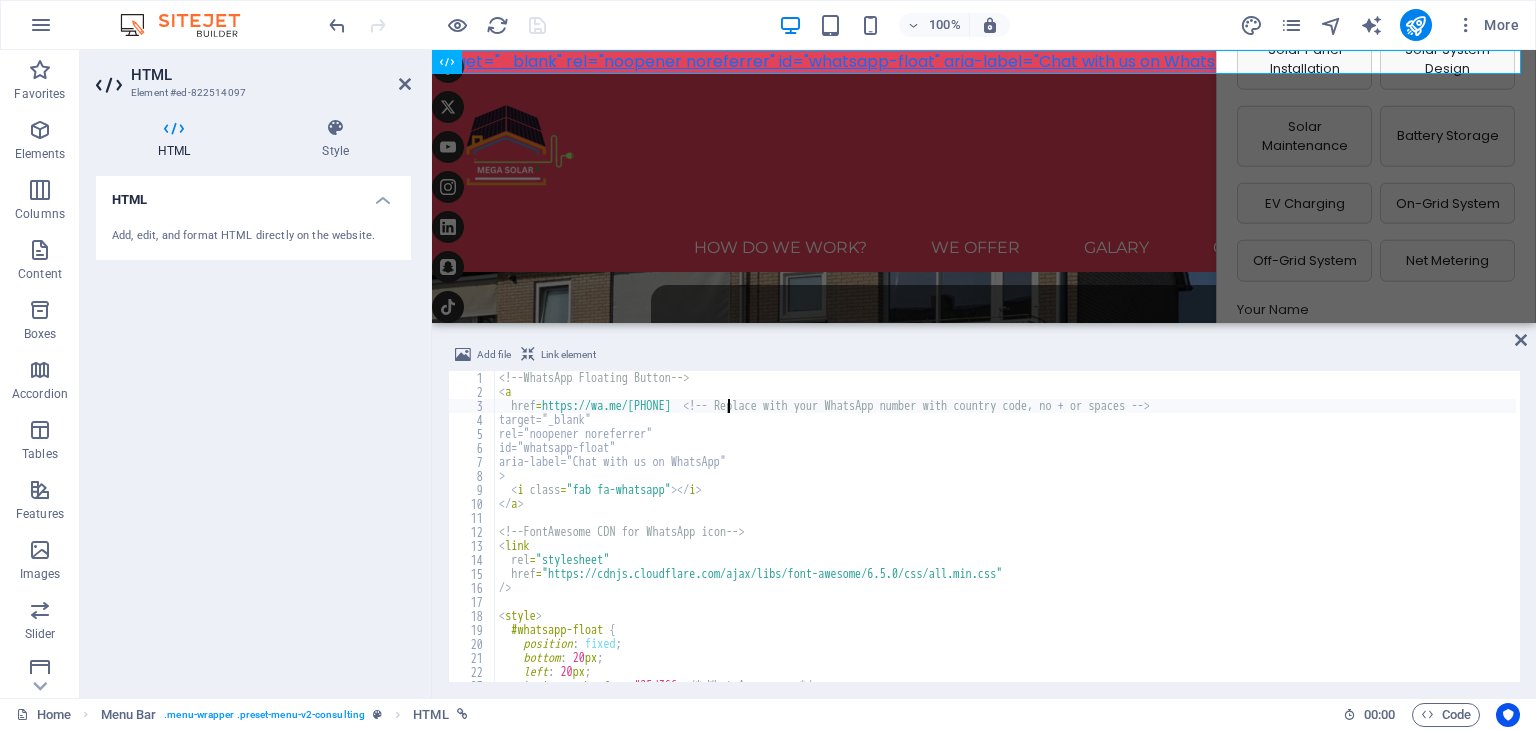 type on "href="https://wa.me/971542243620"  <!-- Replace with your WhatsApp number with country code, no + or spaces -->" 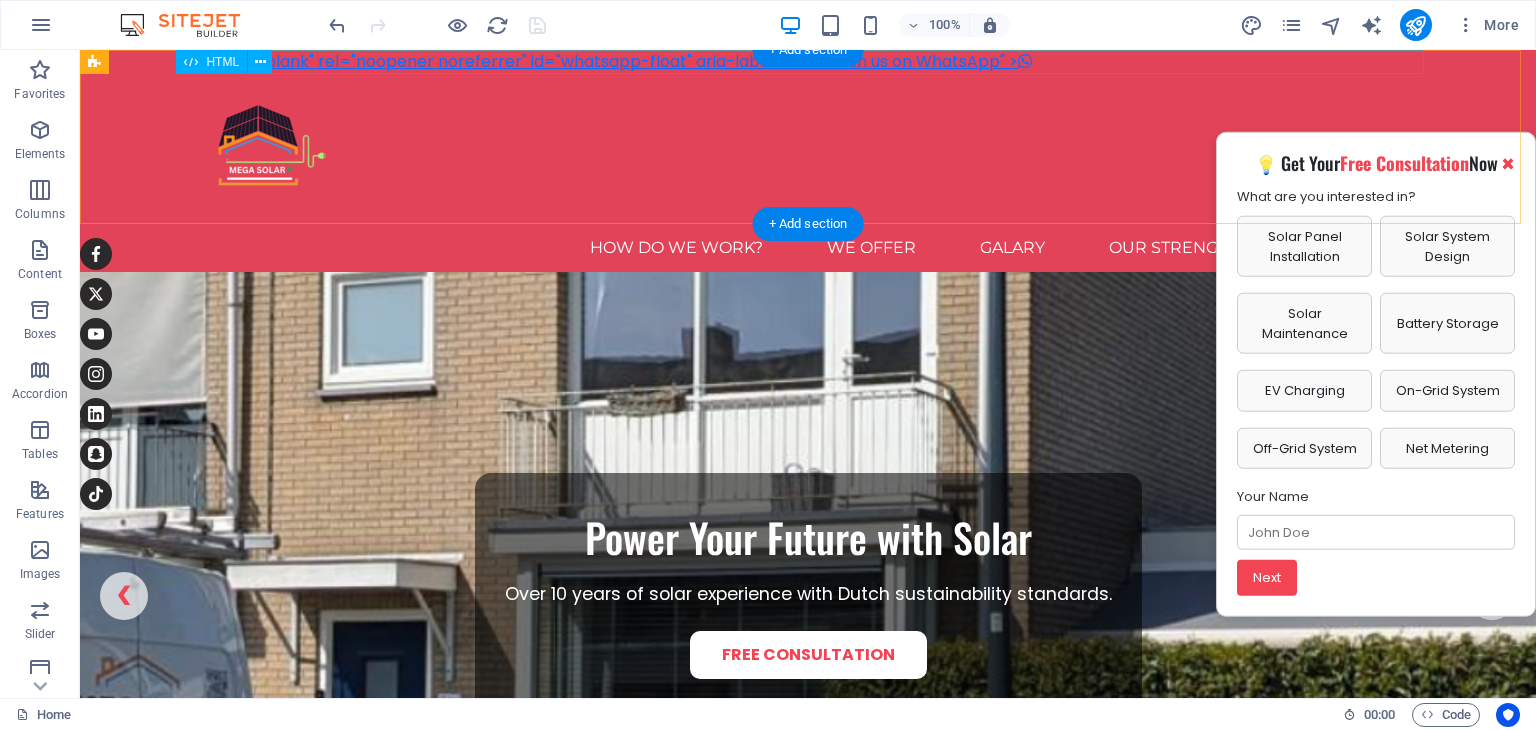 click on "target="_blank"
rel="noopener noreferrer"
id="whatsapp-float"
aria-label="Chat with us on WhatsApp"
>" at bounding box center [808, 62] 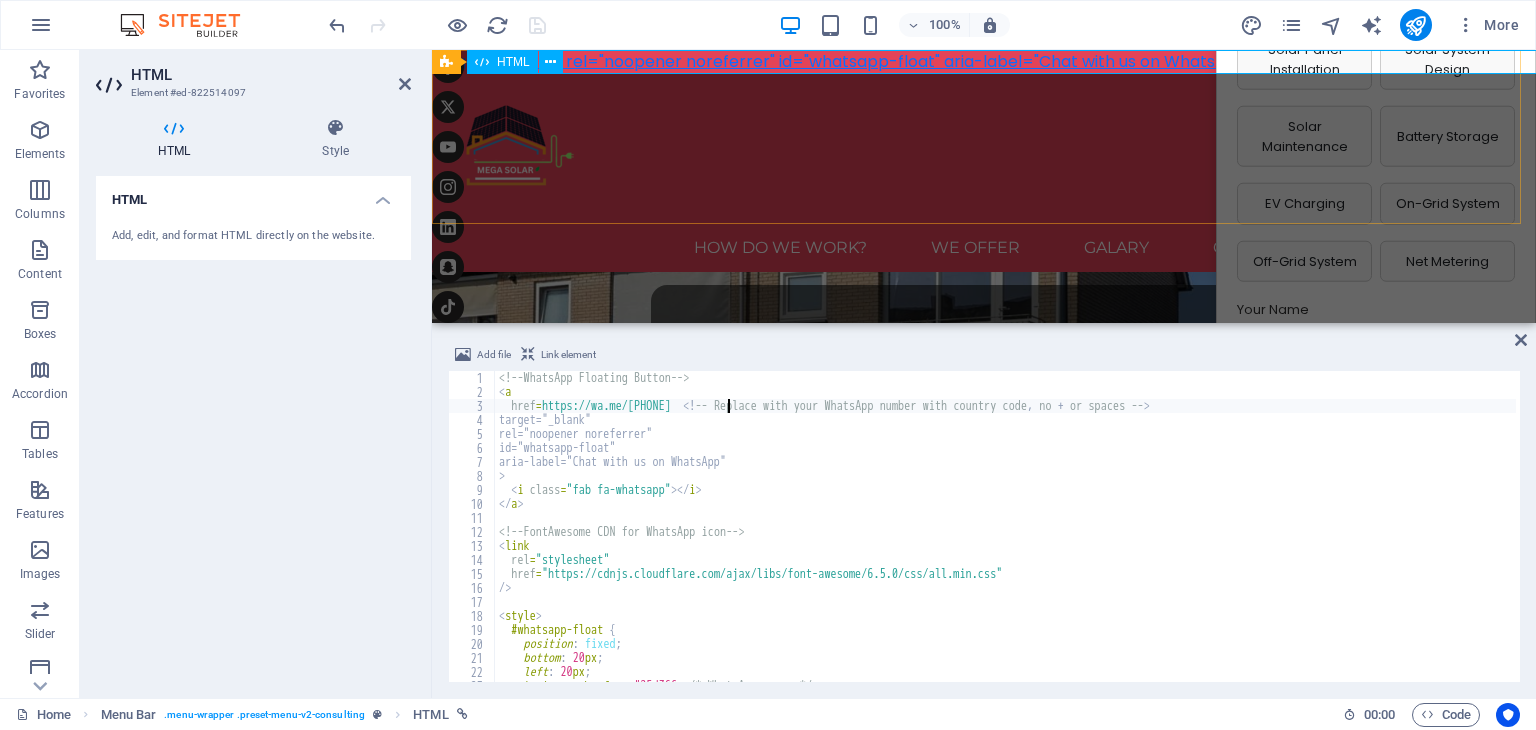 scroll, scrollTop: 0, scrollLeft: 0, axis: both 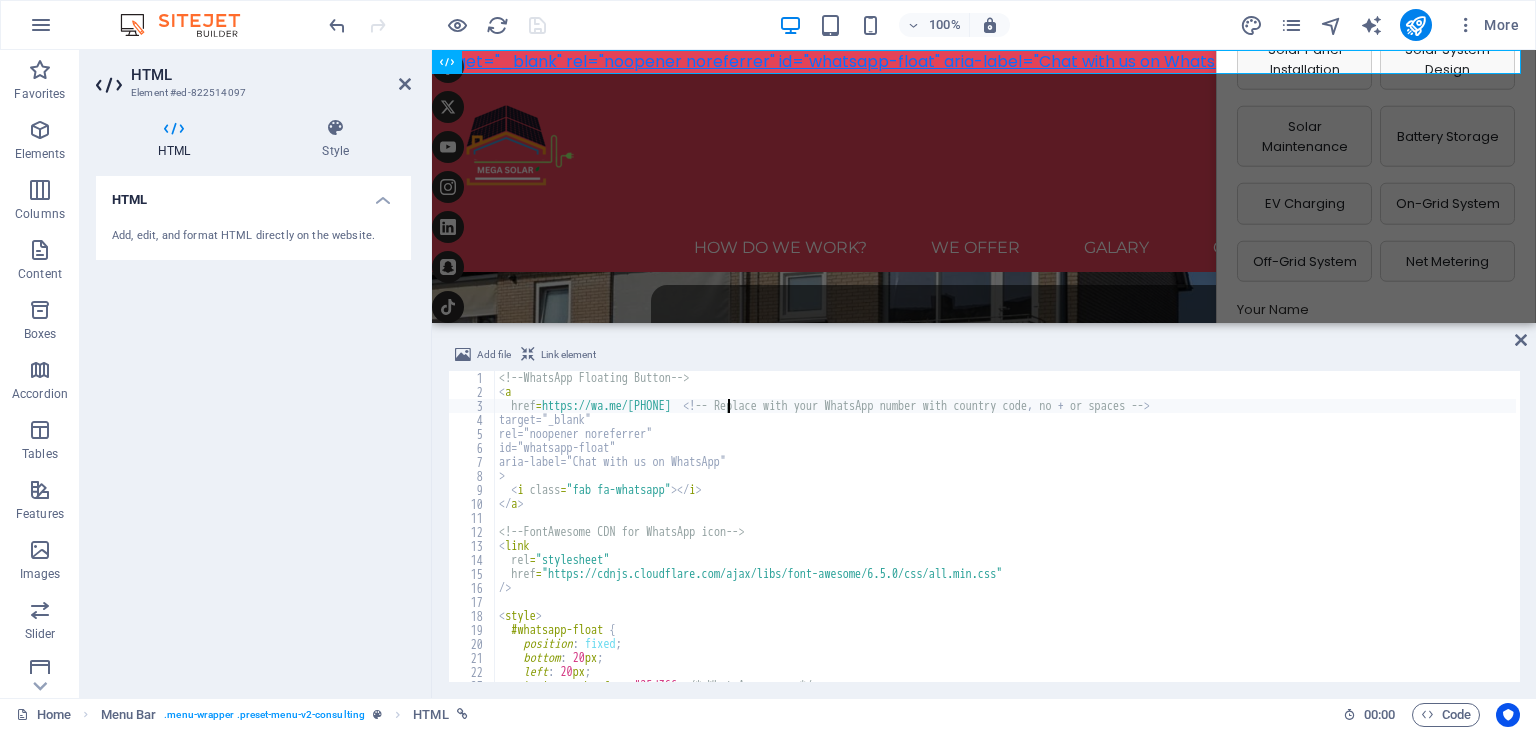 click on "<!--  WhatsApp Floating Button  --> < a    href = "https://wa.me/971542243620"    <! --   Replace   with   your   WhatsApp   number   with   country   code ,   no   +   or   spaces   -- >   target="_blank"   rel="noopener noreferrer"   id="whatsapp-float"   aria-label="Chat with us on WhatsApp" >    < i   class = "fab fa-whatsapp" > </ i > </ a > <!--  FontAwesome CDN for WhatsApp icon  --> < link    rel = "stylesheet"    href = "https://cdnjs.cloudflare.com/ajax/libs/font-awesome/6.5.0/css/all.min.css" /> < style >    #whatsapp-float   {      position :   fixed ;      bottom :   20 px ;      left :   20 px ;      background-color :   #25d366 ;   /* WhatsApp green */      color :   white ;" at bounding box center (1005, 540) 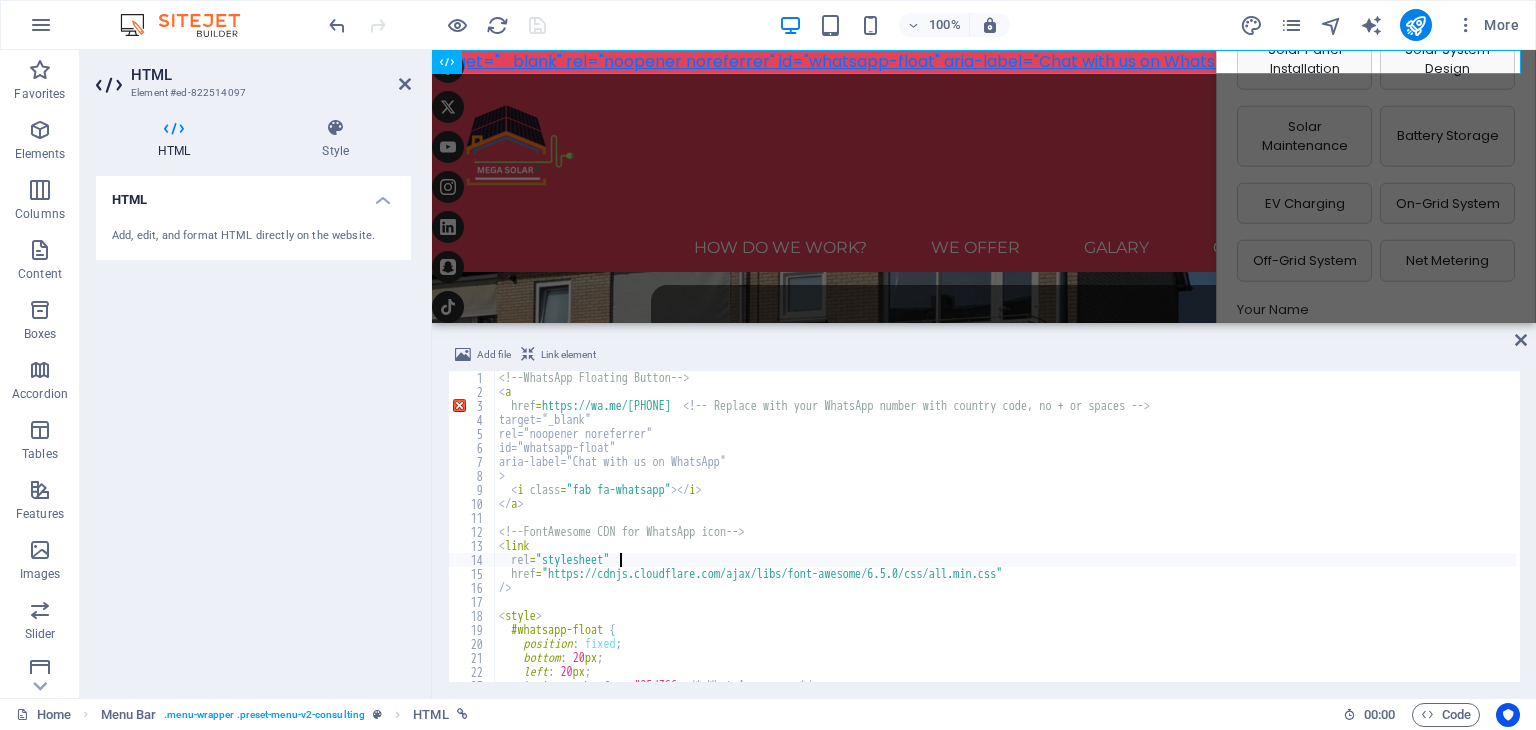type on "</style>" 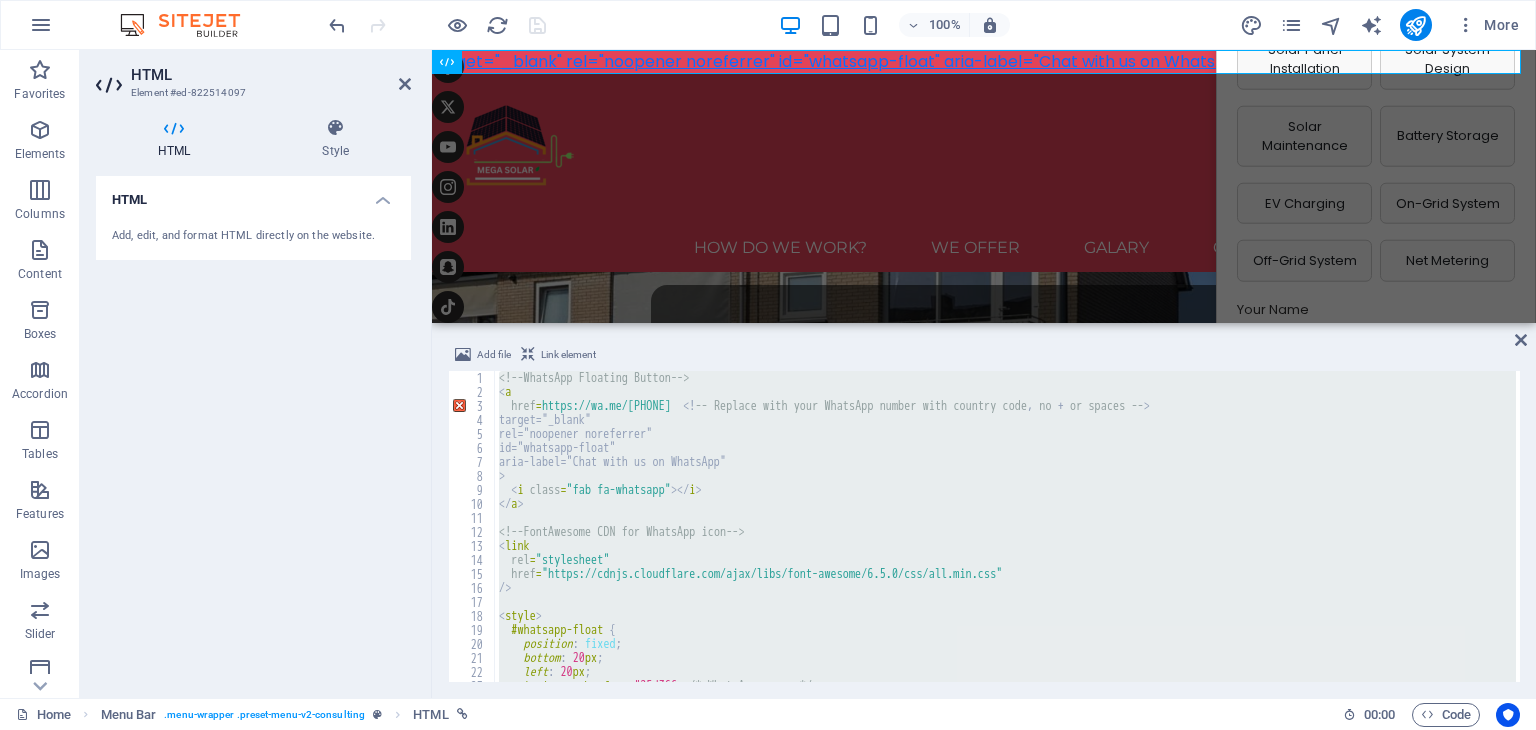paste 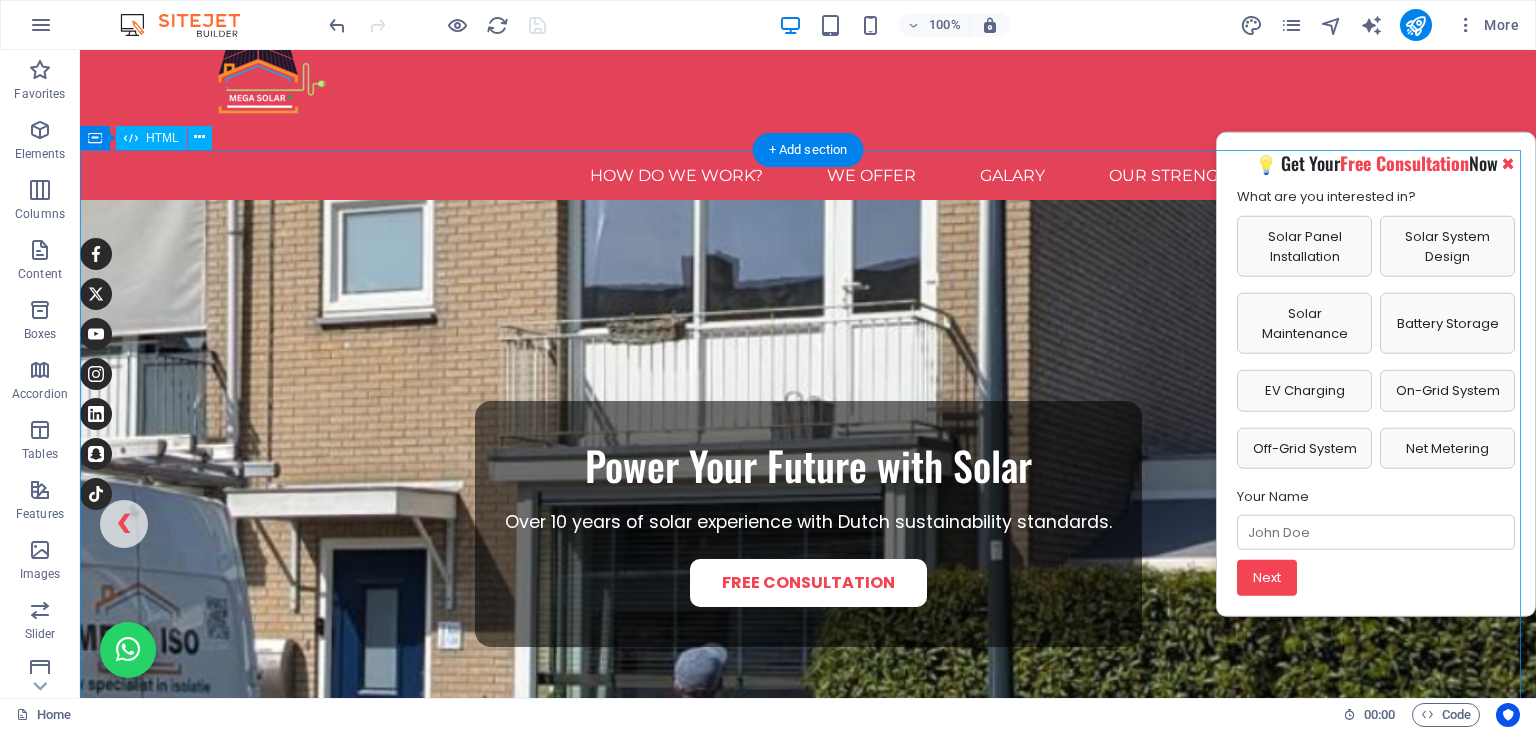 scroll, scrollTop: 50, scrollLeft: 0, axis: vertical 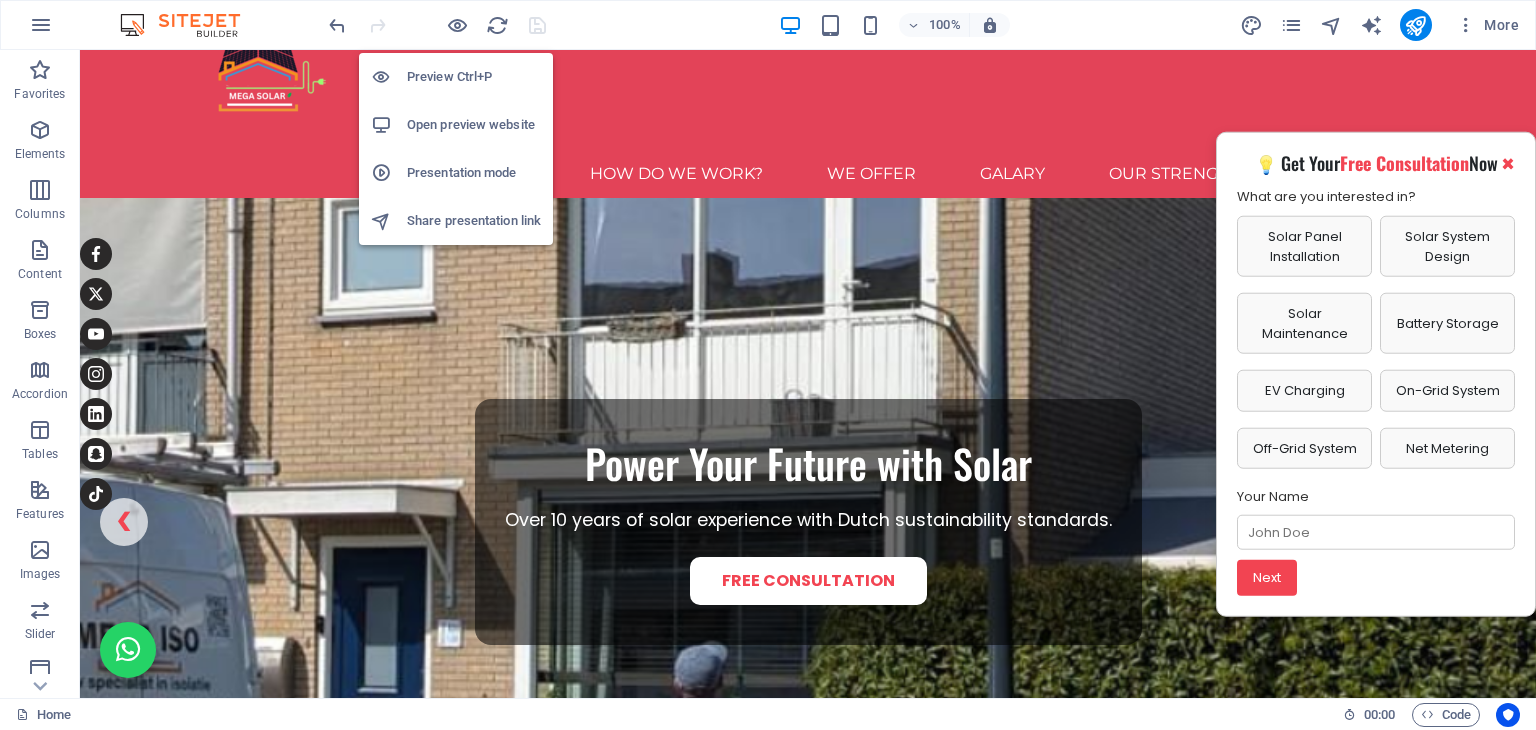 click on "Open preview website" at bounding box center [474, 125] 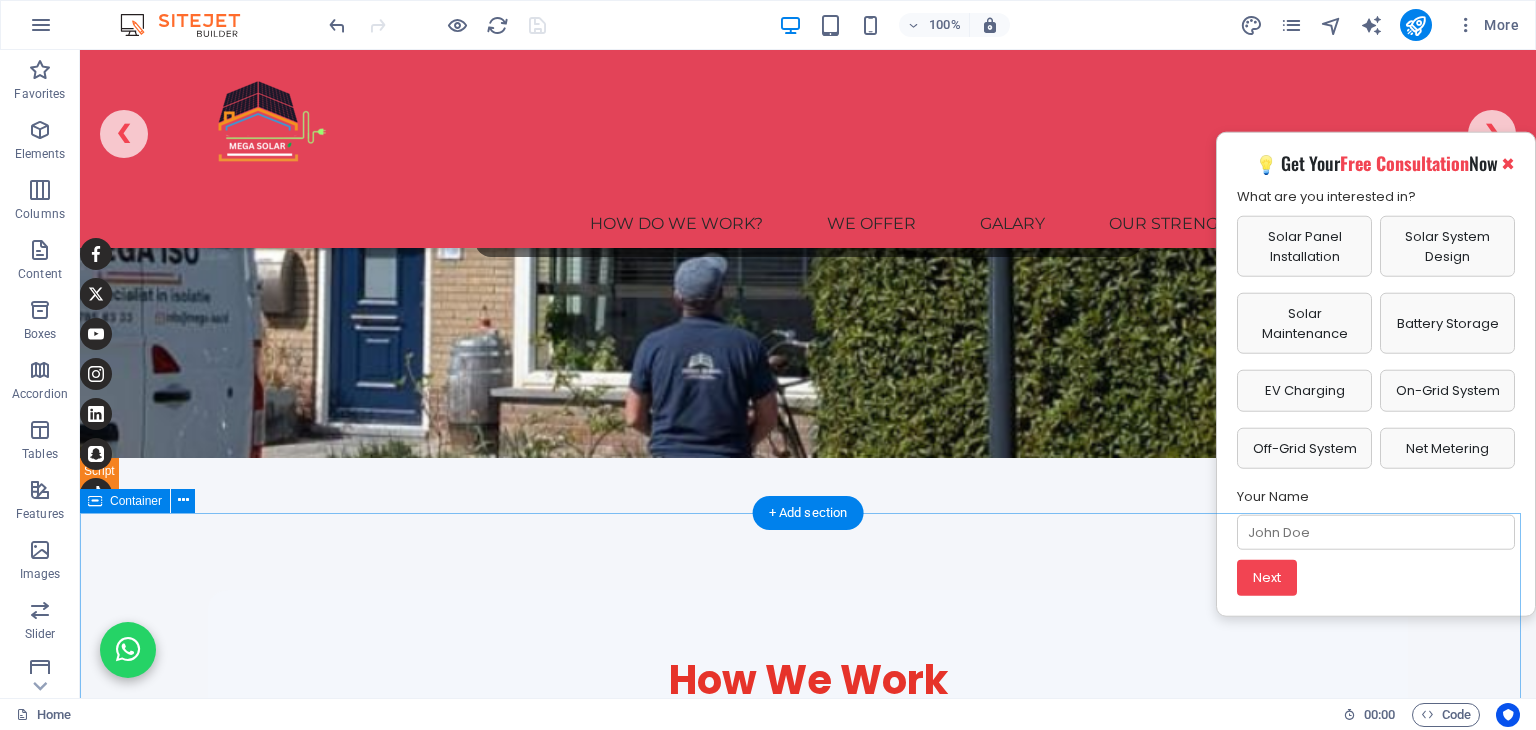scroll, scrollTop: 388, scrollLeft: 0, axis: vertical 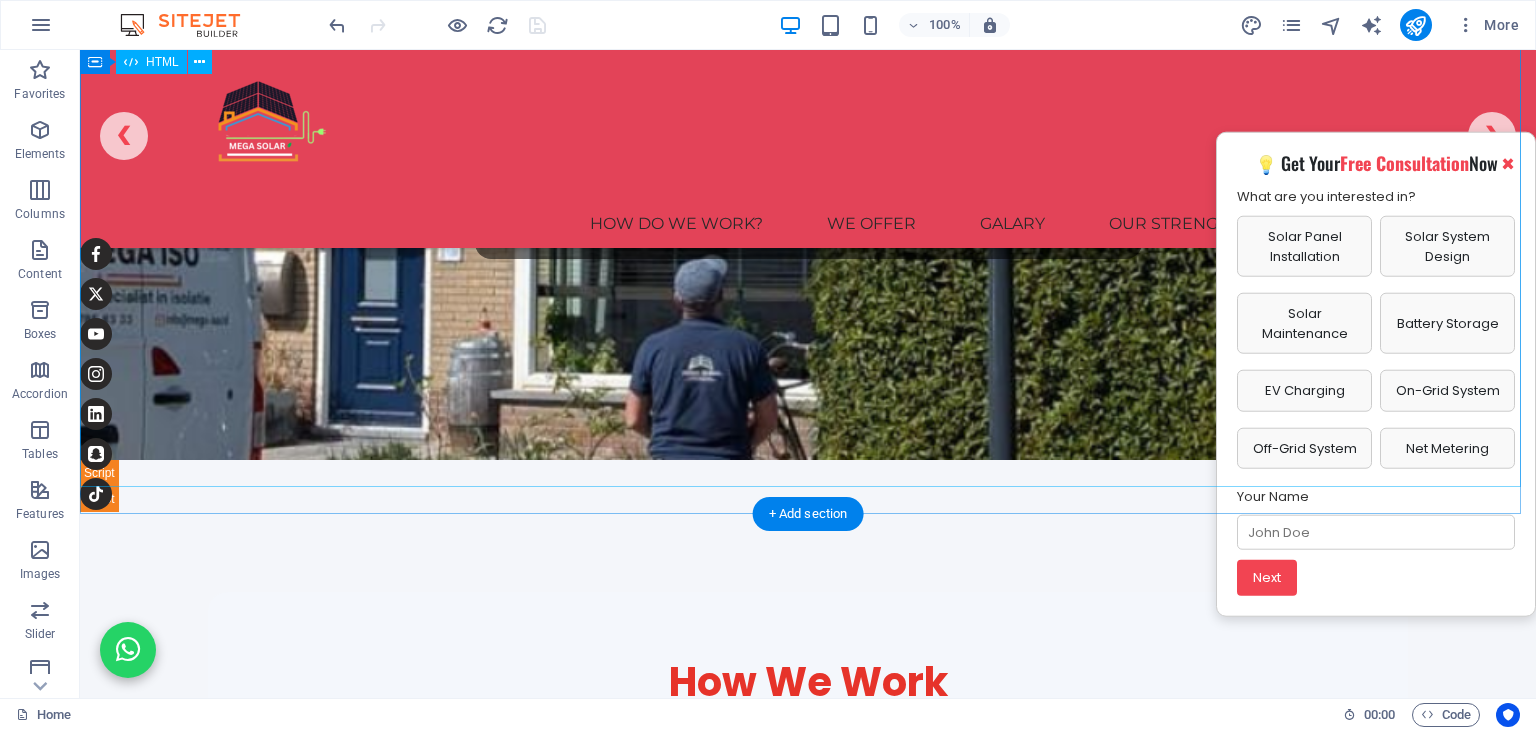 click on "Mega Sun Solar Slider
Power Your Future with Solar
Over 10 years of solar experience with Dutch sustainability standards.
Free Consultation
Smart Energy, Lower Bills
Cut costs with innovative, efficient solar technology — tailored for UAE.
Explore Projects
Technology from the Netherlands
European innovation now empowering the Emirates sustainably.
Who We Are
❮
❯" at bounding box center (808, 149) 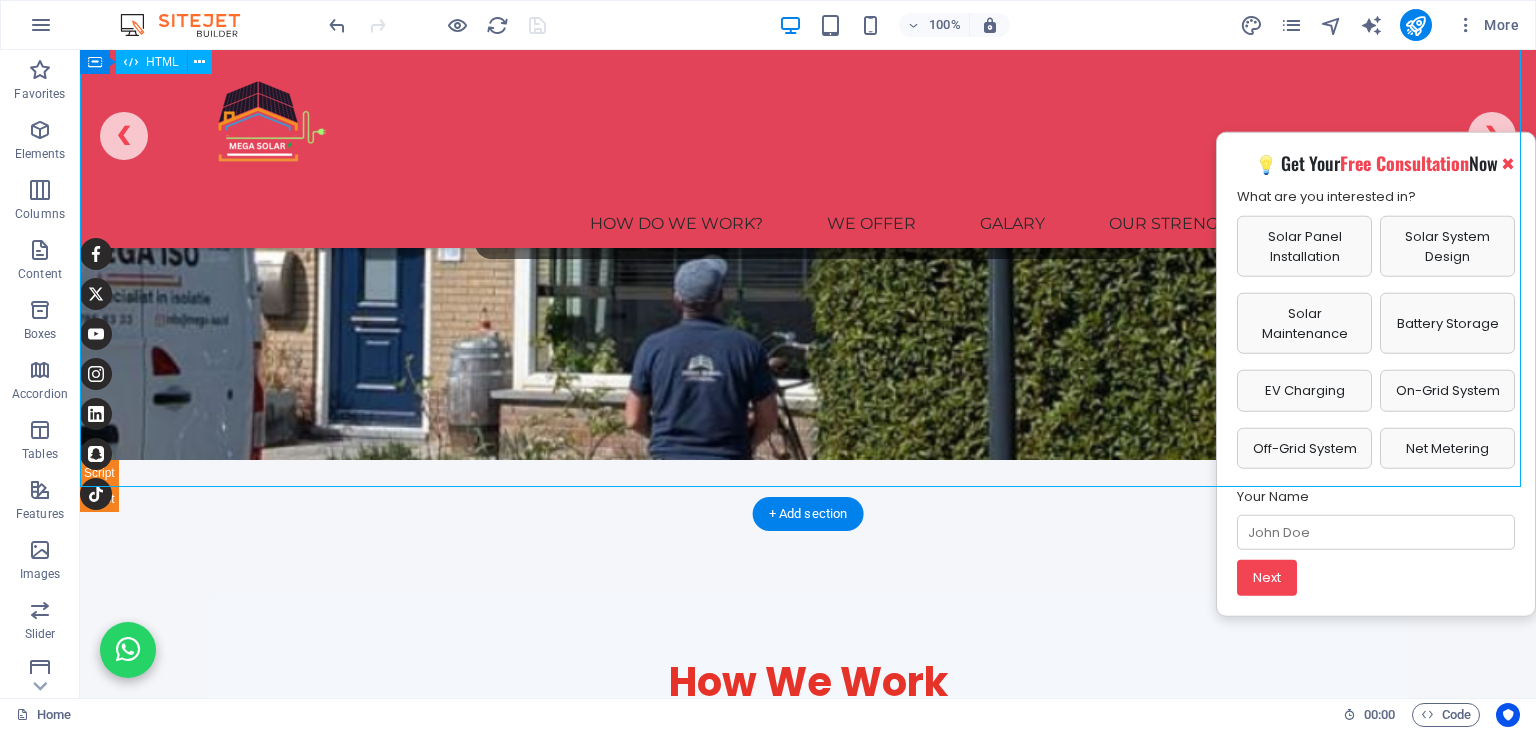 click on "Mega Sun Solar Slider
Power Your Future with Solar
Over 10 years of solar experience with Dutch sustainability standards.
Free Consultation
Smart Energy, Lower Bills
Cut costs with innovative, efficient solar technology — tailored for UAE.
Explore Projects
Technology from the Netherlands
European innovation now empowering the Emirates sustainably.
Who We Are
❮
❯" at bounding box center [808, 149] 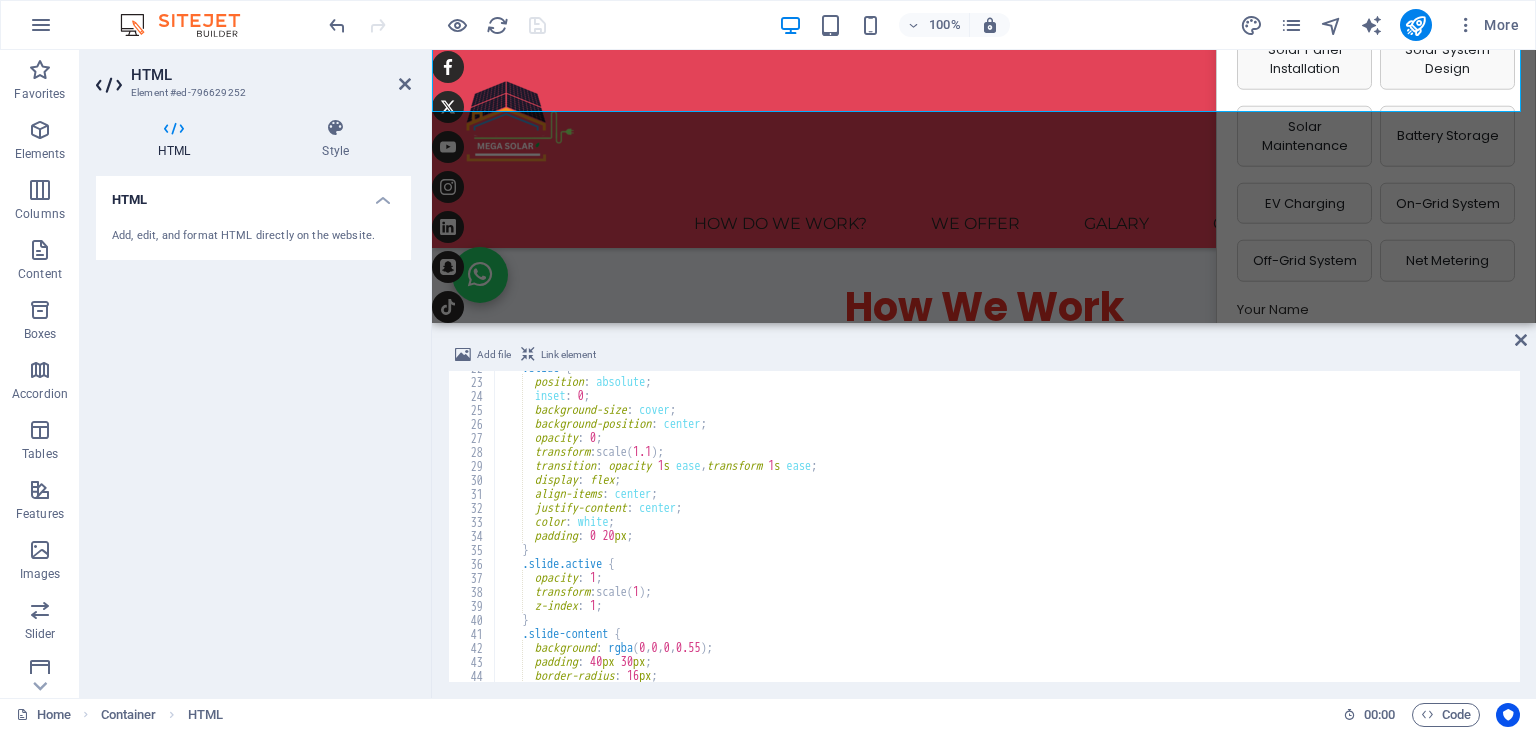 scroll, scrollTop: 0, scrollLeft: 0, axis: both 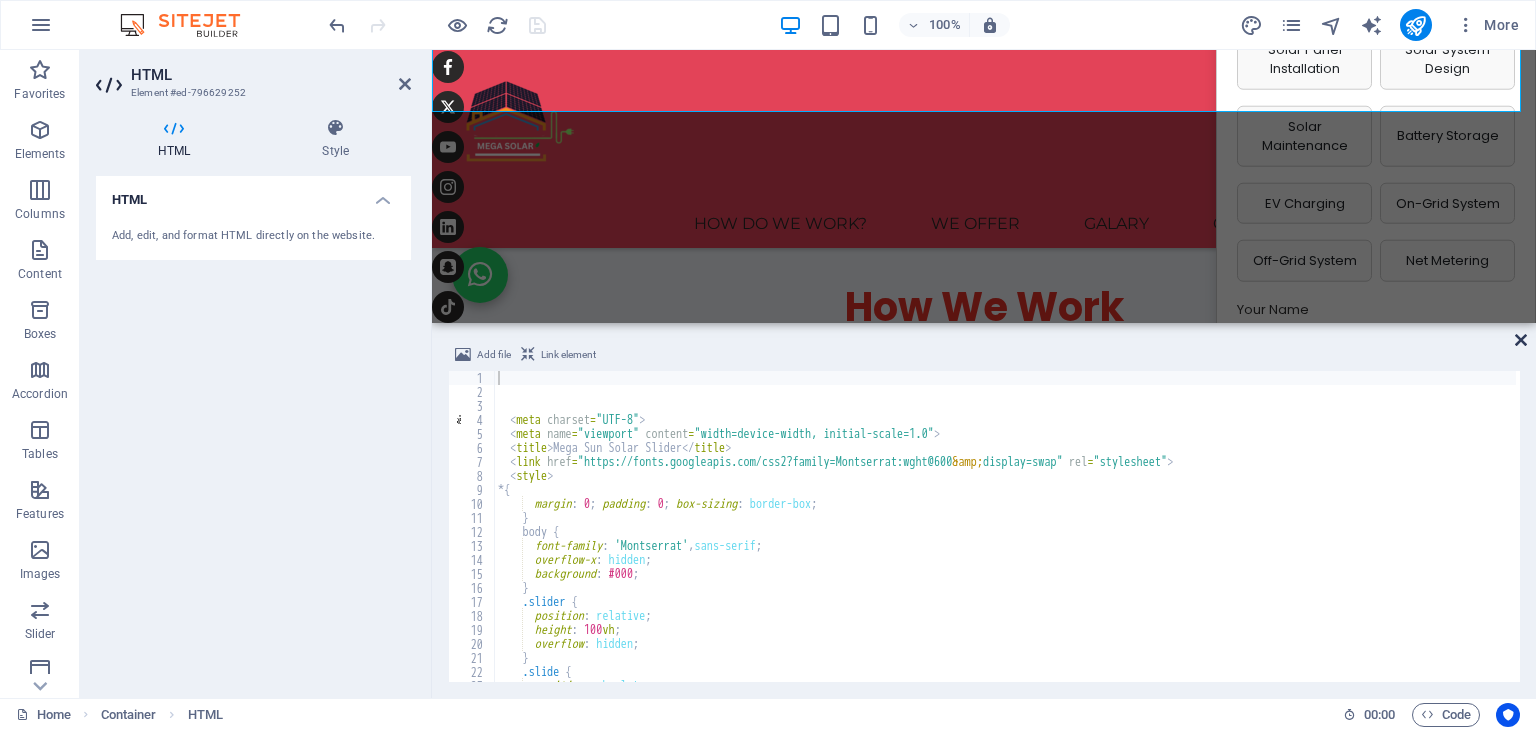 click at bounding box center [1521, 340] 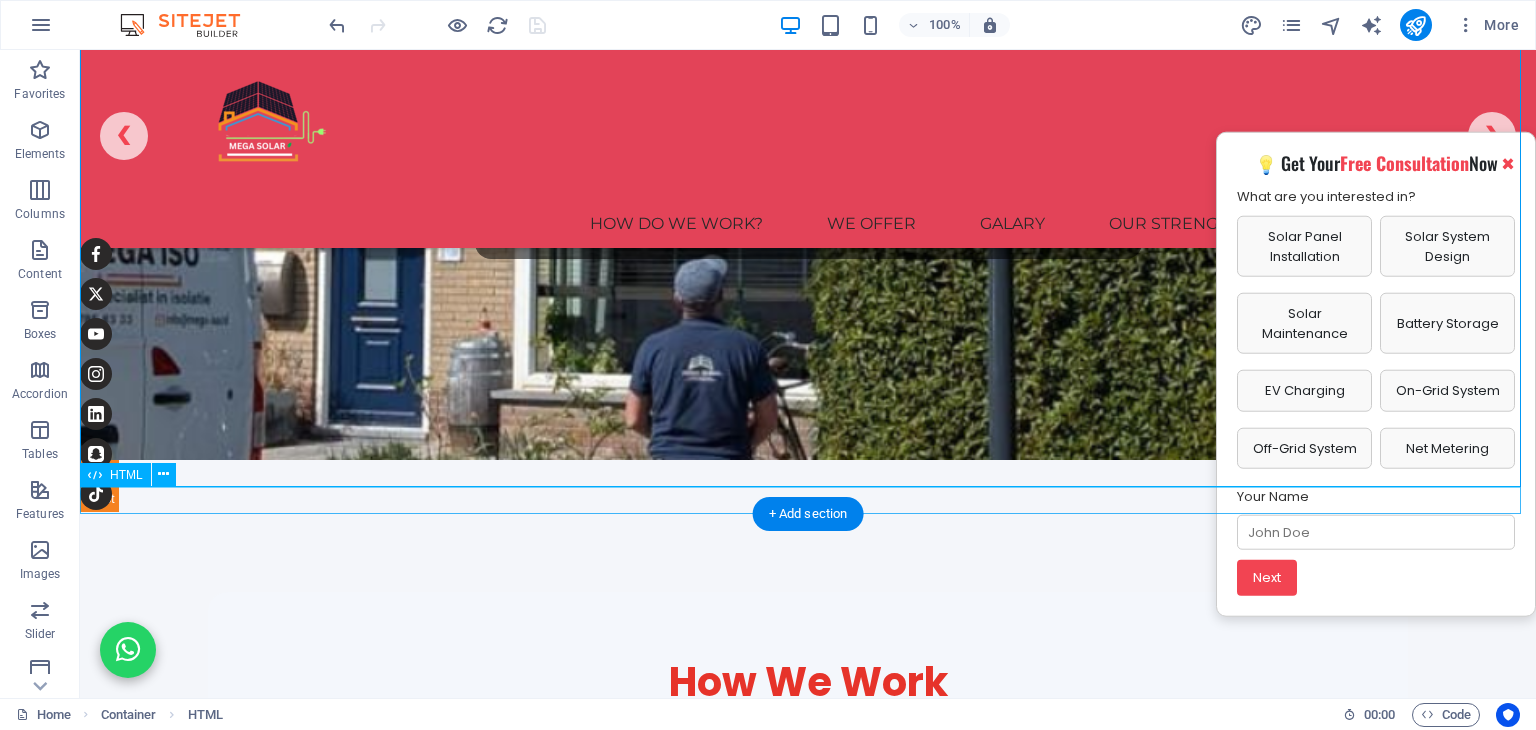 click on "×
💡 Get Your  Free Consultation  Now
What are you interested in?
Solar Panel Installation
Solar System Design
Solar Maintenance
Battery Storage
EV Charging
On-Grid System
Off-Grid System
Net Metering
Your Name
Next
Phone Number
Email
Street & House No.
Postcode & City
Message (optional)
I agree to the  privacy policy ." at bounding box center (808, 499) 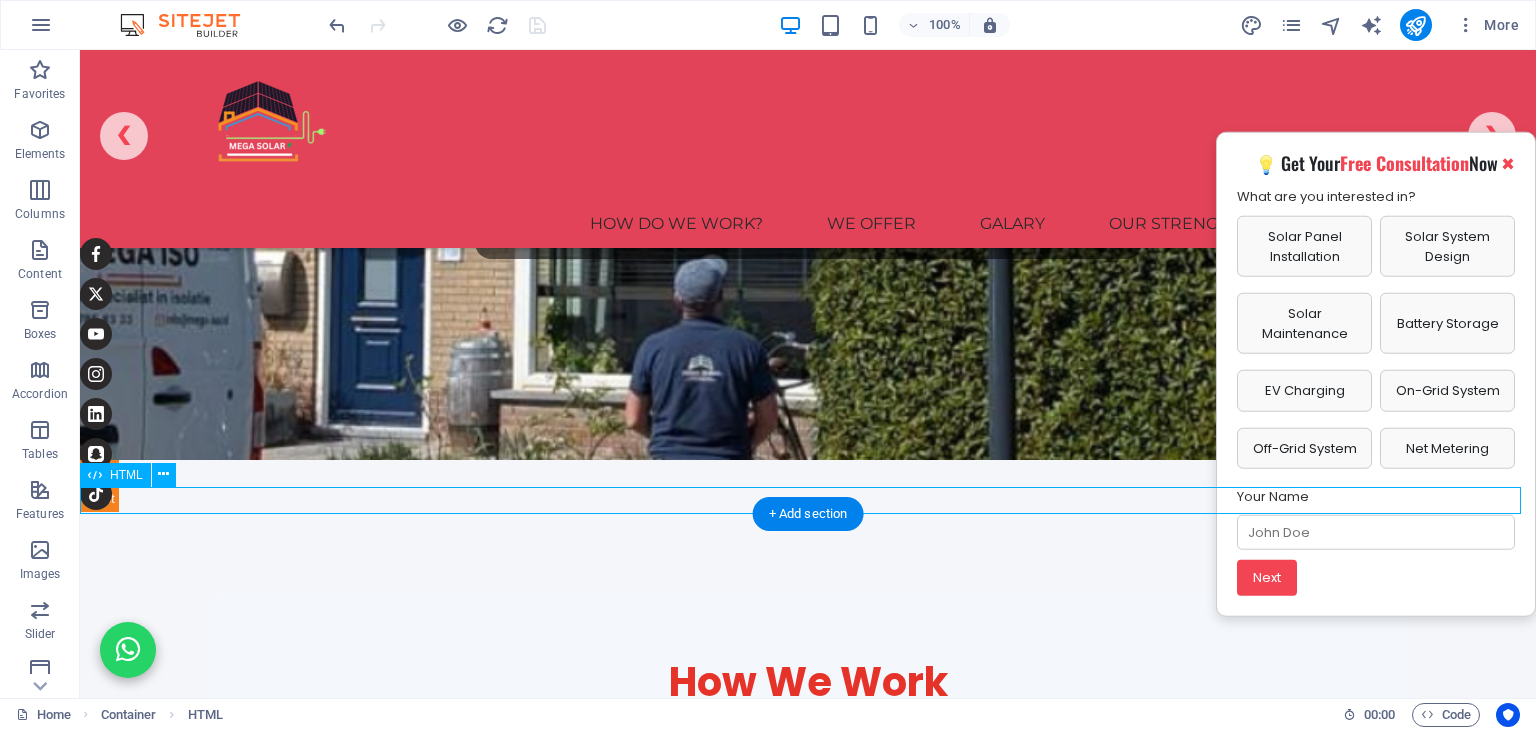 click on "×
💡 Get Your  Free Consultation  Now
What are you interested in?
Solar Panel Installation
Solar System Design
Solar Maintenance
Battery Storage
EV Charging
On-Grid System
Off-Grid System
Net Metering
Your Name
Next
Phone Number
Email
Street & House No.
Postcode & City
Message (optional)
I agree to the  privacy policy ." at bounding box center [808, 499] 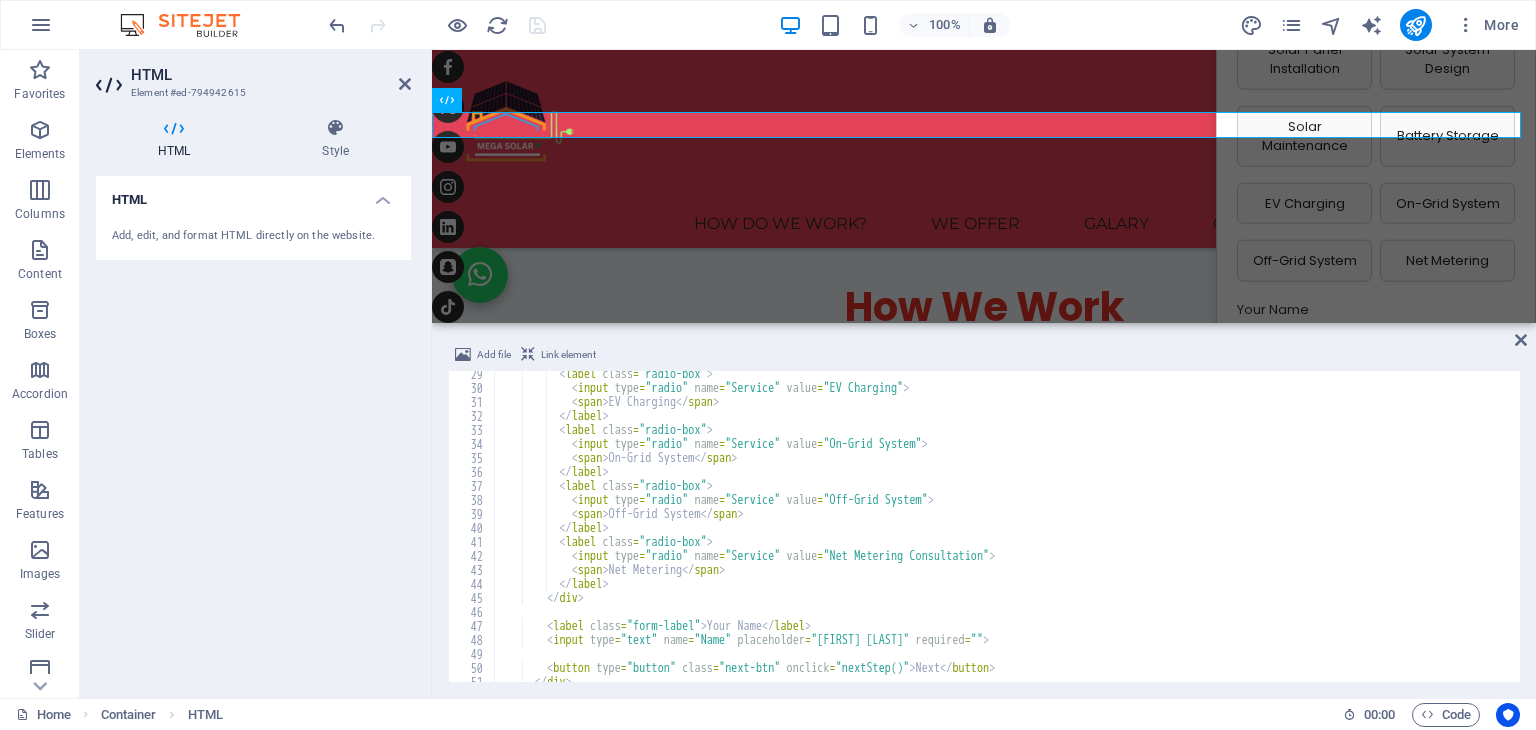 scroll, scrollTop: 396, scrollLeft: 0, axis: vertical 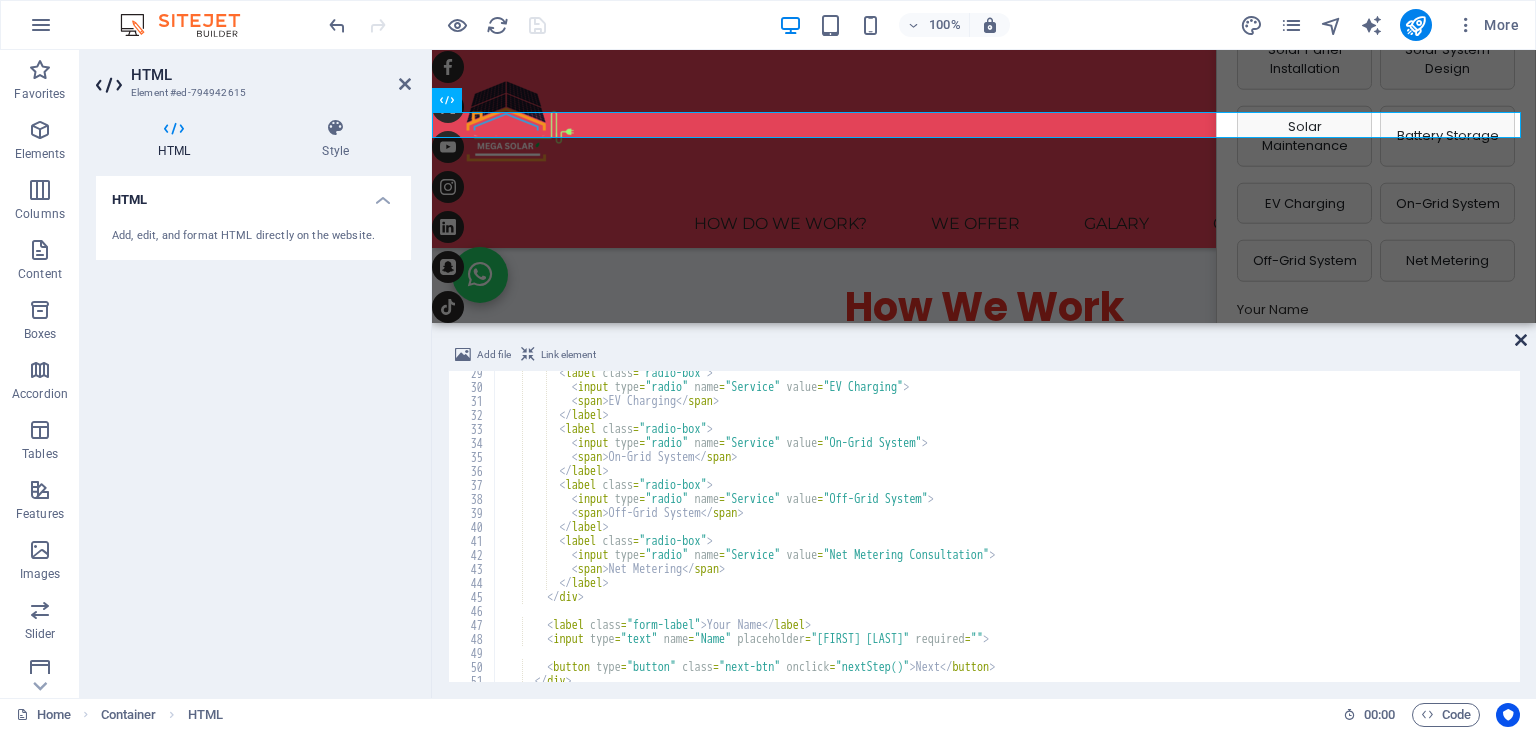drag, startPoint x: 1515, startPoint y: 335, endPoint x: 1413, endPoint y: 292, distance: 110.69327 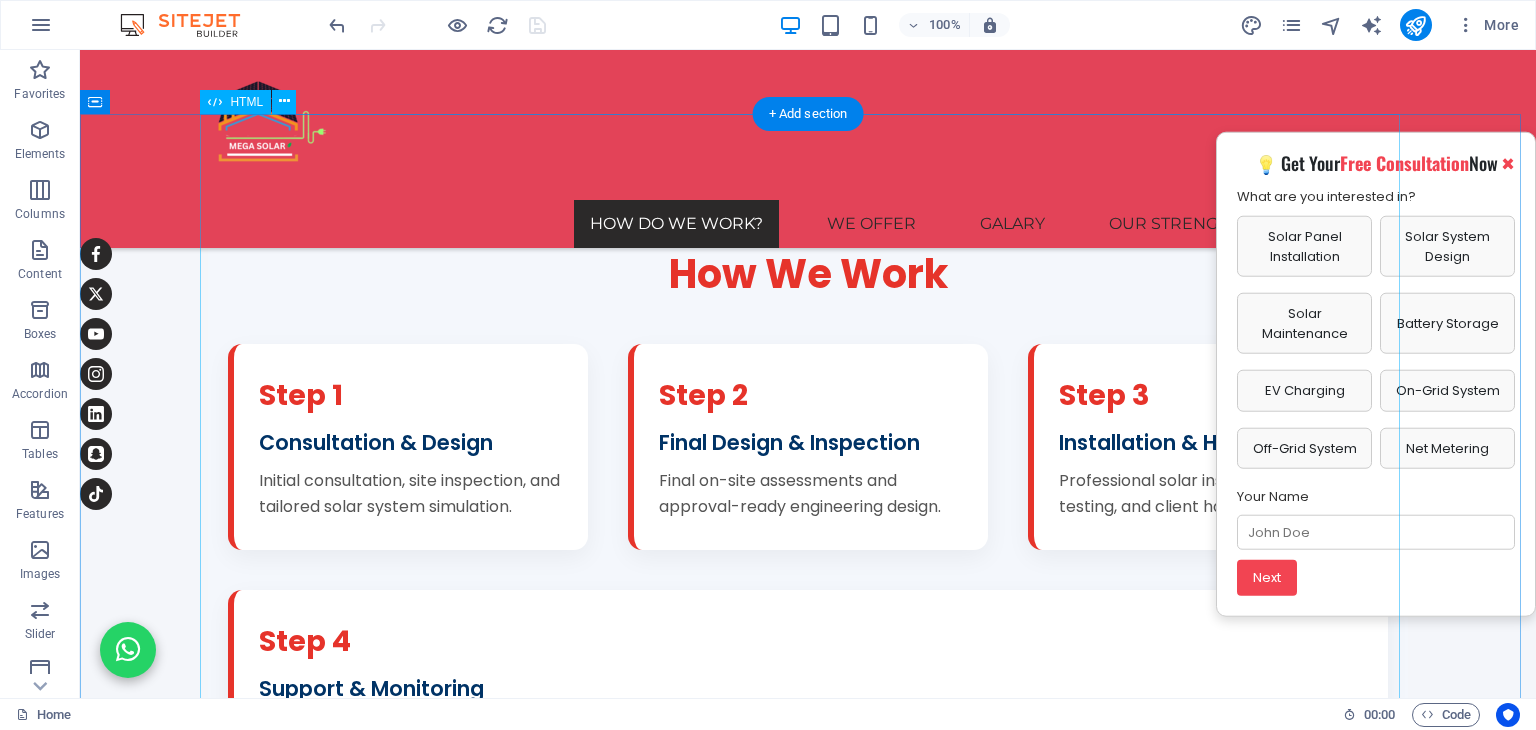 scroll, scrollTop: 788, scrollLeft: 0, axis: vertical 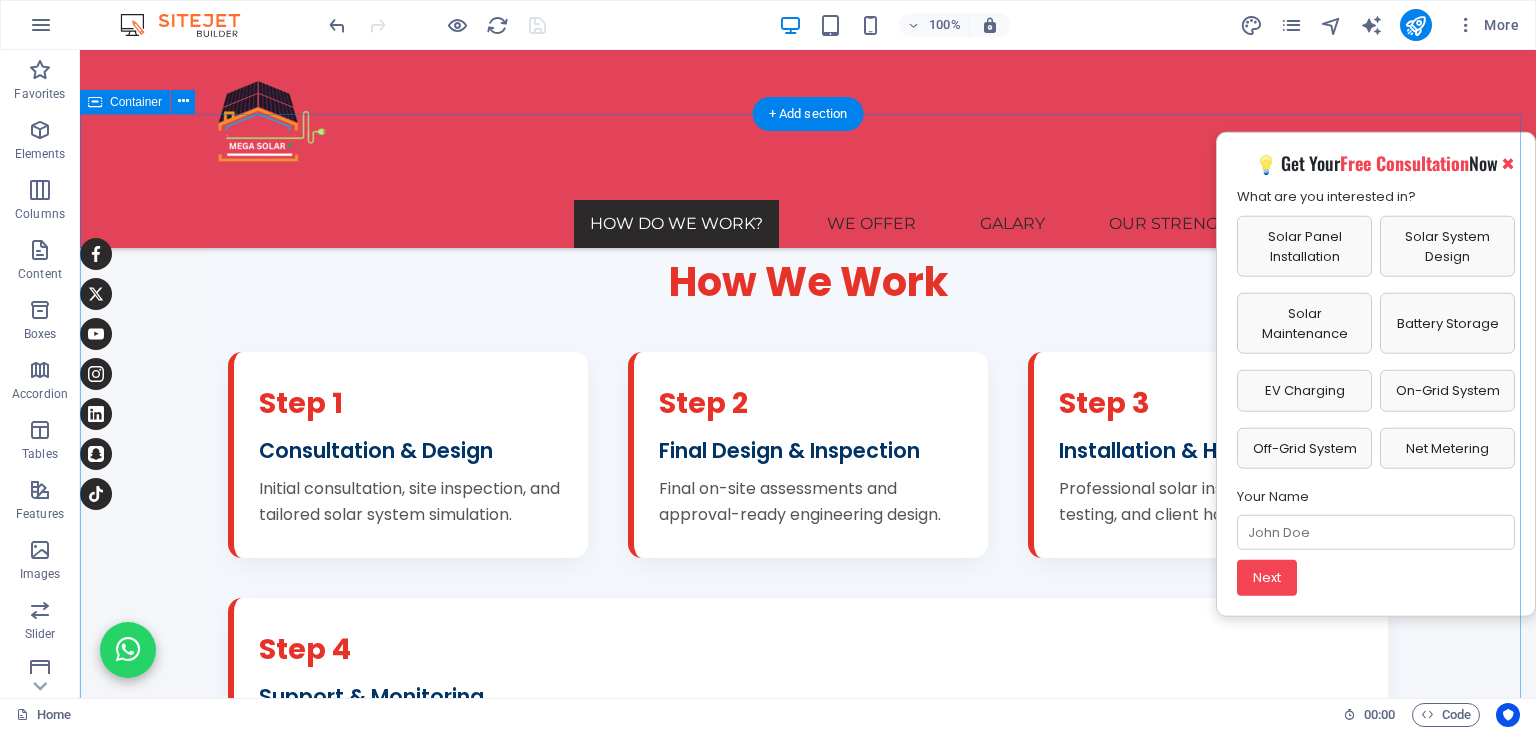 click on "How We Work
Step 1
Consultation & Design
Initial consultation, site inspection, and tailored solar system simulation.
Step 2
Final Design & Inspection
Final on-site assessments and approval-ready engineering design.
Step 3
Installation & Handover
Professional solar installation, system testing, and client handover.
Step 4
Support & Monitoring
24/7 monitoring, periodic maintenance, and customer support services.
Step 1: Consultation & Design
We begin with an in-depth consultation to understand your energy needs and evaluate your site. Our team conducts a rooftop inspection and provides a customized simulation that outlines system layout, energy production estimates, and financial savings — helping you visualize your solar journey right from the start." at bounding box center (808, 581) 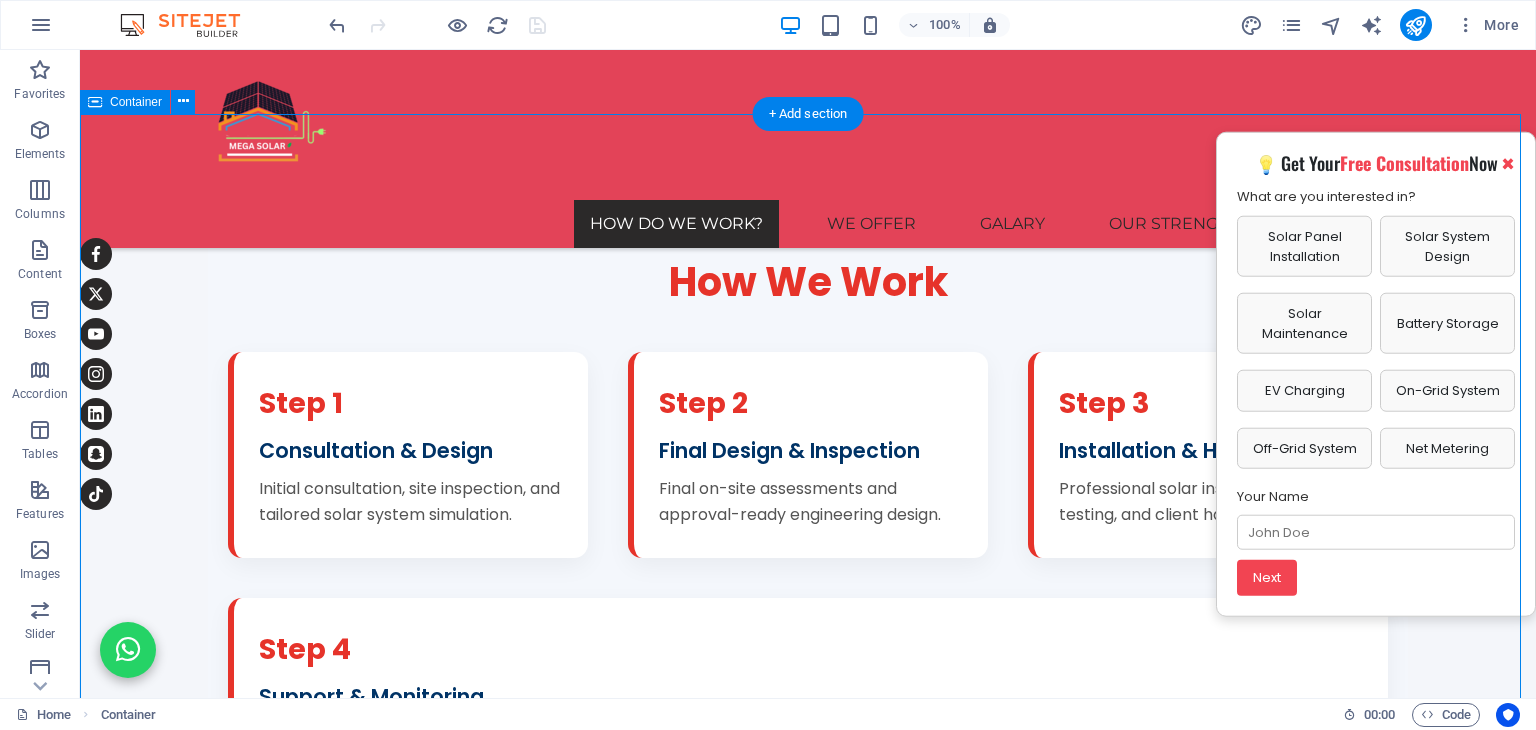 click on "How We Work
Step 1
Consultation & Design
Initial consultation, site inspection, and tailored solar system simulation.
Step 2
Final Design & Inspection
Final on-site assessments and approval-ready engineering design.
Step 3
Installation & Handover
Professional solar installation, system testing, and client handover.
Step 4
Support & Monitoring
24/7 monitoring, periodic maintenance, and customer support services.
Step 1: Consultation & Design
We begin with an in-depth consultation to understand your energy needs and evaluate your site. Our team conducts a rooftop inspection and provides a customized simulation that outlines system layout, energy production estimates, and financial savings — helping you visualize your solar journey right from the start." at bounding box center (808, 581) 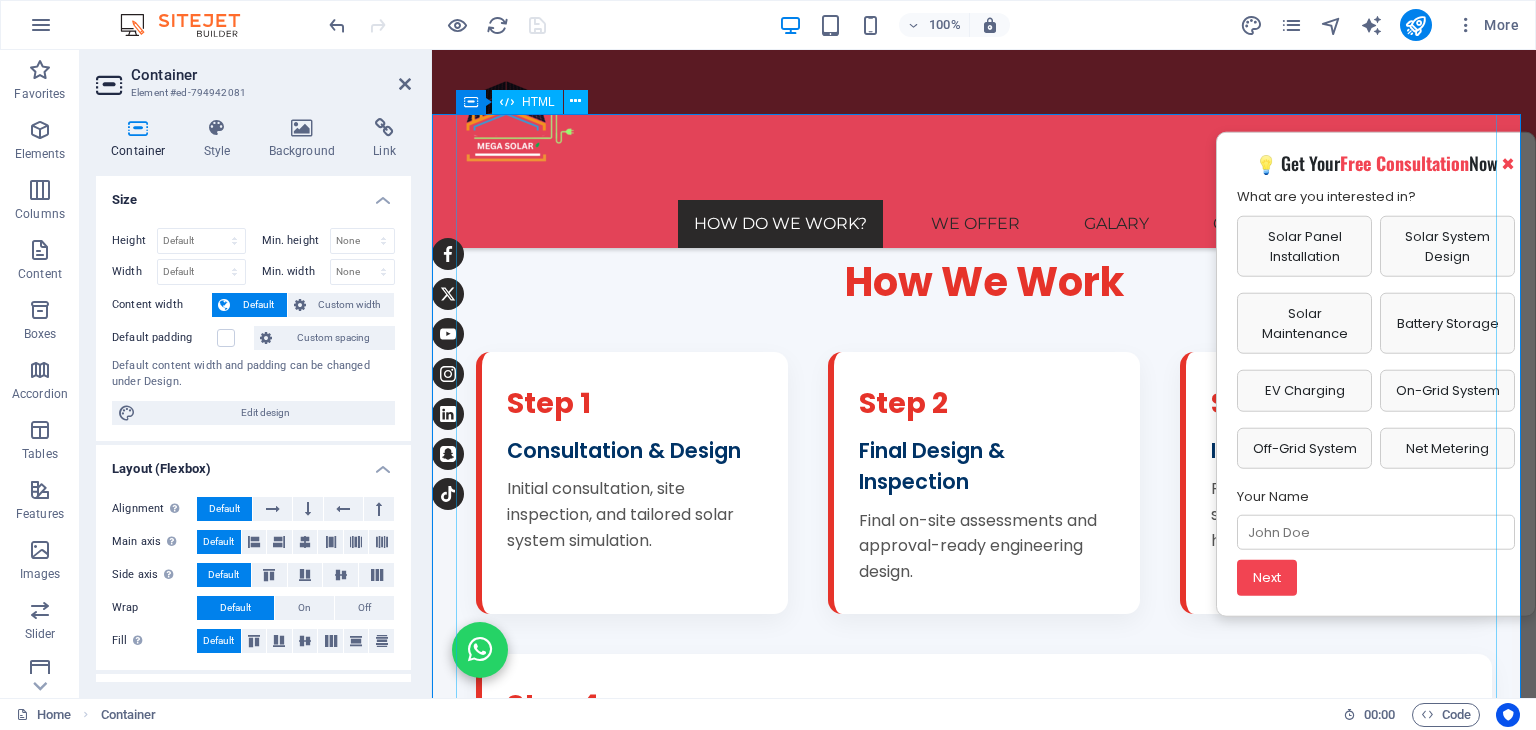 click on "How We Work
Step 1
Consultation & Design
Initial consultation, site inspection, and tailored solar system simulation.
Step 2
Final Design & Inspection
Final on-site assessments and approval-ready engineering design.
Step 3
Installation & Handover
Professional solar installation, system testing, and client handover.
Step 4
Support & Monitoring
24/7 monitoring, periodic maintenance, and customer support services.
Step 1: Consultation & Design
We begin with an in-depth consultation to understand your energy needs and evaluate your site. Our team conducts a rooftop inspection and provides a customized simulation that outlines system layout, energy production estimates, and financial savings — helping you visualize your solar journey right from the start." at bounding box center (984, 609) 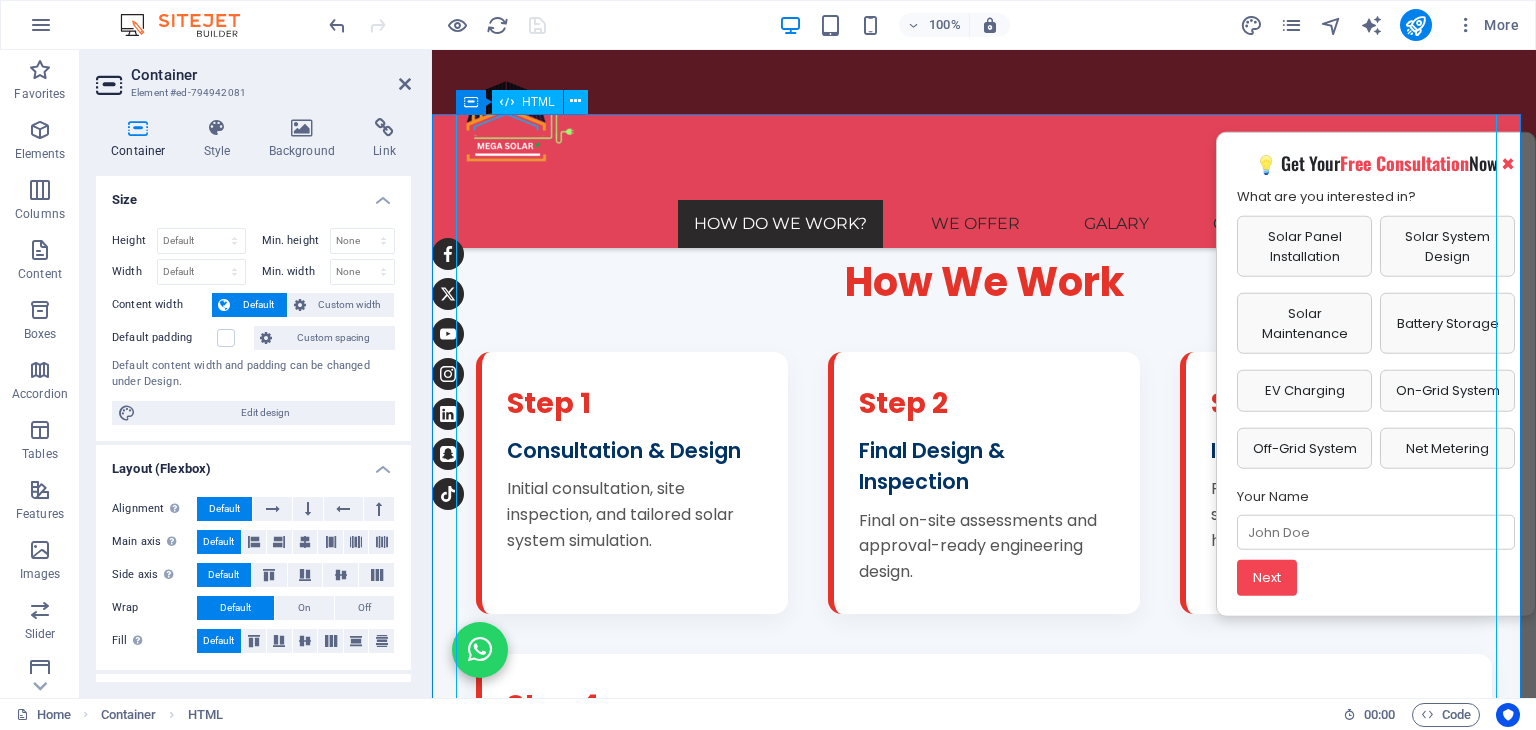 drag, startPoint x: 684, startPoint y: 308, endPoint x: 1038, endPoint y: 307, distance: 354.0014 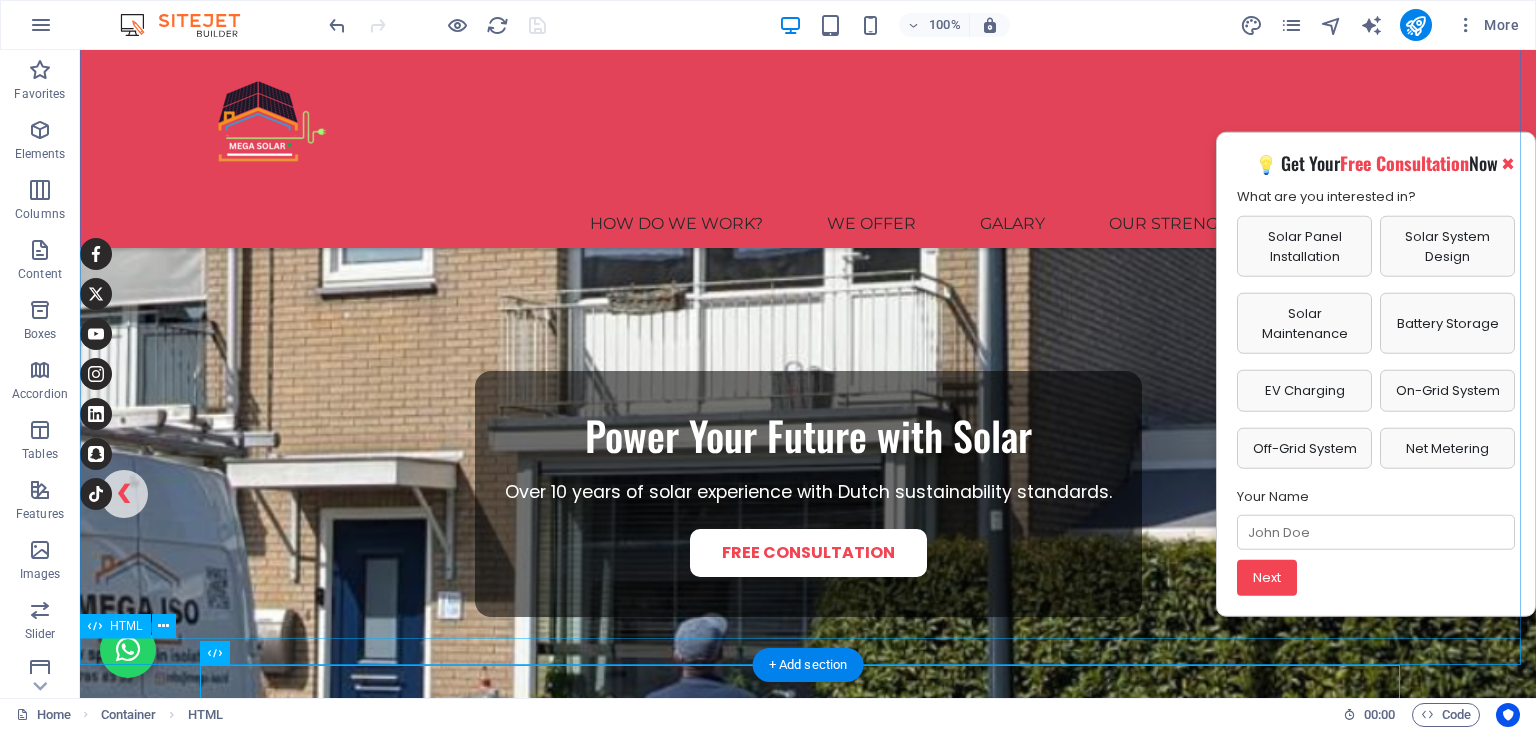 scroll, scrollTop: 0, scrollLeft: 0, axis: both 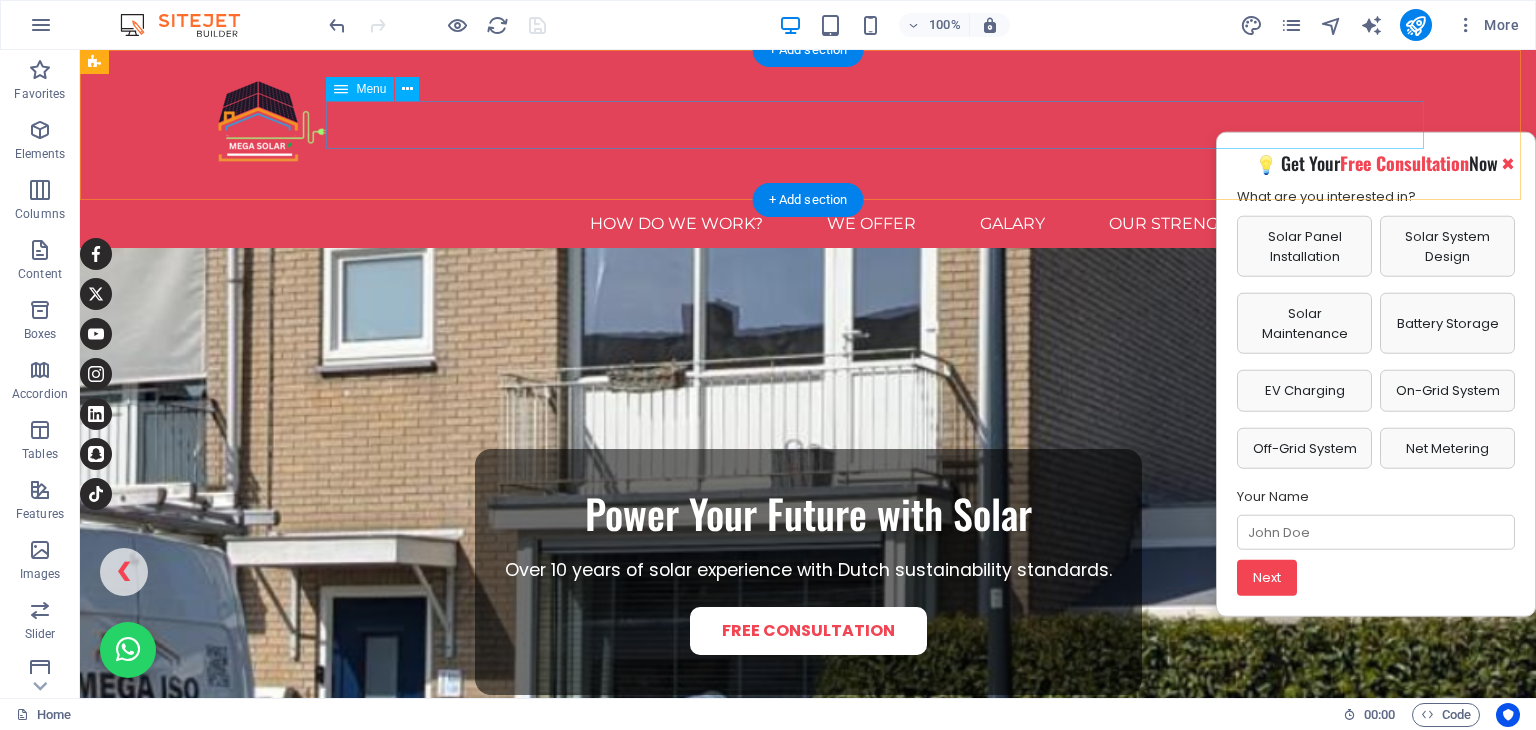 click on "HOW DO WE WORK? we offer galary Our Strengths Contact Us" at bounding box center [808, 224] 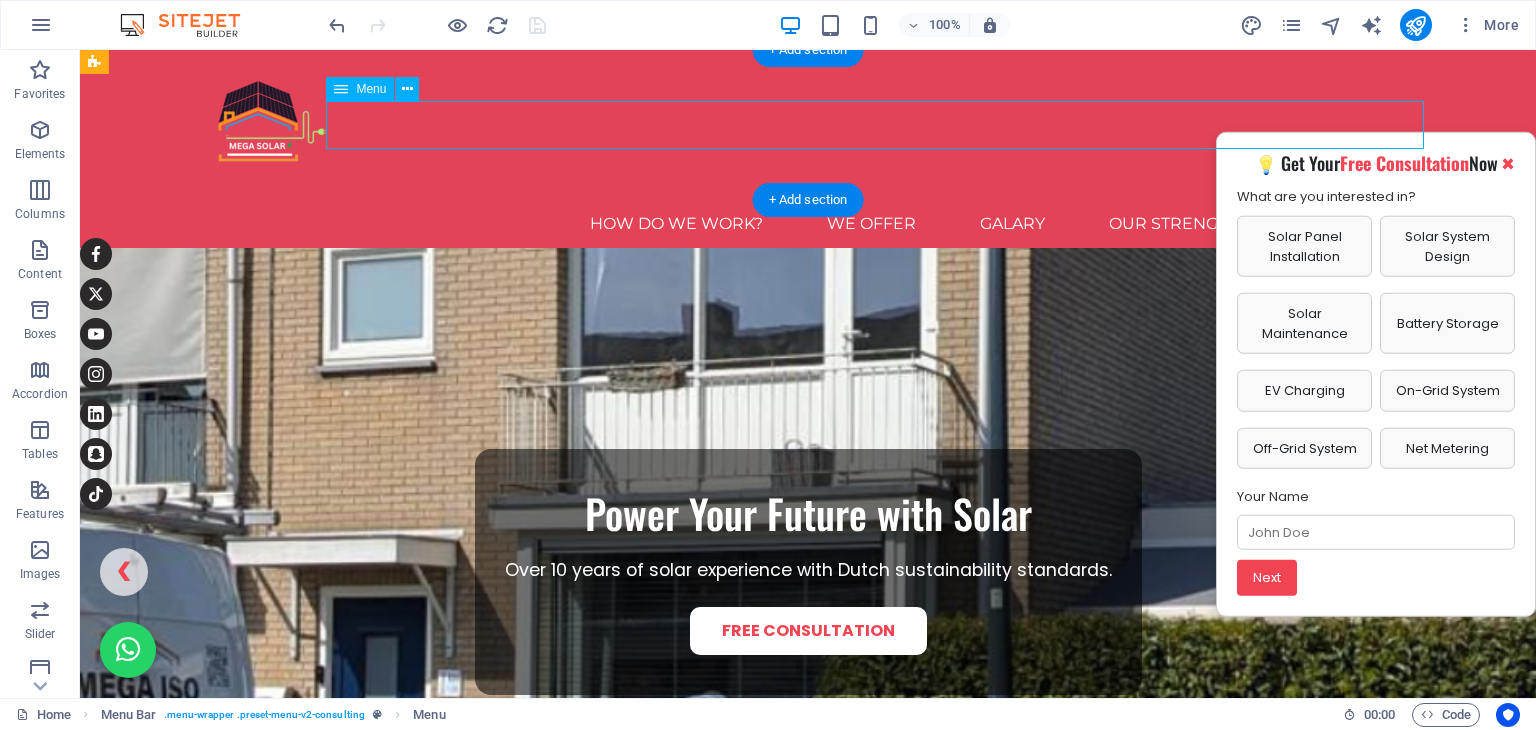 click on "HOW DO WE WORK? we offer galary Our Strengths Contact Us" at bounding box center (808, 224) 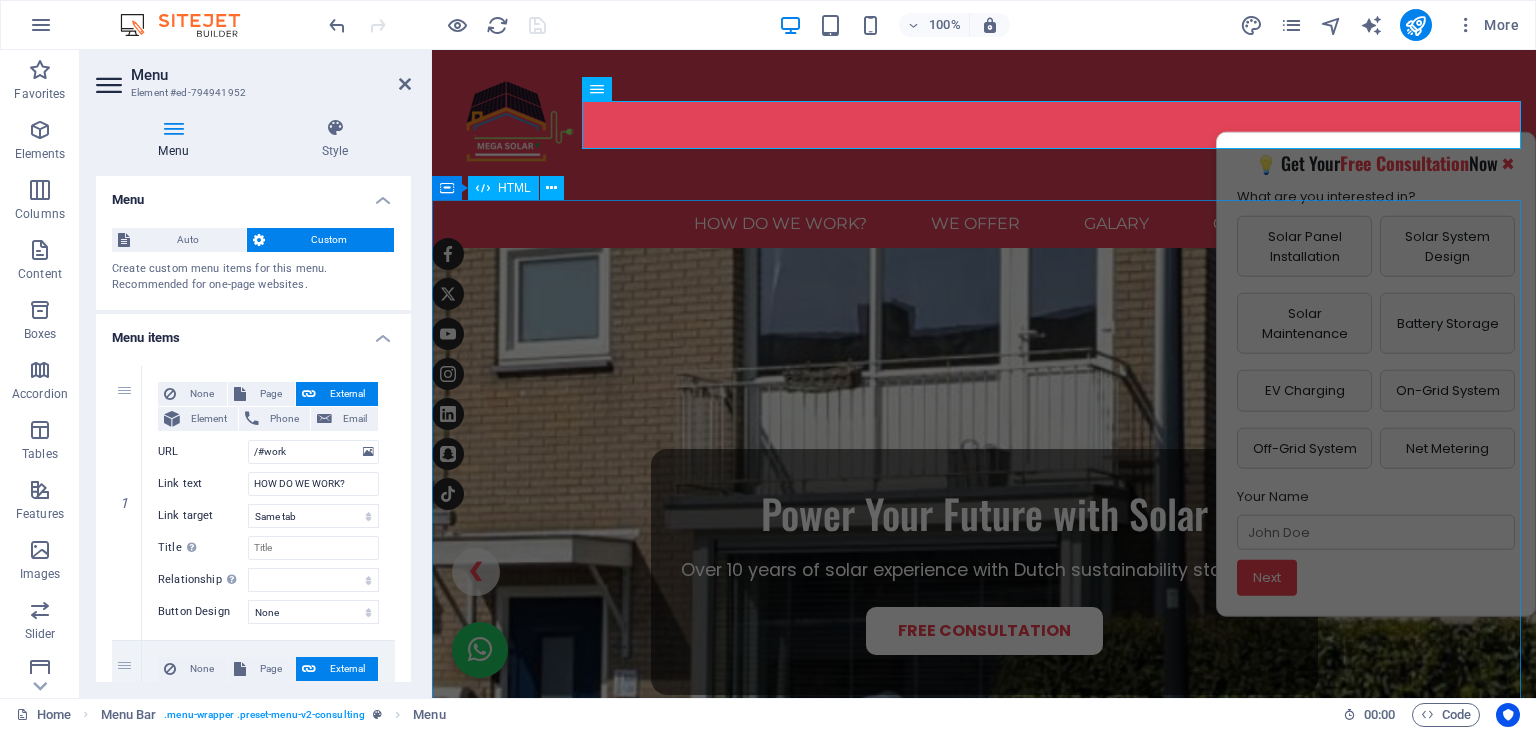 click on "Mega Sun Solar Slider
Power Your Future with Solar
Over 10 years of solar experience with Dutch sustainability standards.
Free Consultation
Smart Energy, Lower Bills
Cut costs with innovative, efficient solar technology — tailored for UAE.
Explore Projects
Technology from the Netherlands
European innovation now empowering the Emirates sustainably.
Who We Are
❮
❯" at bounding box center (984, 585) 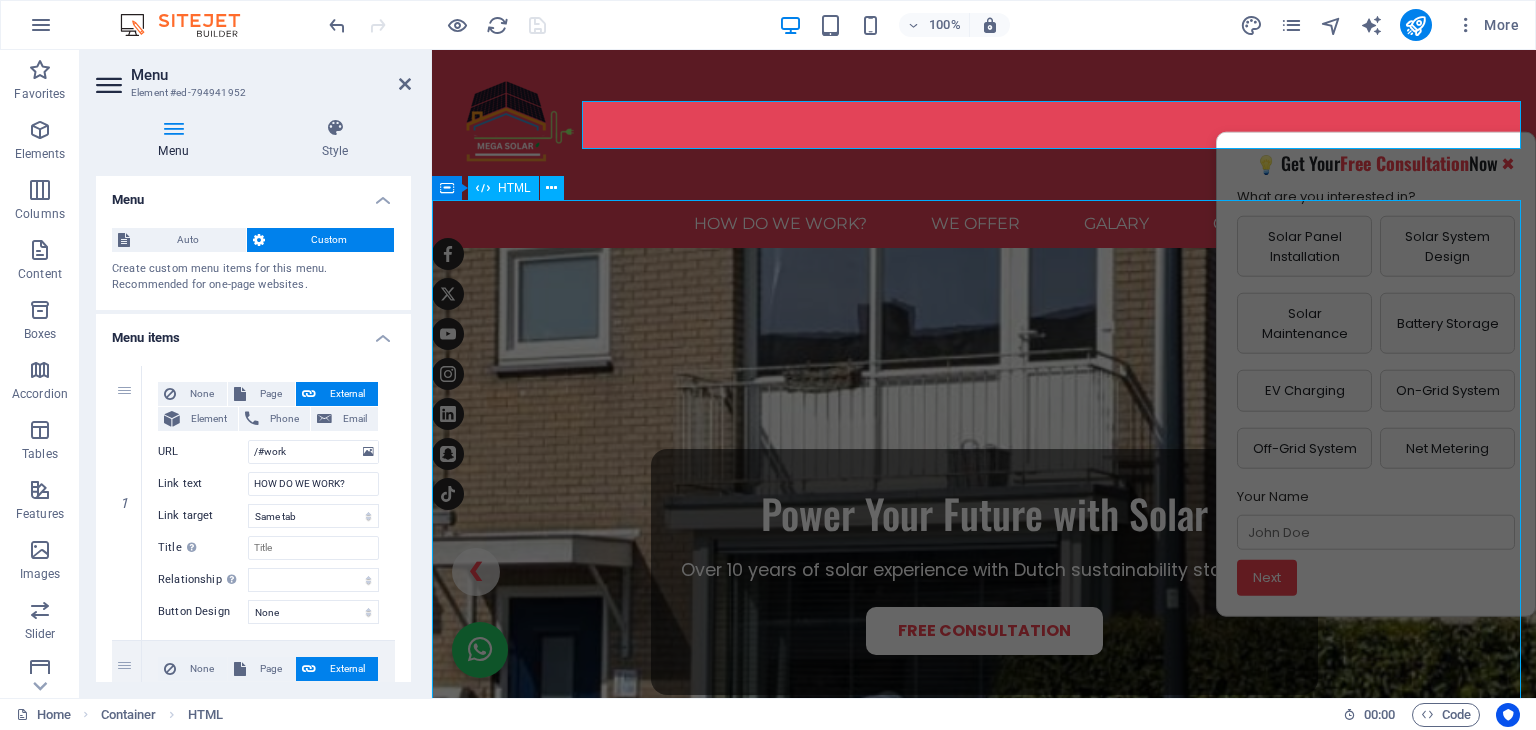 click on "Mega Sun Solar Slider
Power Your Future with Solar
Over 10 years of solar experience with Dutch sustainability standards.
Free Consultation
Smart Energy, Lower Bills
Cut costs with innovative, efficient solar technology — tailored for UAE.
Explore Projects
Technology from the Netherlands
European innovation now empowering the Emirates sustainably.
Who We Are
❮
❯" at bounding box center (984, 585) 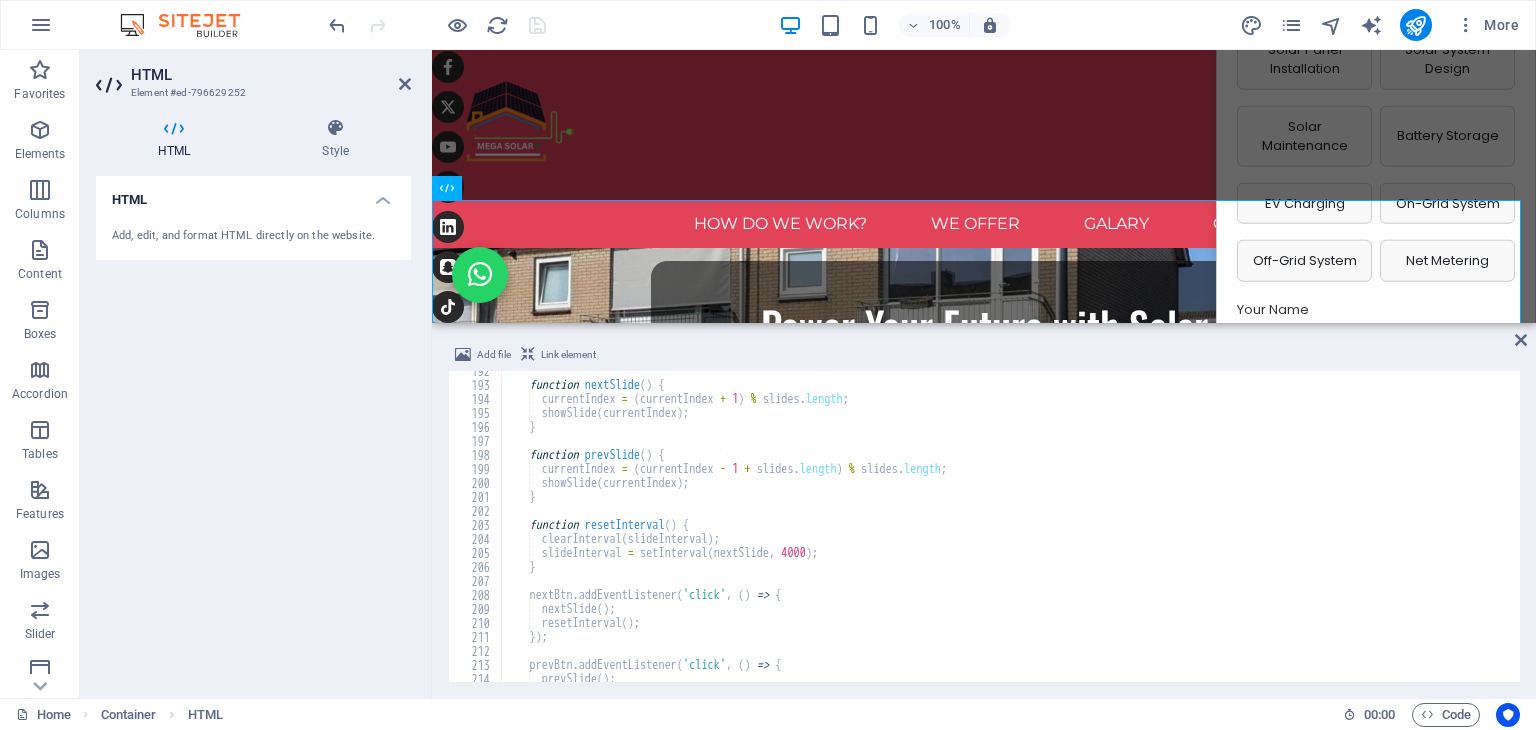scroll, scrollTop: 2839, scrollLeft: 0, axis: vertical 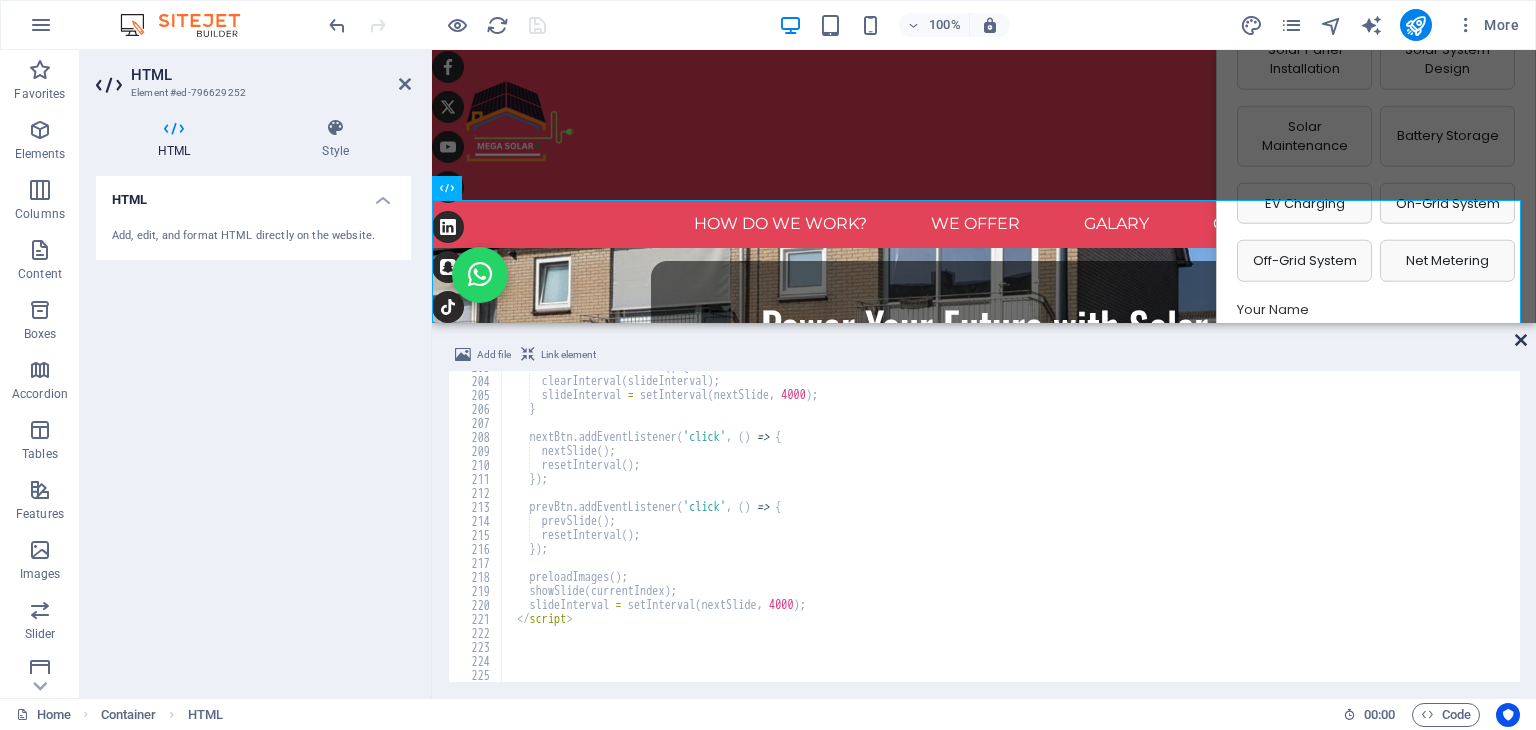 click at bounding box center [1521, 340] 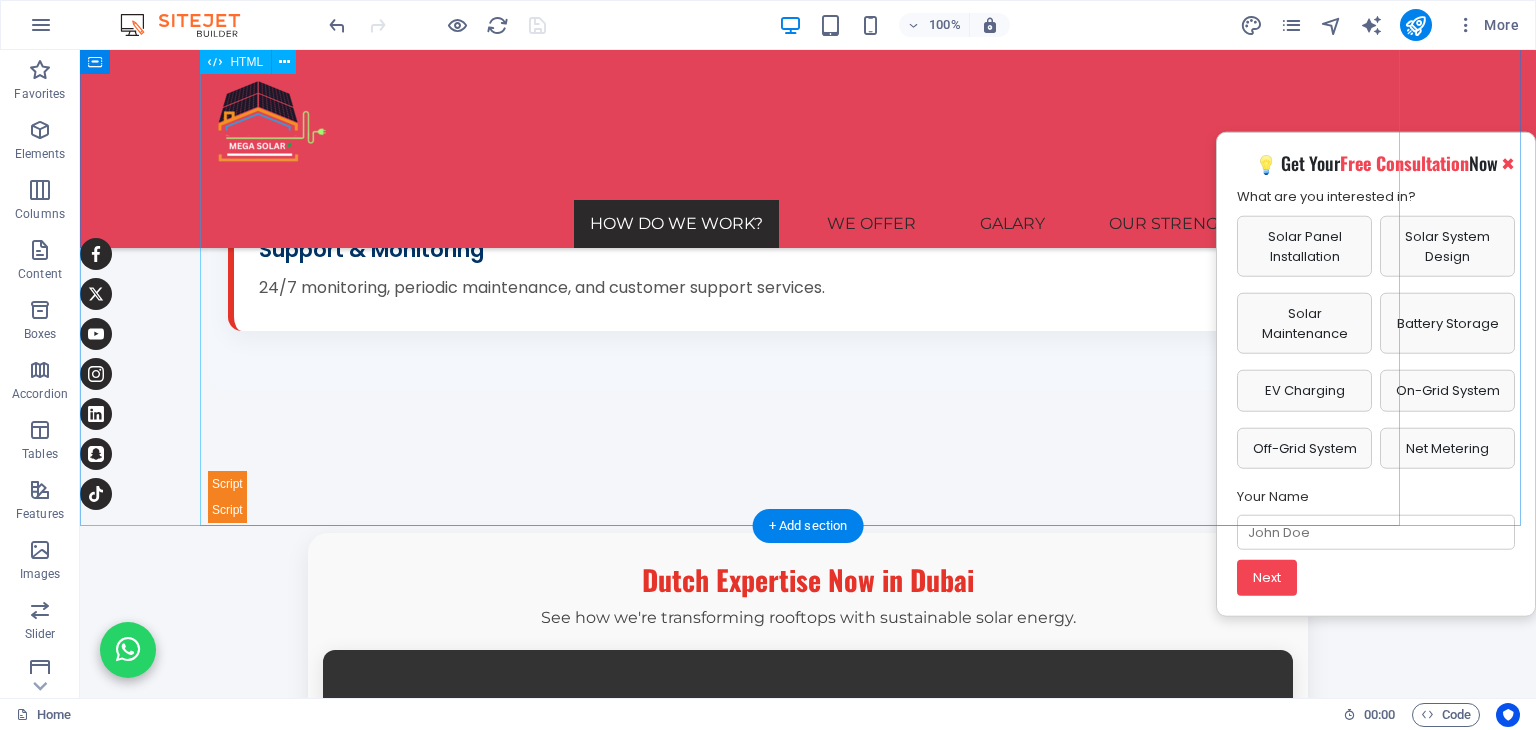 scroll, scrollTop: 1236, scrollLeft: 0, axis: vertical 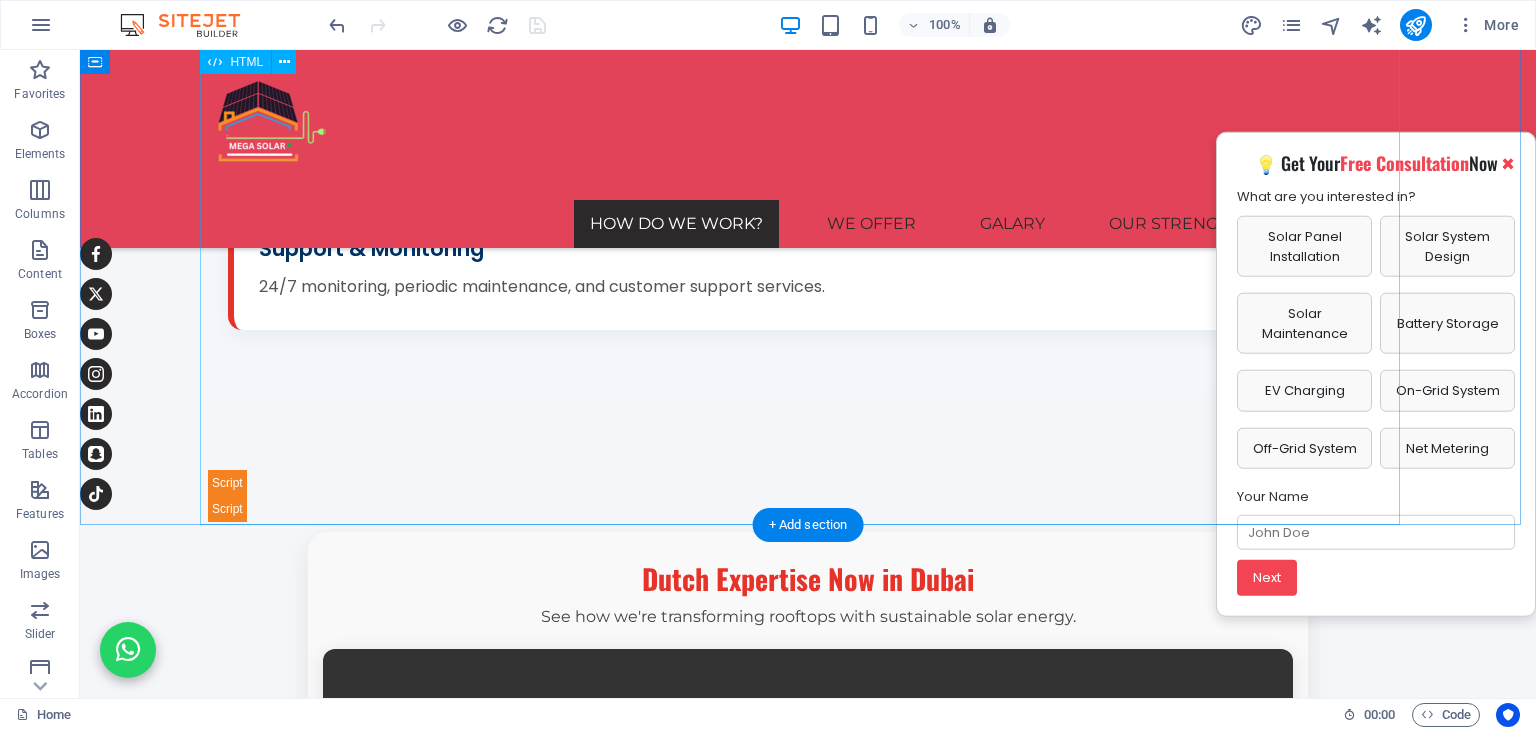click on "How We Work
Step 1
Consultation & Design
Initial consultation, site inspection, and tailored solar system simulation.
Step 2
Final Design & Inspection
Final on-site assessments and approval-ready engineering design.
Step 3
Installation & Handover
Professional solar installation, system testing, and client handover.
Step 4
Support & Monitoring
24/7 monitoring, periodic maintenance, and customer support services.
Step 1: Consultation & Design
We begin with an in-depth consultation to understand your energy needs and evaluate your site. Our team conducts a rooftop inspection and provides a customized simulation that outlines system layout, energy production estimates, and financial savings — helping you visualize your solar journey right from the start." at bounding box center [808, 133] 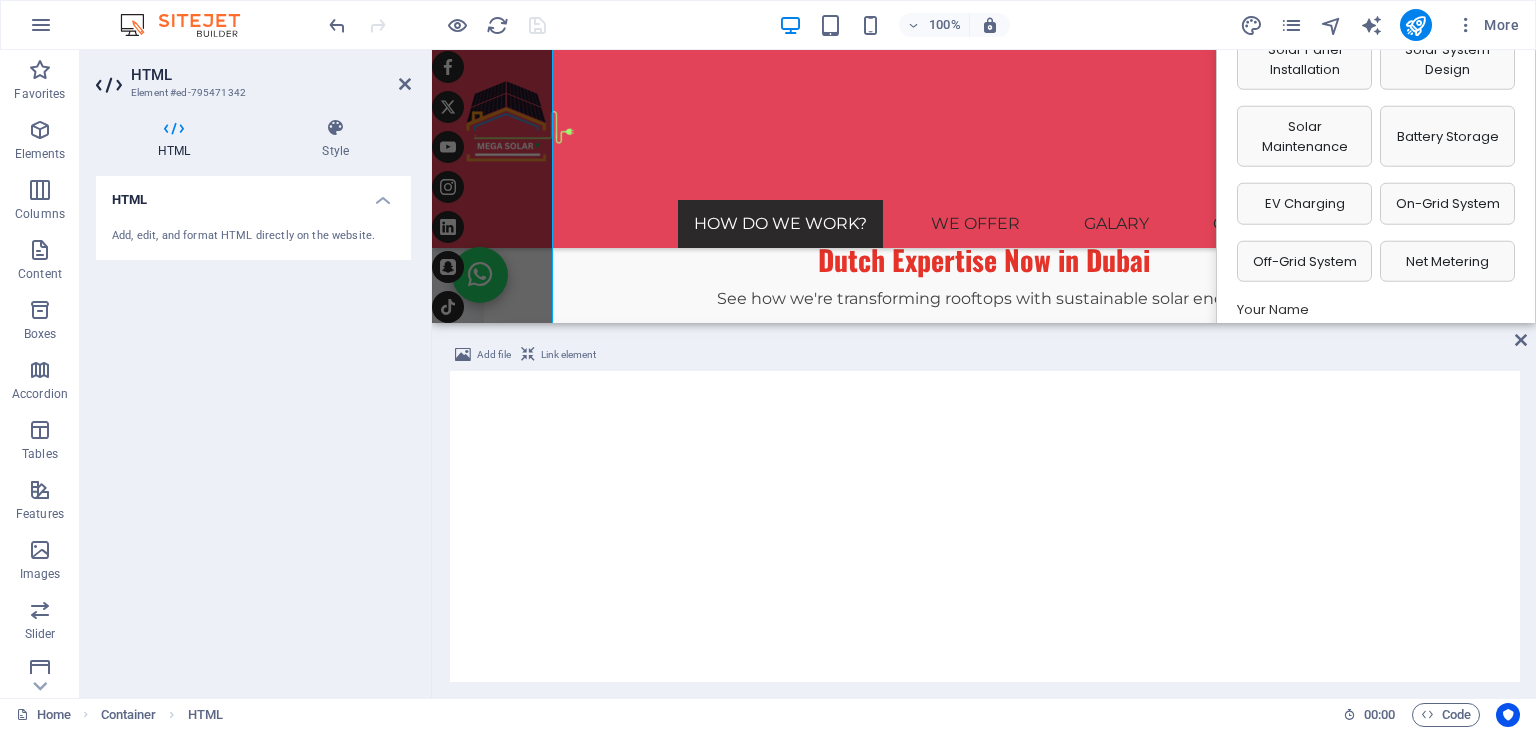 scroll, scrollTop: 860, scrollLeft: 0, axis: vertical 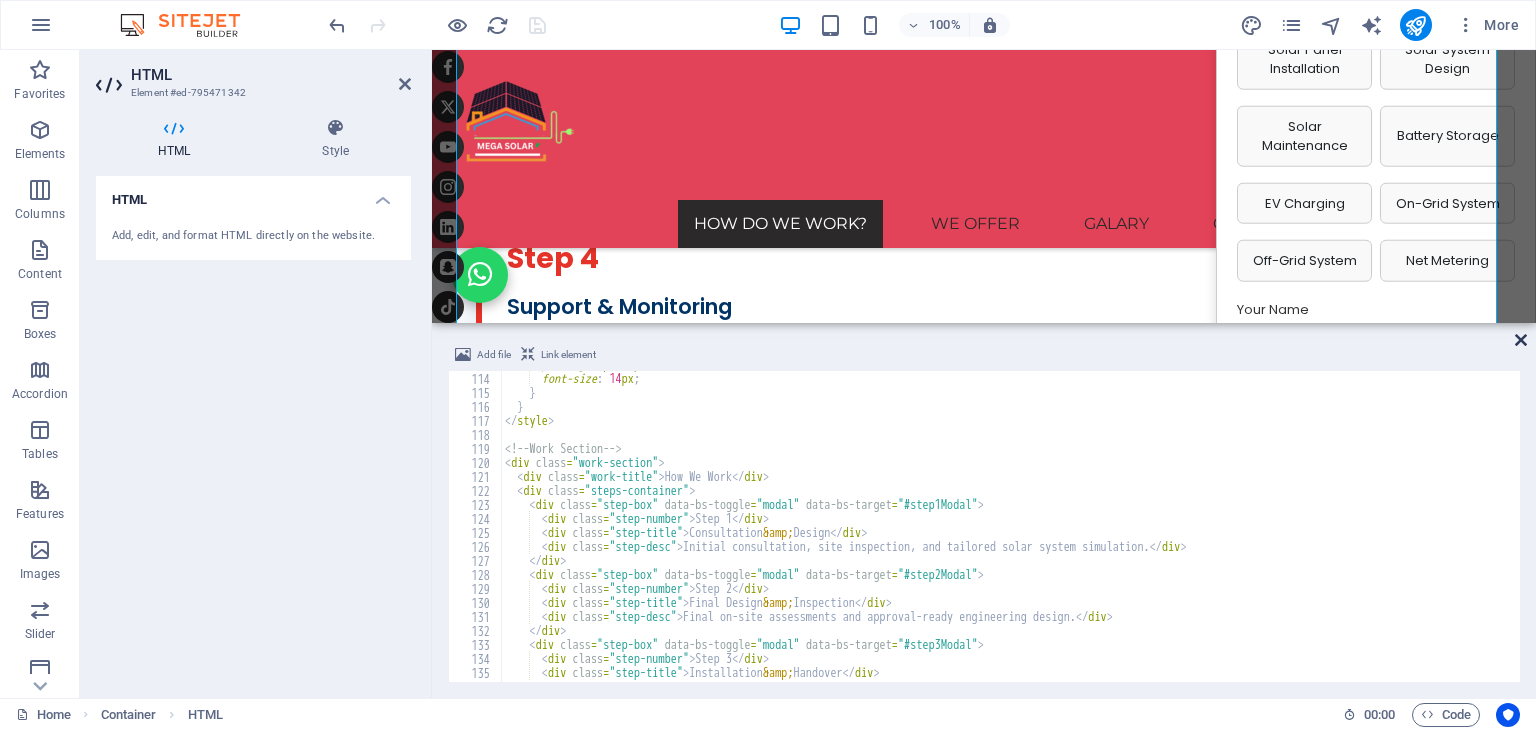click at bounding box center [1521, 340] 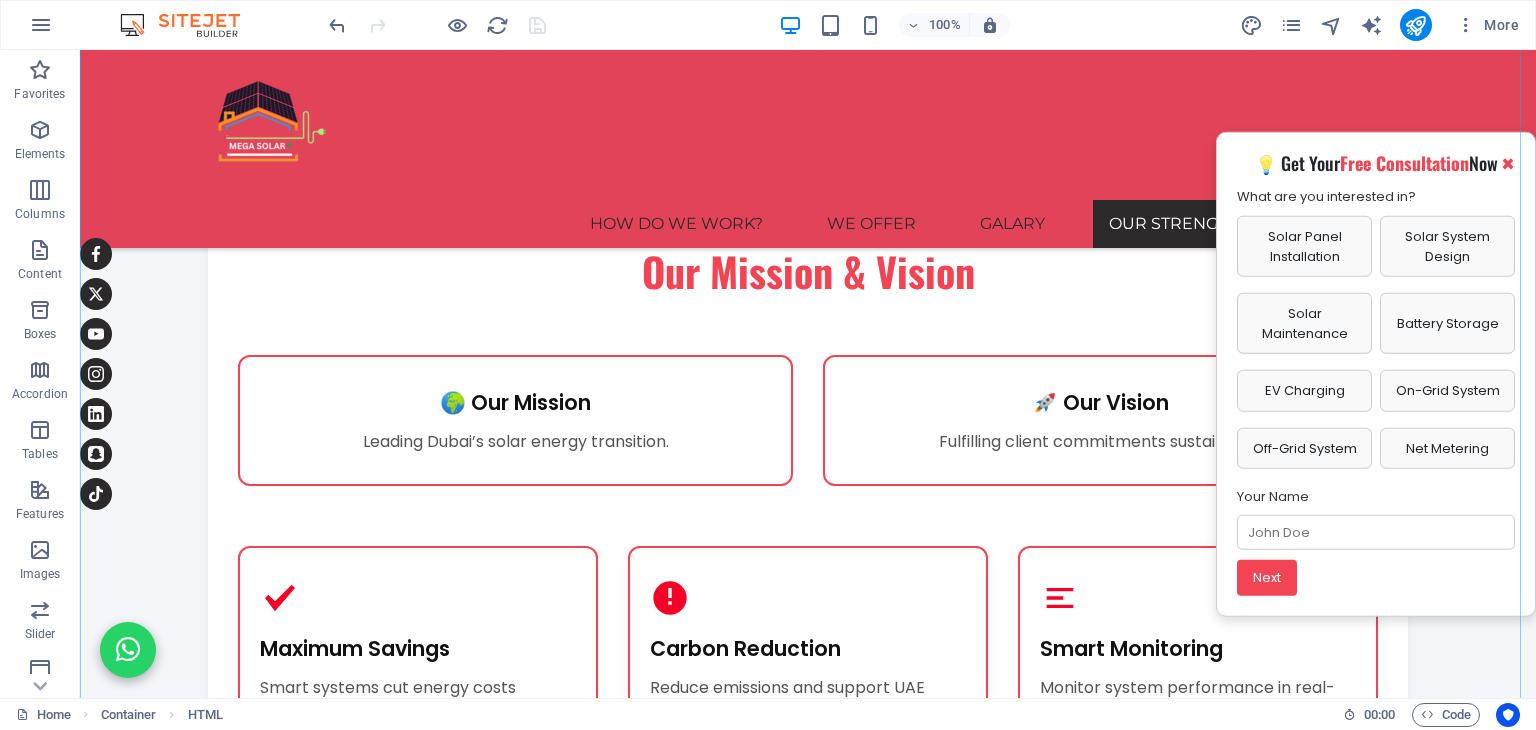 scroll, scrollTop: 6116, scrollLeft: 0, axis: vertical 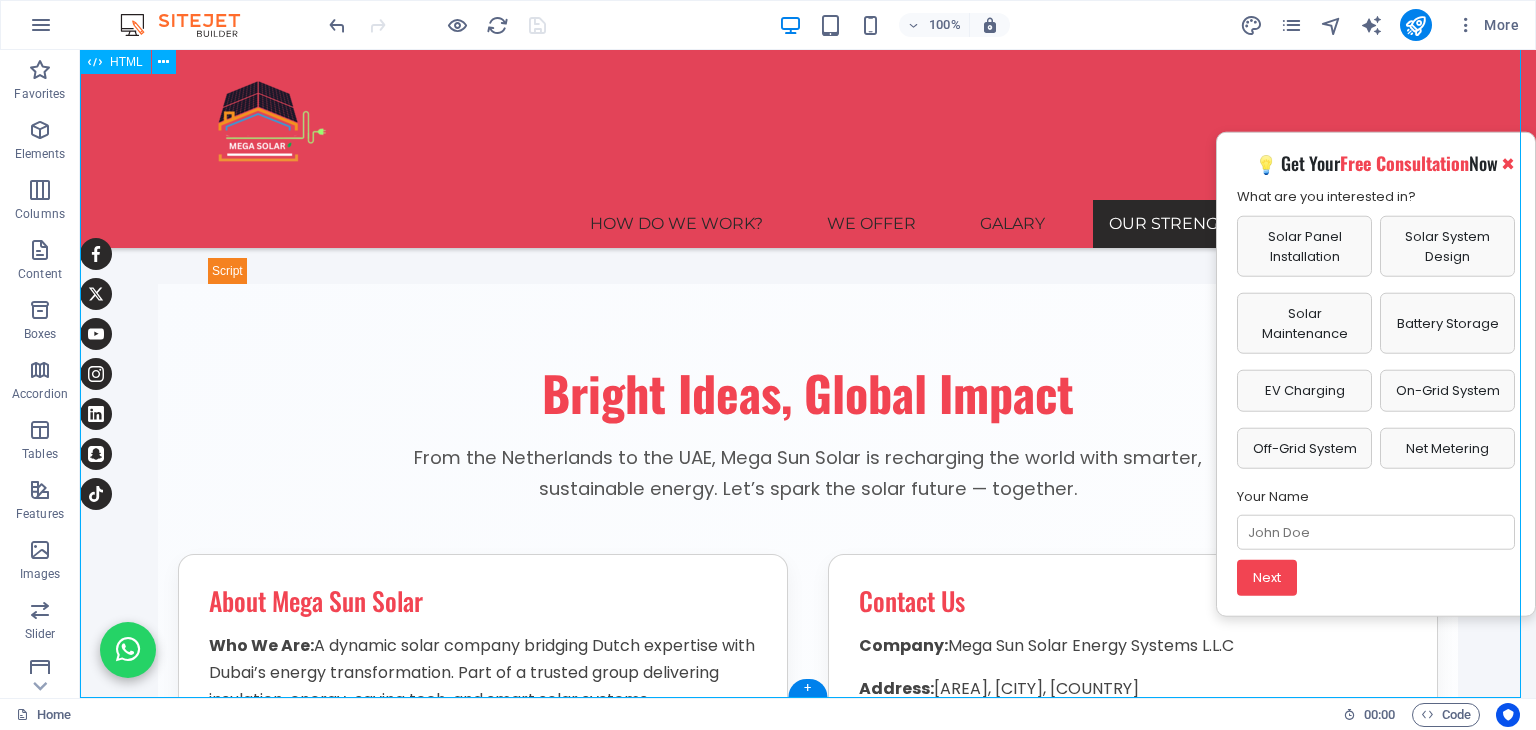 click on "Bright Ideas, Global Impact
From the [COUNTRY] to the [COUNTRY], Mega Sun Solar is recharging the world with smarter, sustainable energy. Let’s spark the solar future — together.
About Mega Sun Solar
Who We Are:  A dynamic solar company bridging Dutch expertise with Dubai’s energy transformation. Part of a trusted group delivering insulation, energy-saving tech, and smart solar systems.
Mission:  To accelerate the clean energy revolution with reliable, sustainable, and smart solar installations that truly empower clients.
Our Reach:  Based in [CITY], rooted in Europe – we’re local, but internationally experienced.
Brands We Operate:
Mega Verduurzaam – [COUNTRY]
Mega Sun Solar ISO – European Technology
Mega Solar UAE – Local Expertise, Global Standards
Contact Us
Company:  Mega Sun Solar Energy Systems L.L.C" at bounding box center [808, 1017] 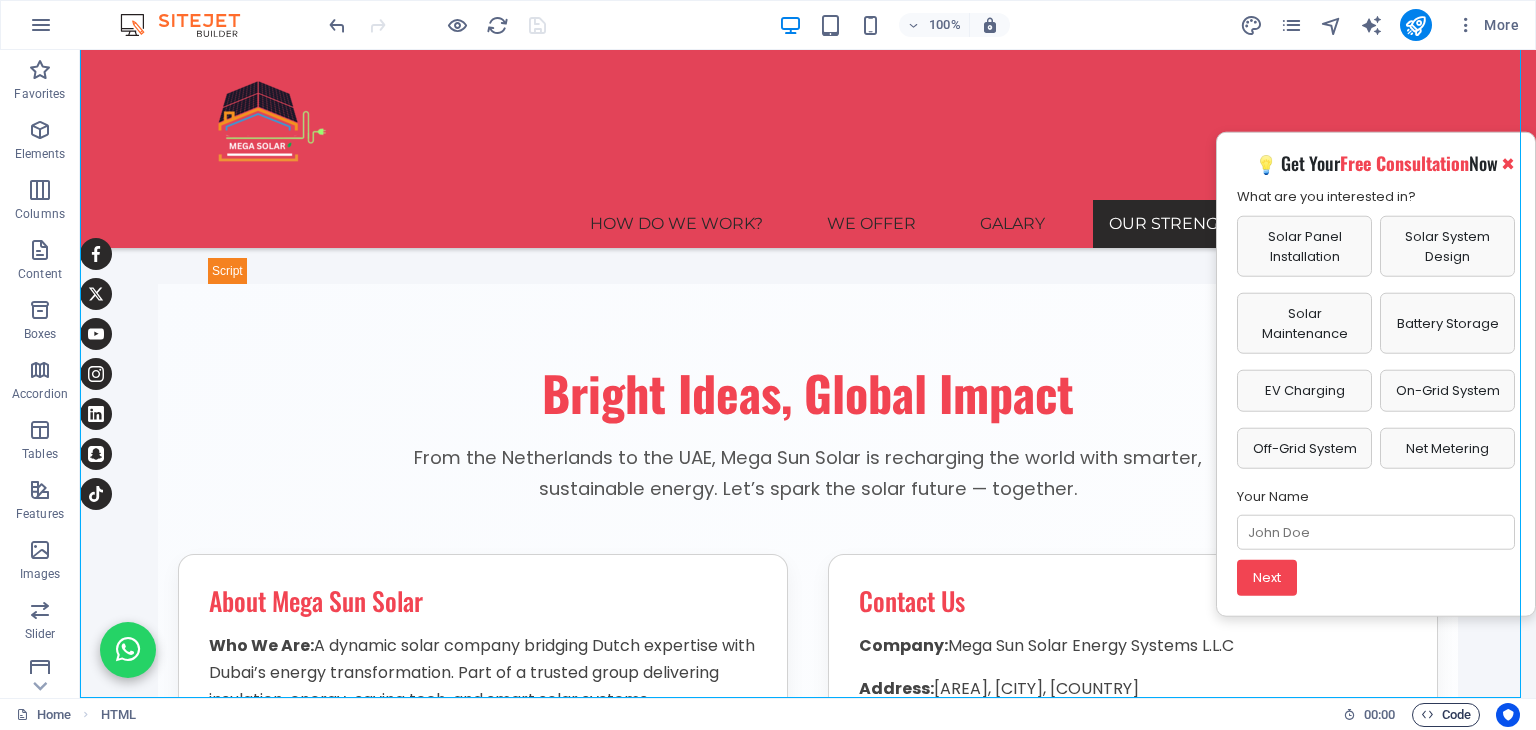 click on "Code" at bounding box center [1446, 715] 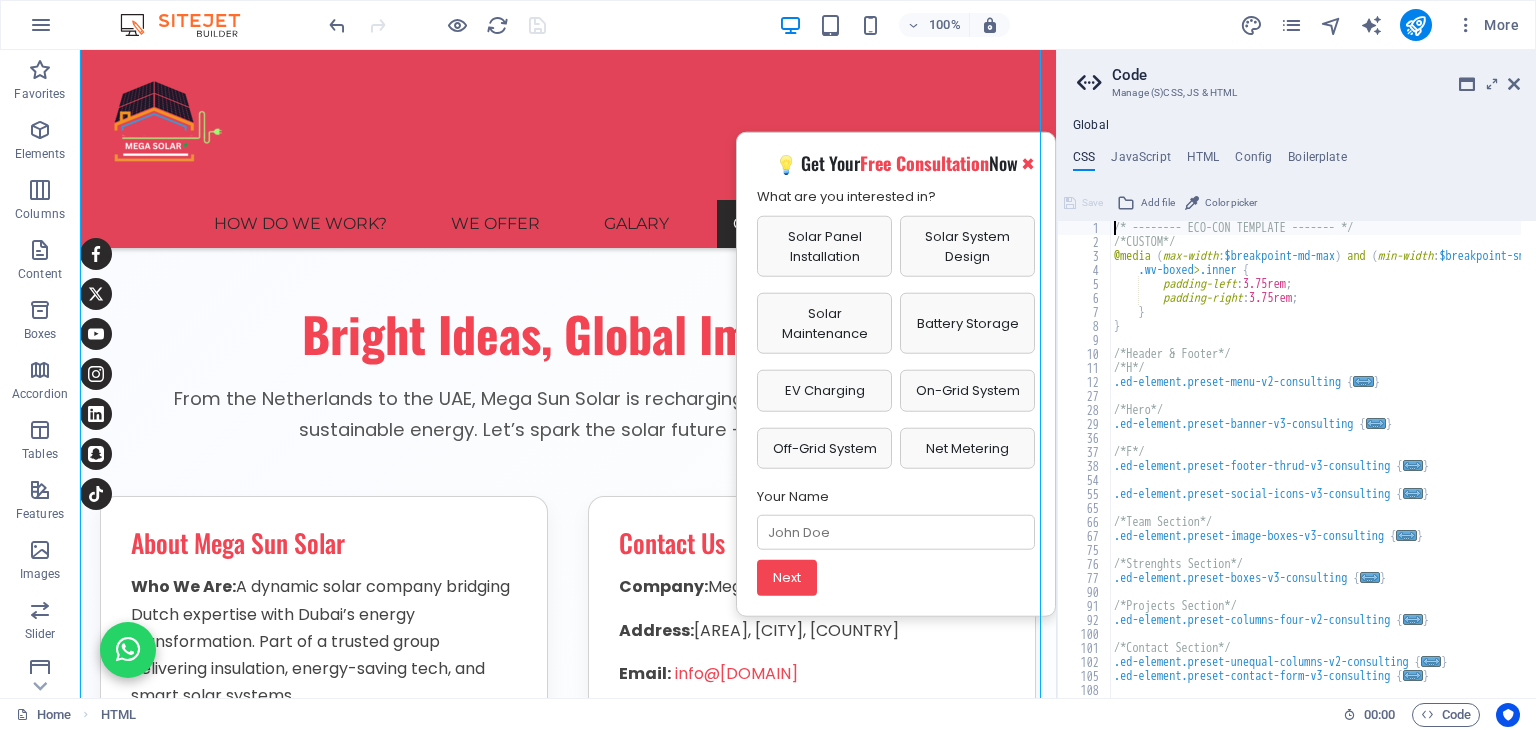 scroll, scrollTop: 0, scrollLeft: 0, axis: both 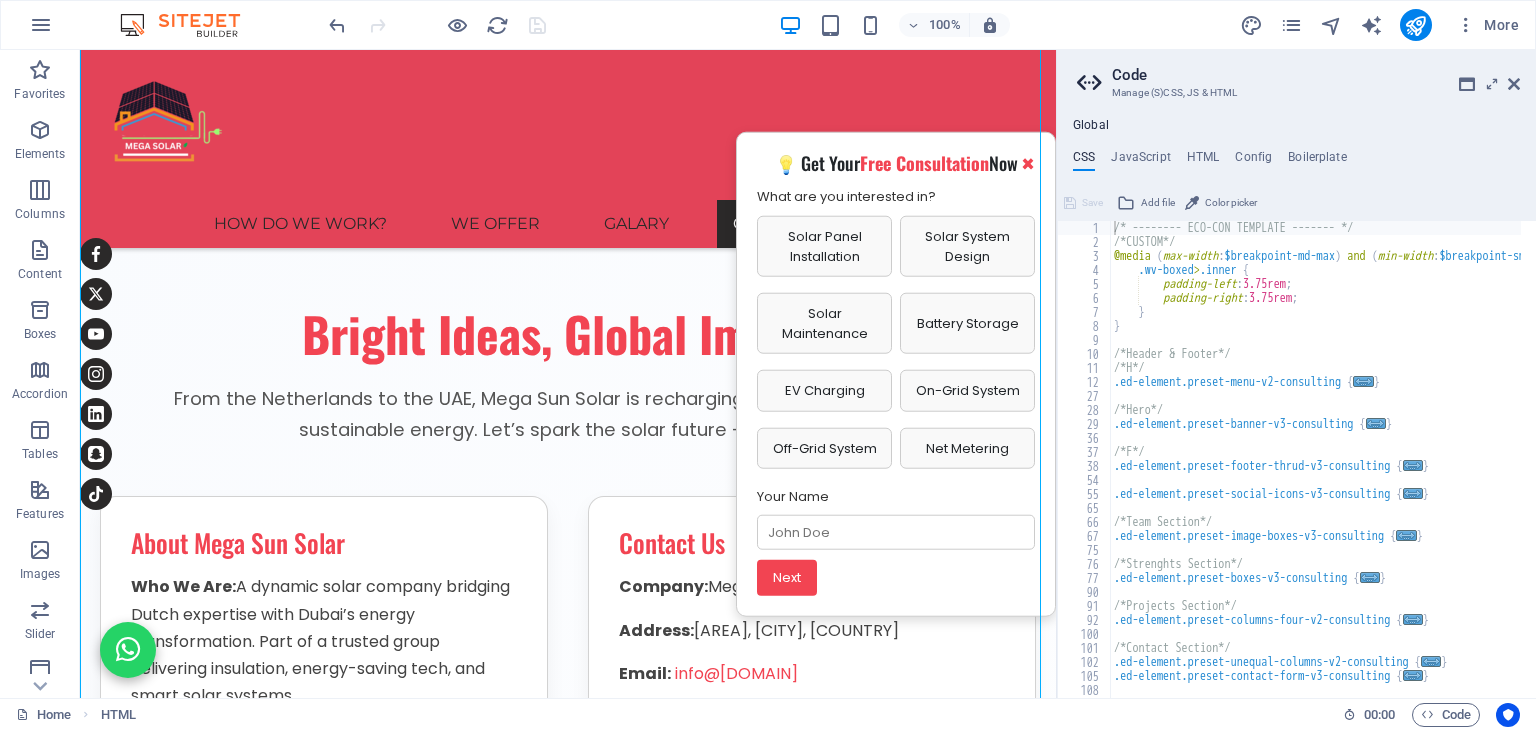 click on "Global CSS JavaScript HTML Config Boilerplate /* -------- ECO-CON TEMPLATE ------- */ 1 2 3 4 5 6 7 8 9 10 11 12 27 28 29 36 37 38 54 55 65 66 67 75 76 77 90 91 92 100 101 102 105 108 109 110 /* -------- ECO-CON TEMPLATE ------- */ /*CUSTOM*/ @media   ( max-width :  $breakpoint-md-max )   and   ( min-width :  $breakpoint-sm )   {      .wv-boxed > .inner   {           padding-left :  3.75rem ;           padding-right :  3.75rem ;      } } /*Header & Footer*/ /*H*/ .ed-element.preset-menu-v2-consulting   { ... } /*Hero*/ .ed-element.preset-banner-v3-consulting   { ... } /*F*/ .ed-element.preset-footer-thrud-v3-consulting   { ... } .ed-element.preset-social-icons-v3-consulting   { ... } /*Team Section*/ .ed-element.preset-image-boxes-v3-consulting   { ... } /*Strenghts Section*/ .ed-element.preset-boxes-v3-consulting   { ... } /*Projects Section*/ .ed-element.preset-columns-four-v2-consulting   { ... } /*Contact Section*/ .ed-element.preset-unequal-columns-v2-consulting   { ... }   { ... }     Save Add file" at bounding box center [1296, 408] 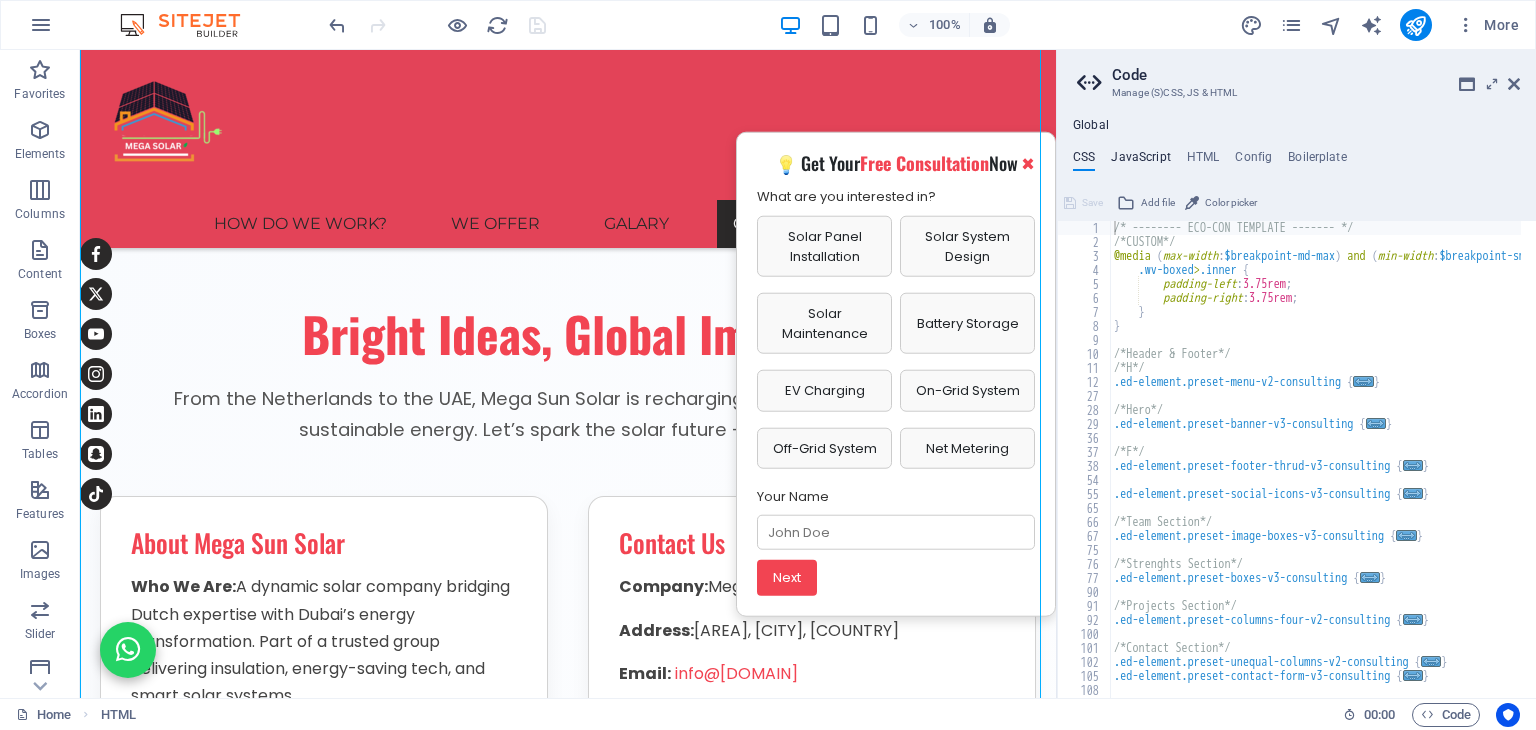 click on "JavaScript" at bounding box center (1140, 161) 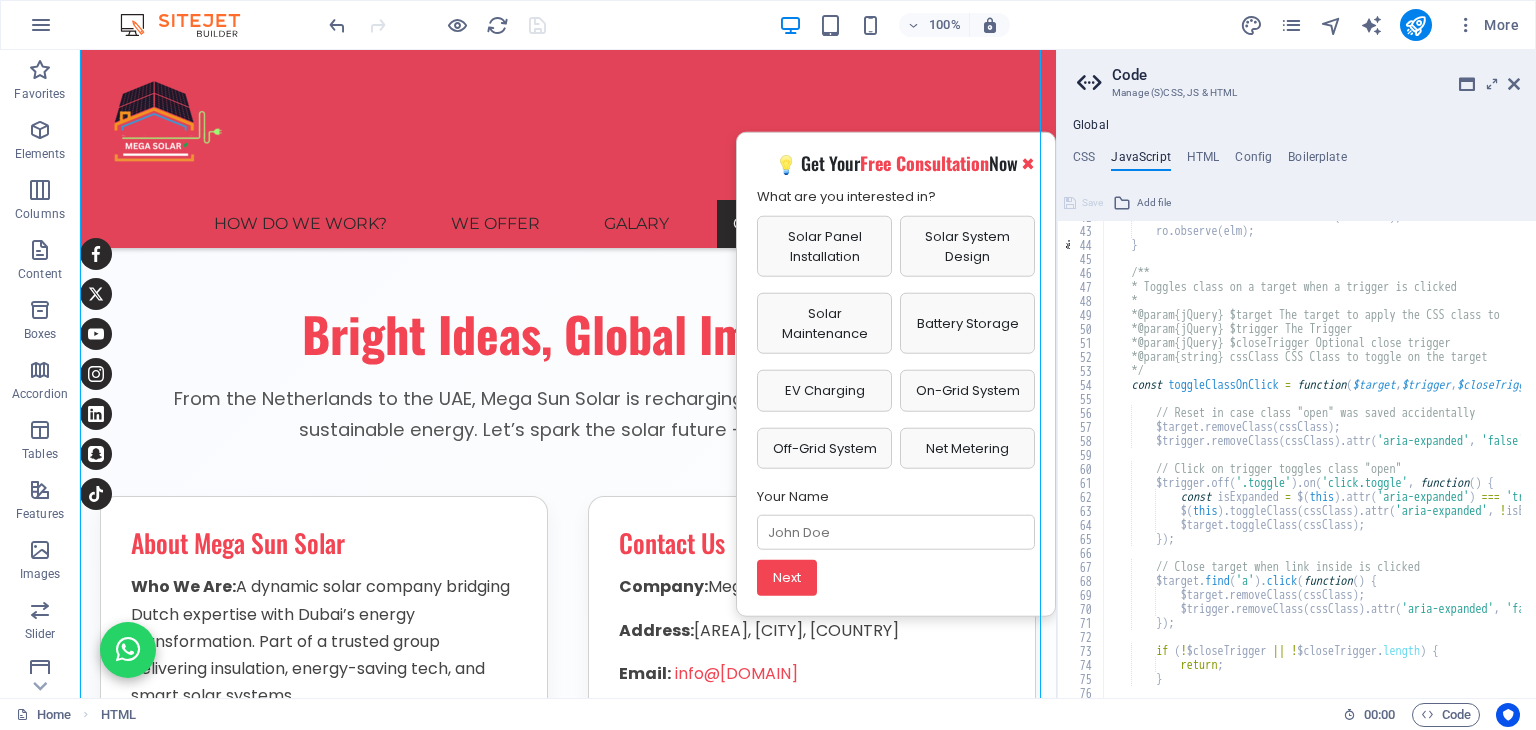 scroll, scrollTop: 809, scrollLeft: 0, axis: vertical 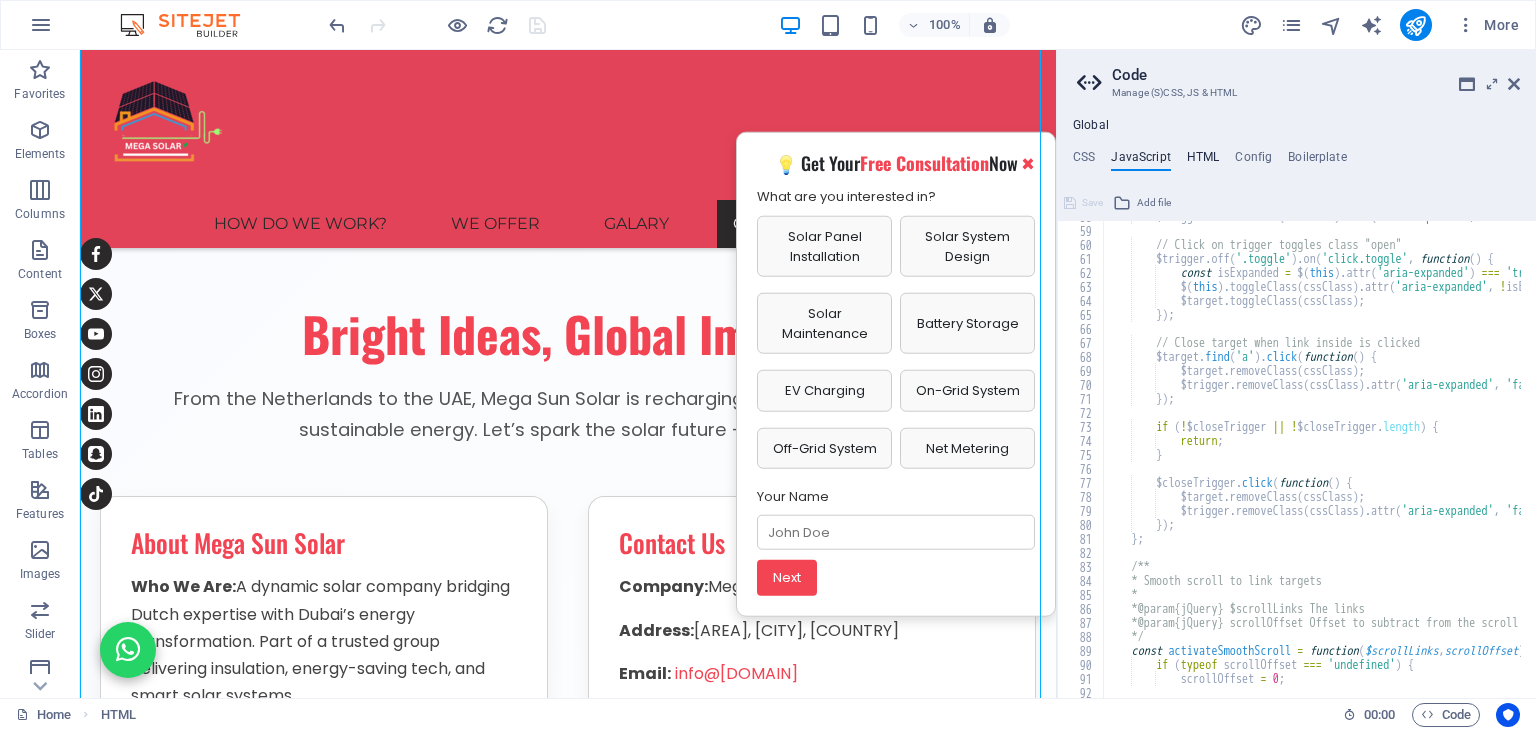 click on "HTML" at bounding box center [1203, 161] 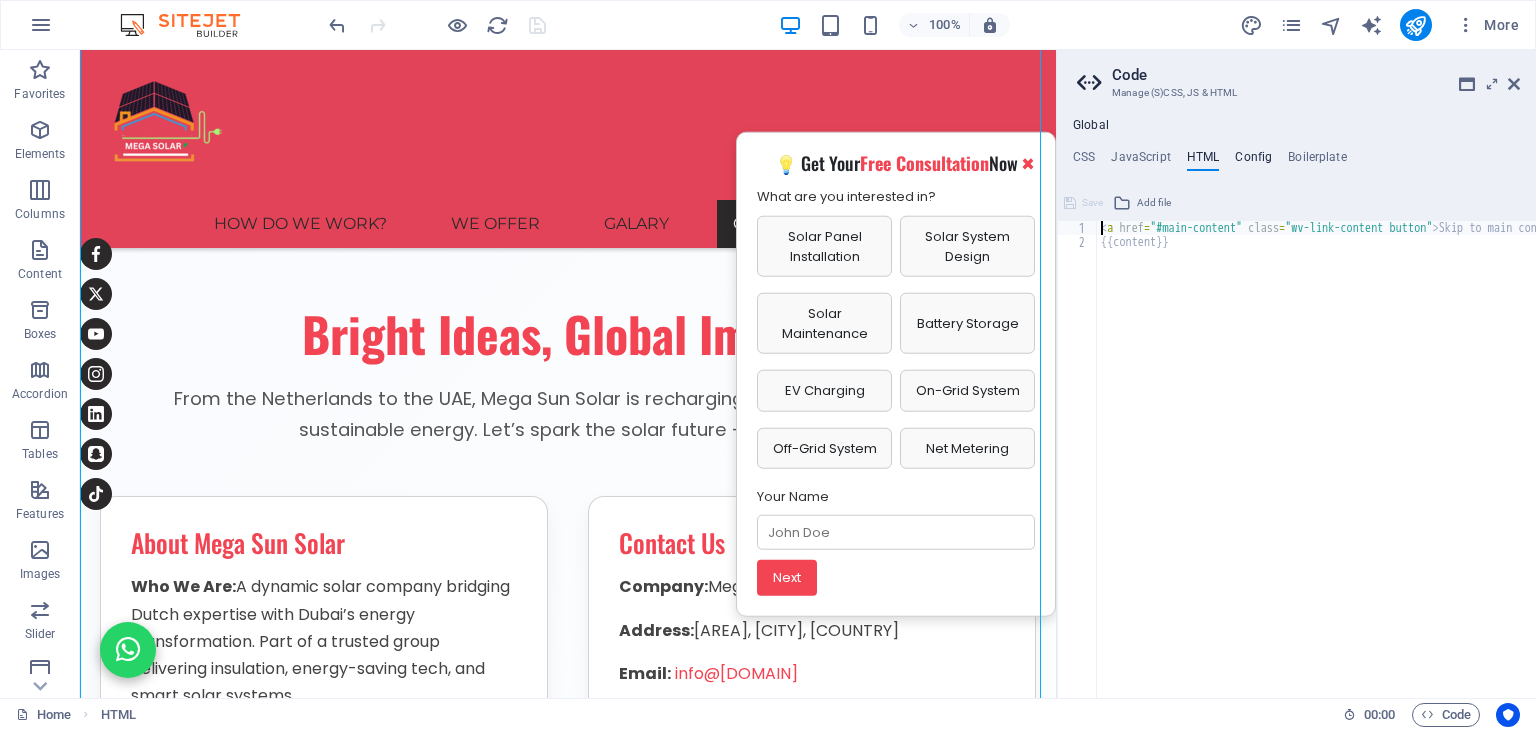 click on "Config" at bounding box center [1253, 161] 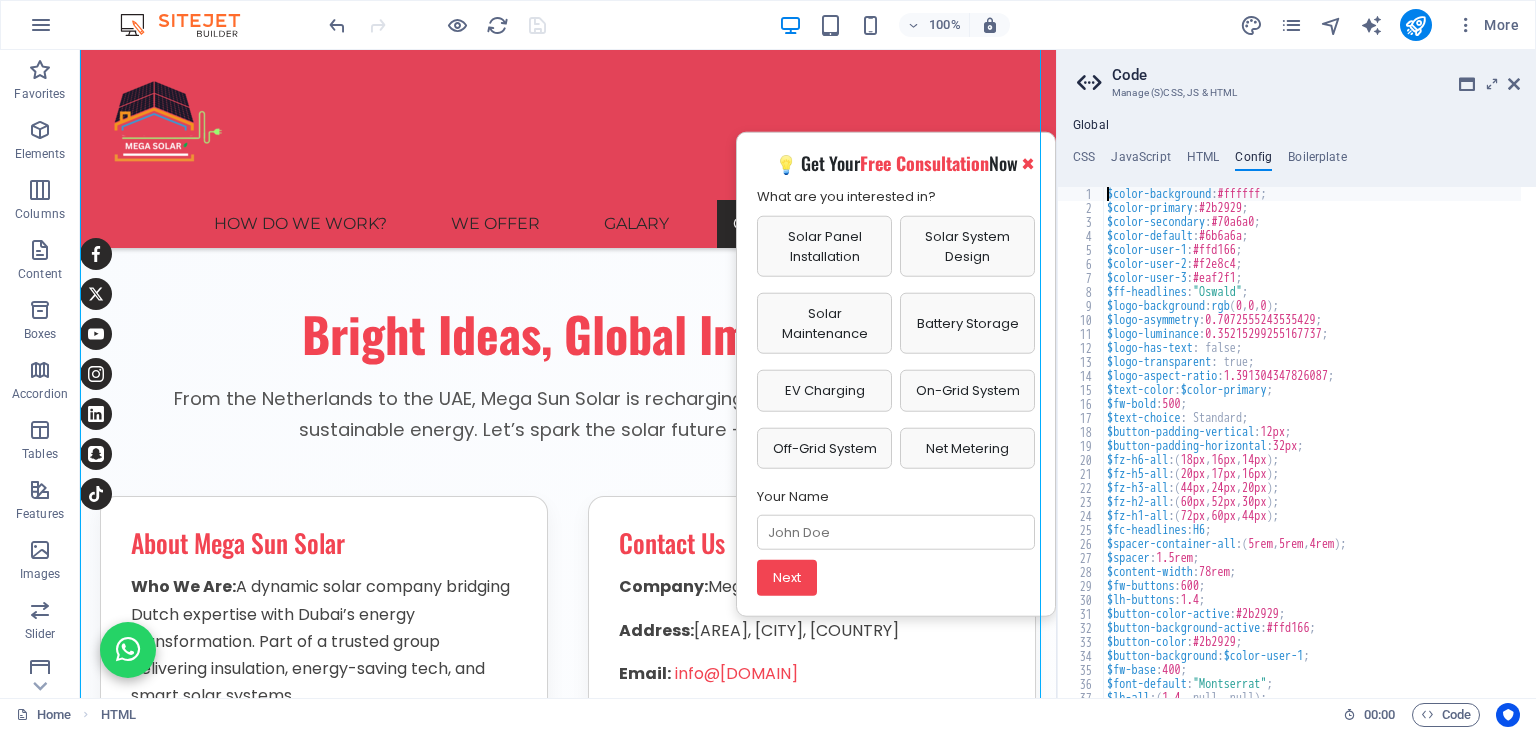 type on "$color-background: #ffffff;" 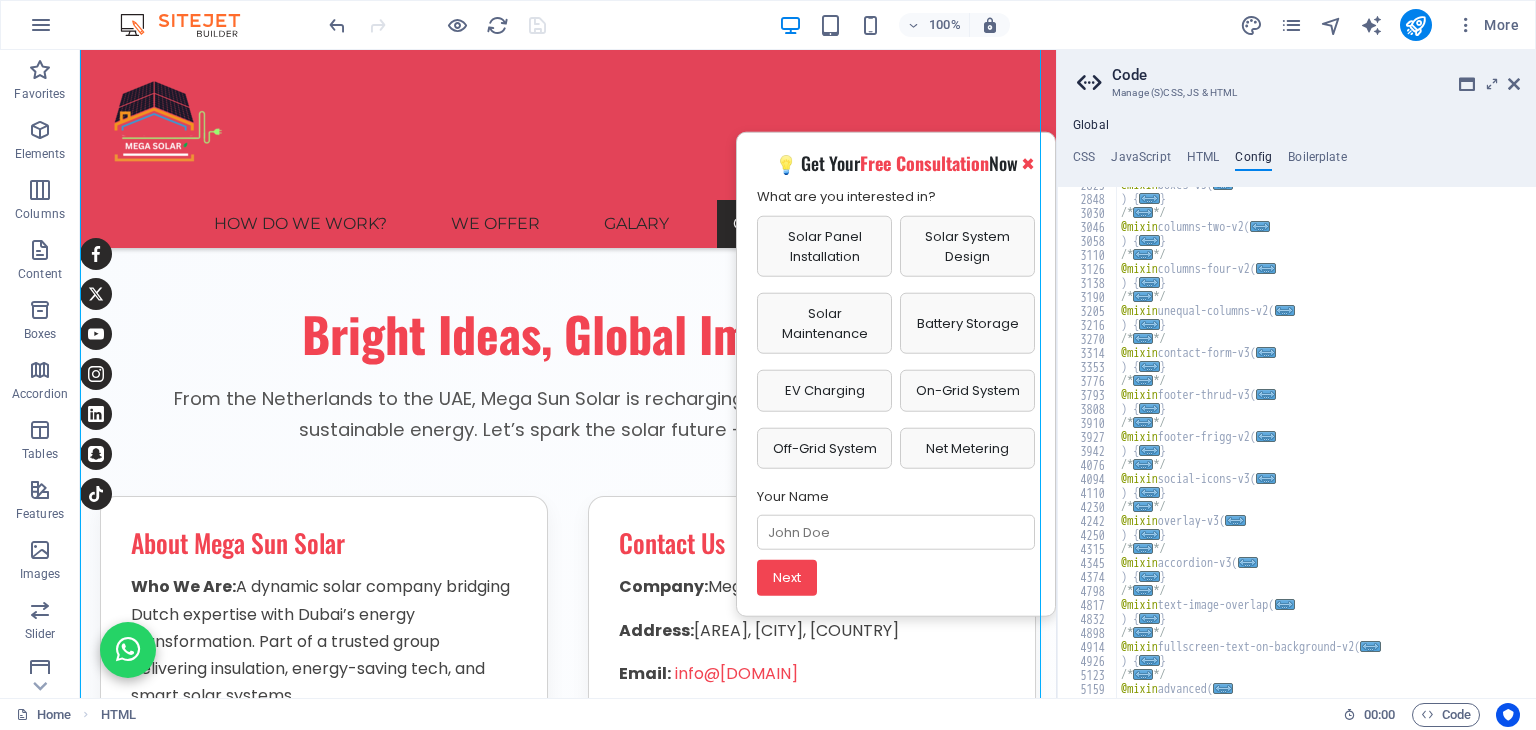scroll, scrollTop: 919, scrollLeft: 0, axis: vertical 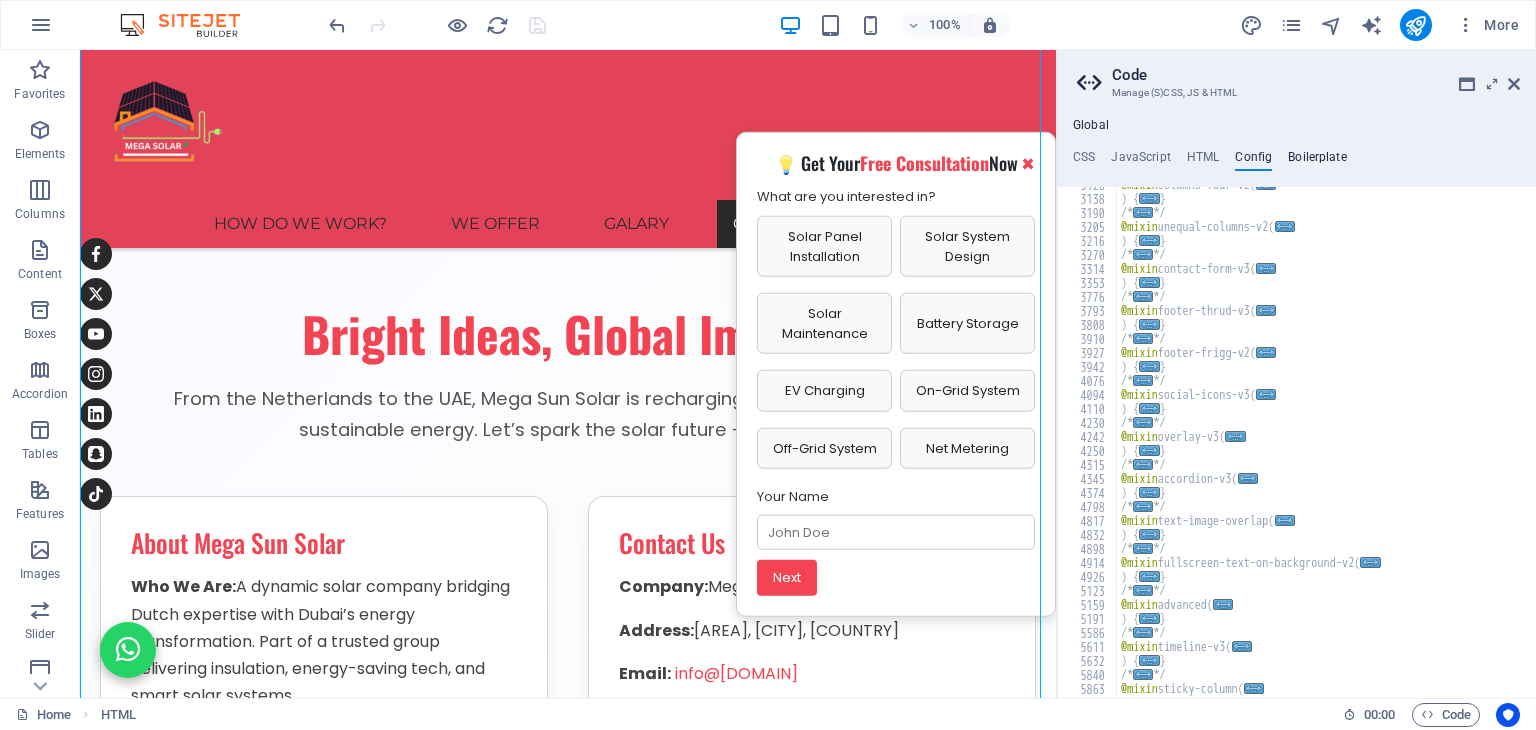 click on "Boilerplate" at bounding box center (1317, 161) 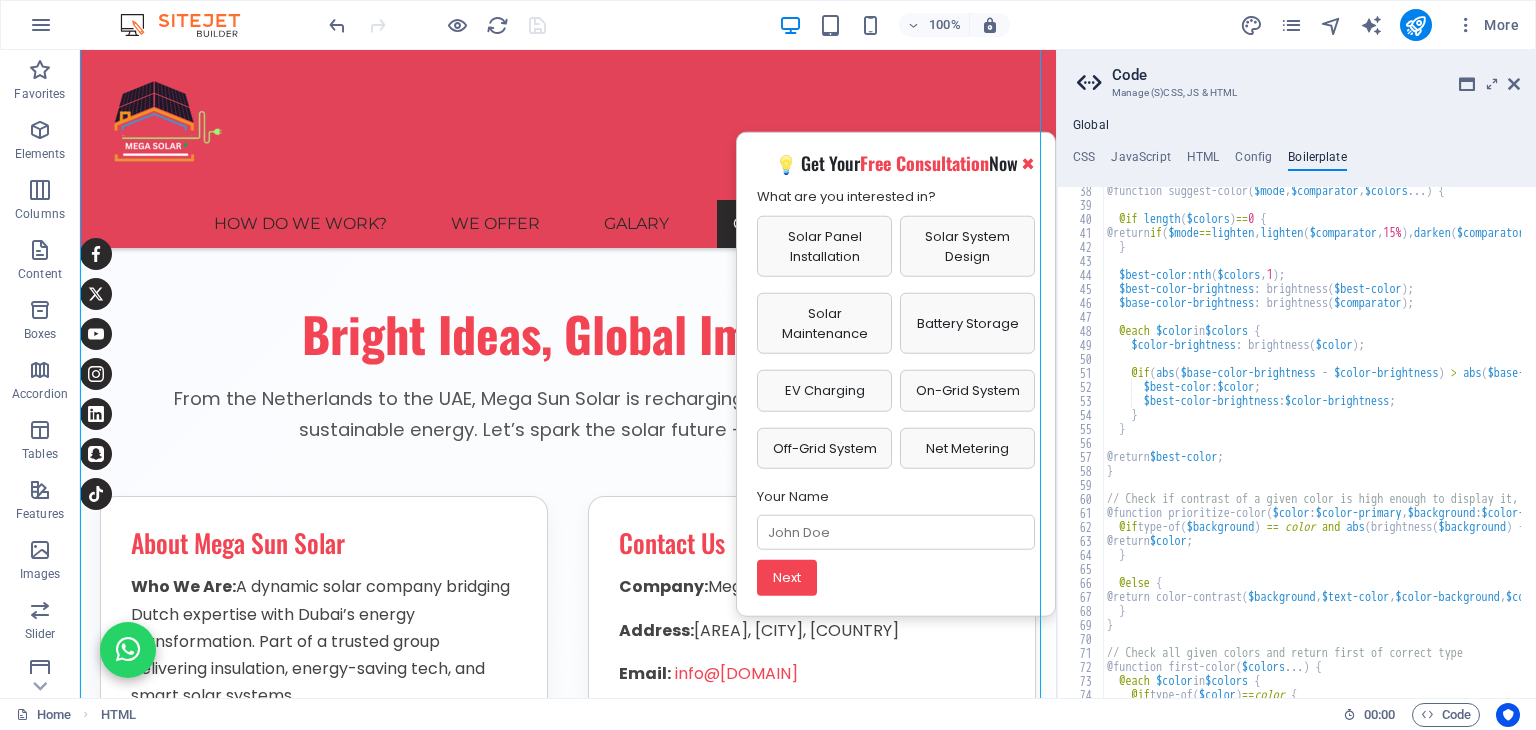 scroll, scrollTop: 296, scrollLeft: 0, axis: vertical 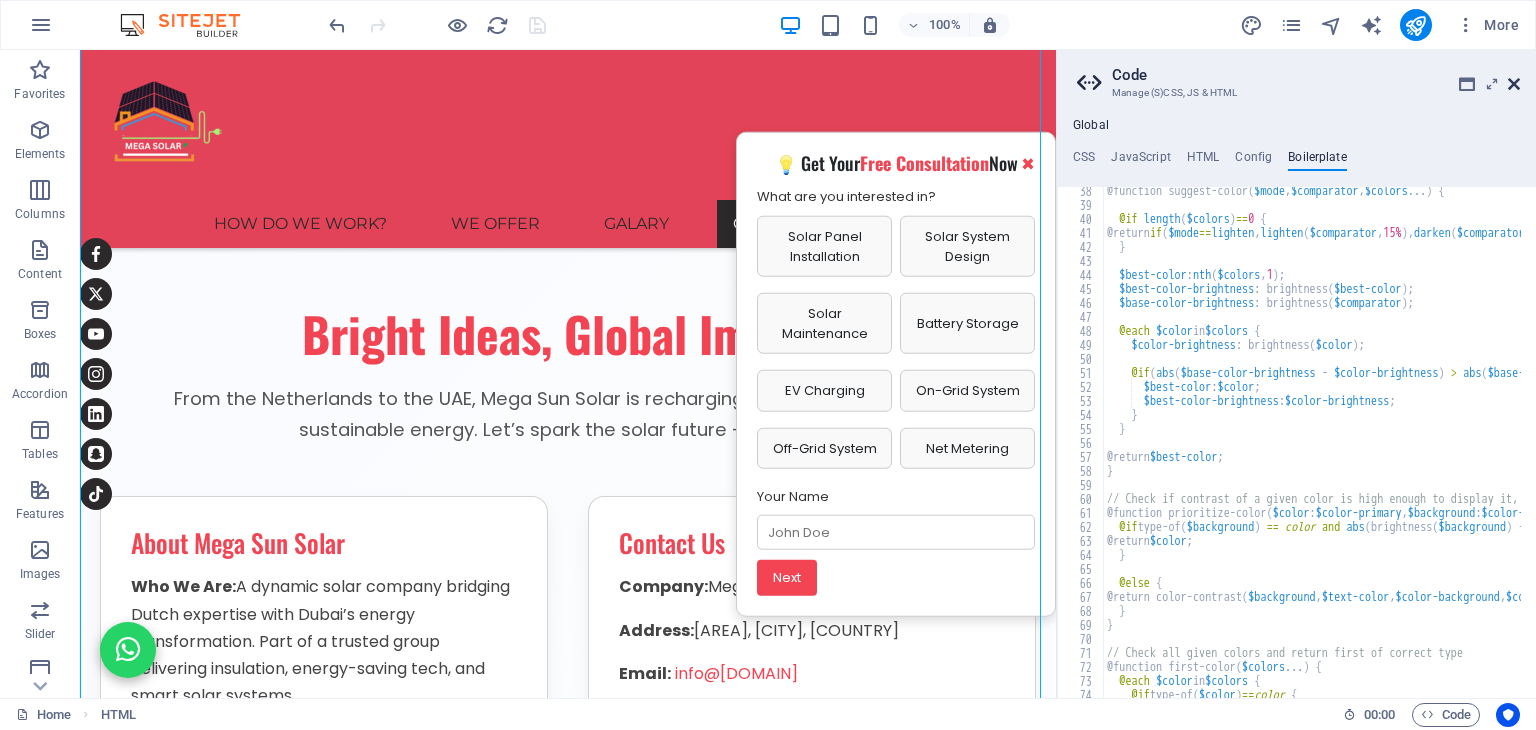 click at bounding box center (1514, 84) 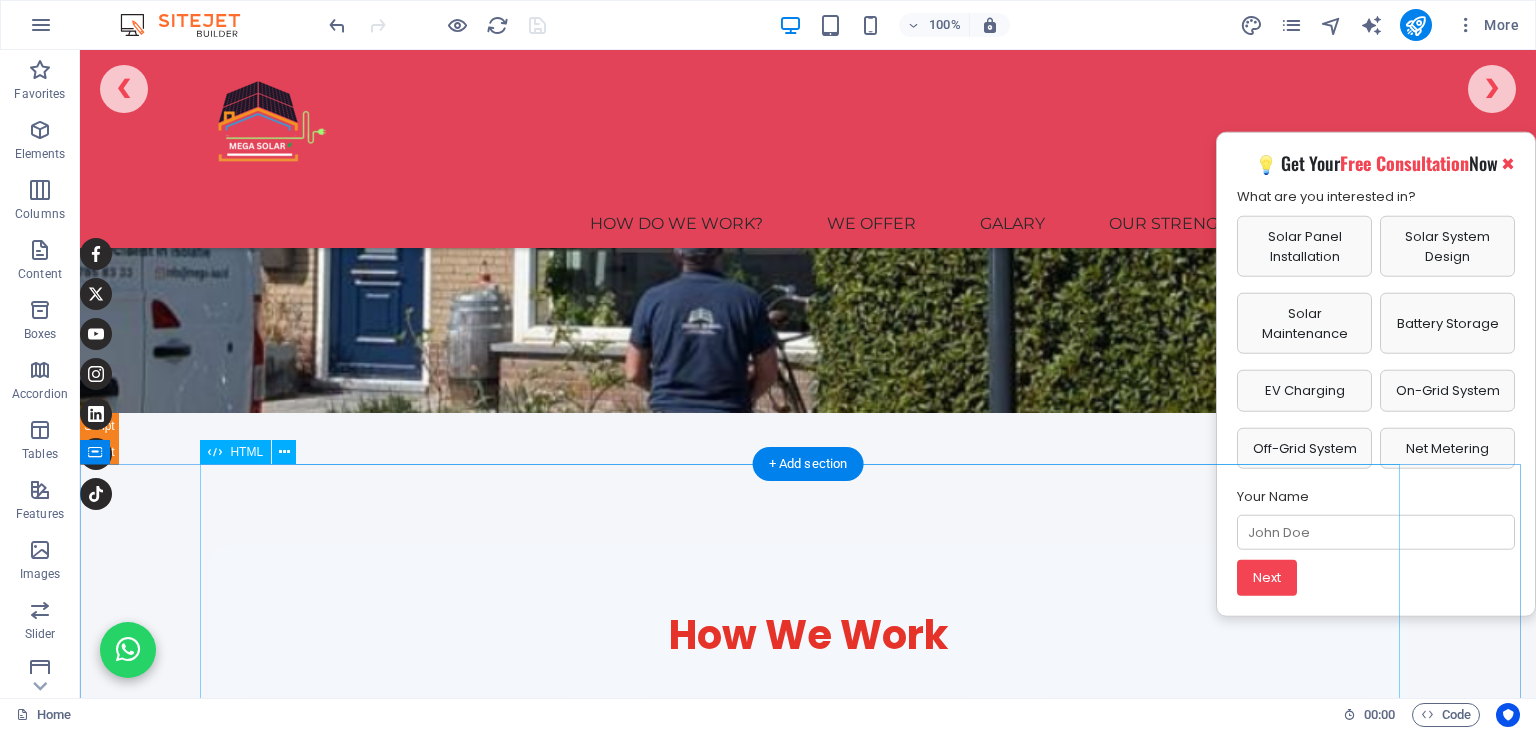 scroll, scrollTop: 421, scrollLeft: 0, axis: vertical 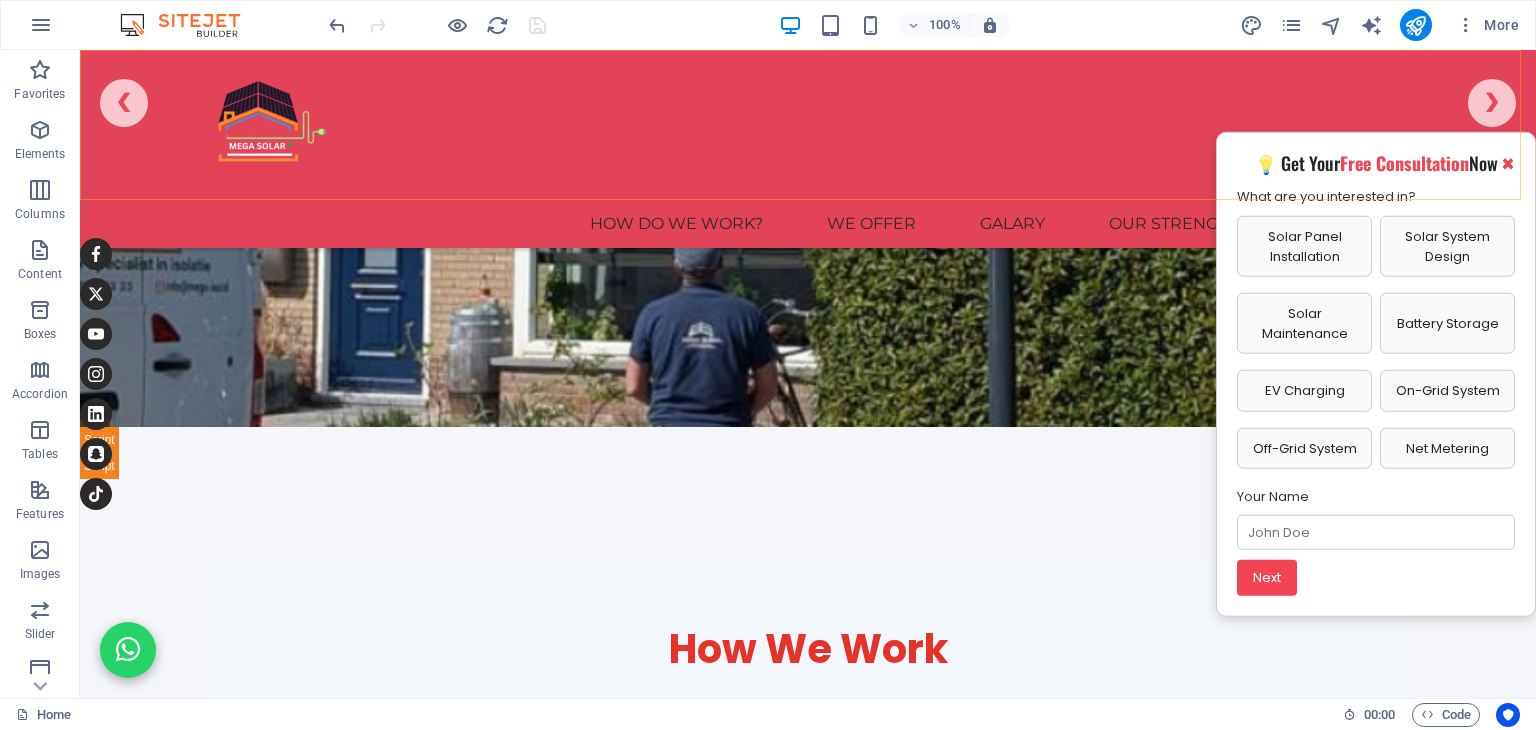 click on "HOW DO WE WORK? we offer galary Our Strengths Contact Us" at bounding box center [808, 149] 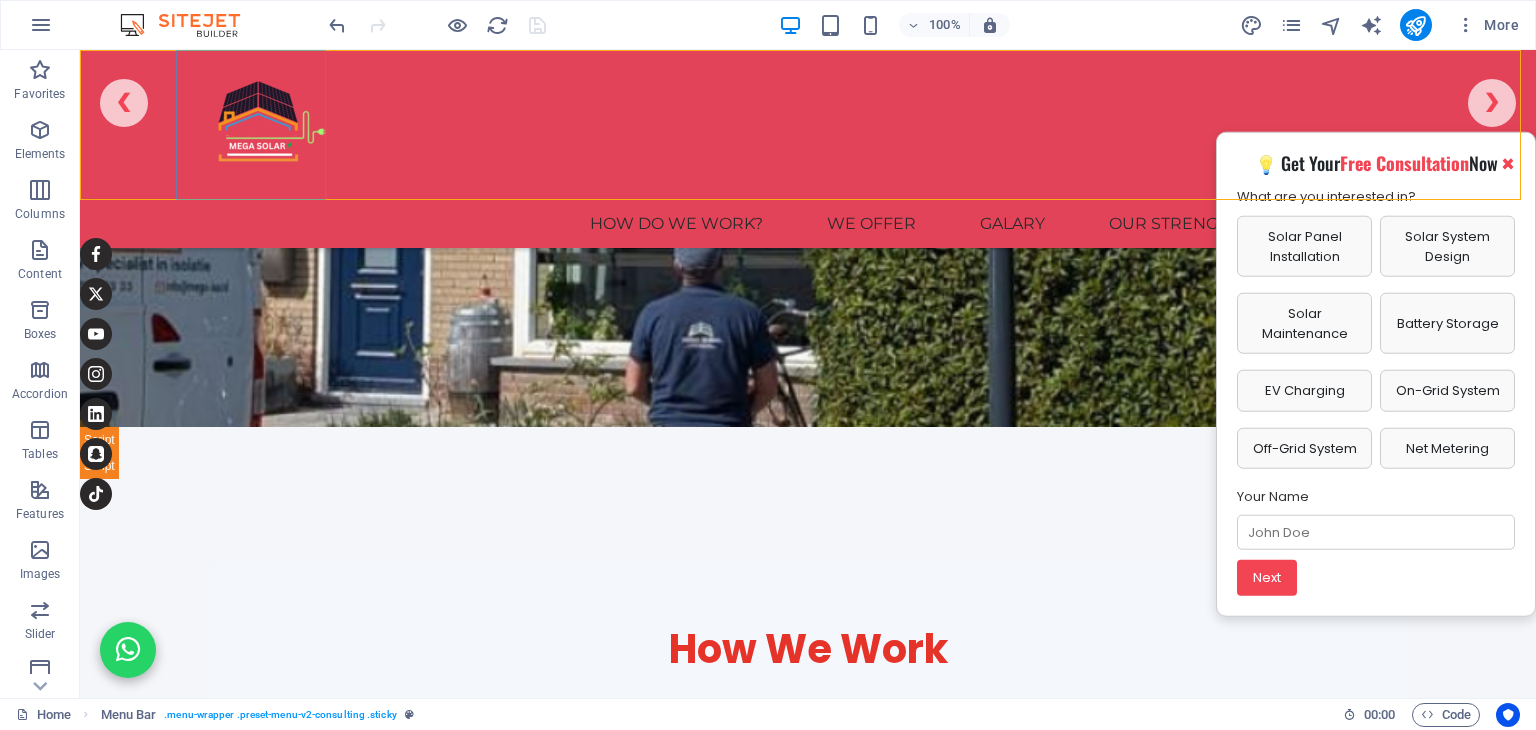 scroll, scrollTop: 0, scrollLeft: 0, axis: both 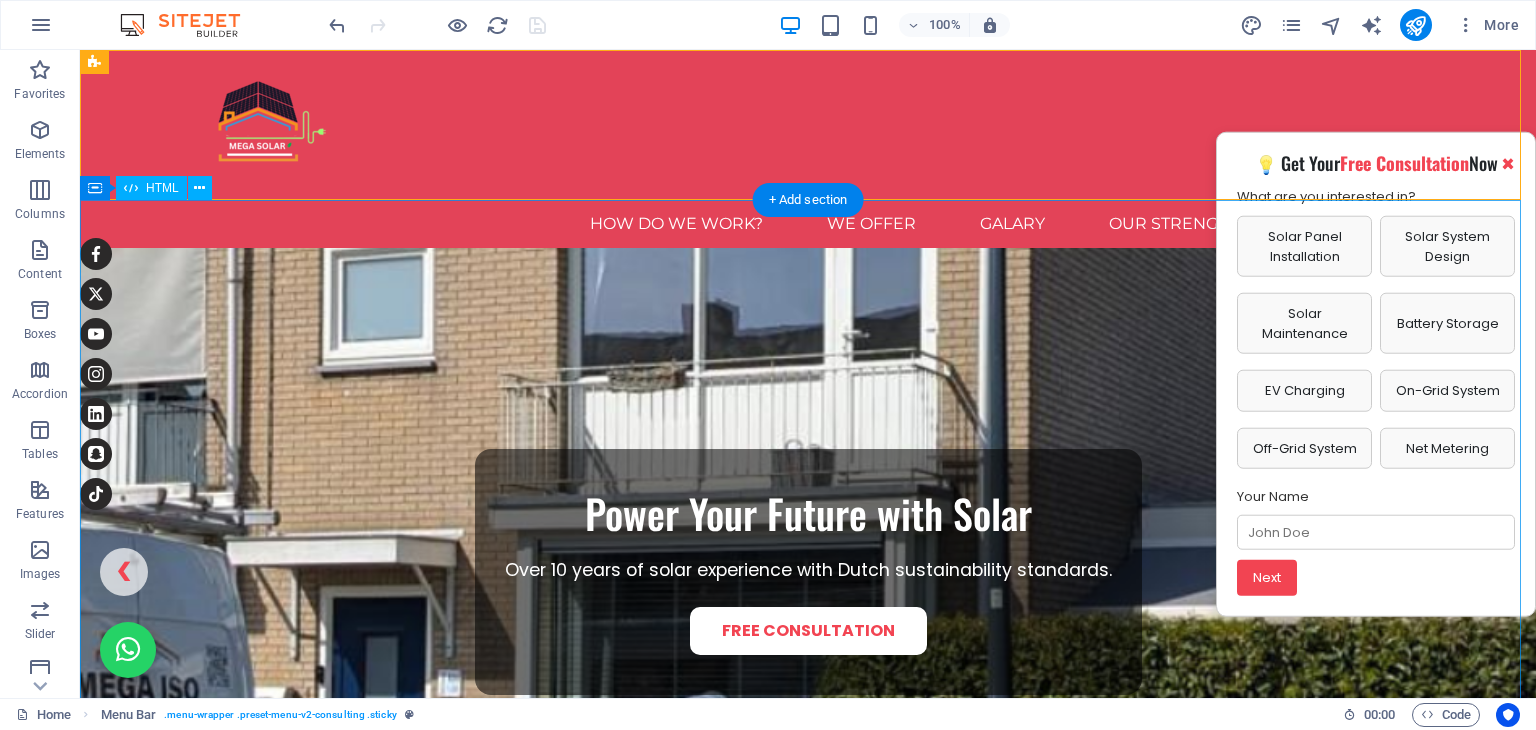 click on "Mega Sun Solar Slider
Power Your Future with Solar
Over 10 years of solar experience with Dutch sustainability standards.
Free Consultation
Smart Energy, Lower Bills
Cut costs with innovative, efficient solar technology — tailored for UAE.
Explore Projects
Technology from the Netherlands
European innovation now empowering the Emirates sustainably.
Who We Are
❮
❯" at bounding box center [808, 585] 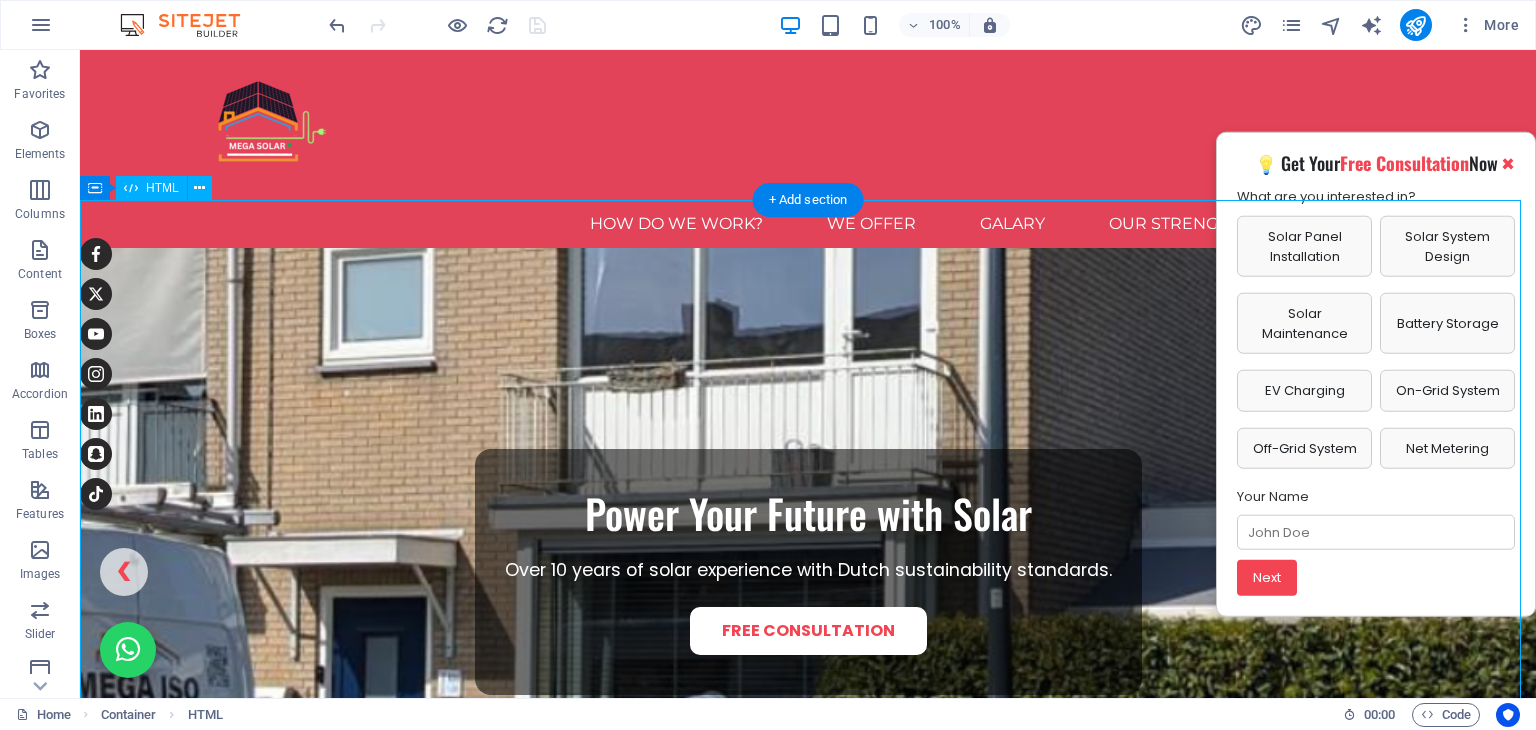 click on "Mega Sun Solar Slider
Power Your Future with Solar
Over 10 years of solar experience with Dutch sustainability standards.
Free Consultation
Smart Energy, Lower Bills
Cut costs with innovative, efficient solar technology — tailored for UAE.
Explore Projects
Technology from the Netherlands
European innovation now empowering the Emirates sustainably.
Who We Are
❮
❯" at bounding box center [808, 585] 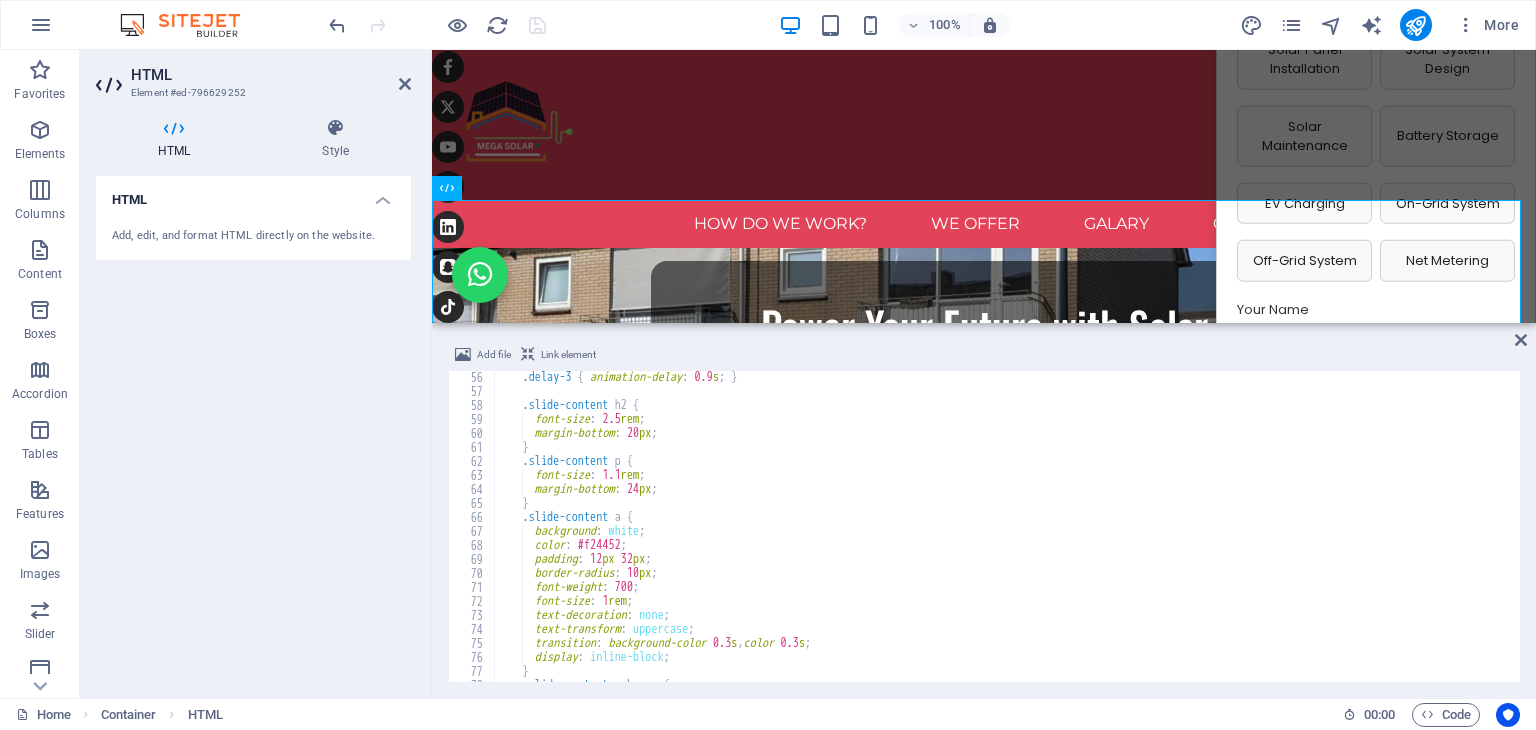 scroll, scrollTop: 771, scrollLeft: 0, axis: vertical 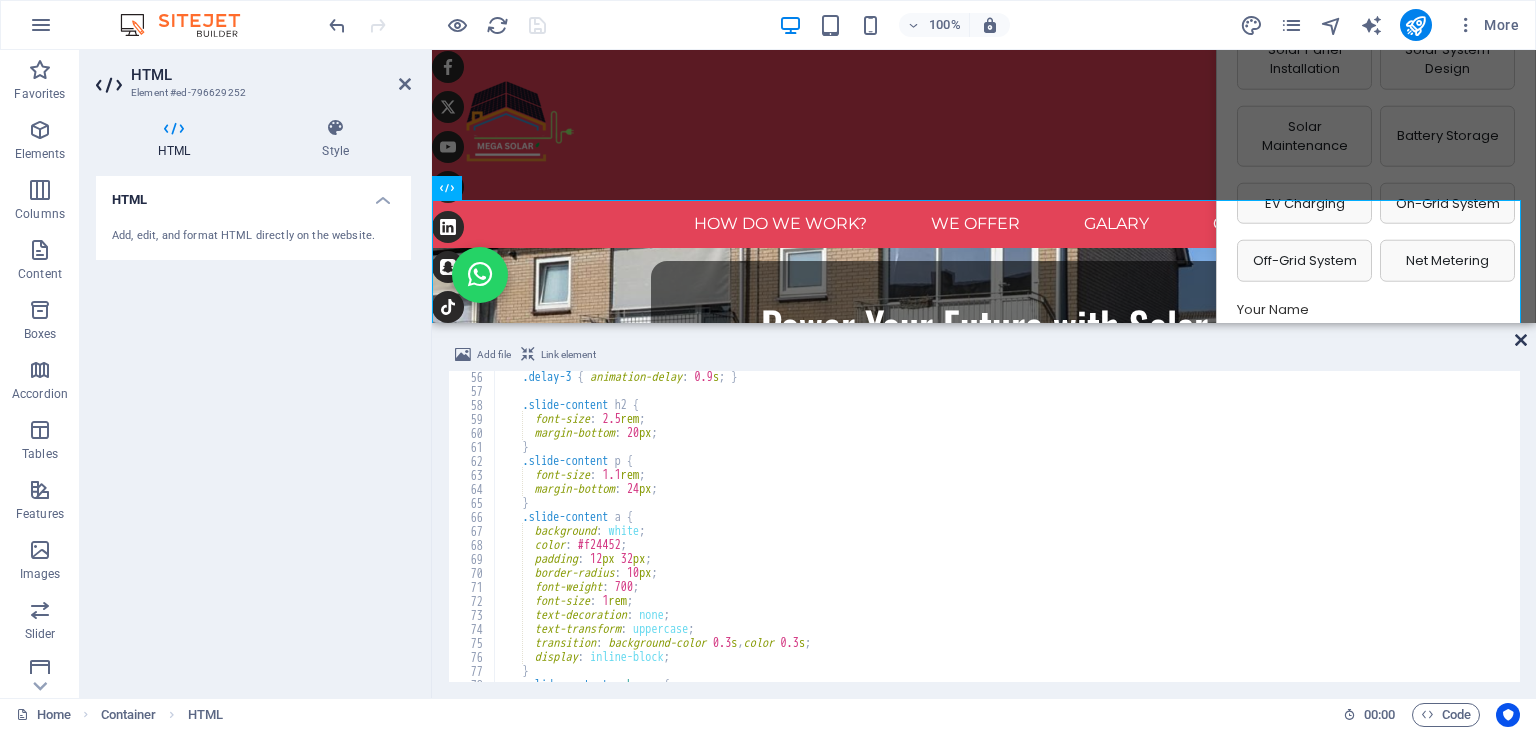 click at bounding box center (1521, 340) 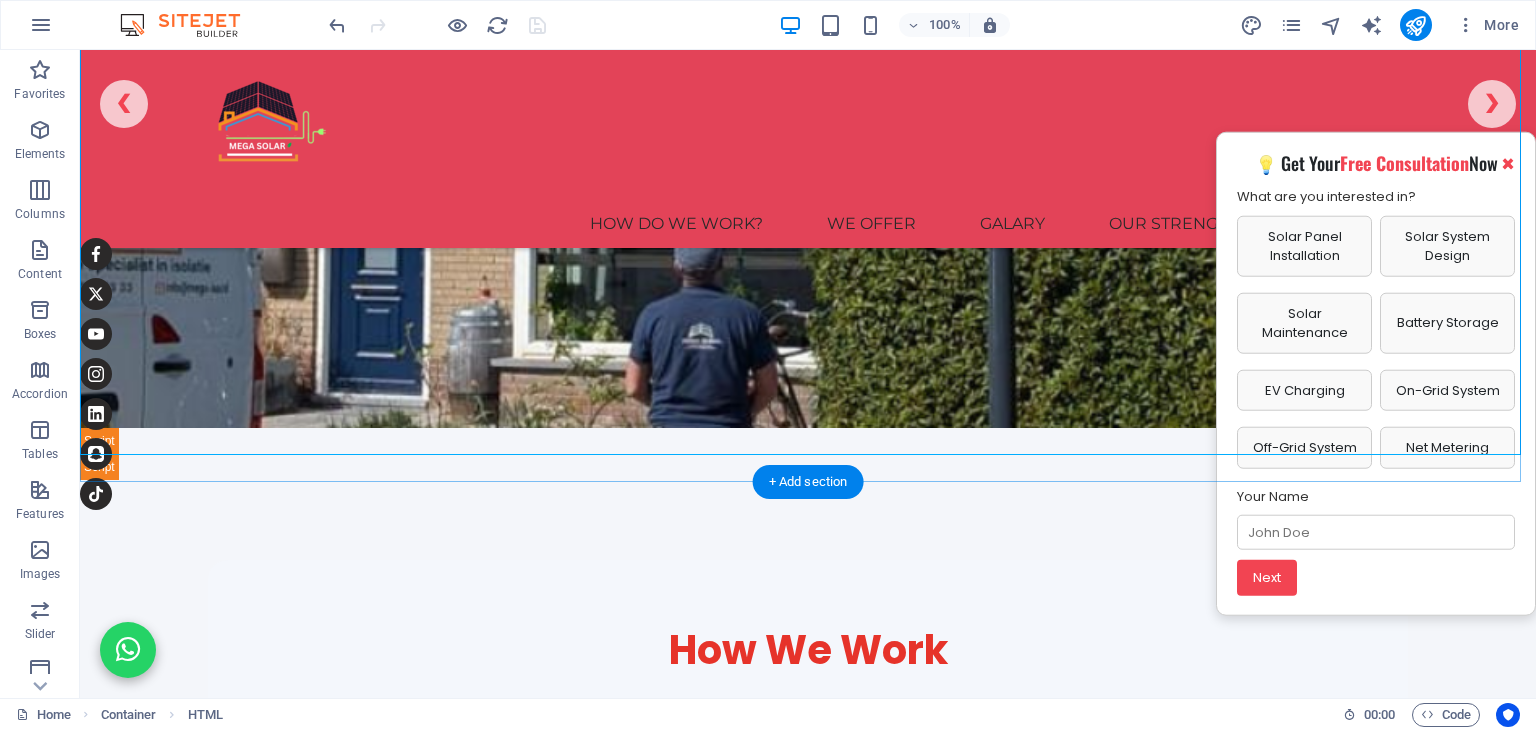 scroll, scrollTop: 427, scrollLeft: 0, axis: vertical 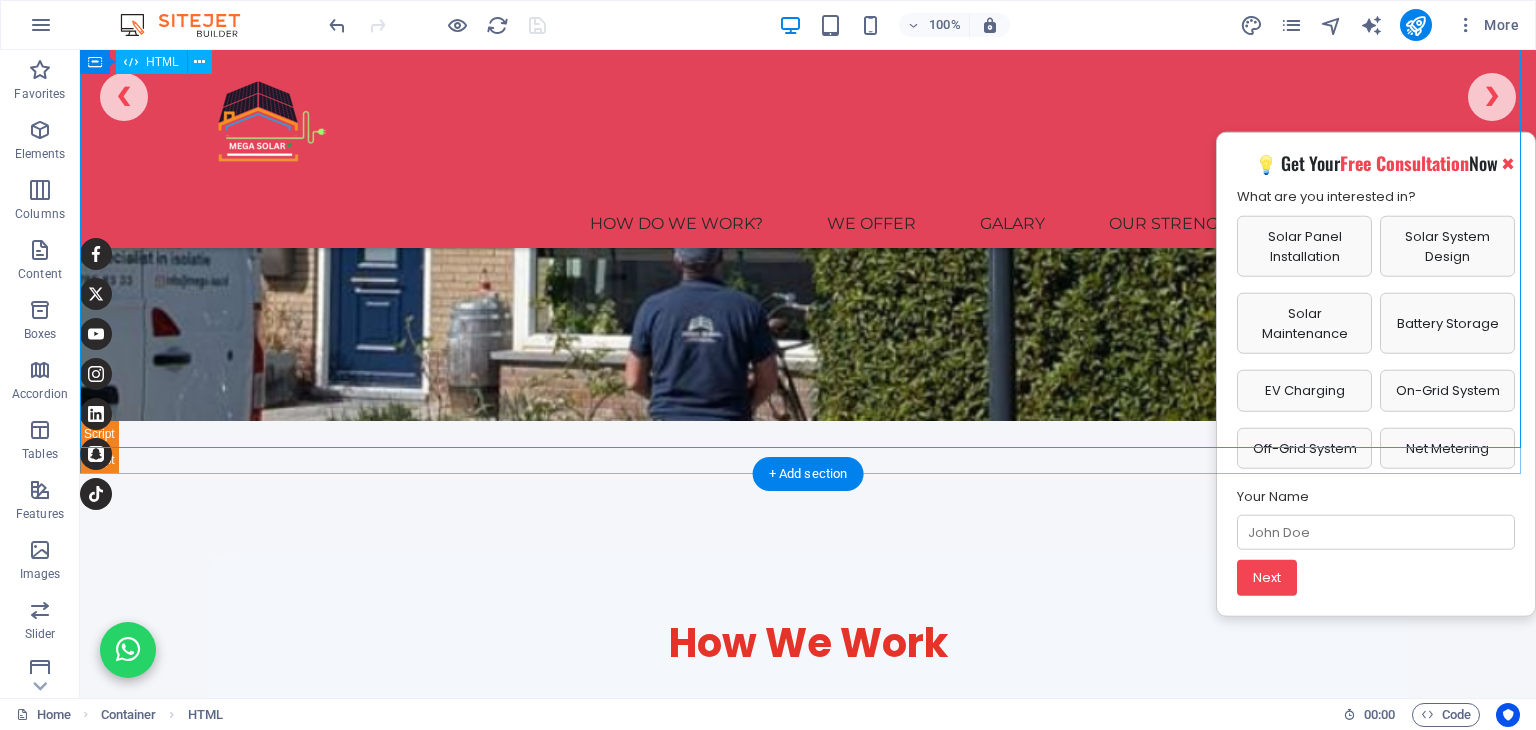 click on "Mega Sun Solar Slider
Power Your Future with Solar
Over 10 years of solar experience with Dutch sustainability standards.
Free Consultation
Smart Energy, Lower Bills
Cut costs with innovative, efficient solar technology — tailored for UAE.
Explore Projects
Technology from the Netherlands
European innovation now empowering the Emirates sustainably.
Who We Are
❮
❯" at bounding box center (808, 110) 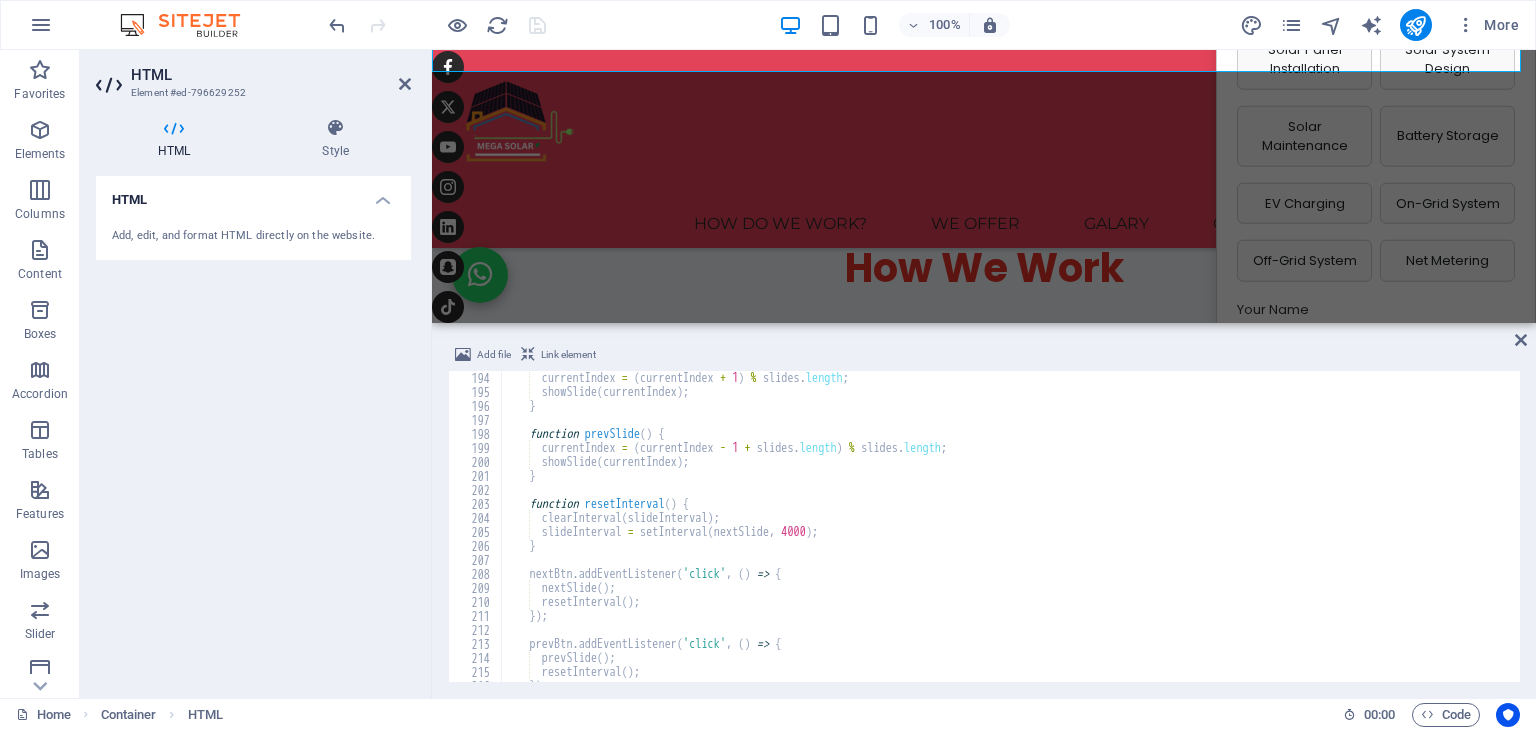 scroll, scrollTop: 2839, scrollLeft: 0, axis: vertical 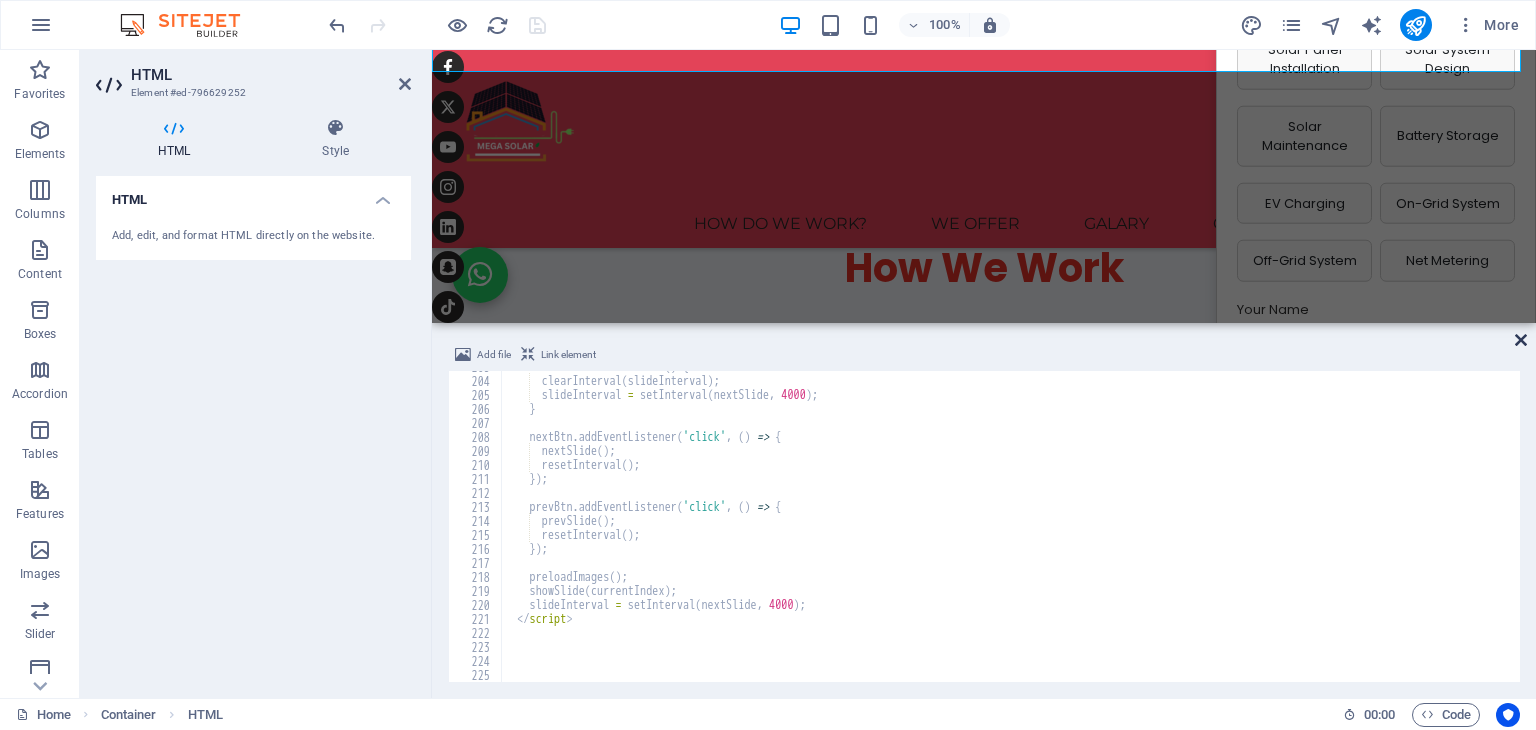 click at bounding box center [1521, 340] 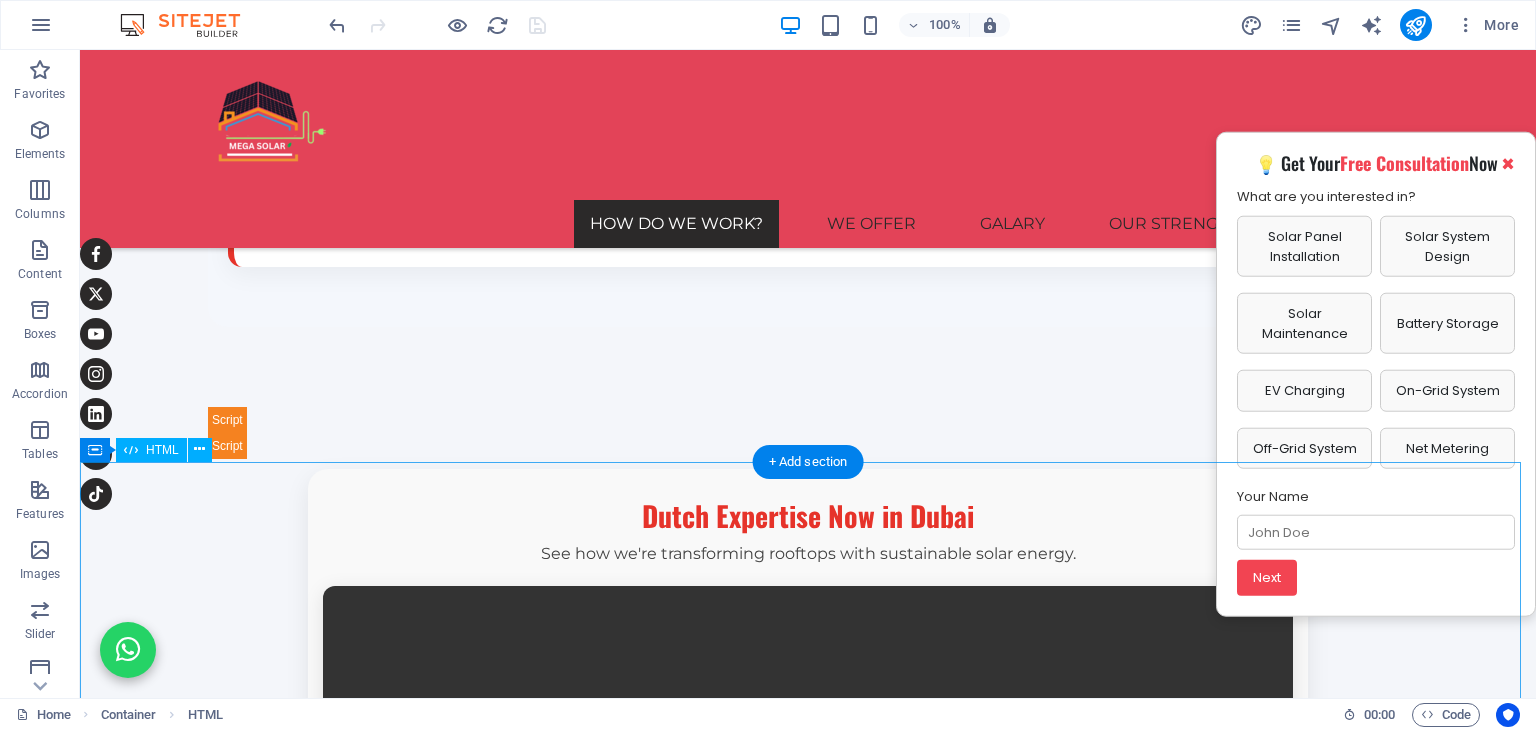 scroll, scrollTop: 1298, scrollLeft: 0, axis: vertical 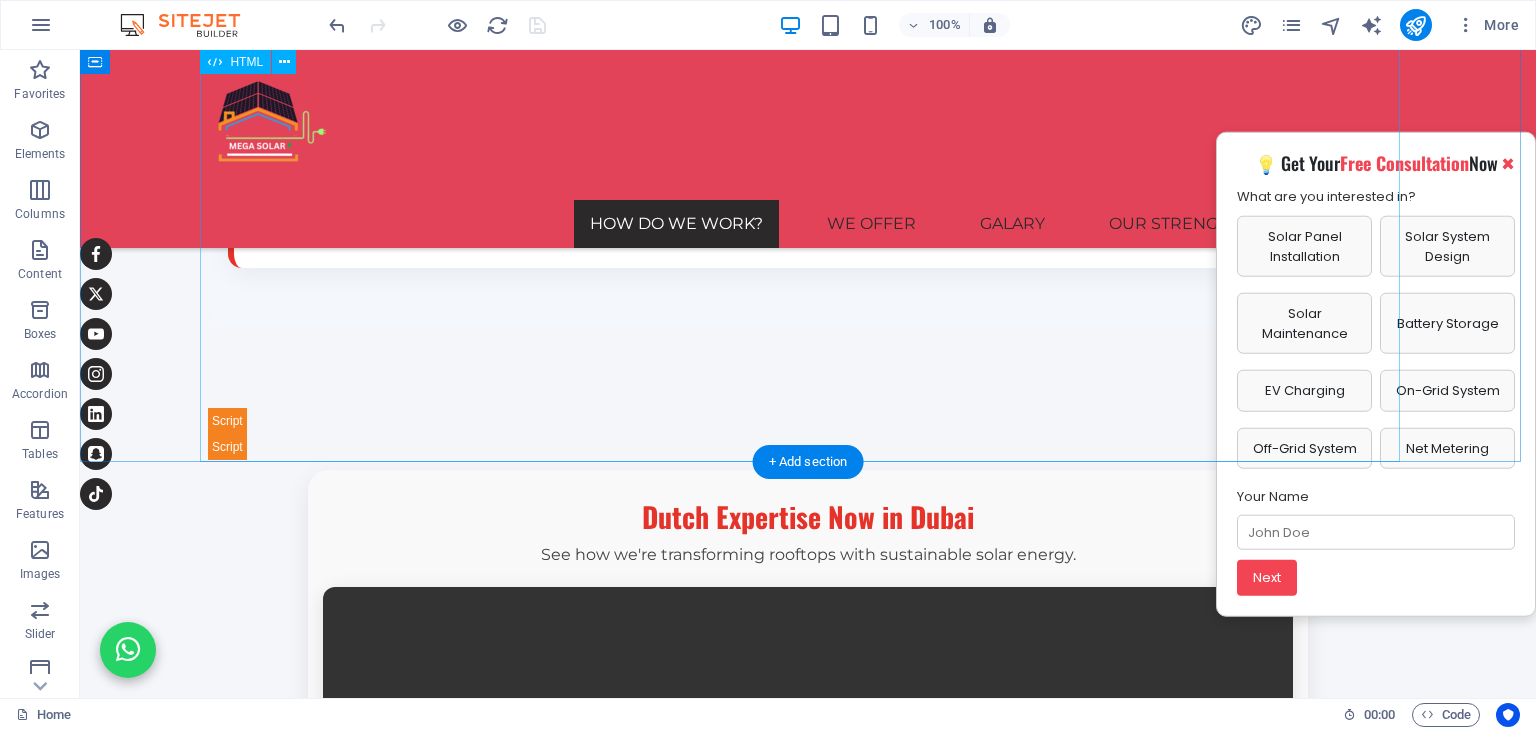 click on "How We Work
Step 1
Consultation & Design
Initial consultation, site inspection, and tailored solar system simulation.
Step 2
Final Design & Inspection
Final on-site assessments and approval-ready engineering design.
Step 3
Installation & Handover
Professional solar installation, system testing, and client handover.
Step 4
Support & Monitoring
24/7 monitoring, periodic maintenance, and customer support services.
Step 1: Consultation & Design
We begin with an in-depth consultation to understand your energy needs and evaluate your site. Our team conducts a rooftop inspection and provides a customized simulation that outlines system layout, energy production estimates, and financial savings — helping you visualize your solar journey right from the start." at bounding box center (808, 71) 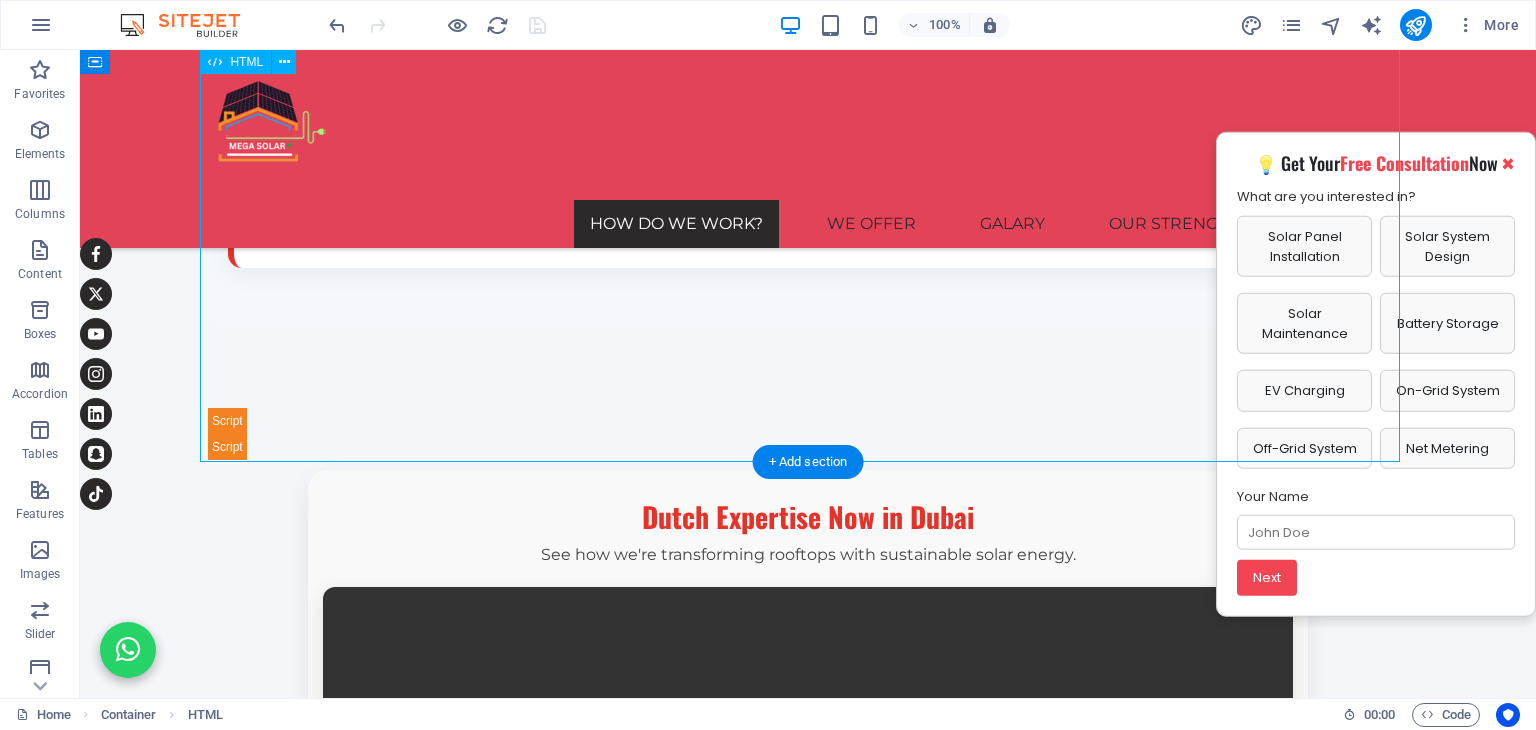 click on "How We Work
Step 1
Consultation & Design
Initial consultation, site inspection, and tailored solar system simulation.
Step 2
Final Design & Inspection
Final on-site assessments and approval-ready engineering design.
Step 3
Installation & Handover
Professional solar installation, system testing, and client handover.
Step 4
Support & Monitoring
24/7 monitoring, periodic maintenance, and customer support services.
Step 1: Consultation & Design
We begin with an in-depth consultation to understand your energy needs and evaluate your site. Our team conducts a rooftop inspection and provides a customized simulation that outlines system layout, energy production estimates, and financial savings — helping you visualize your solar journey right from the start." at bounding box center [808, 71] 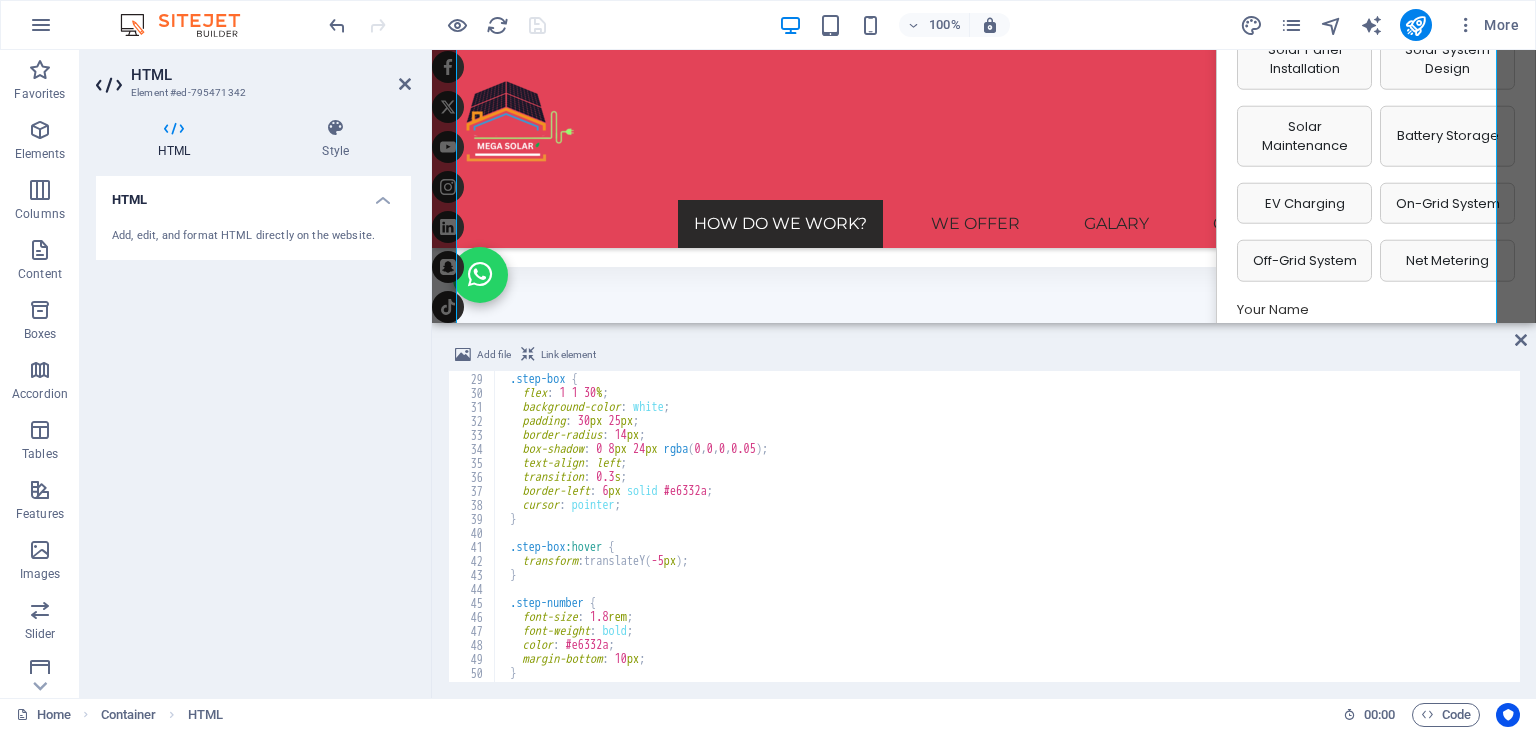 scroll, scrollTop: 332, scrollLeft: 0, axis: vertical 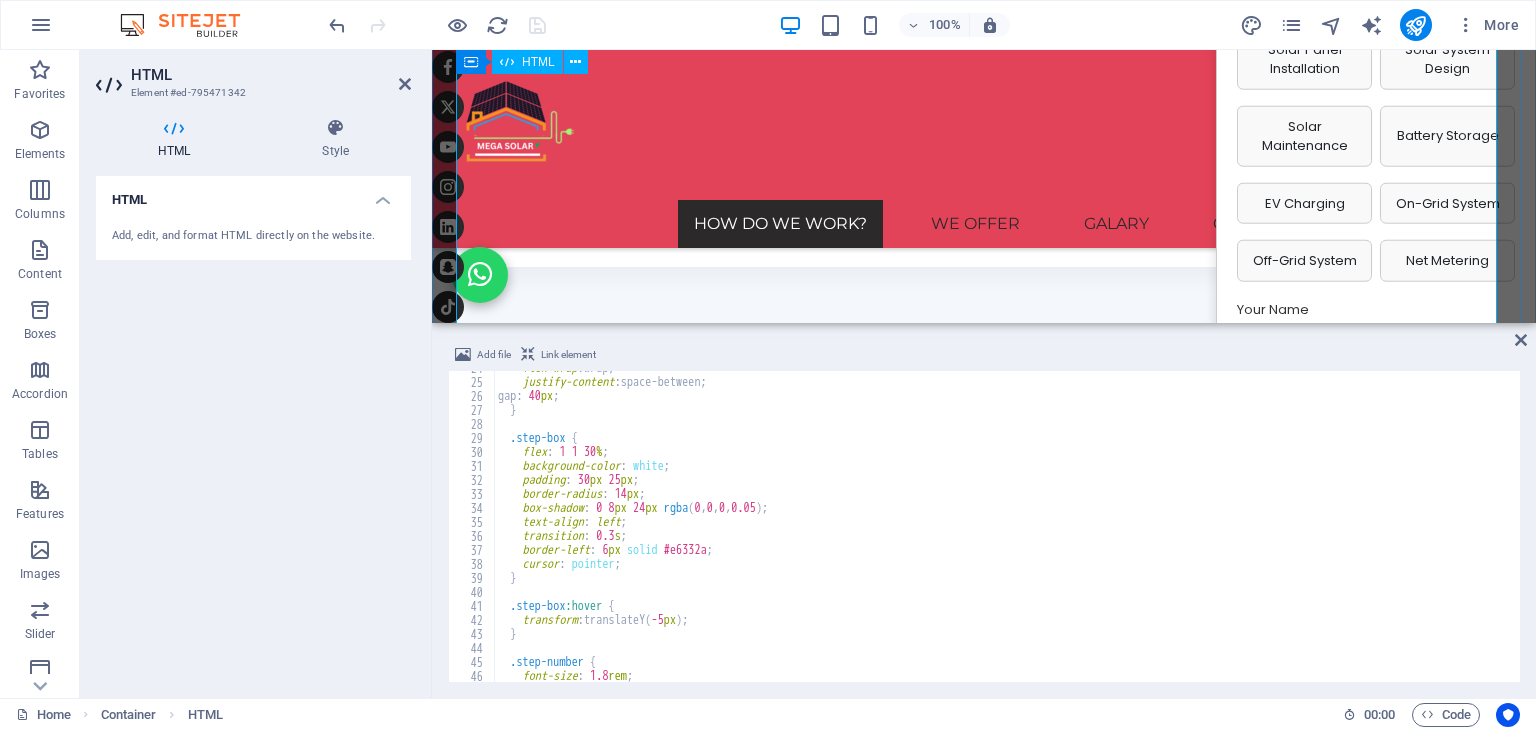 click on "How We Work
Step 1
Consultation & Design
Initial consultation, site inspection, and tailored solar system simulation.
Step 2
Final Design & Inspection
Final on-site assessments and approval-ready engineering design.
Step 3
Installation & Handover
Professional solar installation, system testing, and client handover.
Step 4
Support & Monitoring
24/7 monitoring, periodic maintenance, and customer support services.
Step 1: Consultation & Design
We begin with an in-depth consultation to understand your energy needs and evaluate your site. Our team conducts a rooftop inspection and provides a customized simulation that outlines system layout, energy production estimates, and financial savings — helping you visualize your solar journey right from the start." at bounding box center (984, 42) 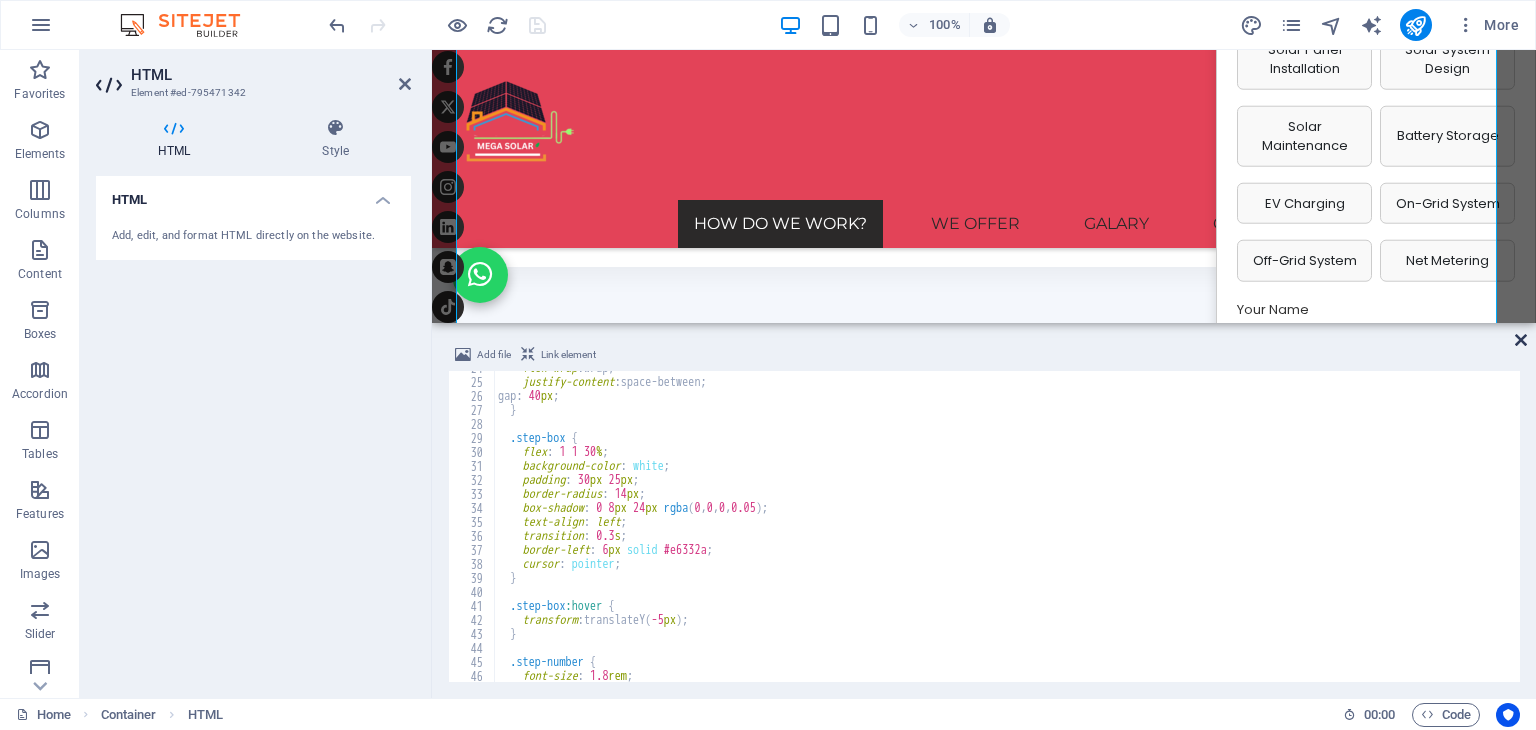 click at bounding box center (1521, 340) 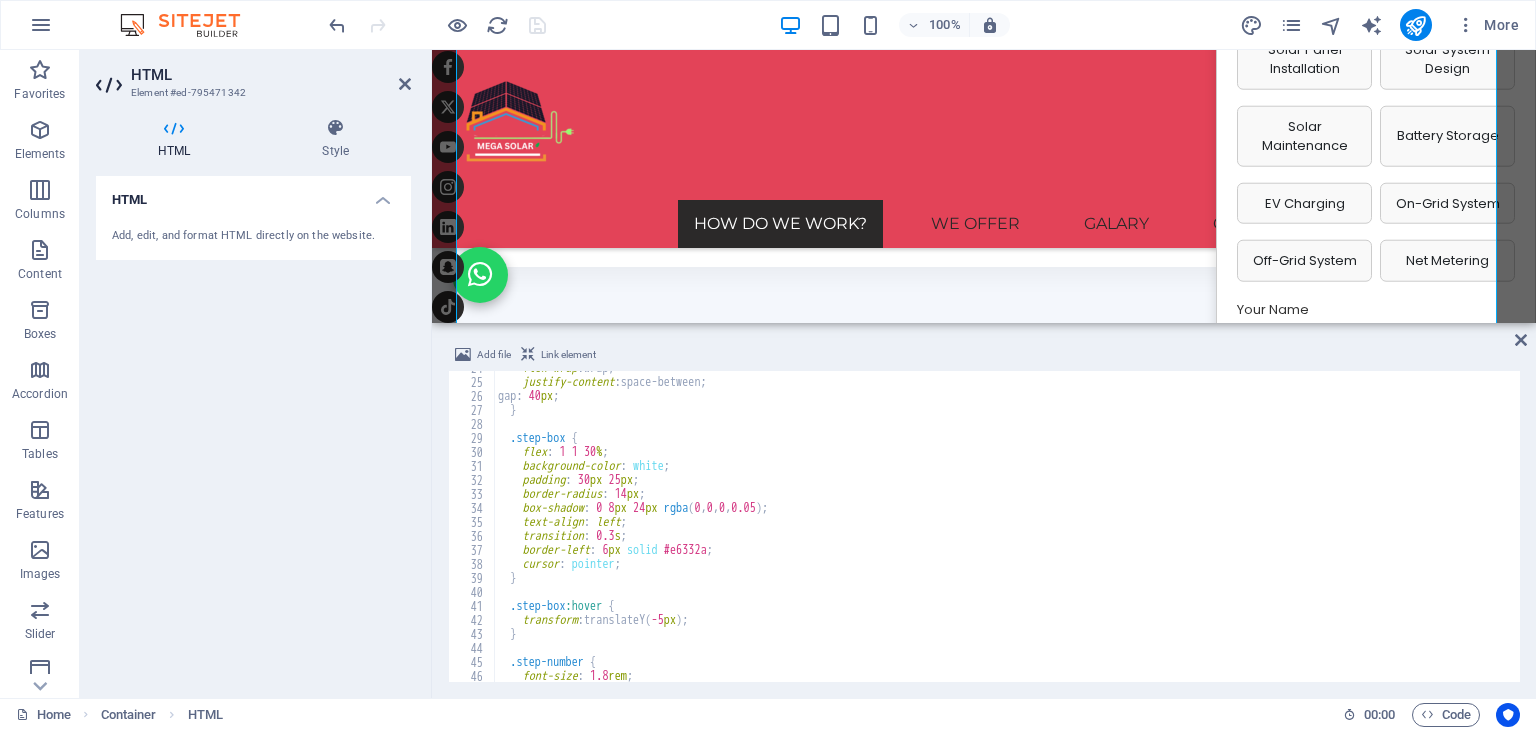 scroll, scrollTop: 1298, scrollLeft: 0, axis: vertical 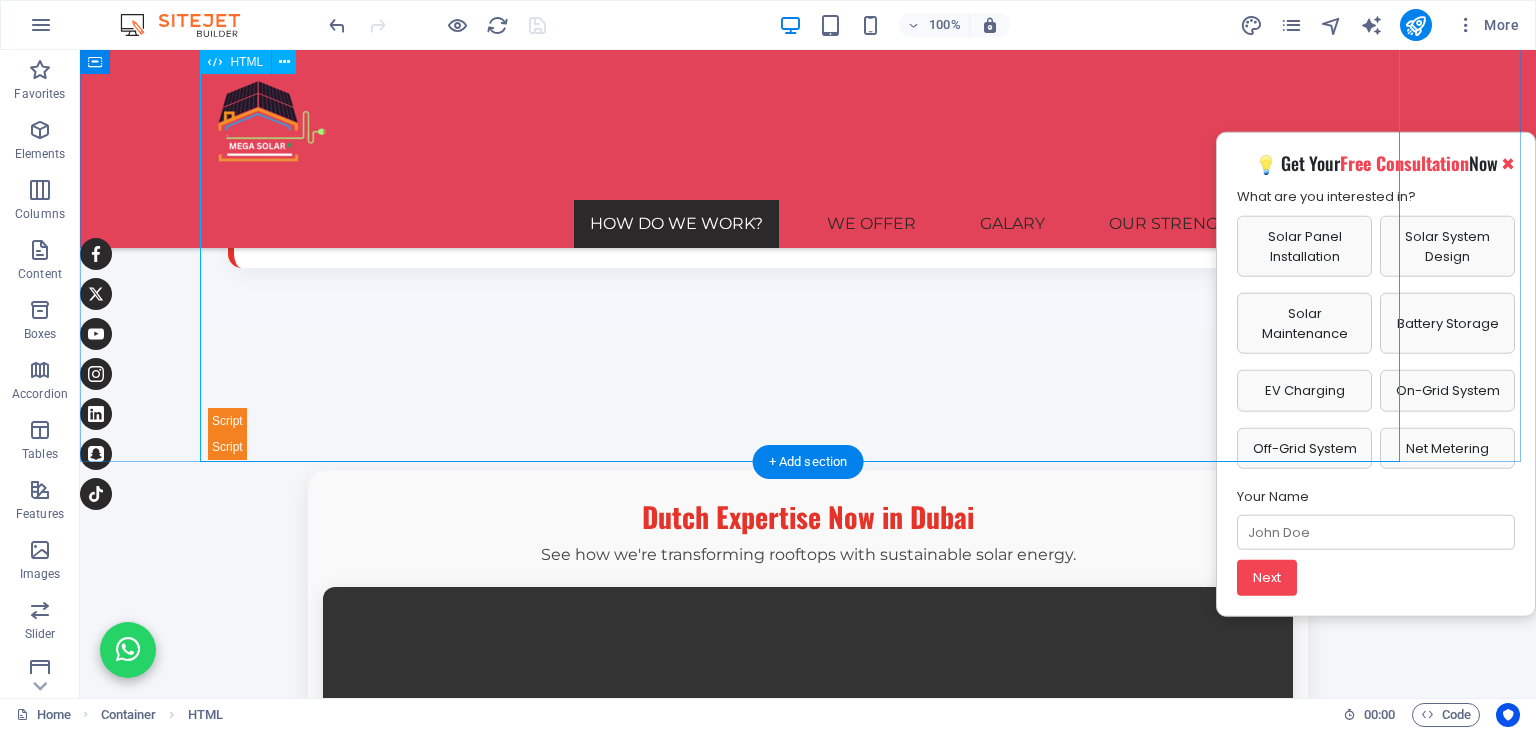 click on "How We Work
Step 1
Consultation & Design
Initial consultation, site inspection, and tailored solar system simulation.
Step 2
Final Design & Inspection
Final on-site assessments and approval-ready engineering design.
Step 3
Installation & Handover
Professional solar installation, system testing, and client handover.
Step 4
Support & Monitoring
24/7 monitoring, periodic maintenance, and customer support services.
Step 1: Consultation & Design
We begin with an in-depth consultation to understand your energy needs and evaluate your site. Our team conducts a rooftop inspection and provides a customized simulation that outlines system layout, energy production estimates, and financial savings — helping you visualize your solar journey right from the start." at bounding box center (808, 71) 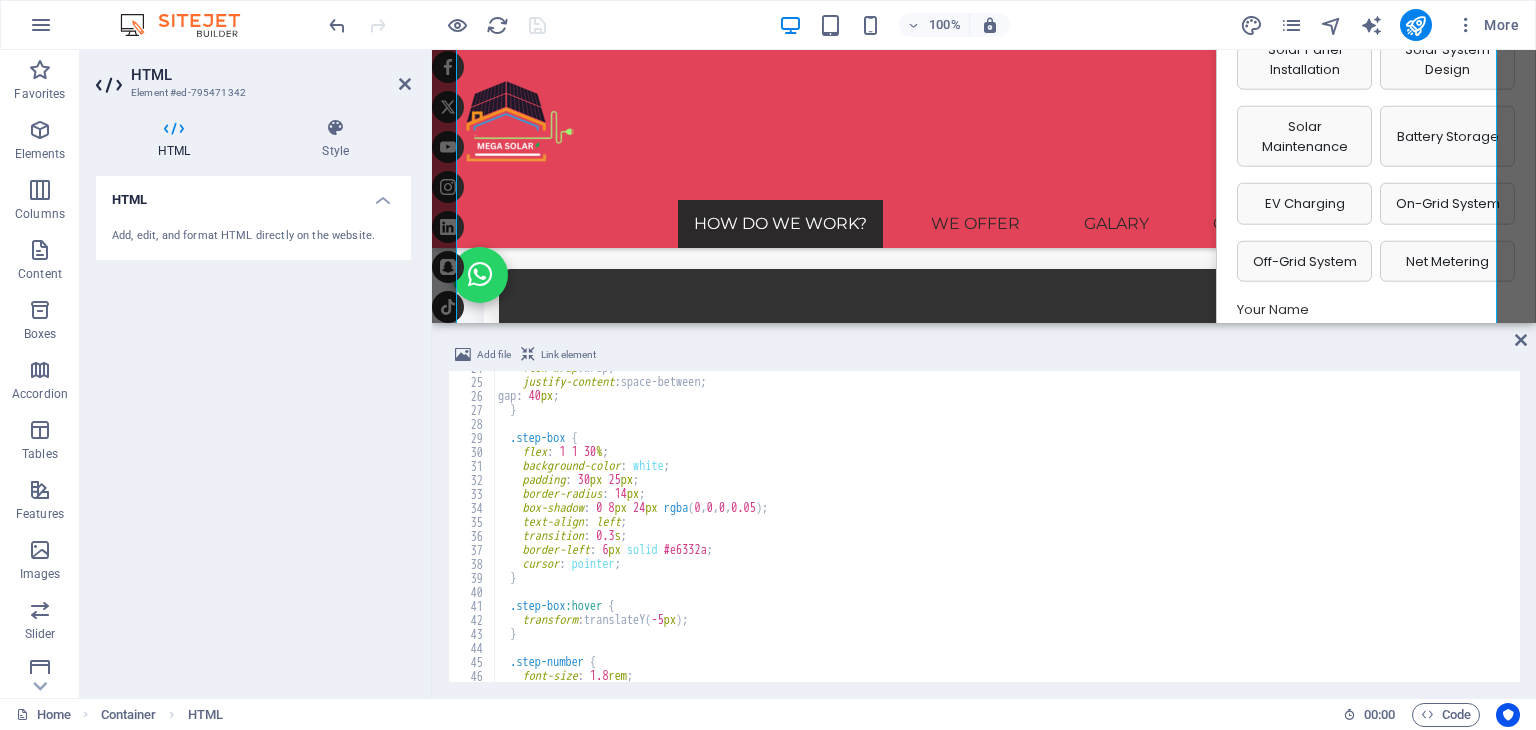 scroll, scrollTop: 980, scrollLeft: 0, axis: vertical 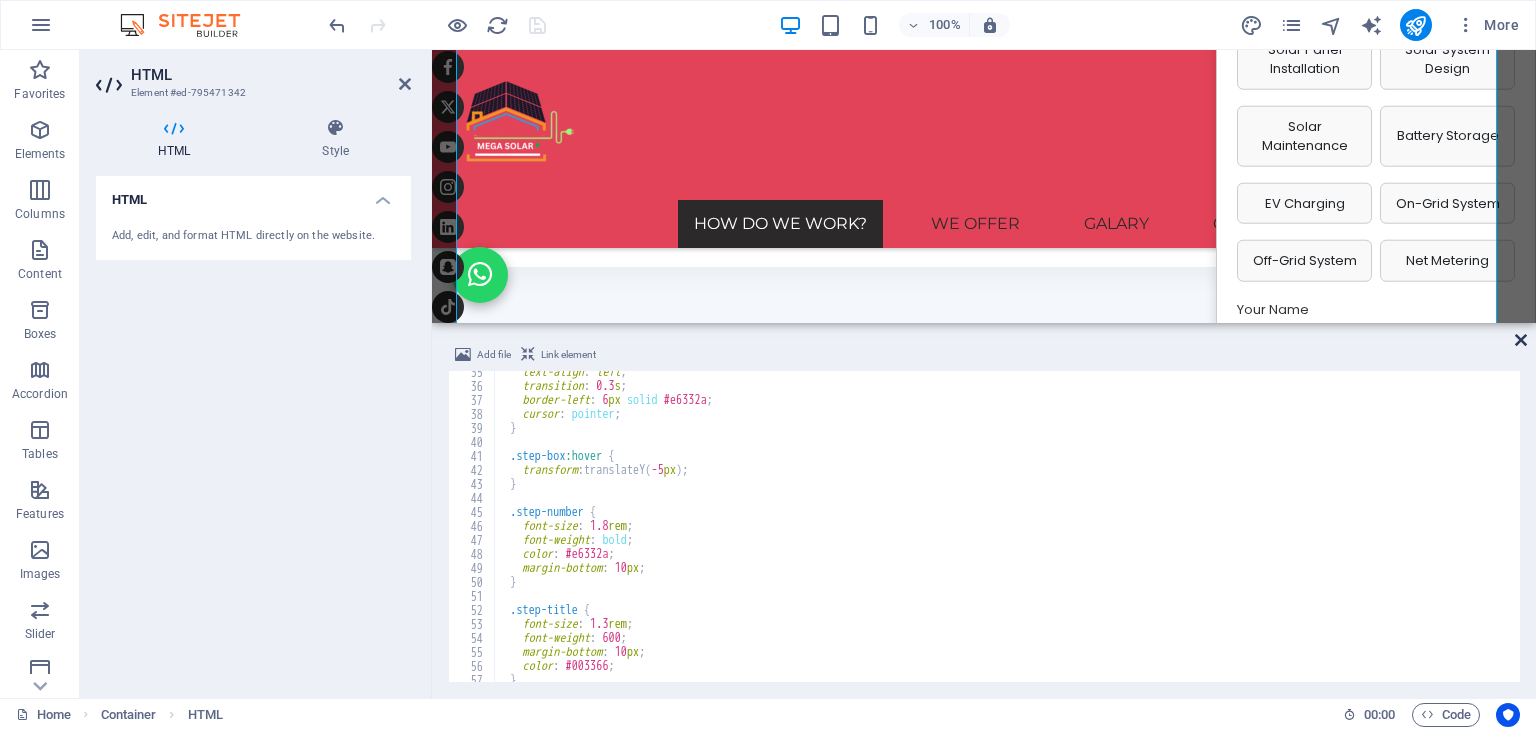 click at bounding box center (1521, 340) 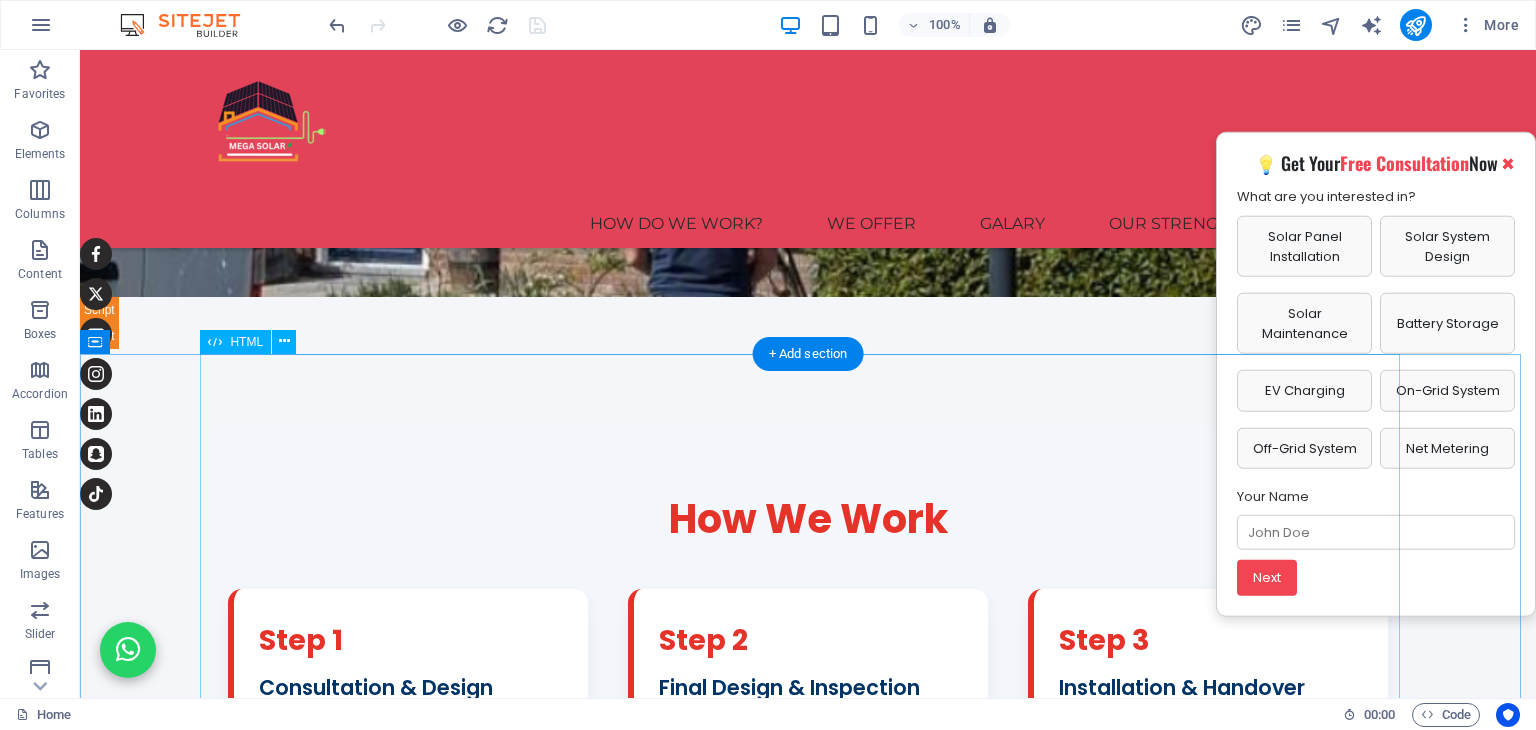 scroll, scrollTop: 548, scrollLeft: 0, axis: vertical 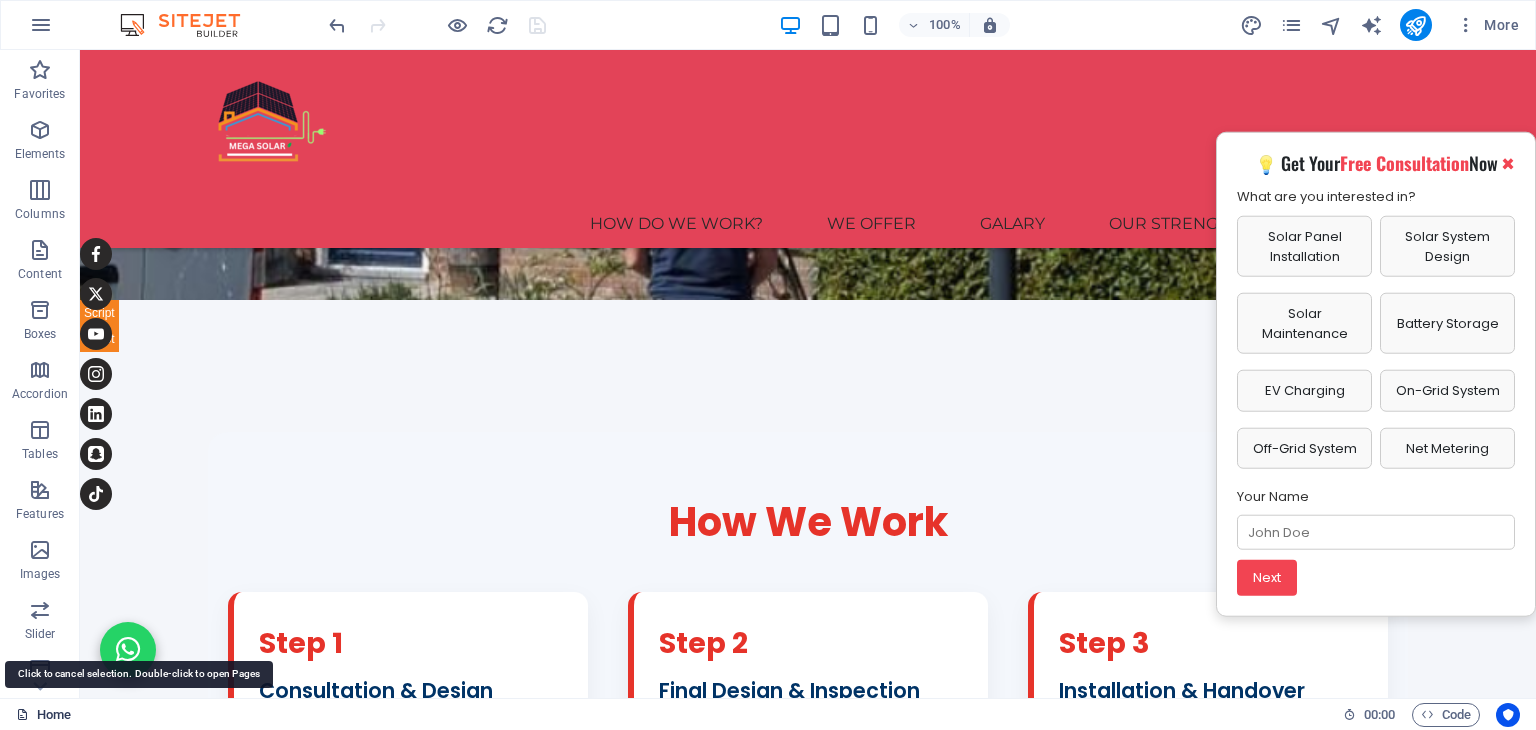 click on "Home" at bounding box center (43, 715) 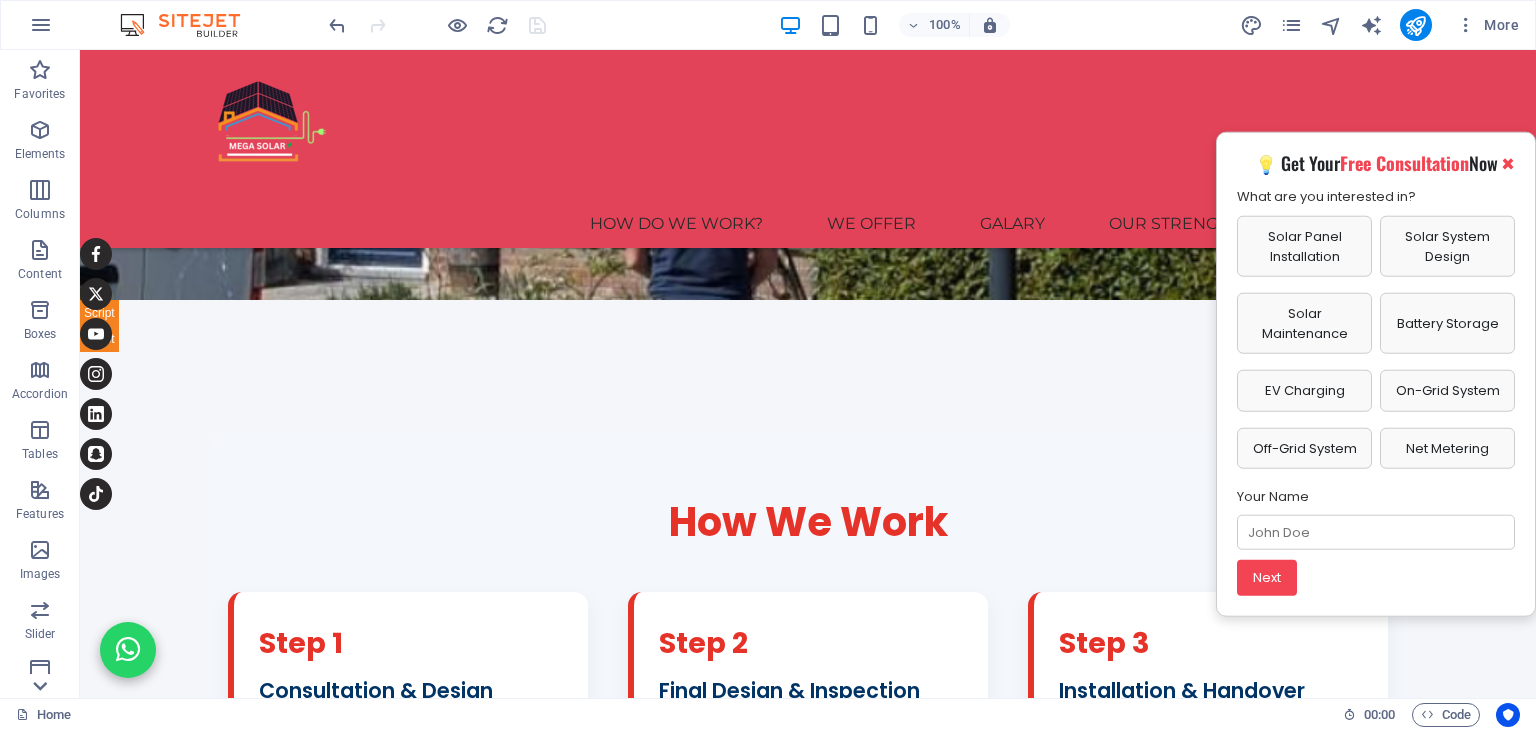 click 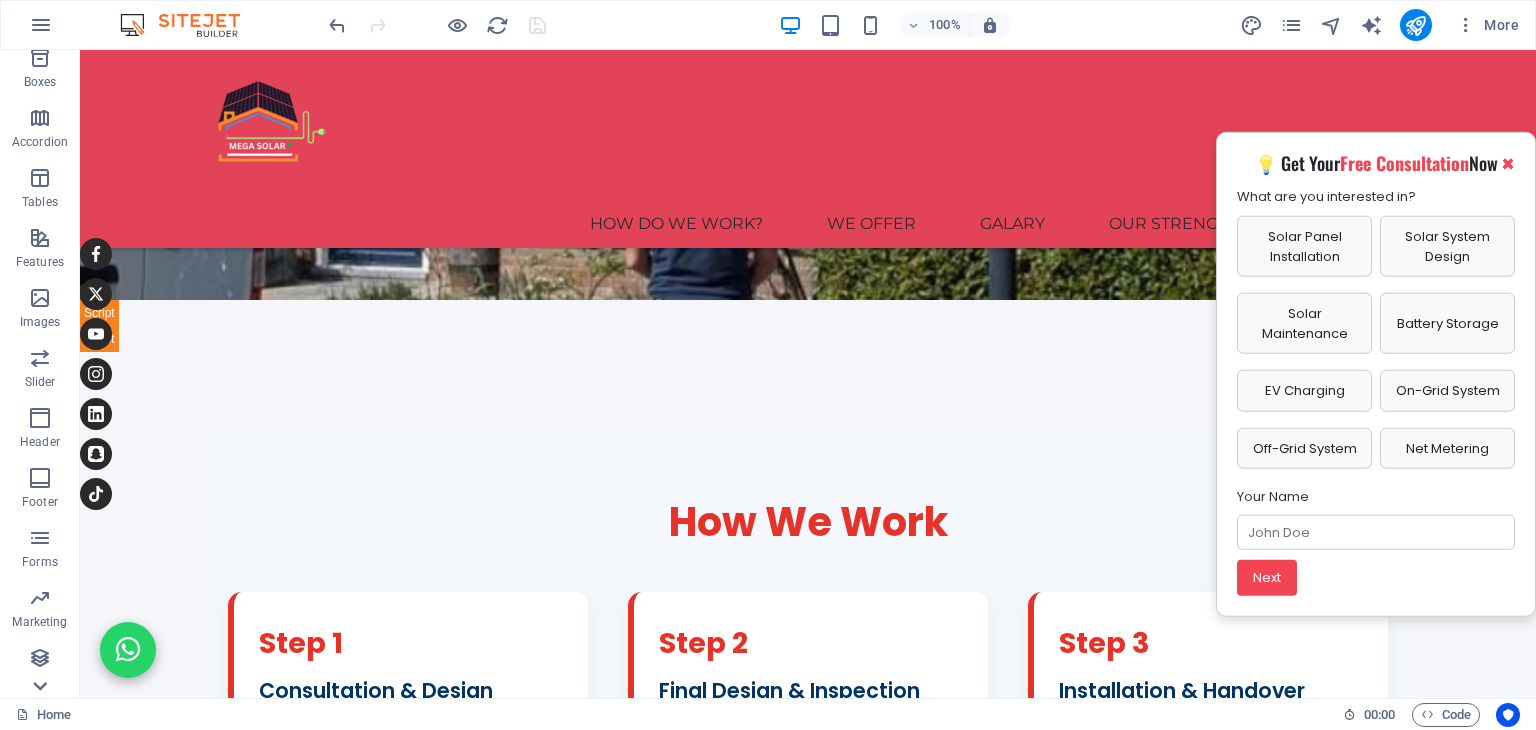 scroll, scrollTop: 252, scrollLeft: 0, axis: vertical 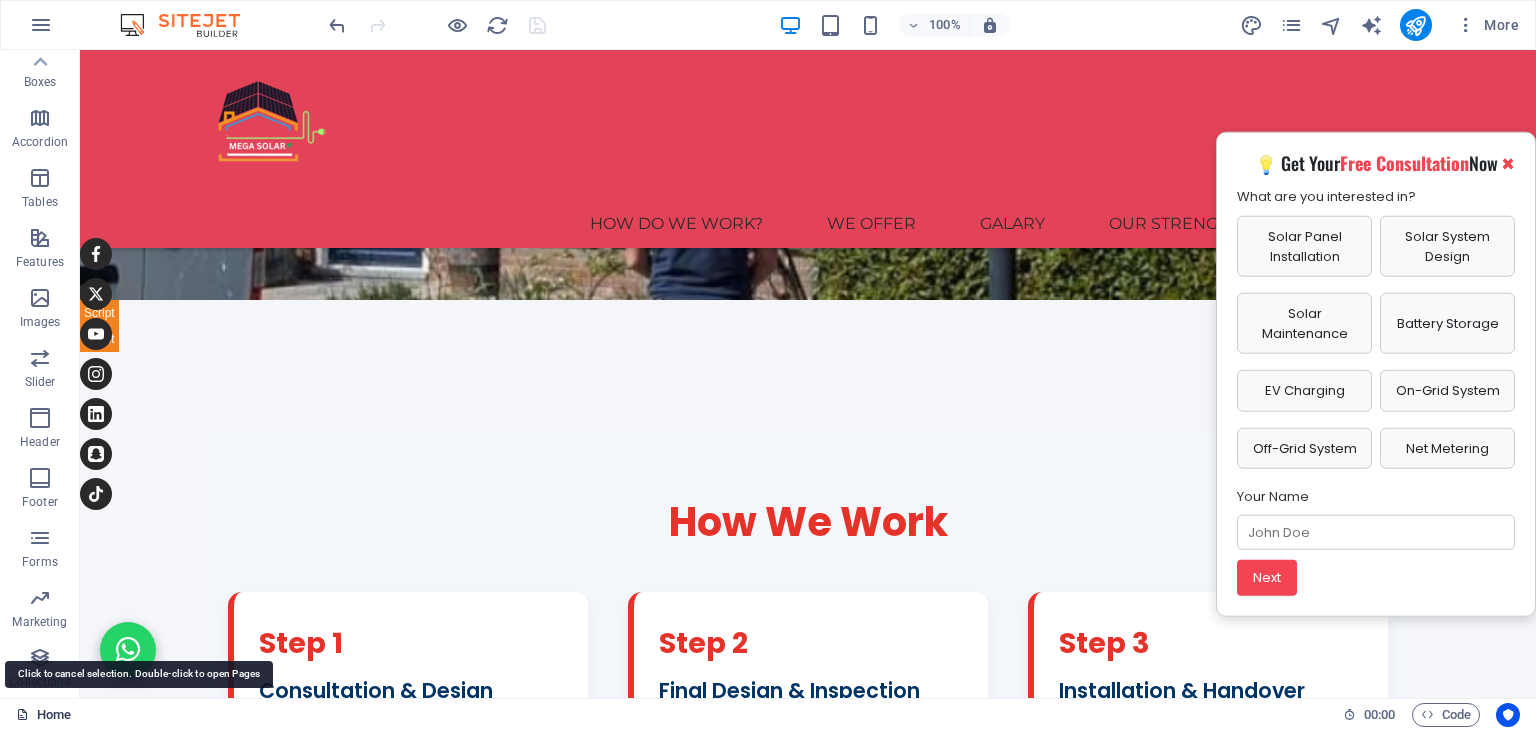 click on "Home" at bounding box center [43, 715] 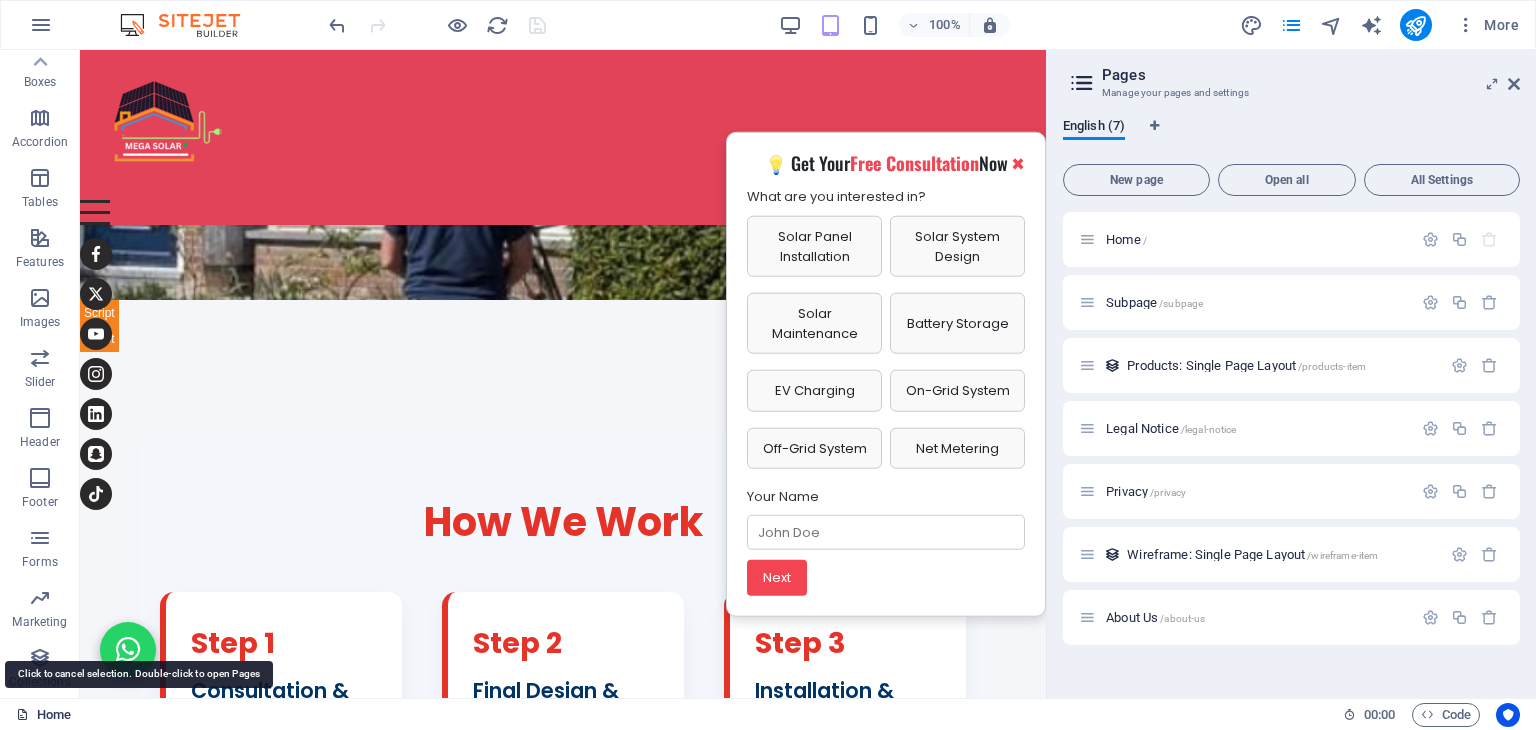 click on "Home" at bounding box center [43, 715] 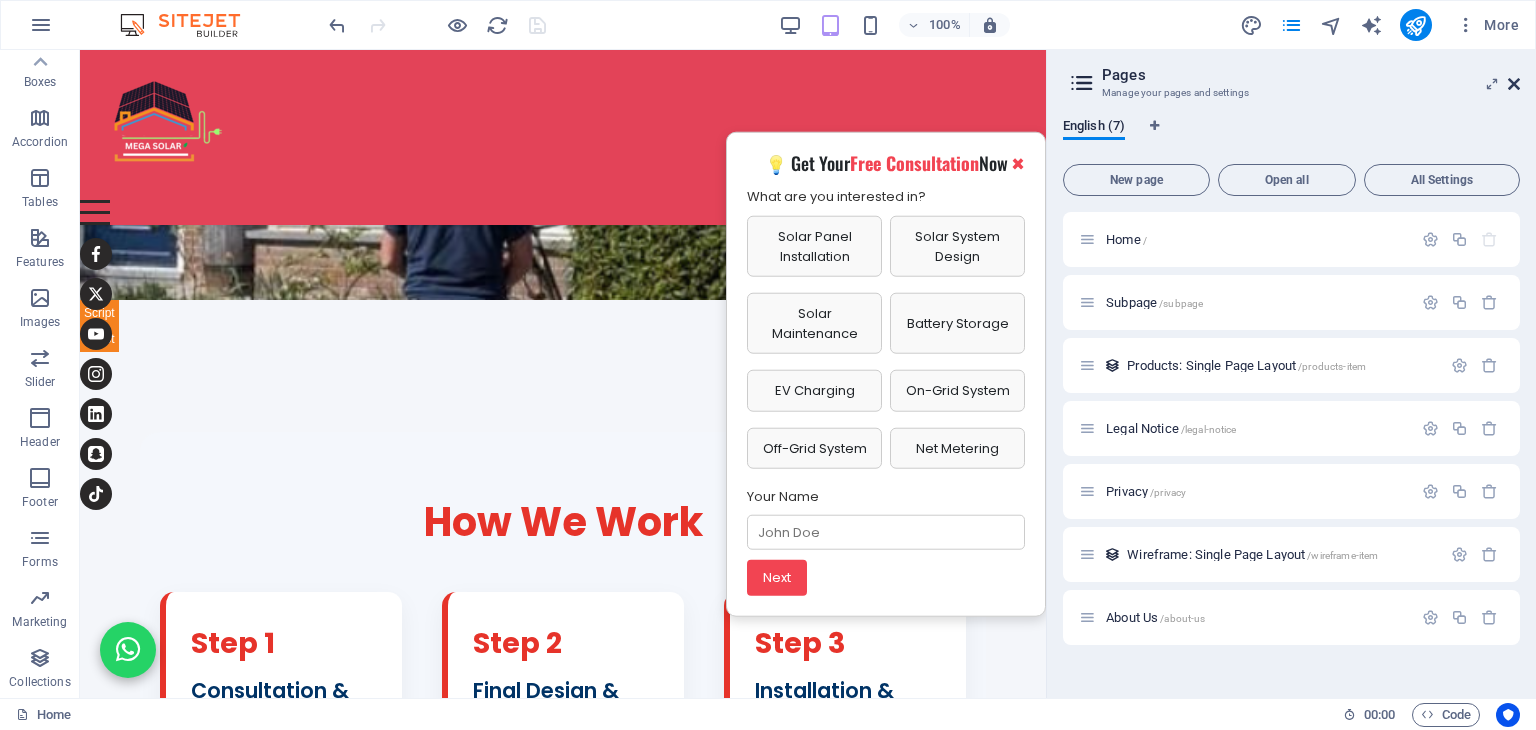 click at bounding box center (1514, 84) 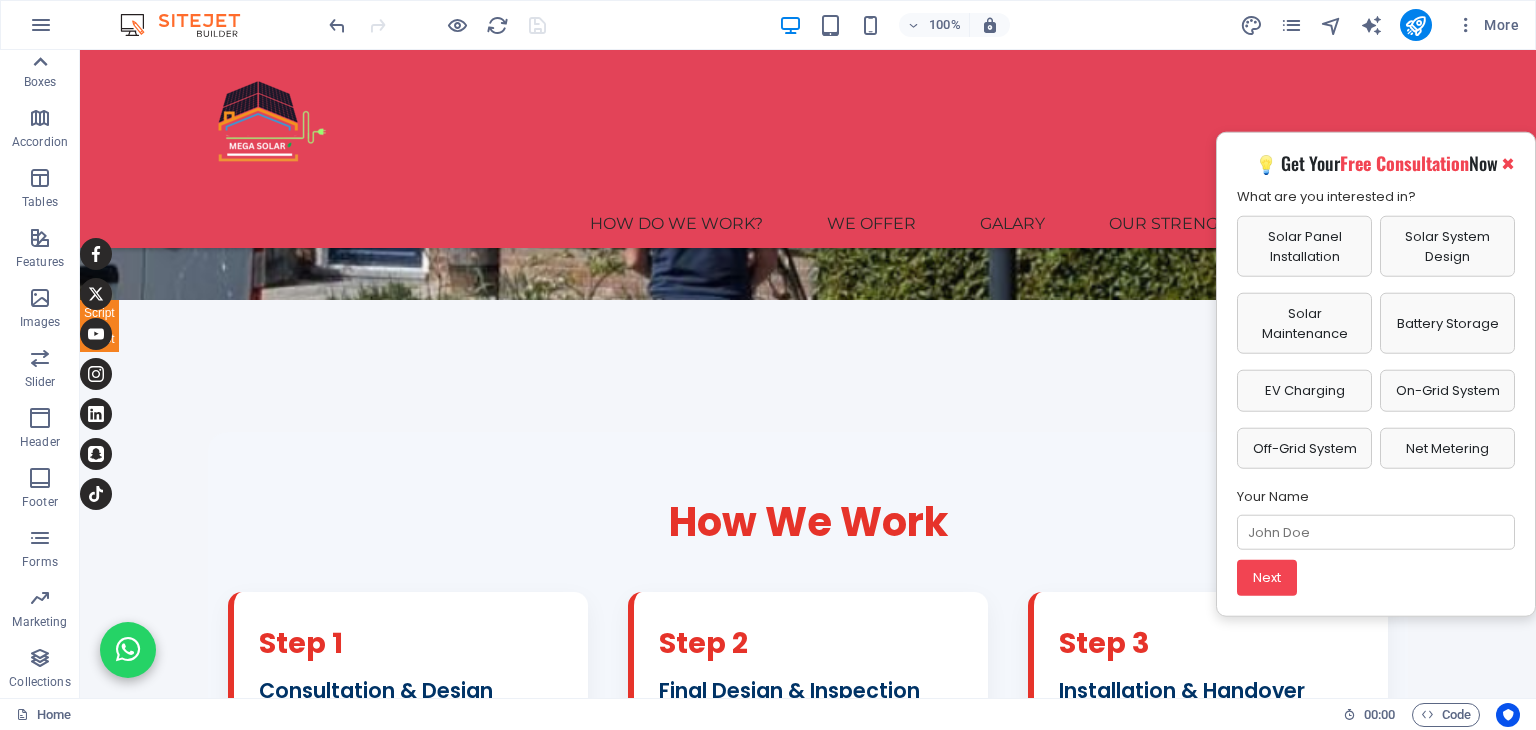 click 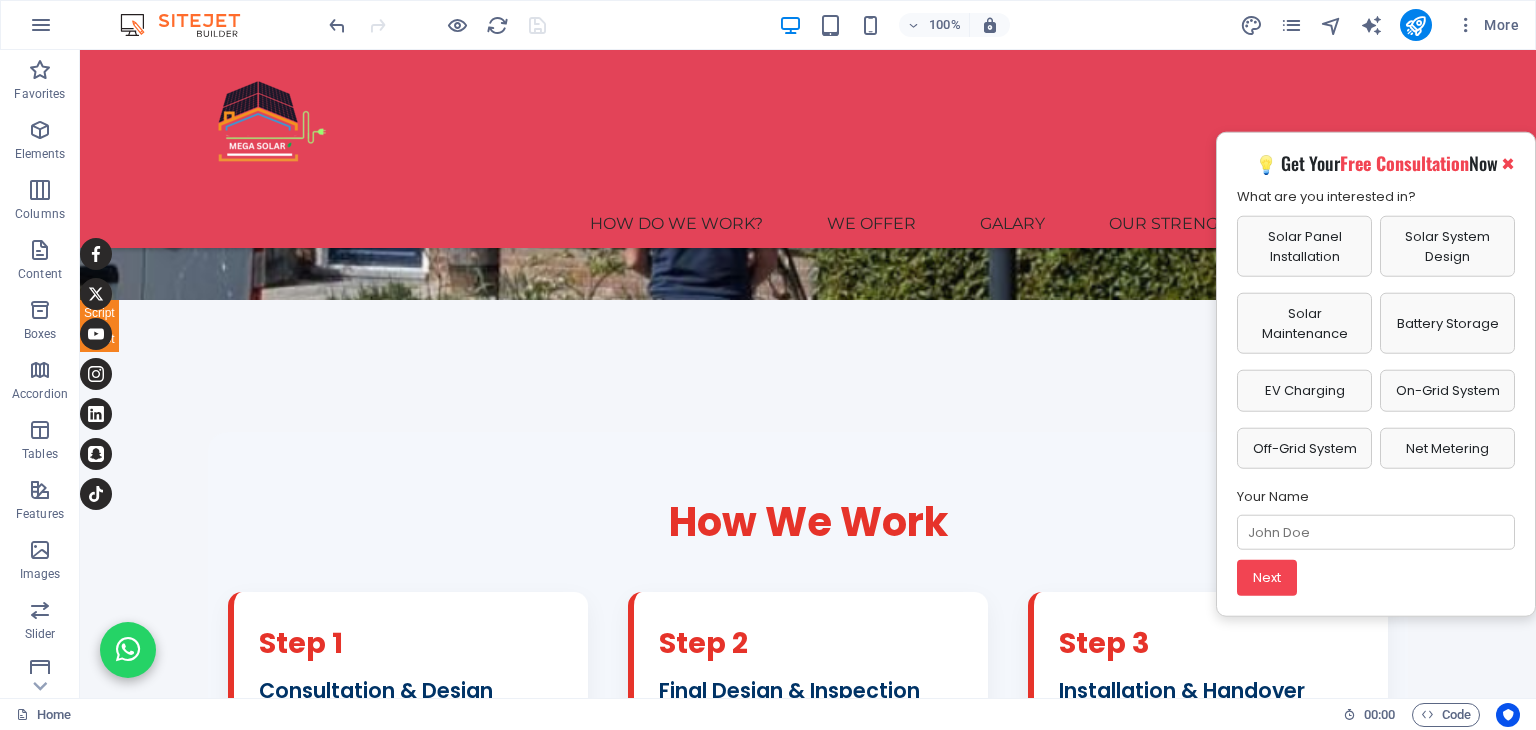 click at bounding box center [40, 70] 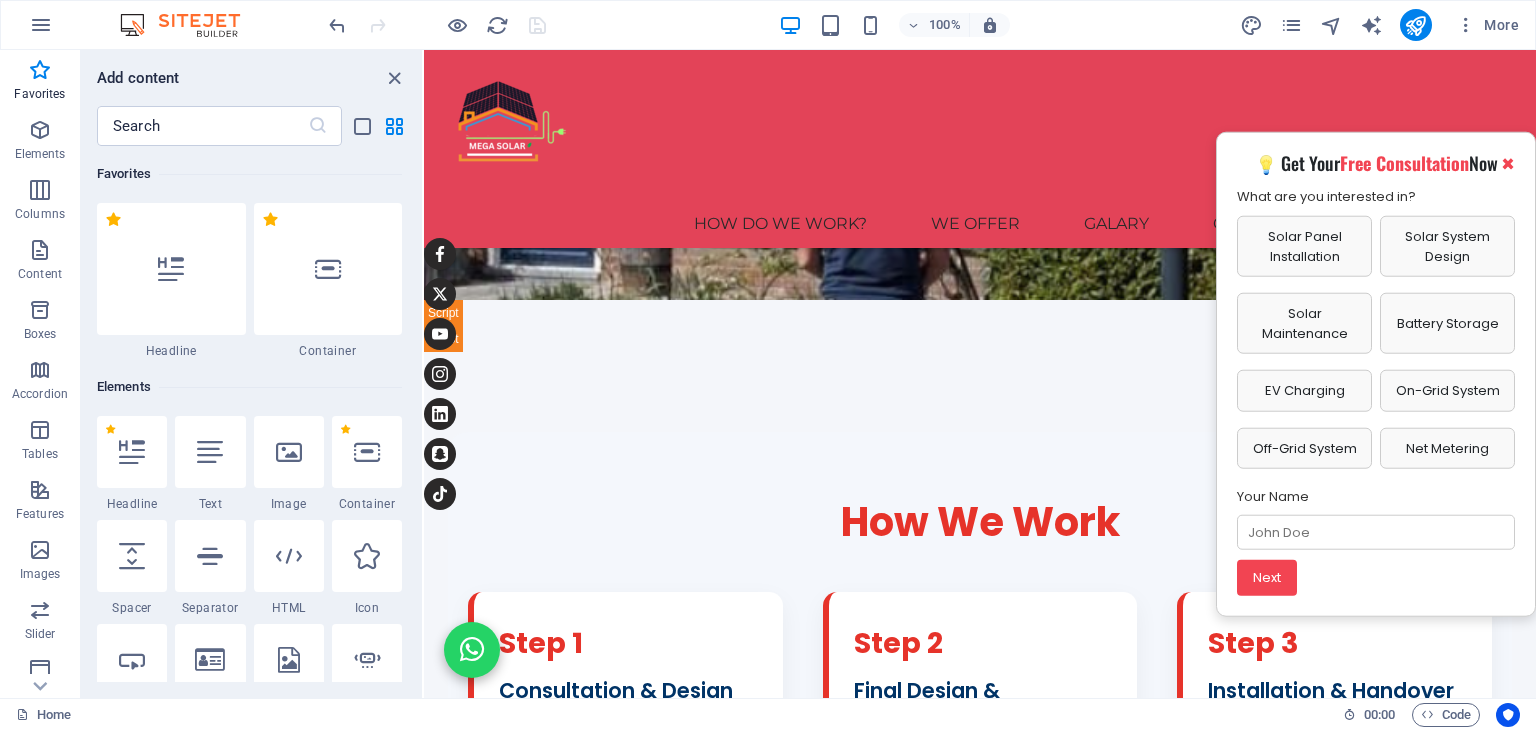 click at bounding box center [40, 70] 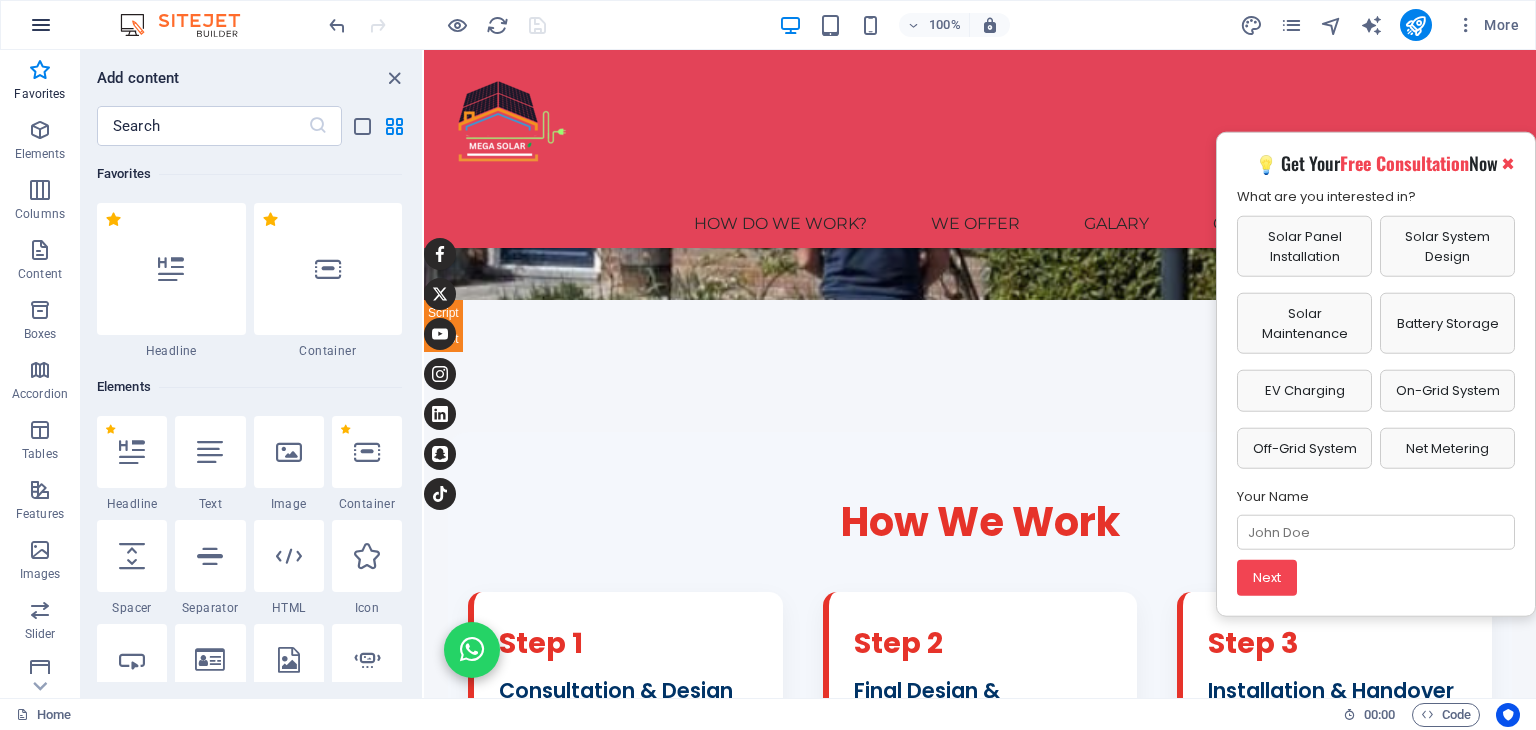 click at bounding box center (41, 25) 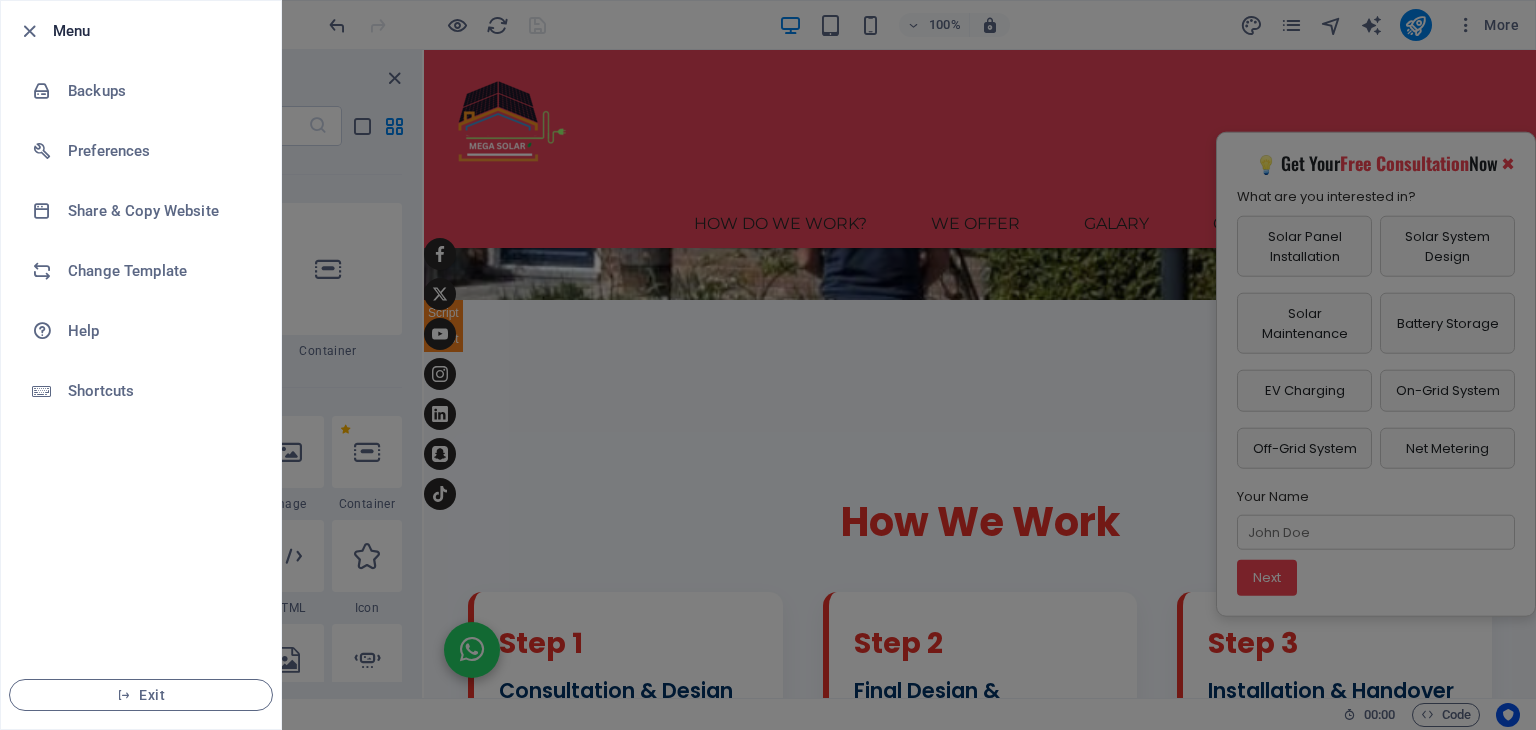 click at bounding box center [768, 365] 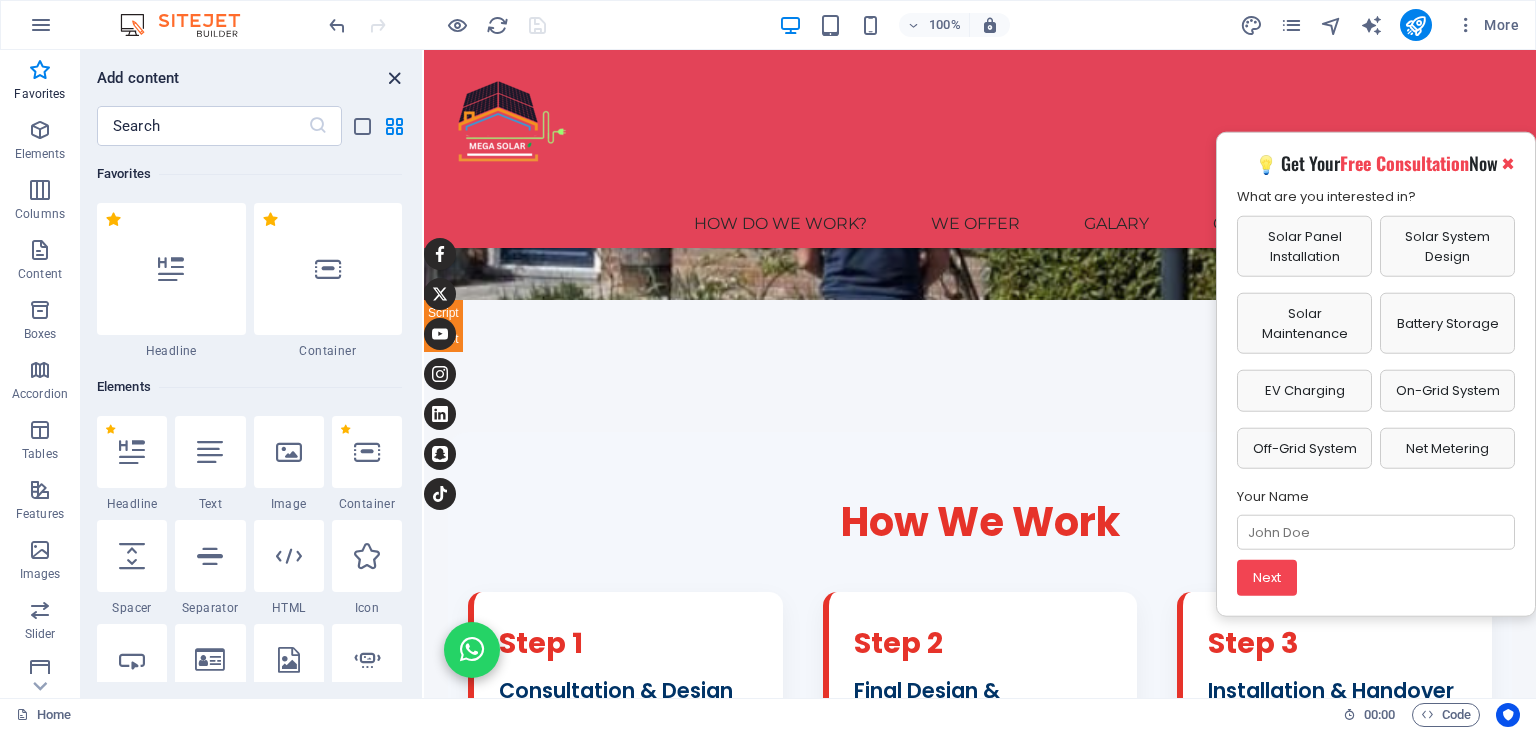 click at bounding box center [394, 78] 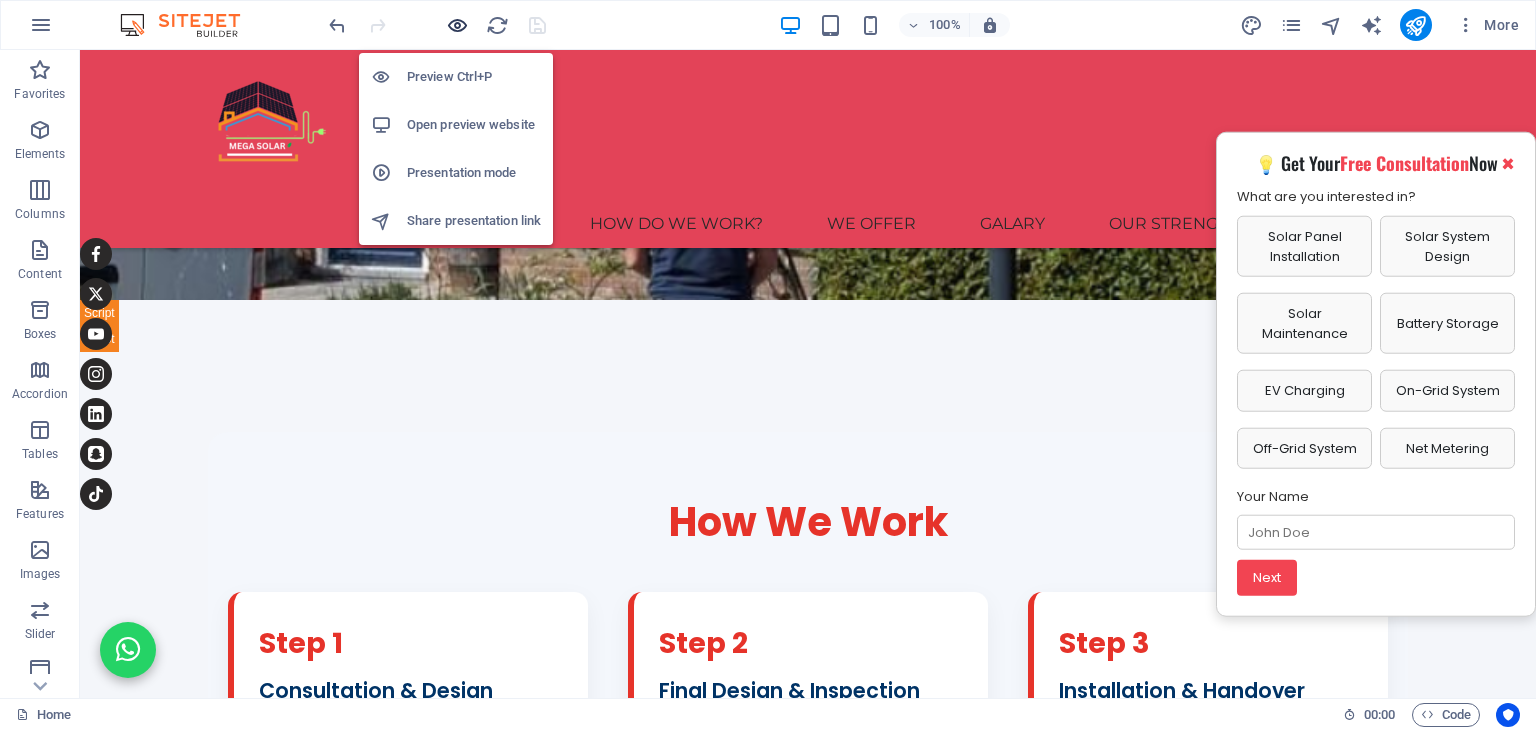 click at bounding box center [457, 25] 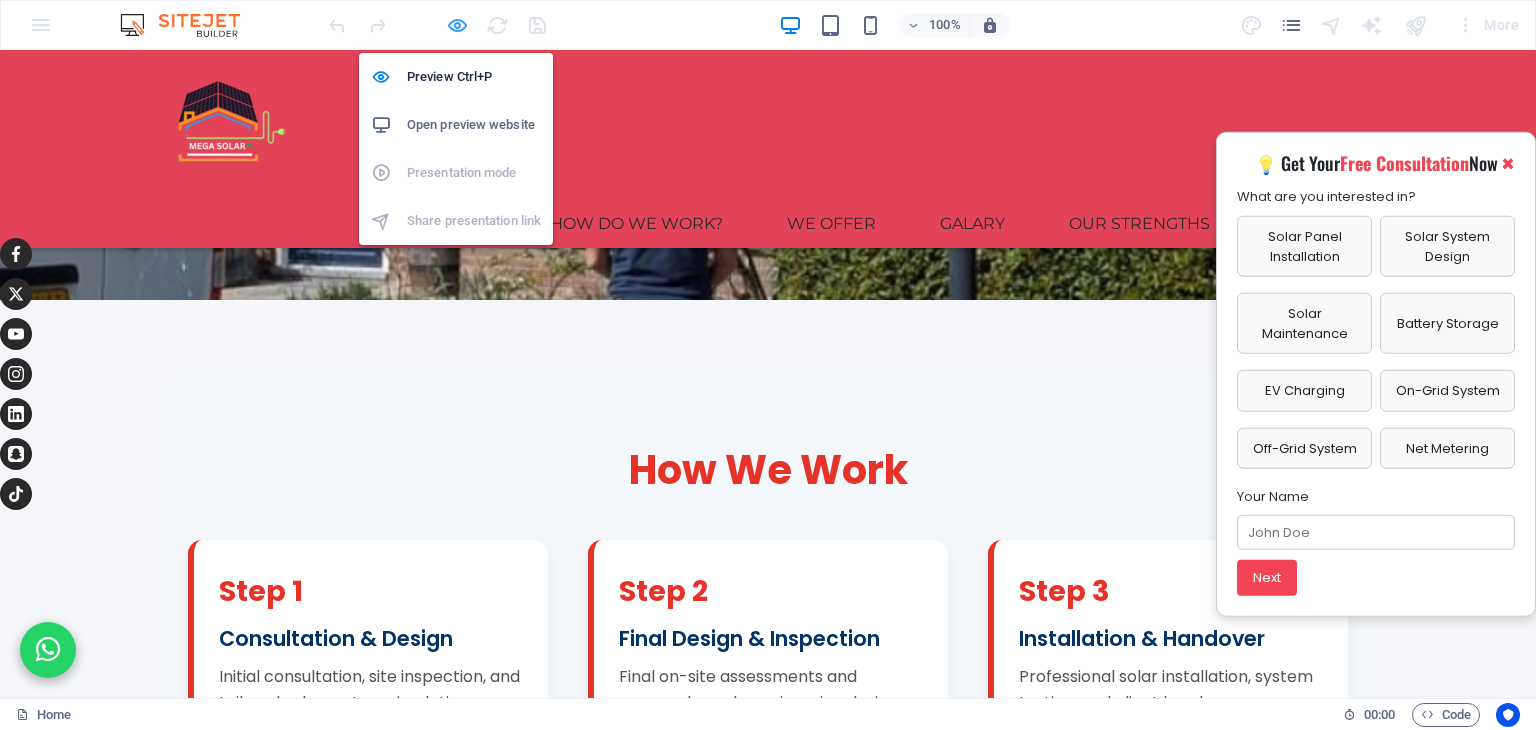 click at bounding box center (457, 25) 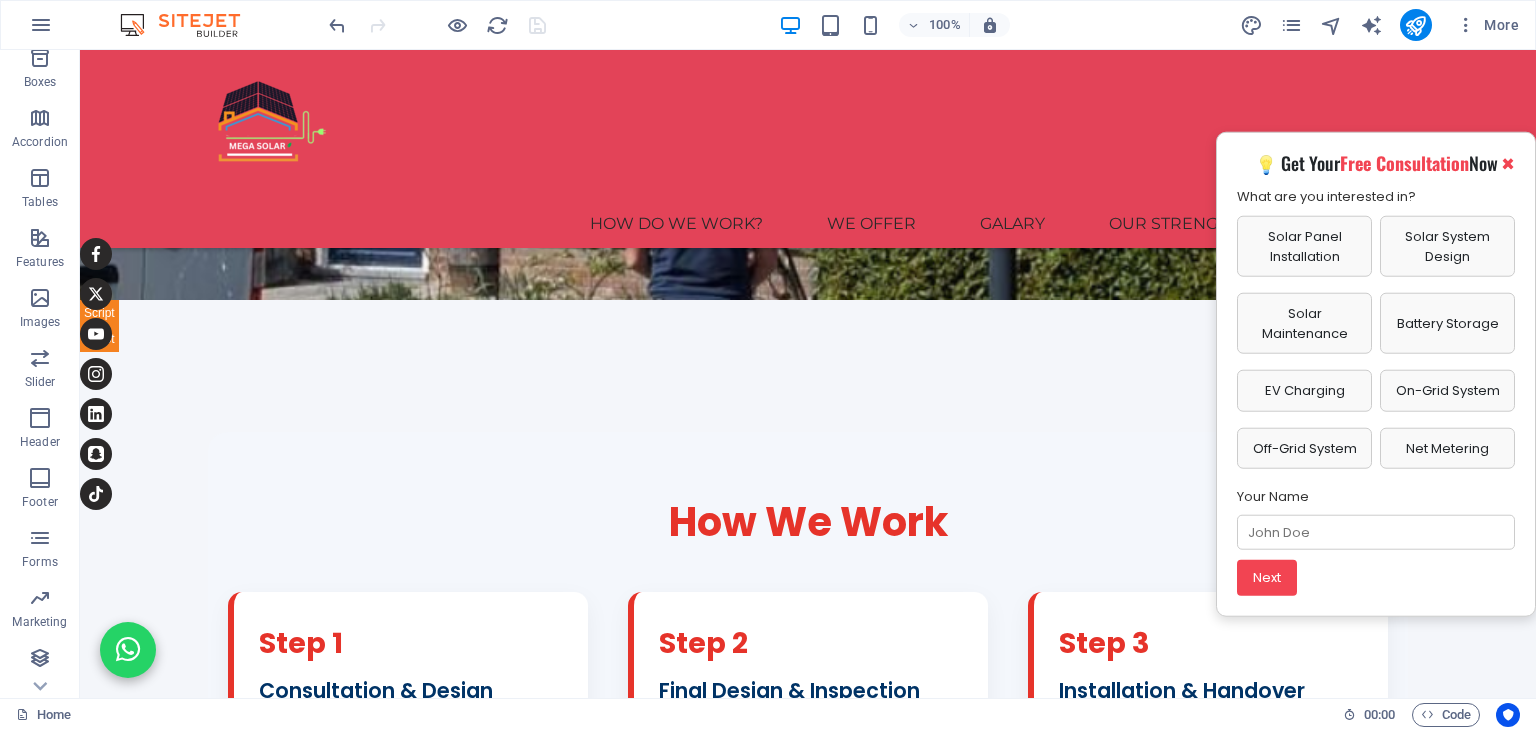 scroll, scrollTop: 0, scrollLeft: 0, axis: both 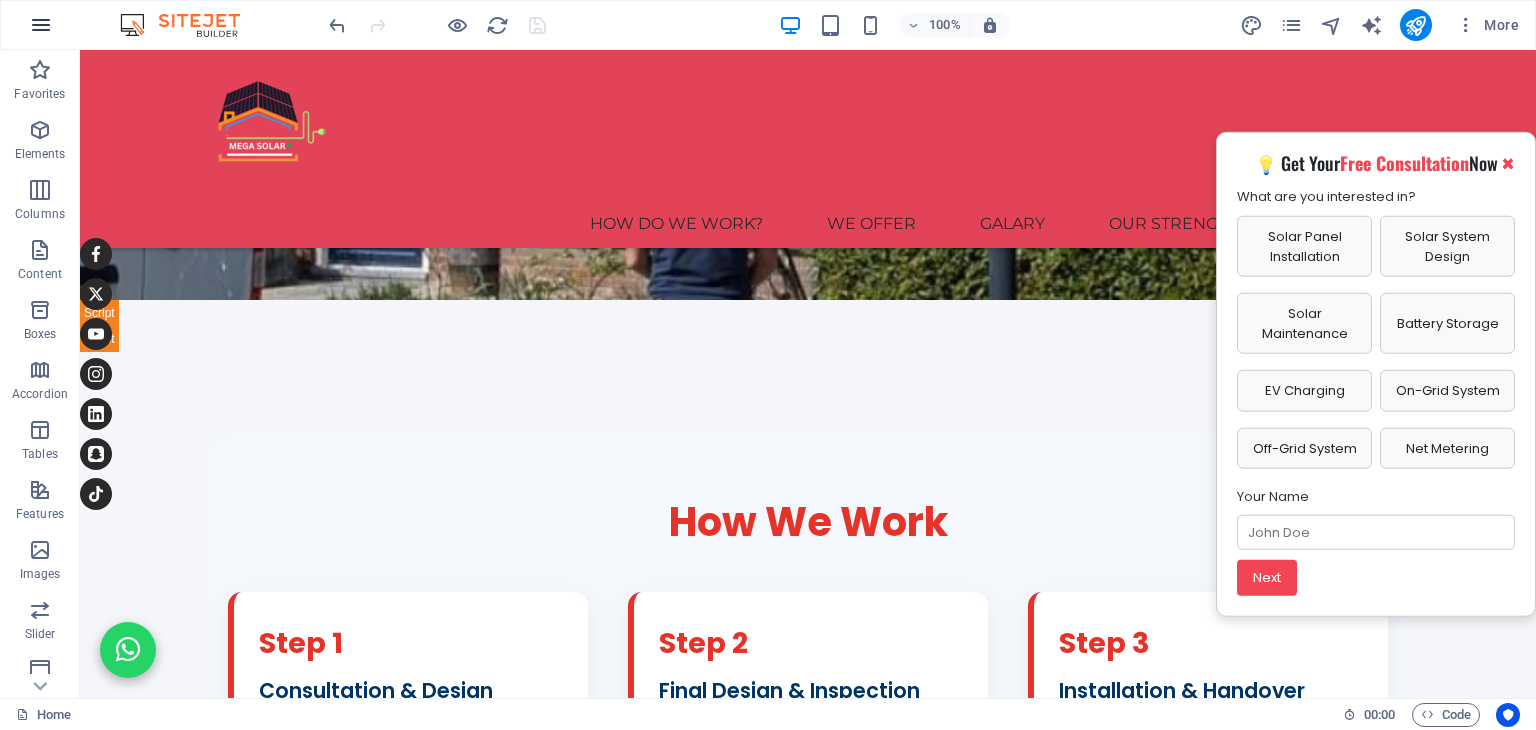 click at bounding box center [41, 25] 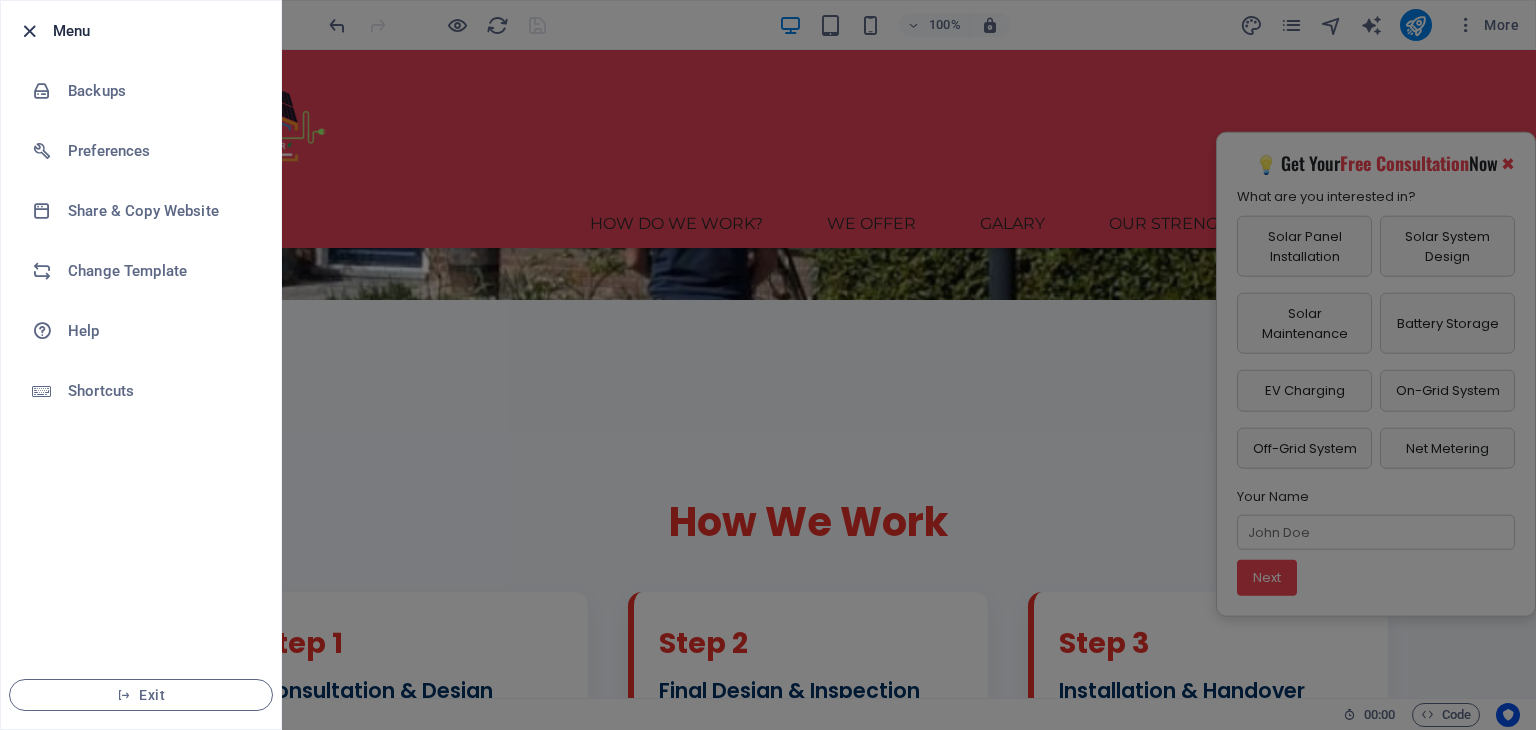click at bounding box center [29, 31] 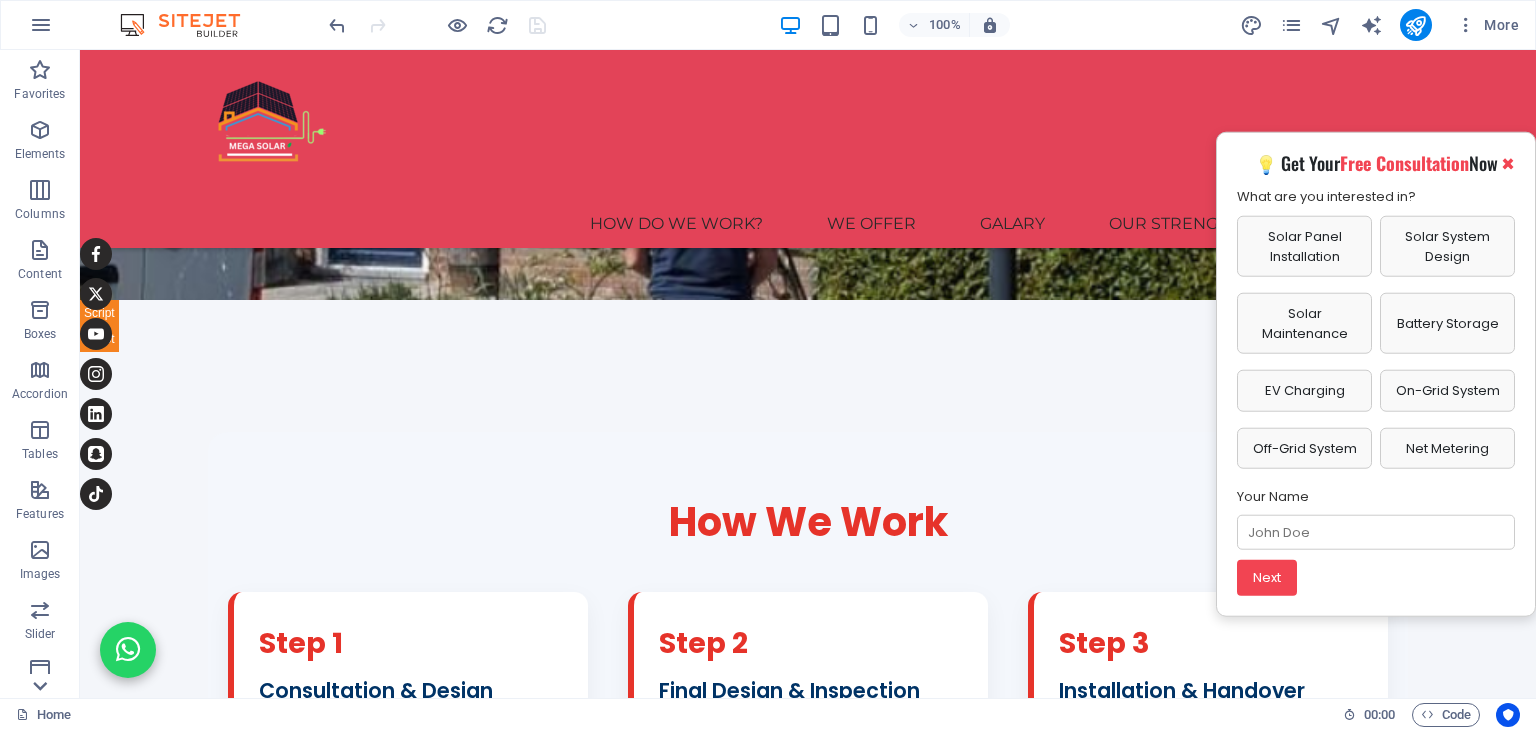 click 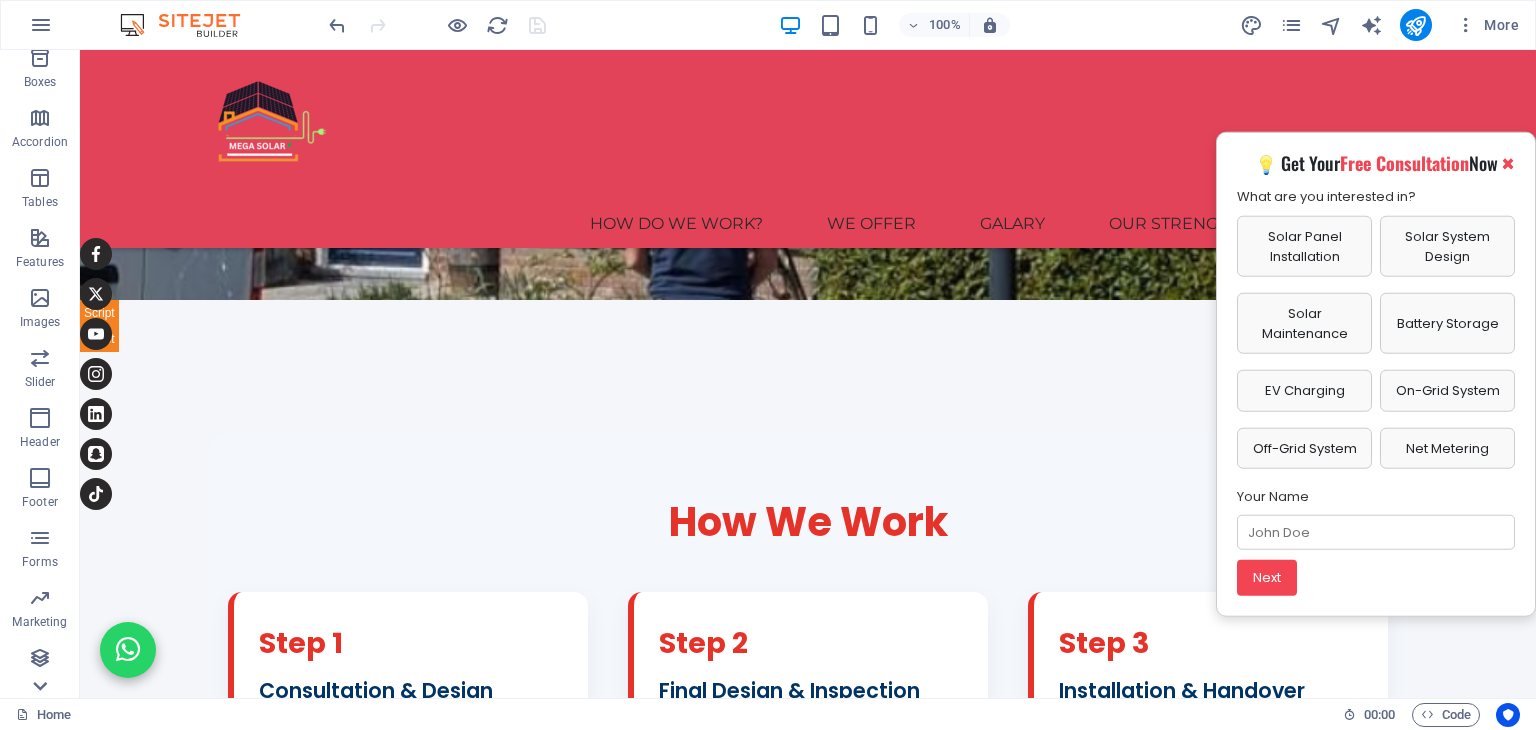 scroll, scrollTop: 252, scrollLeft: 0, axis: vertical 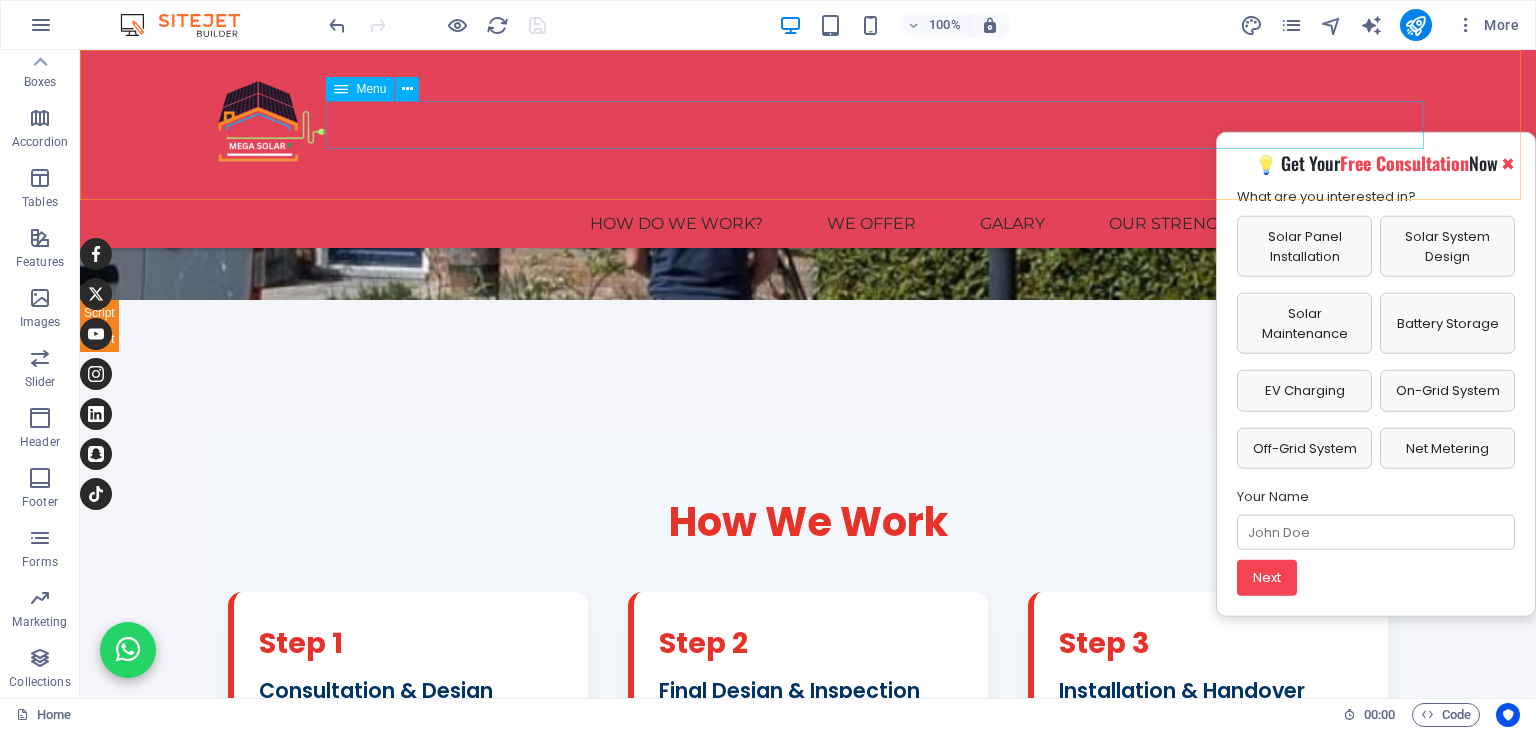 click on "HOW DO WE WORK? we offer galary Our Strengths Contact Us" at bounding box center [808, 224] 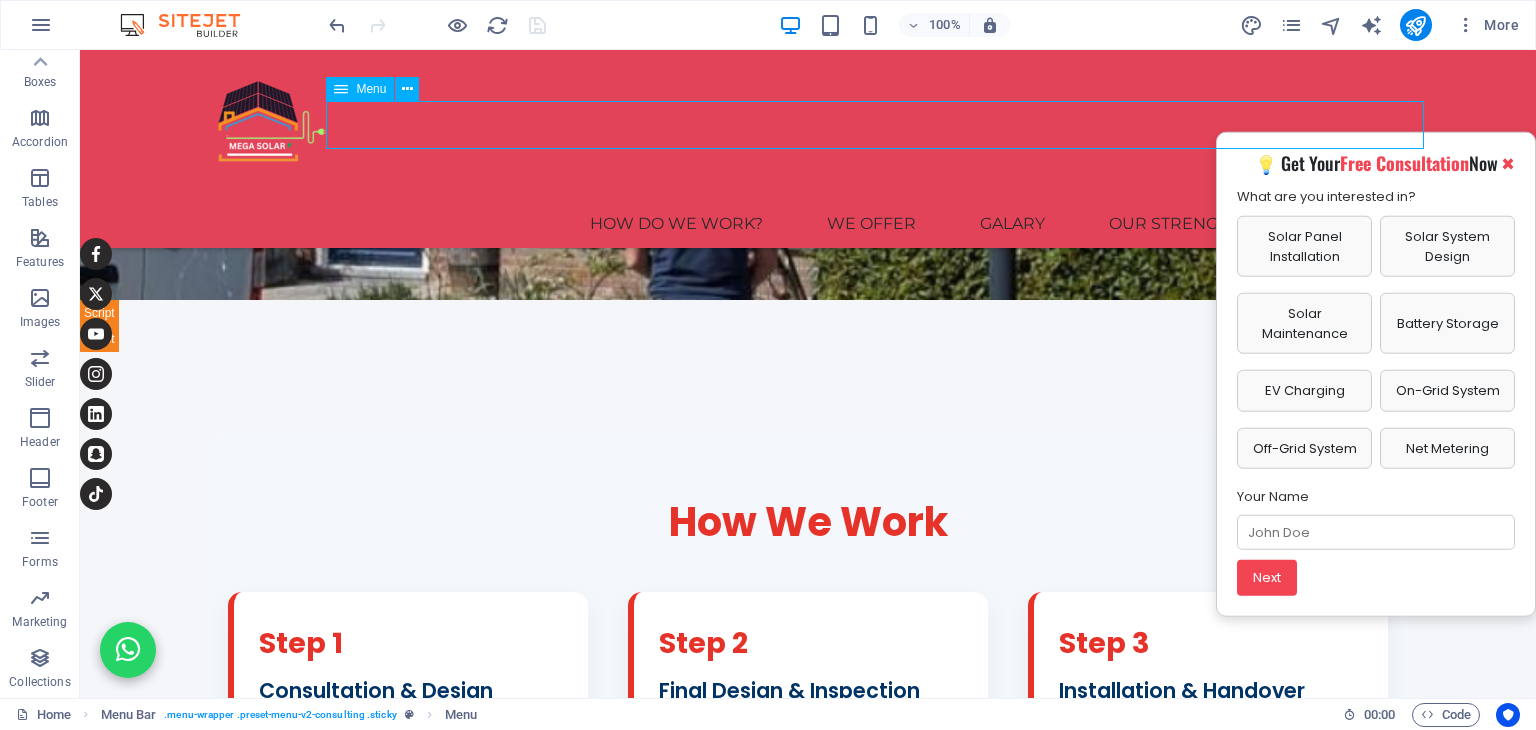 click on "HOW DO WE WORK? we offer galary Our Strengths Contact Us" at bounding box center (808, 224) 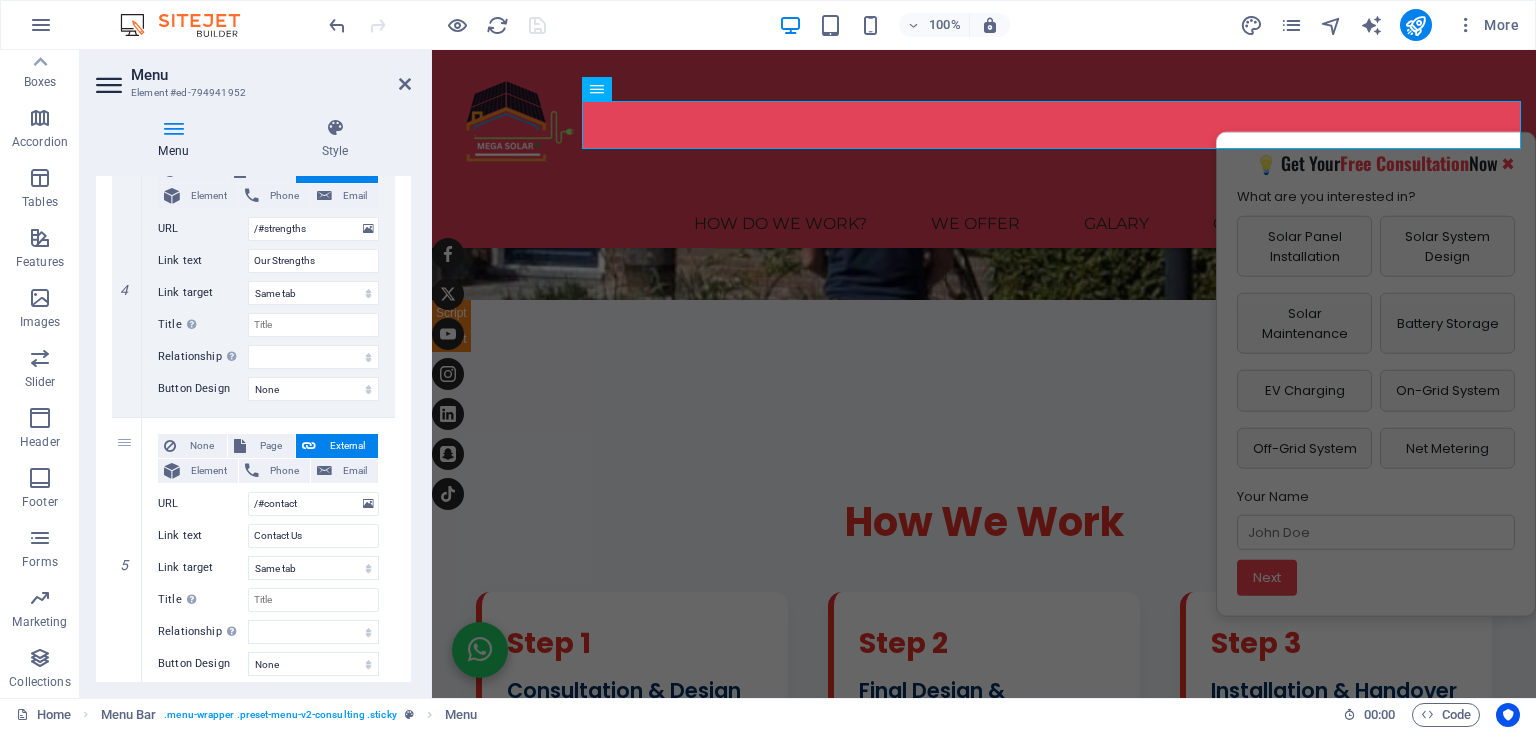 scroll, scrollTop: 1113, scrollLeft: 0, axis: vertical 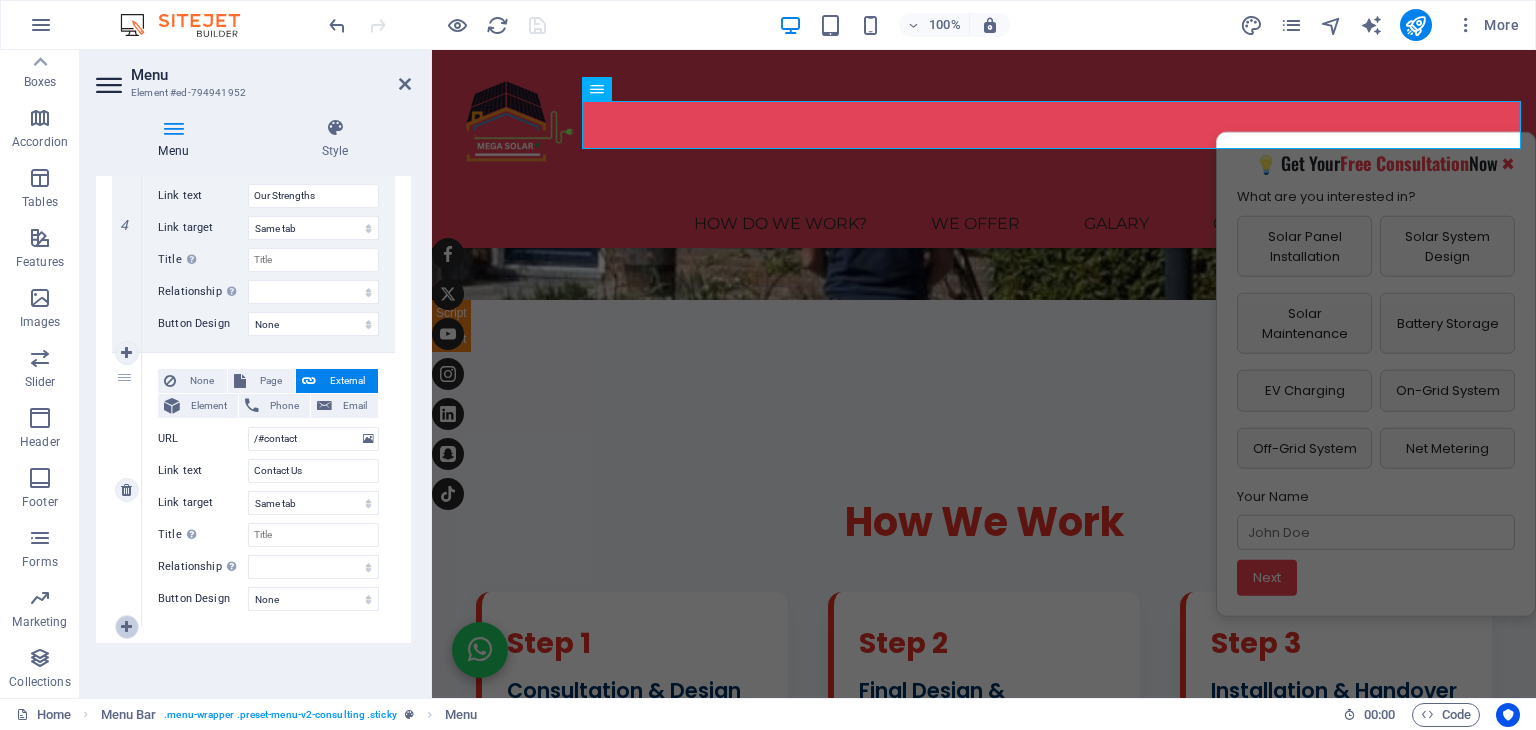 click at bounding box center (126, 627) 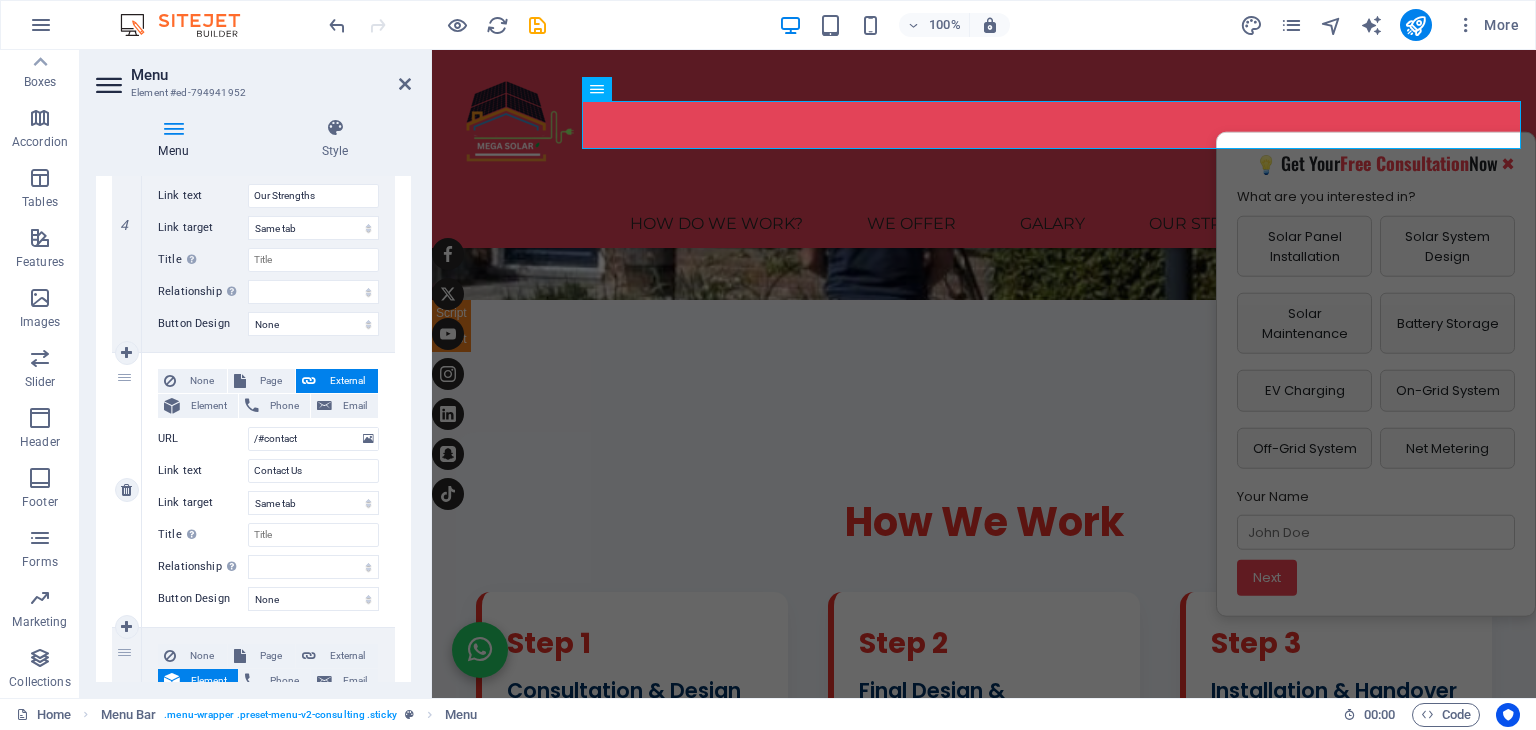 scroll, scrollTop: 1356, scrollLeft: 0, axis: vertical 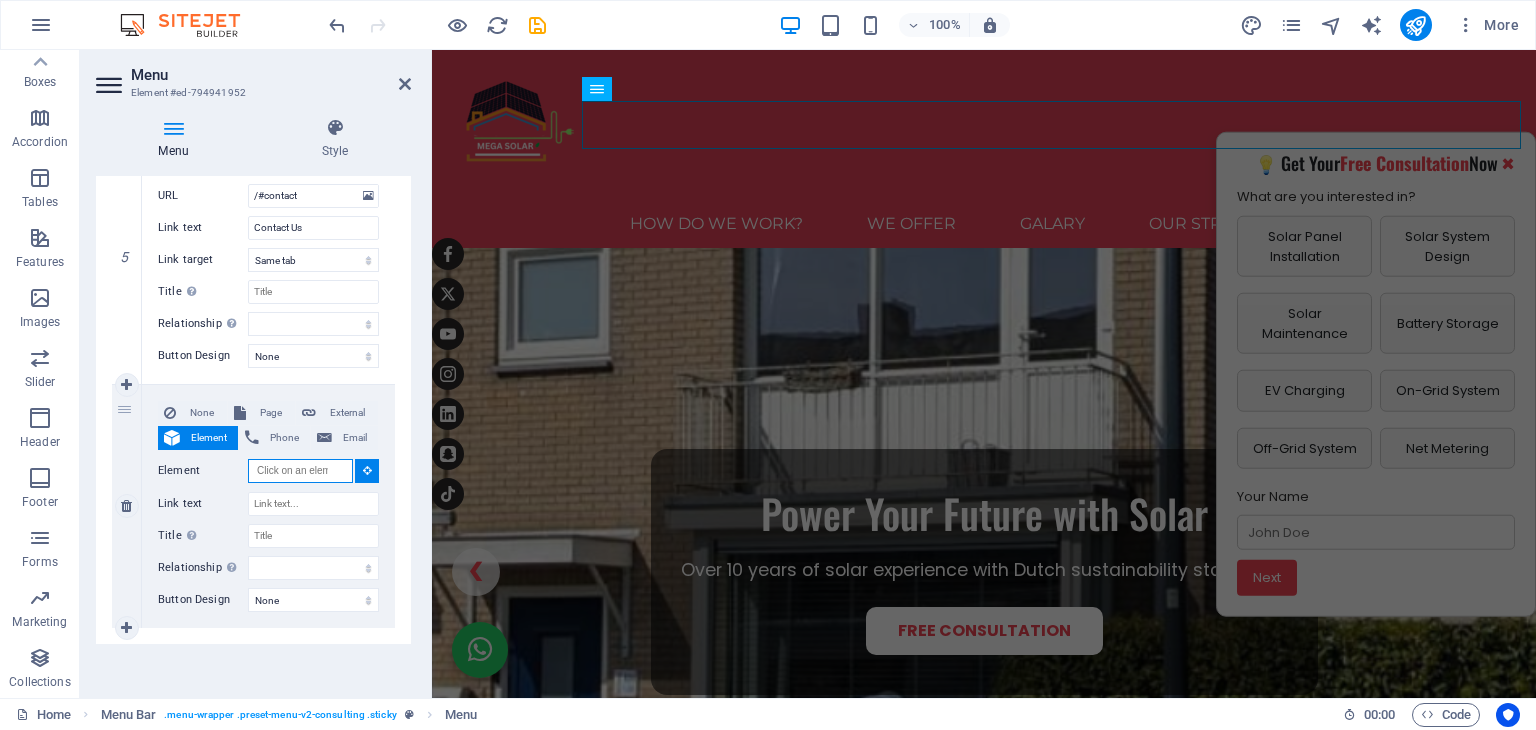 click on "Element" at bounding box center (300, 471) 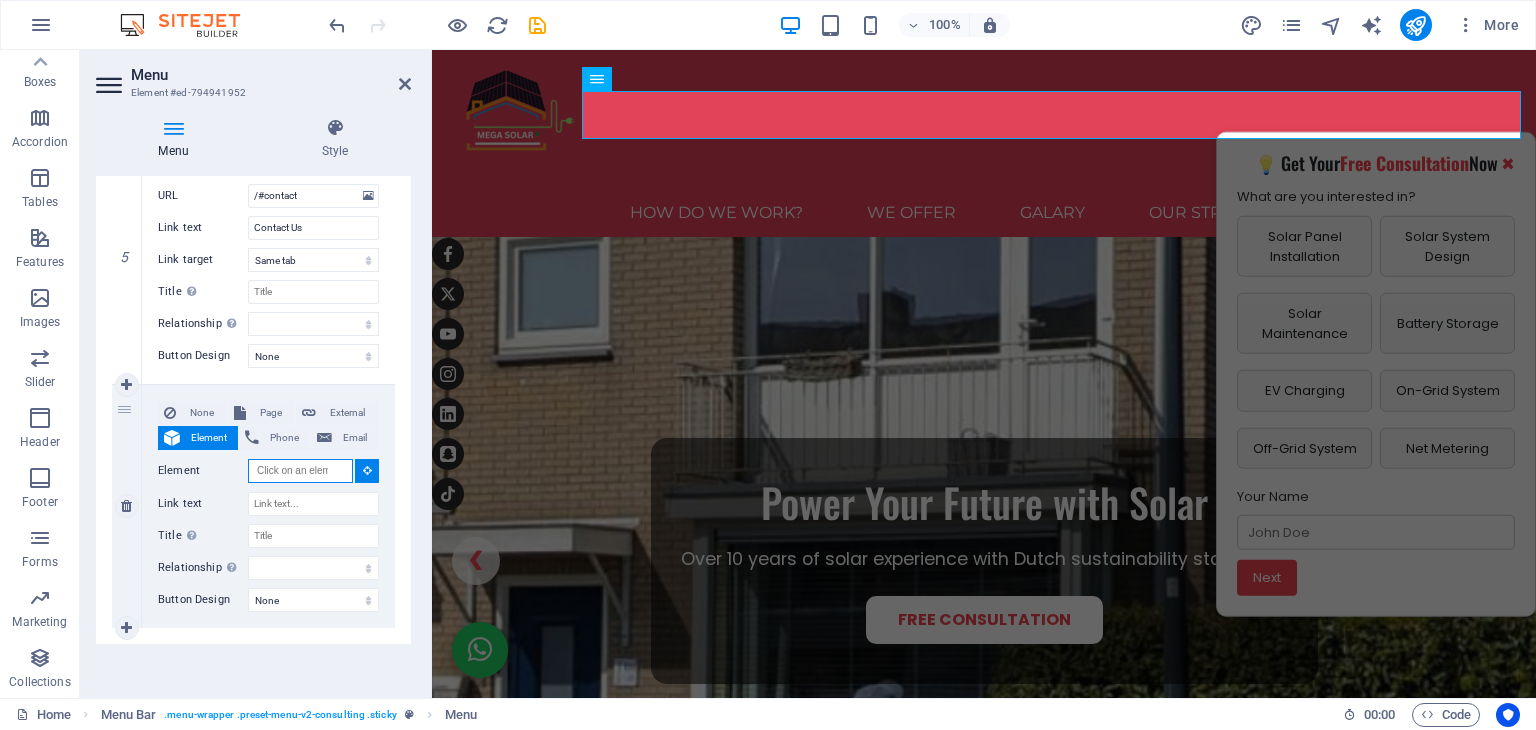 scroll, scrollTop: 14, scrollLeft: 0, axis: vertical 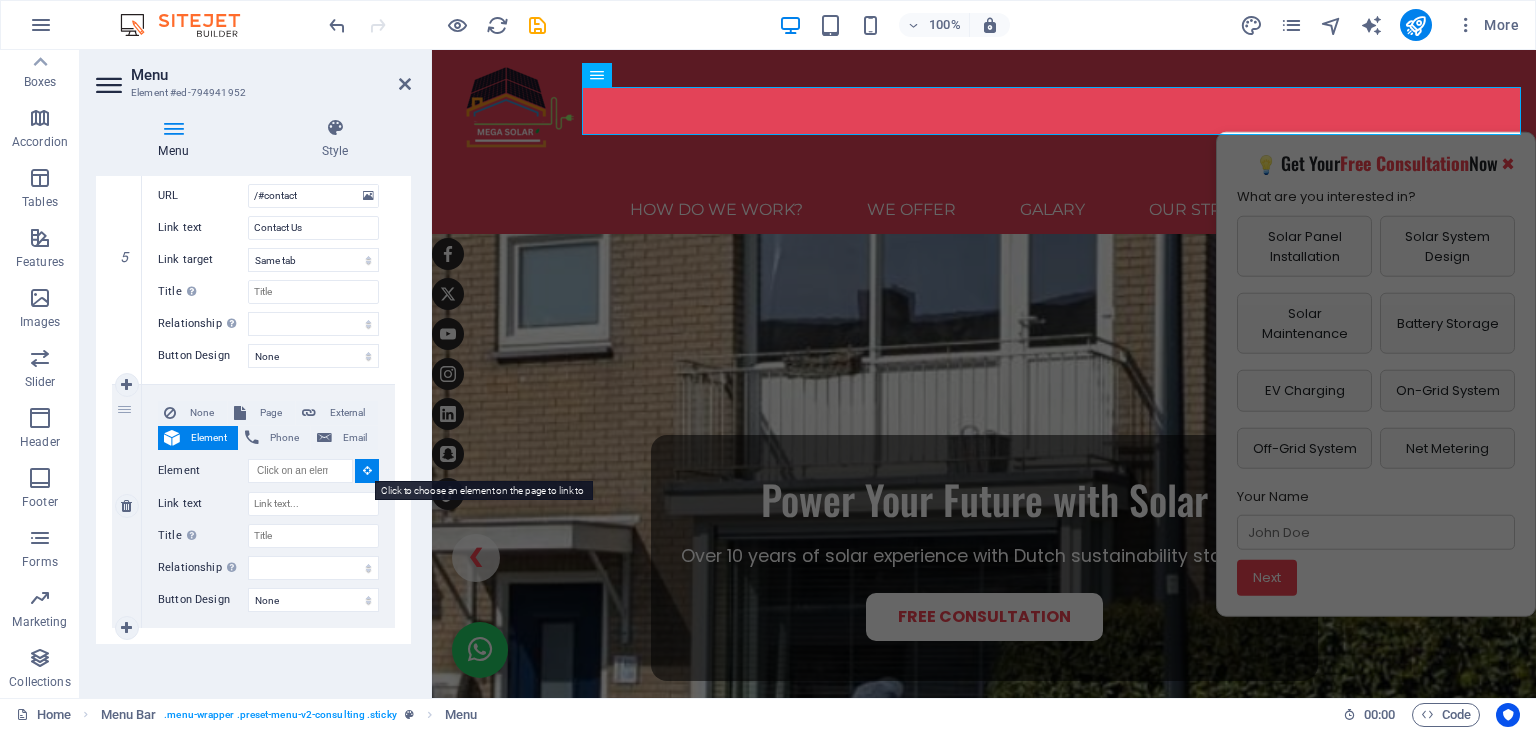 click at bounding box center (367, 470) 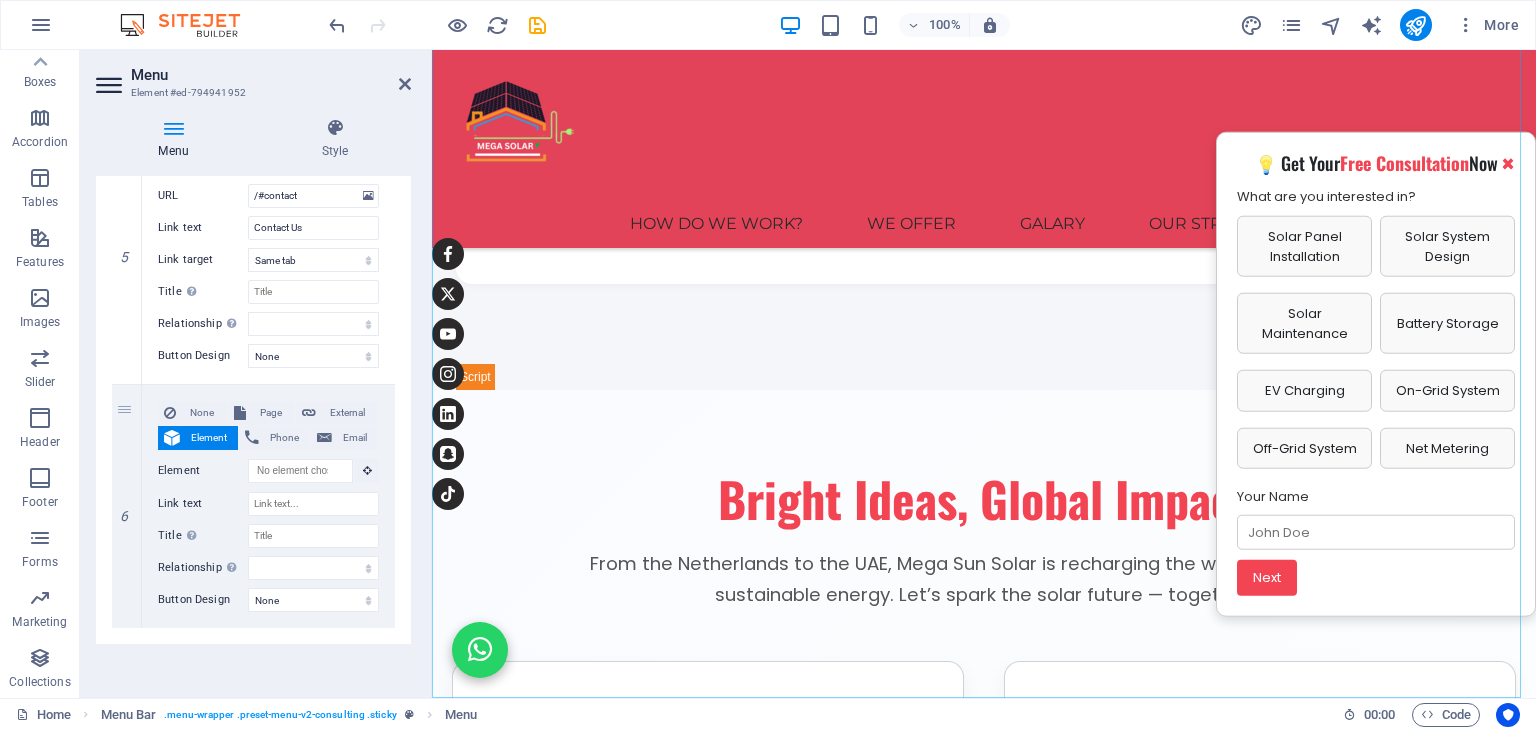 scroll, scrollTop: 6260, scrollLeft: 0, axis: vertical 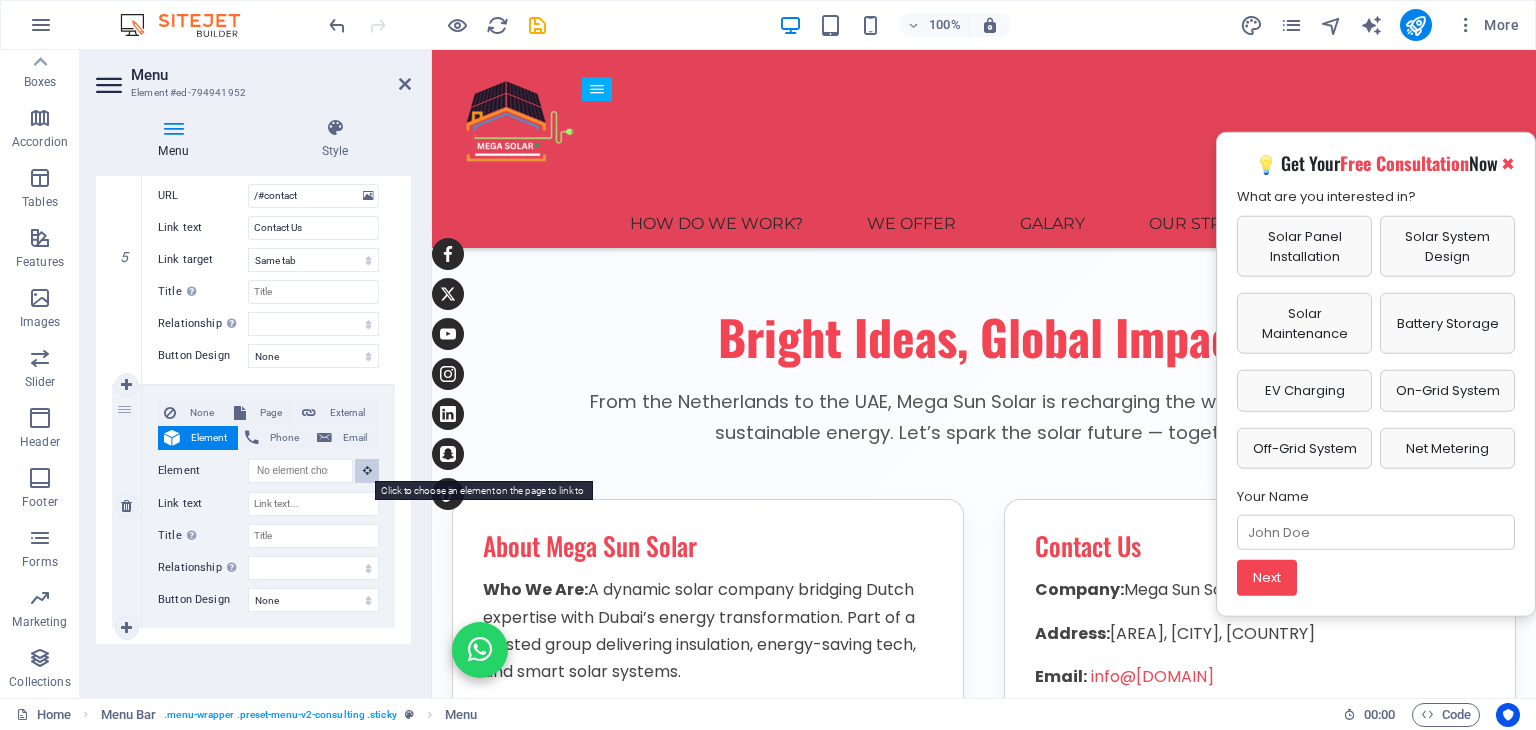 click at bounding box center (367, 470) 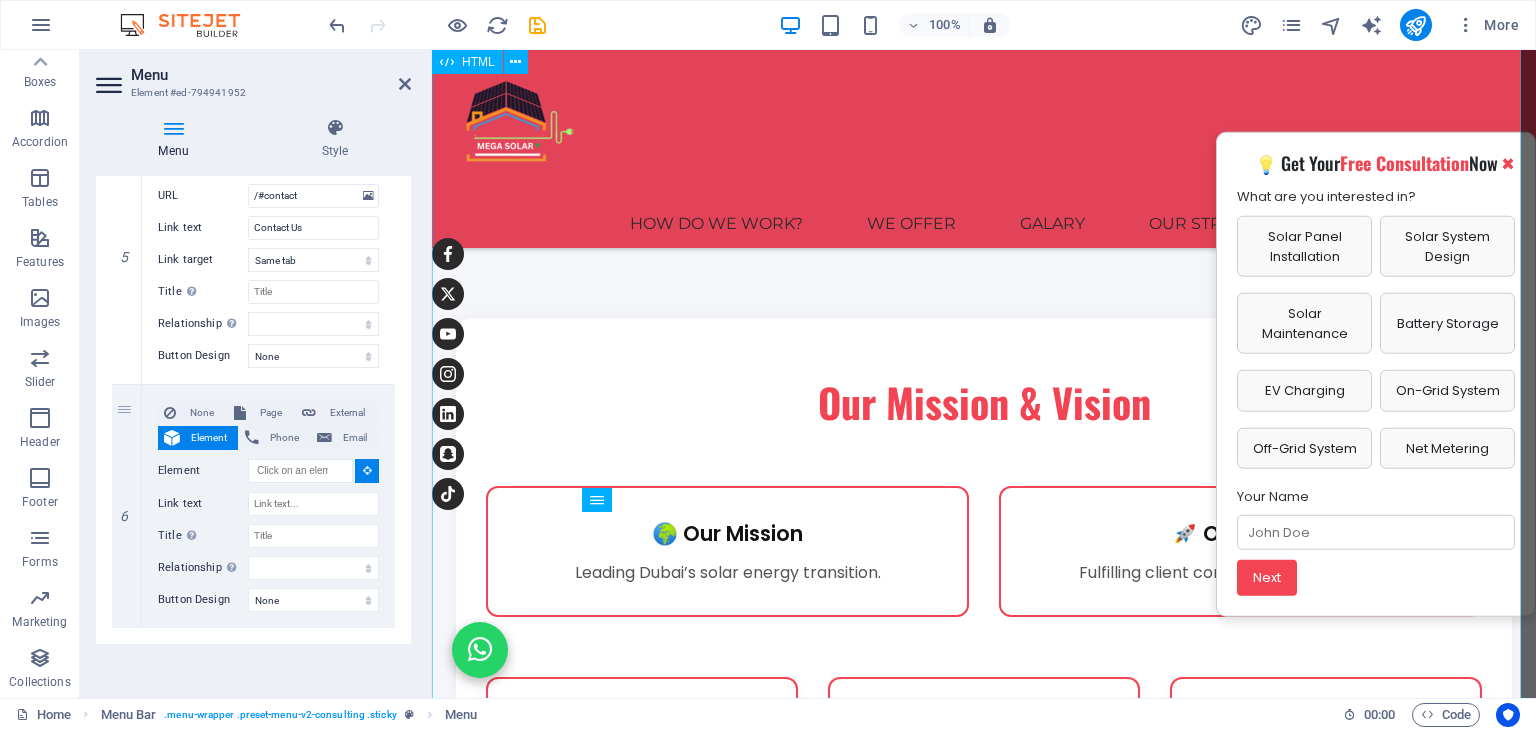 scroll, scrollTop: 5432, scrollLeft: 0, axis: vertical 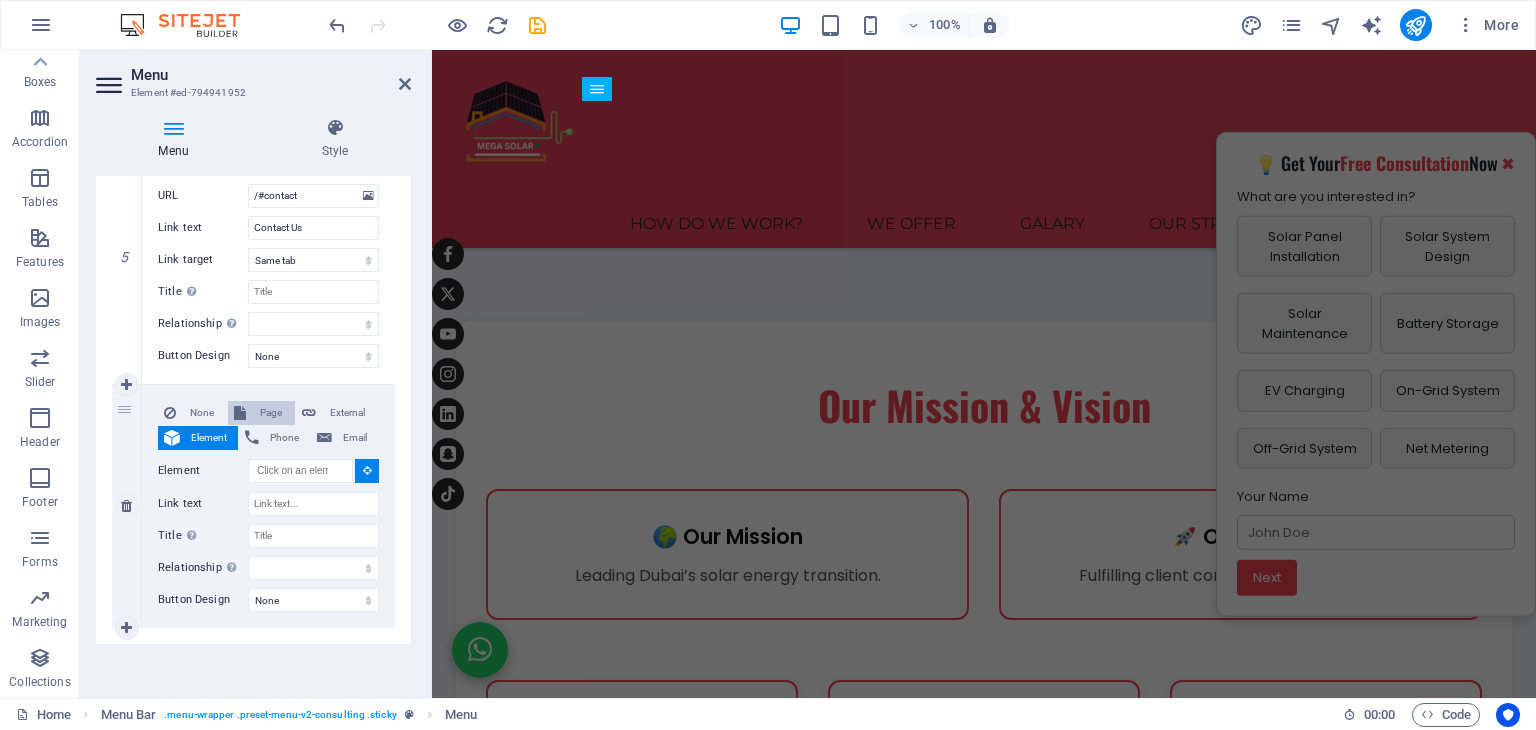 click on "Page" at bounding box center [270, 413] 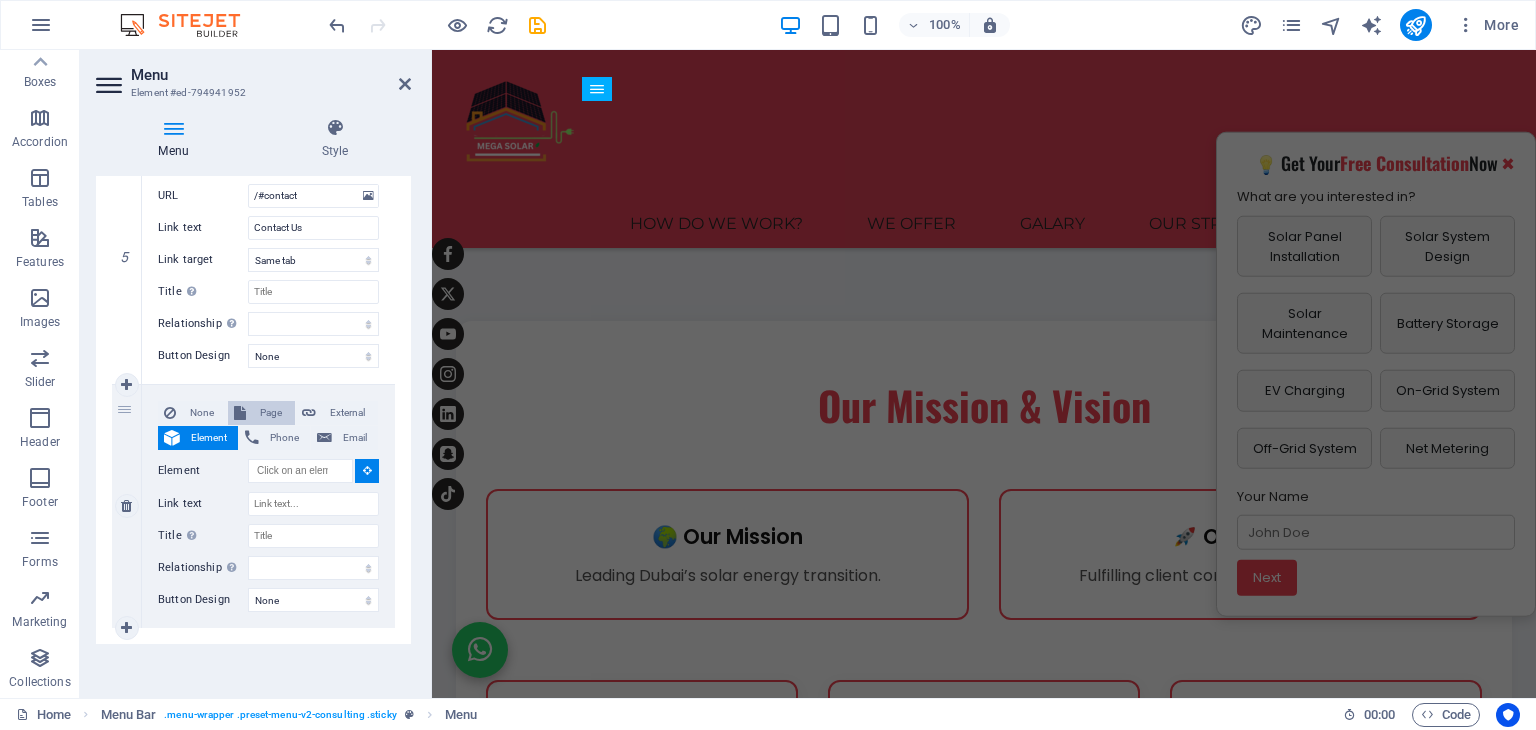 select 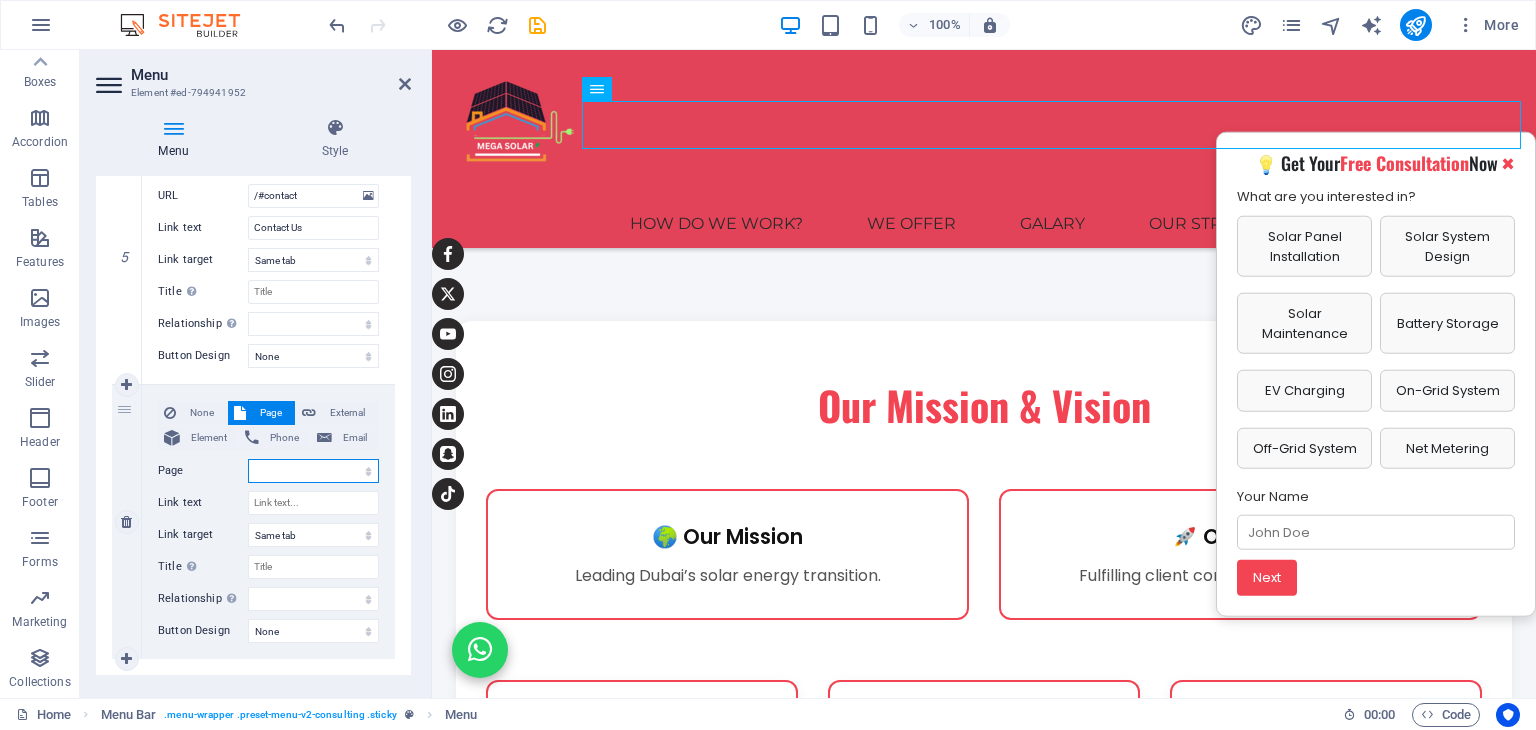 click on "Home Subpage Legal Notice Privacy About Us" at bounding box center [313, 471] 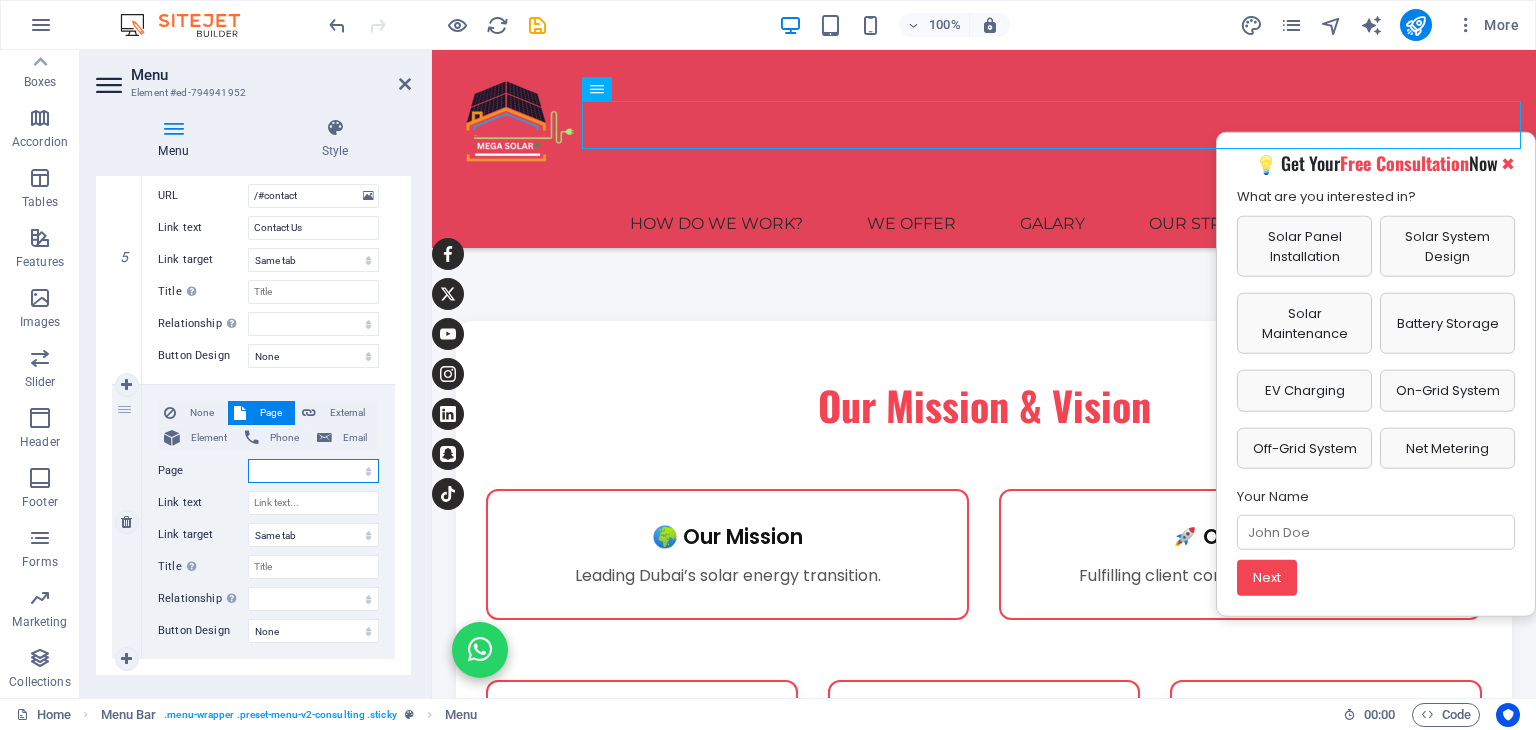 select on "4" 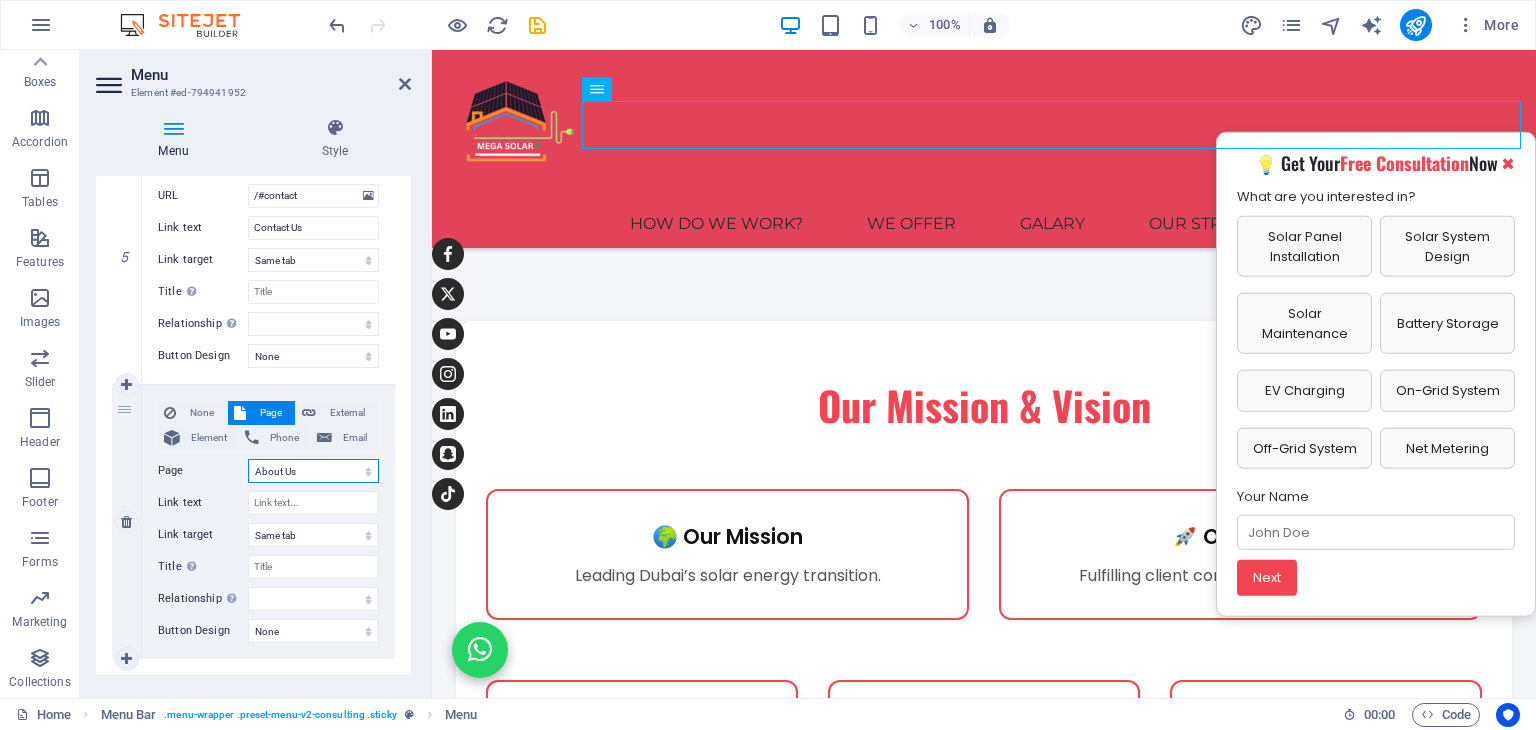 click on "Home Subpage Legal Notice Privacy About Us" at bounding box center [313, 471] 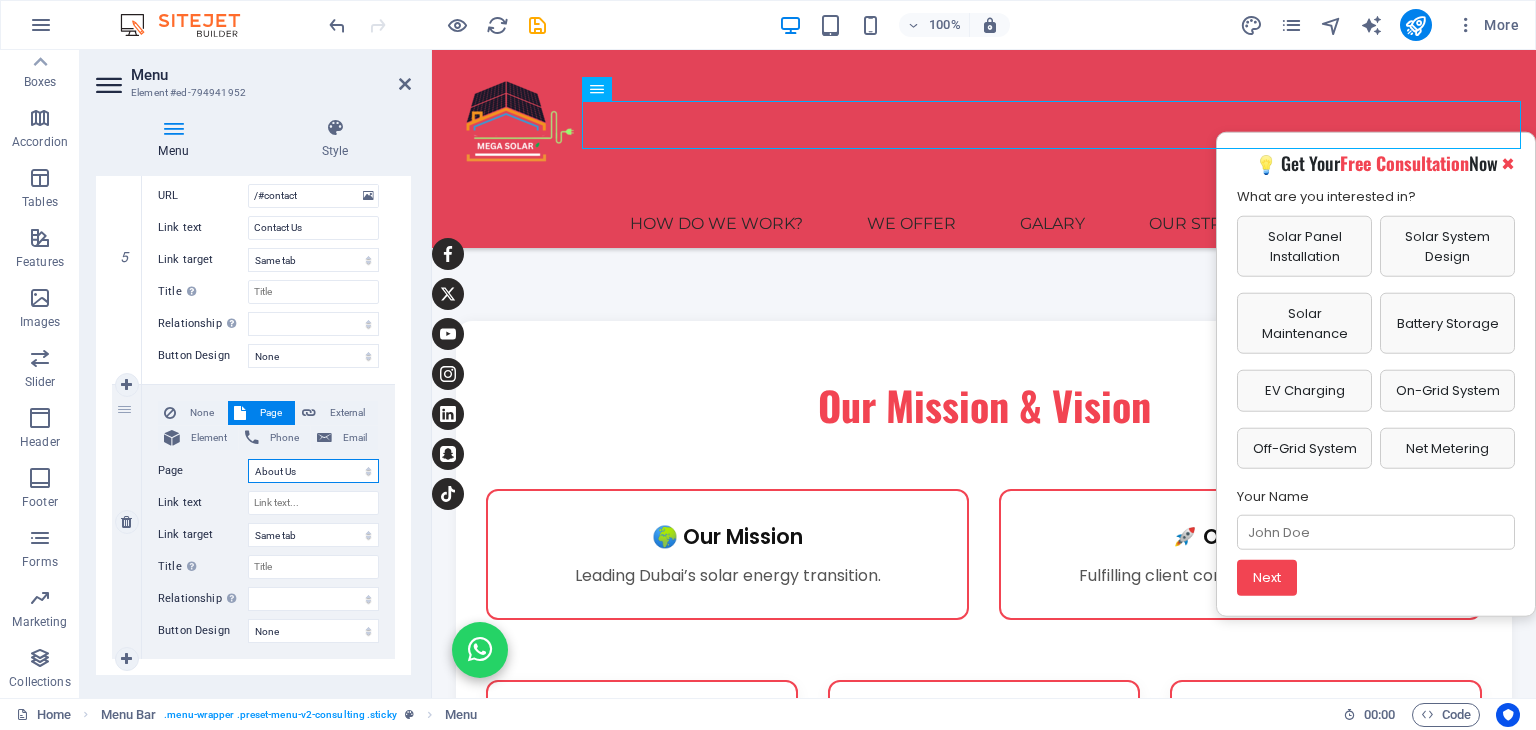 select 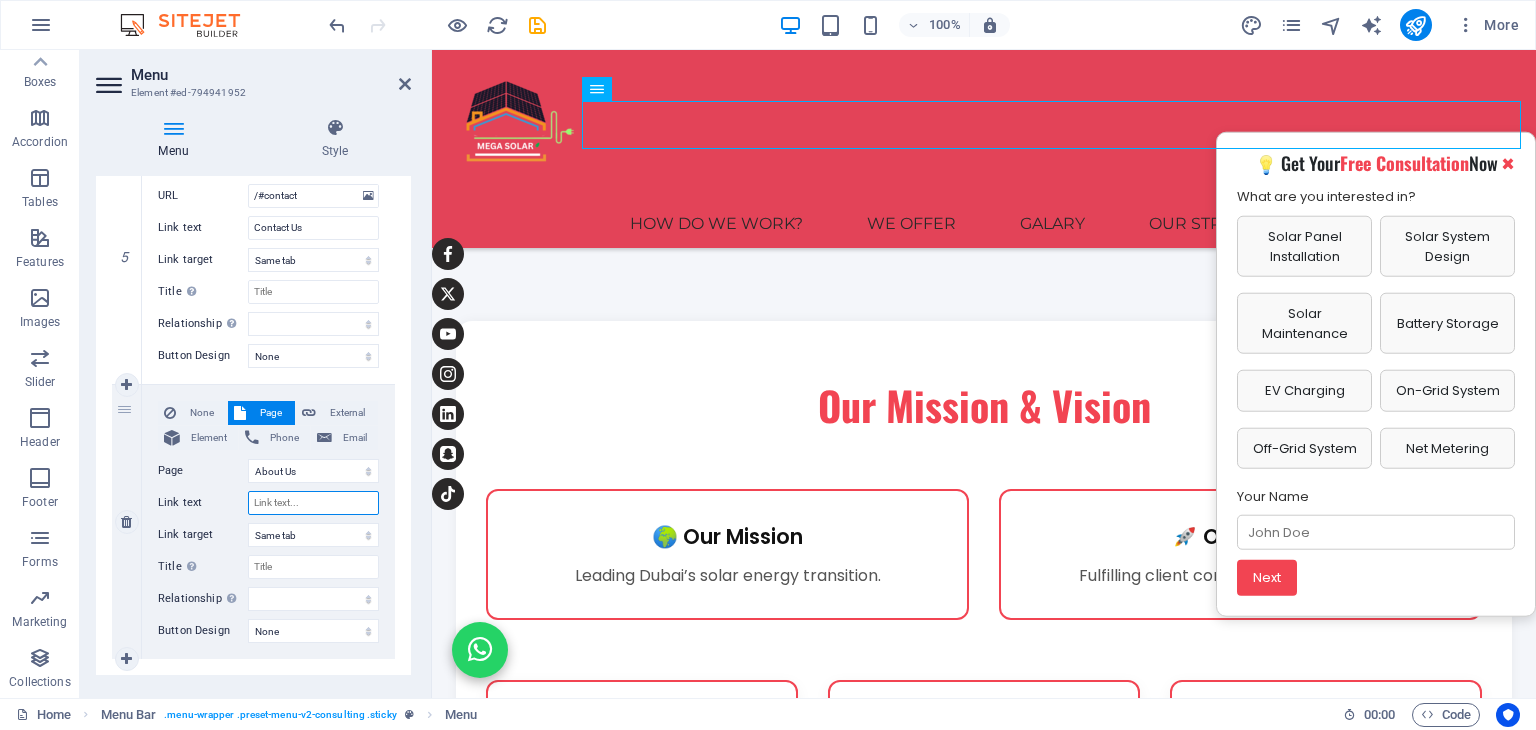 click on "Link text" at bounding box center (313, 503) 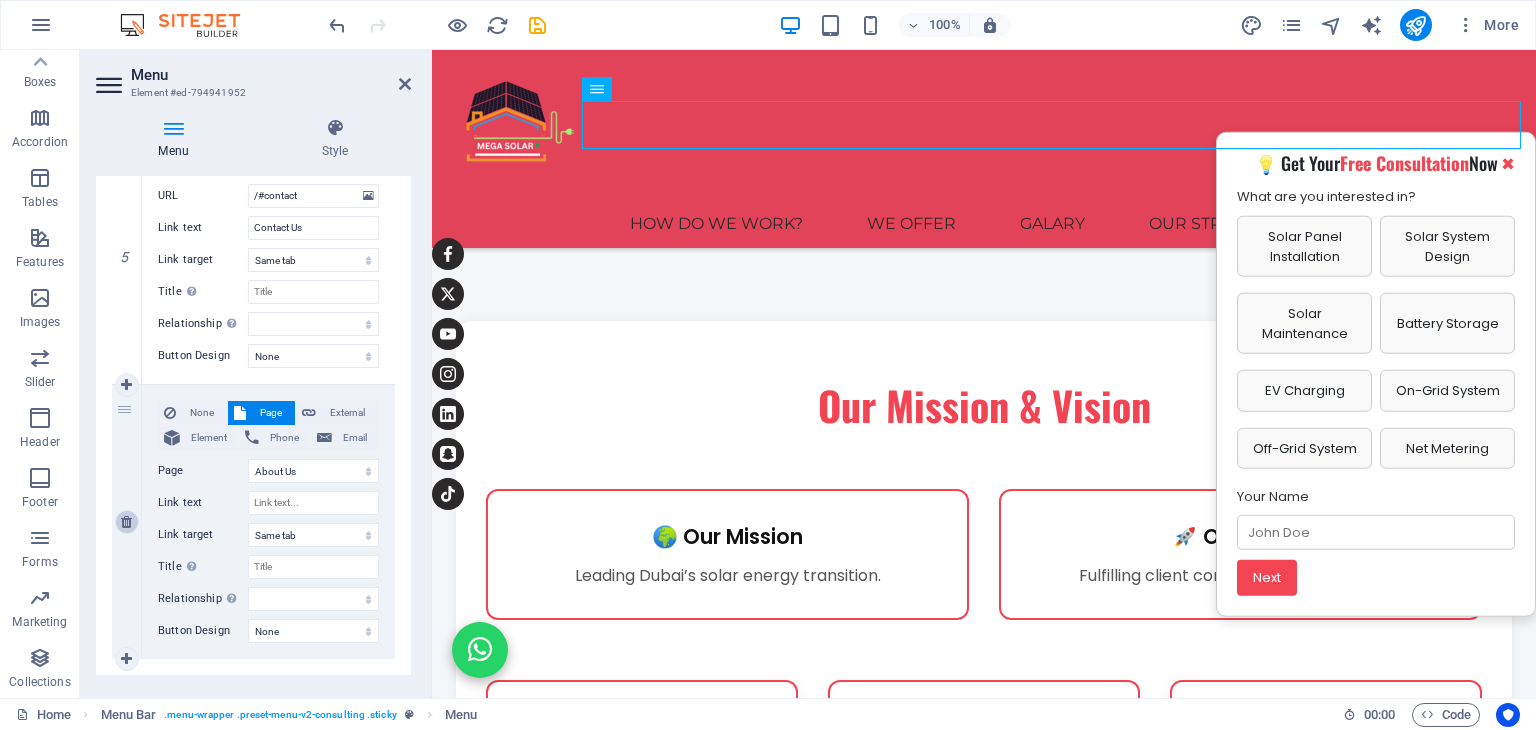 select 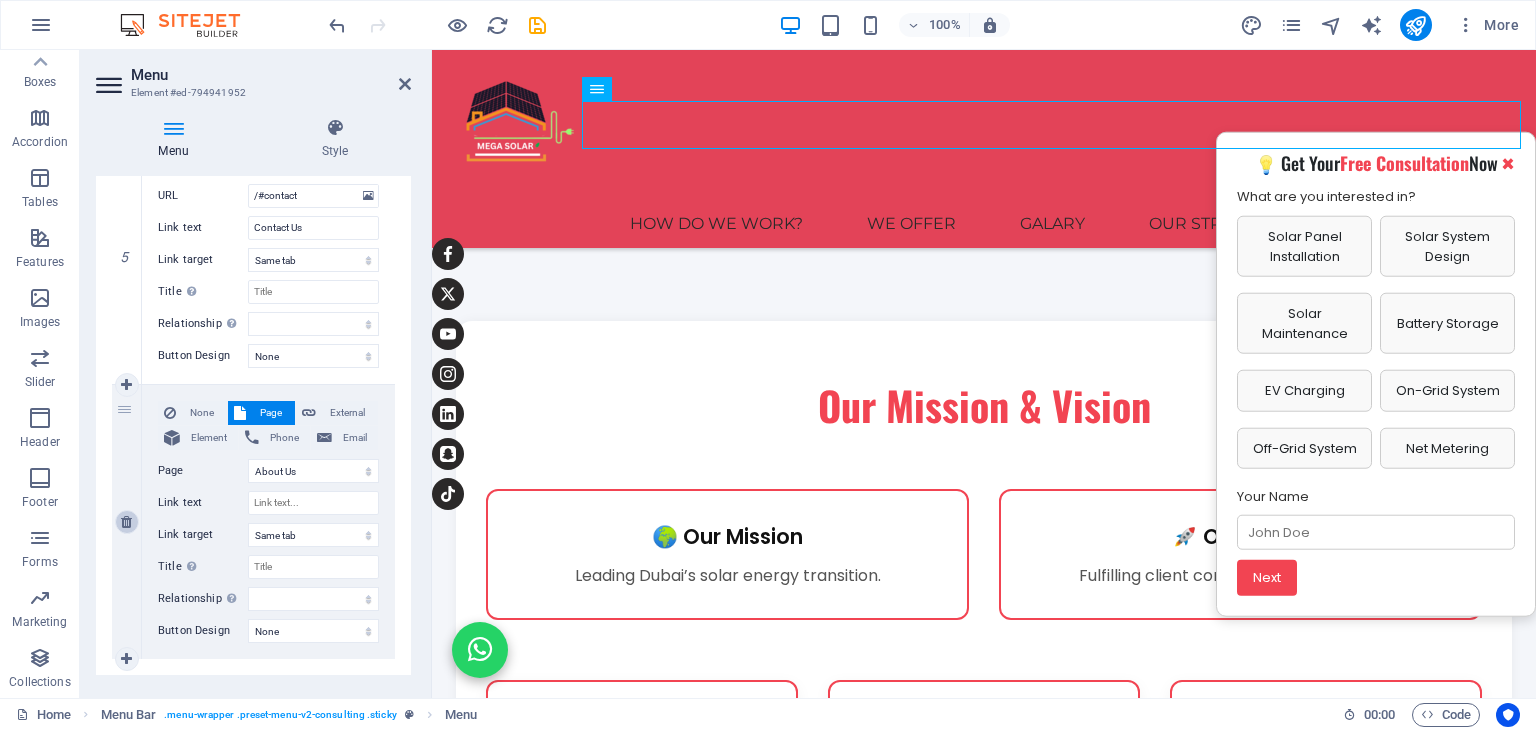 select 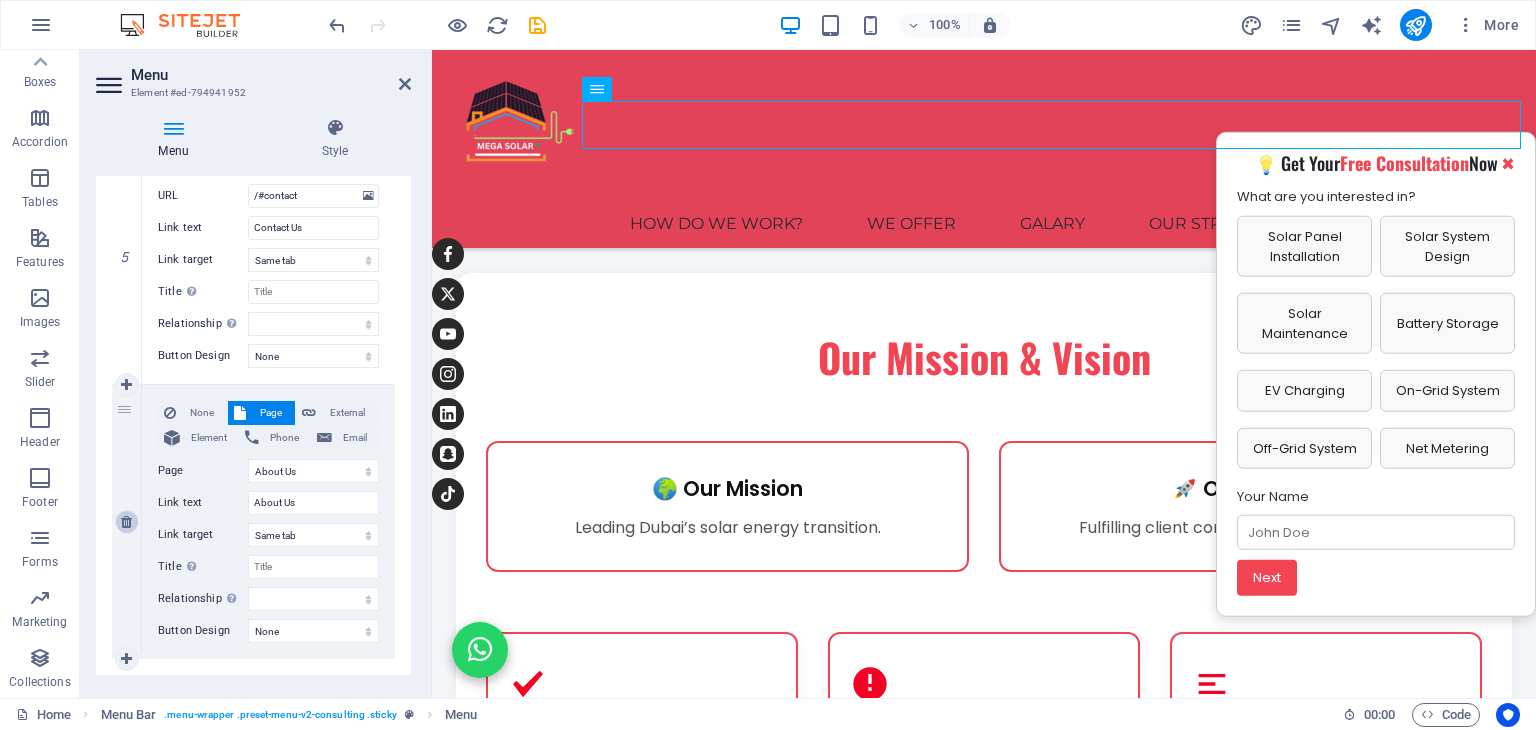 click at bounding box center [127, 522] 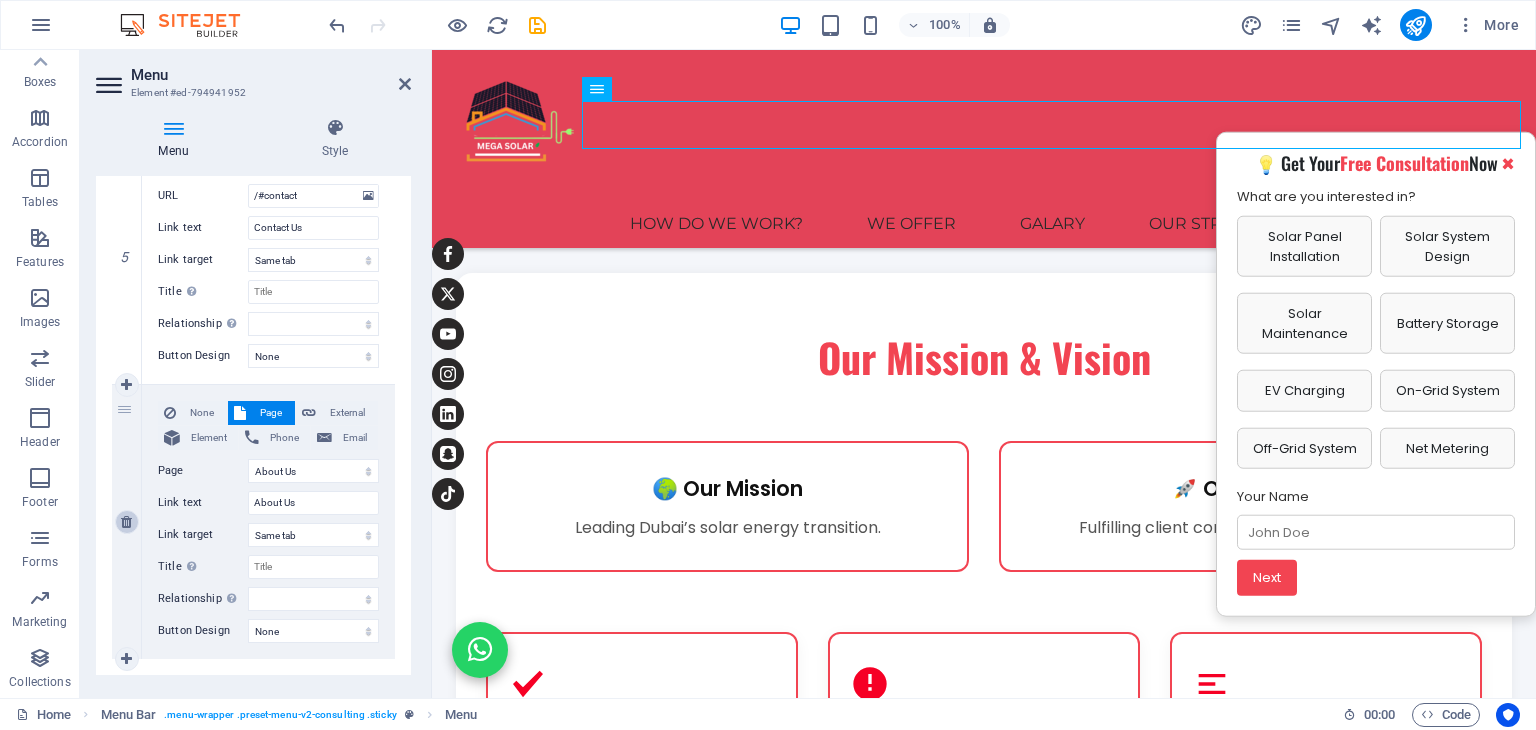 select 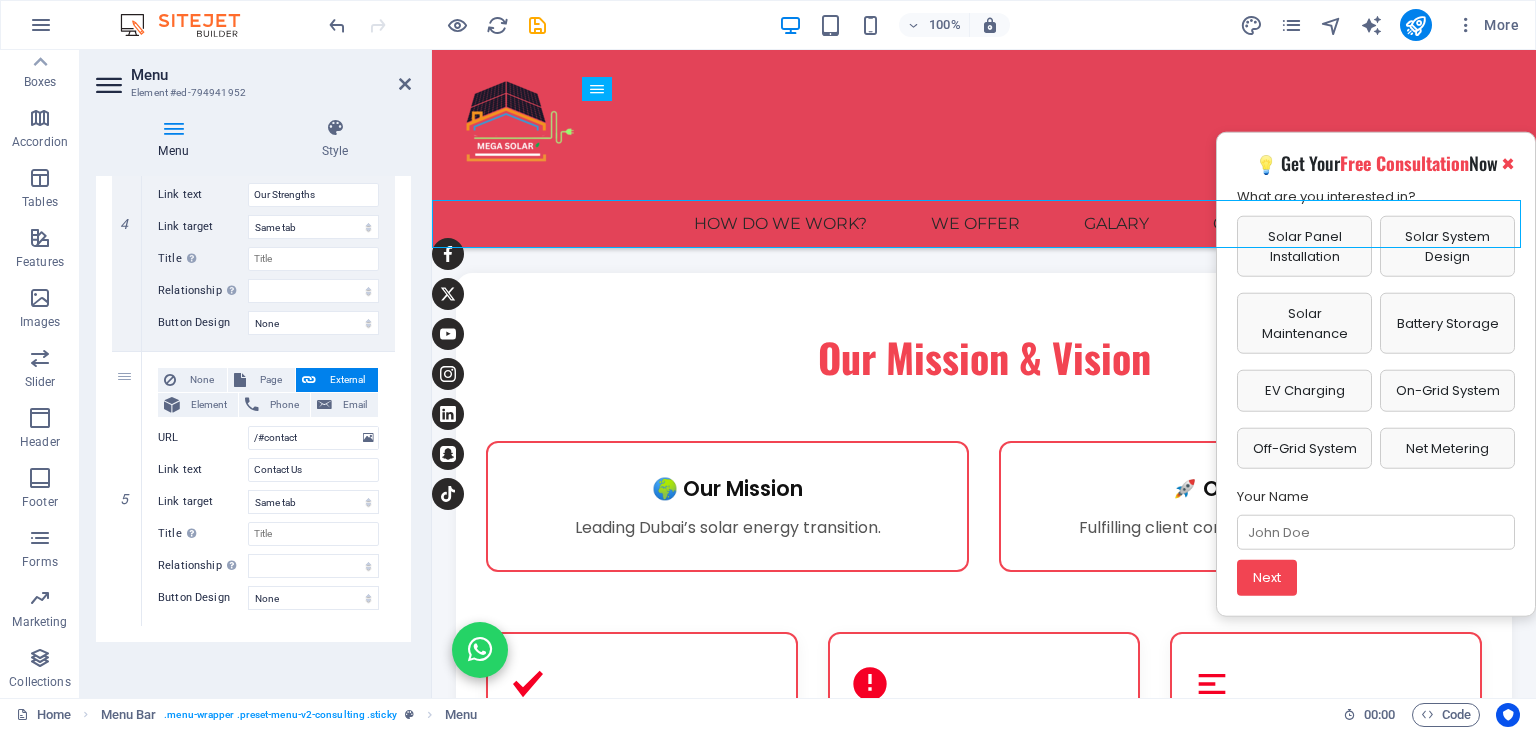 scroll, scrollTop: 5432, scrollLeft: 0, axis: vertical 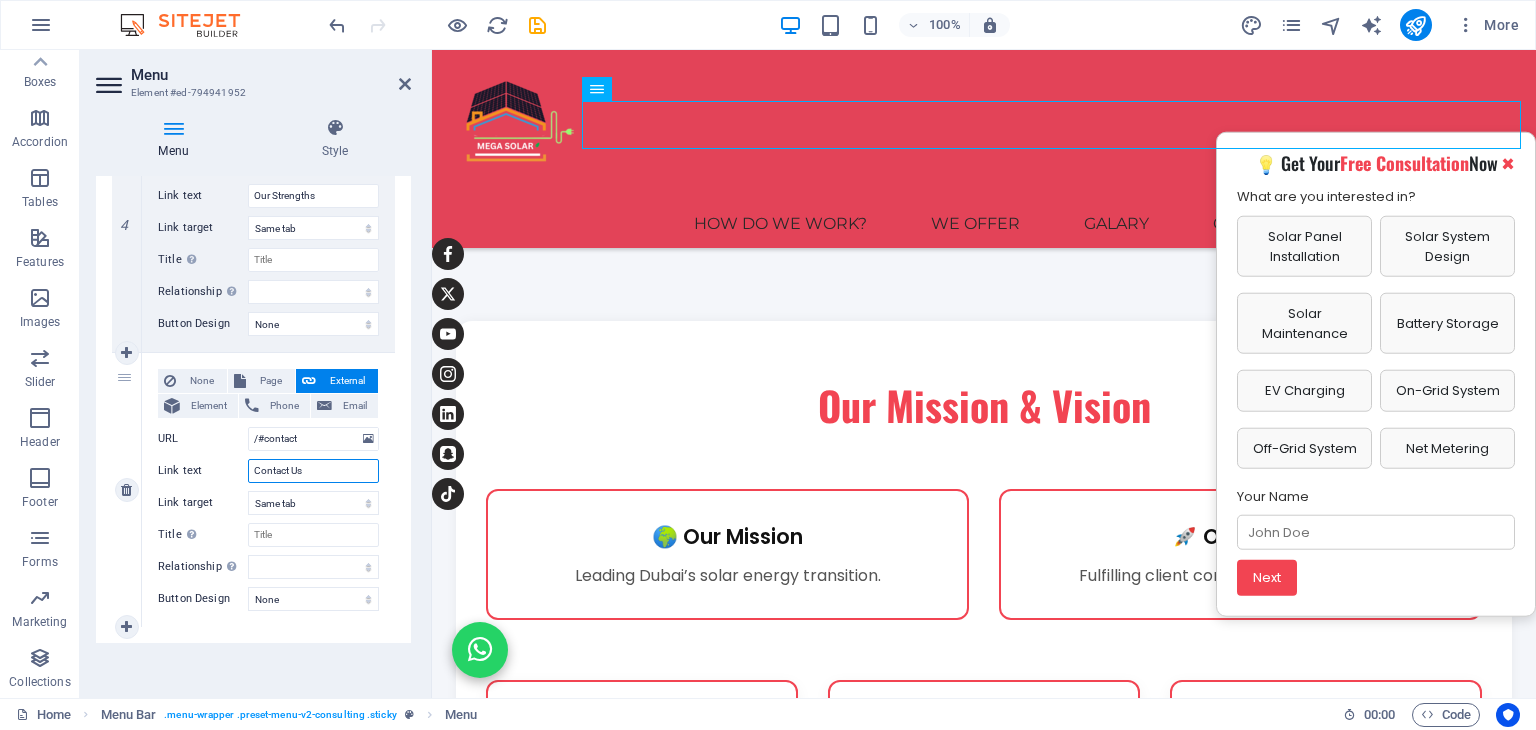 click on "Contact Us" at bounding box center [313, 471] 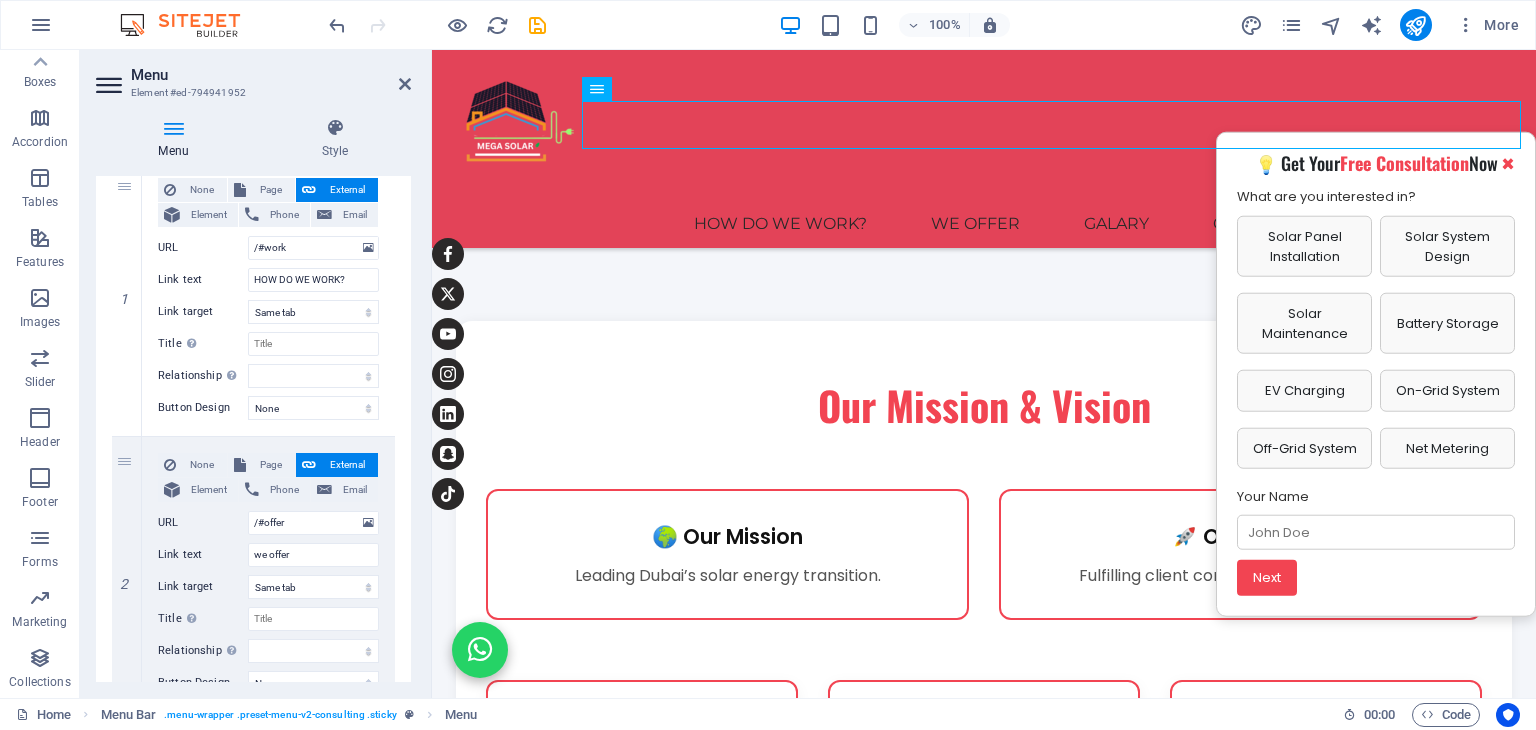 scroll, scrollTop: 173, scrollLeft: 0, axis: vertical 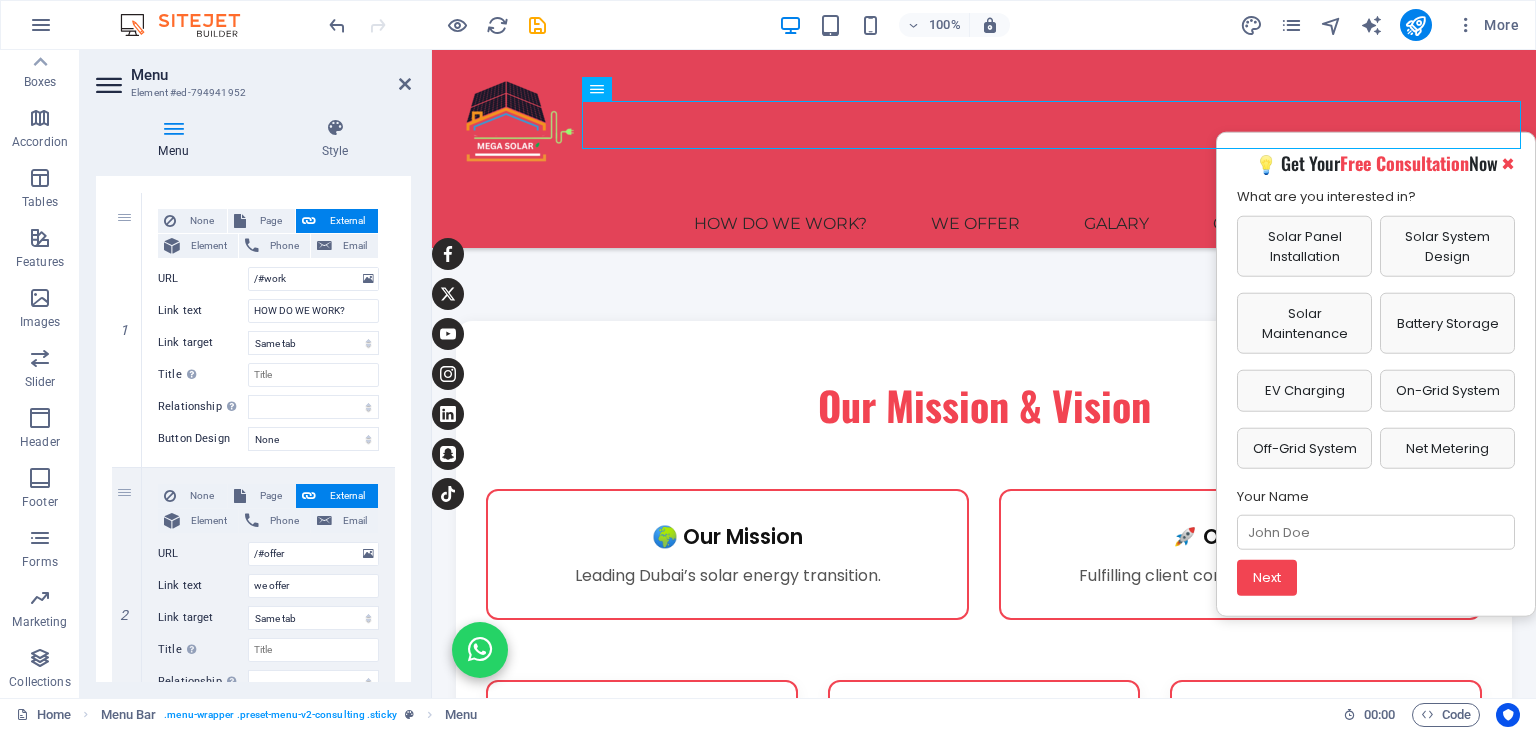 click at bounding box center (537, 25) 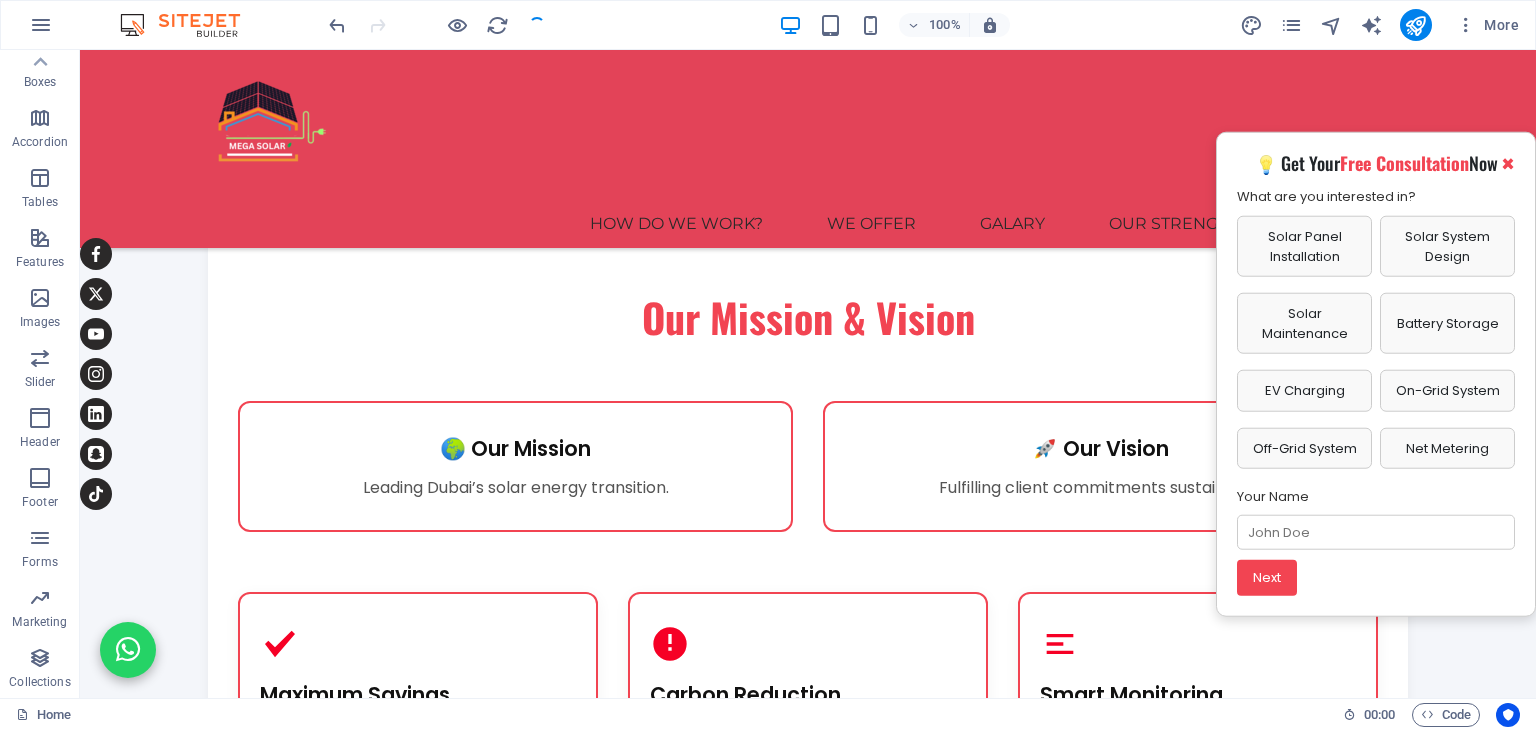 scroll, scrollTop: 5344, scrollLeft: 0, axis: vertical 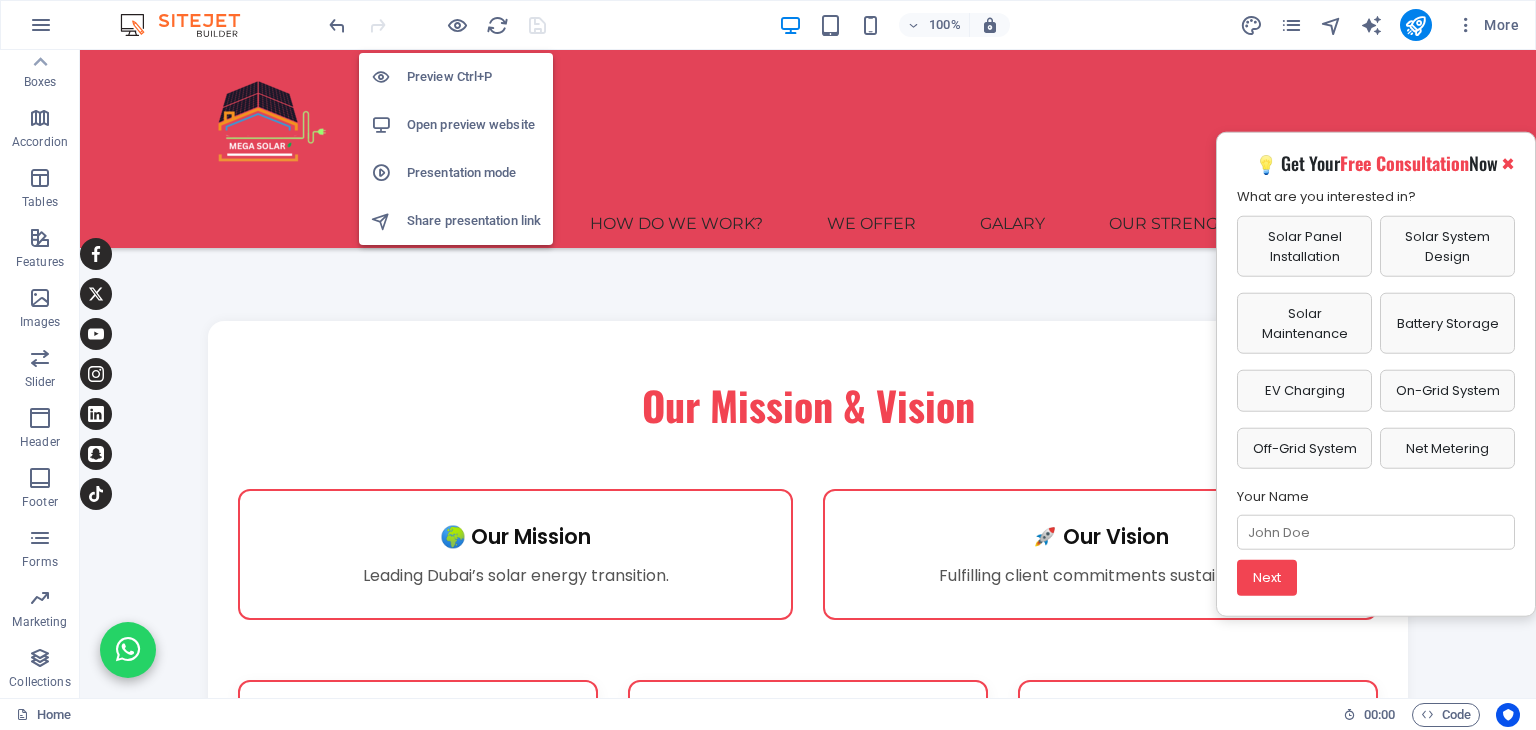 click on "Open preview website" at bounding box center (456, 125) 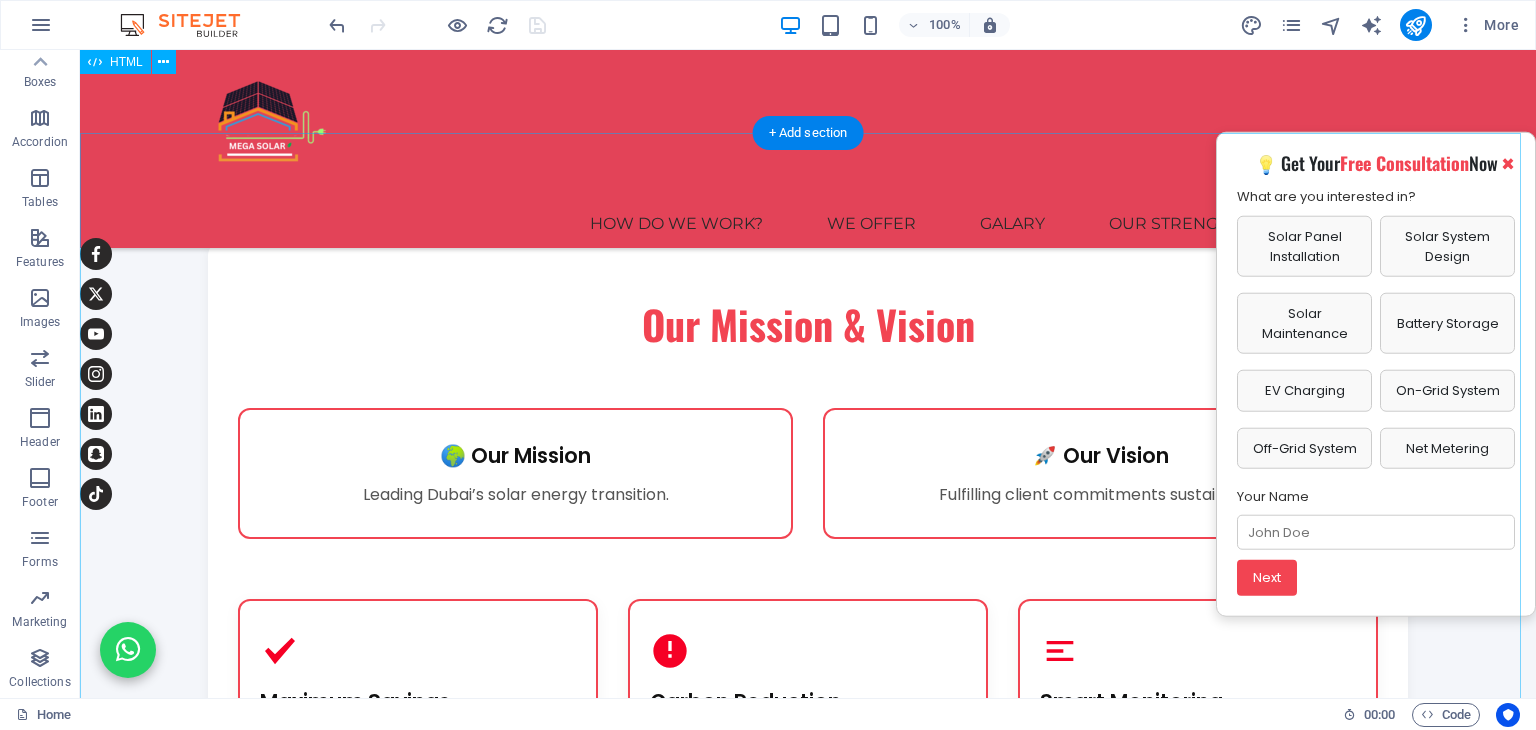 scroll, scrollTop: 5192, scrollLeft: 0, axis: vertical 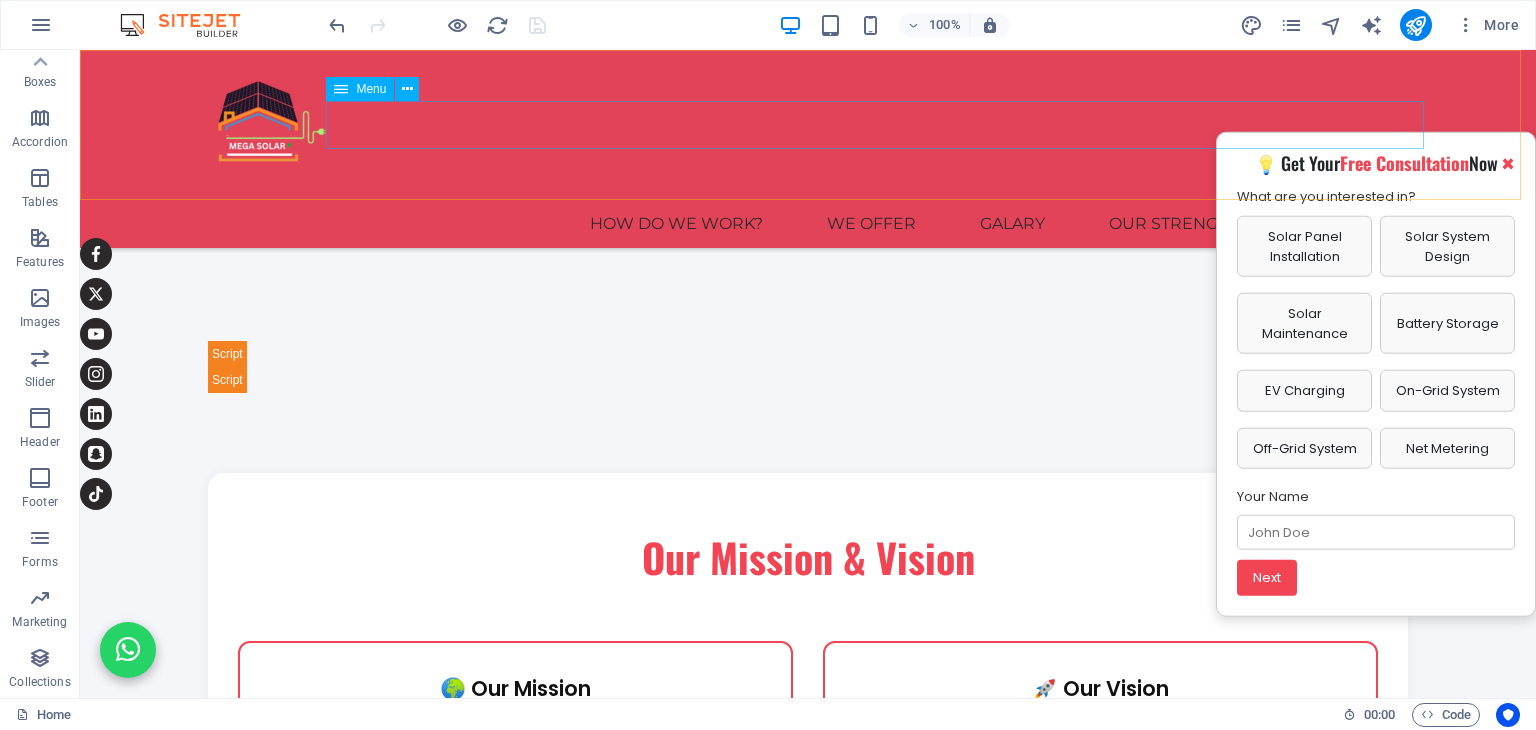 click on "HOW DO WE WORK? we offer galary Our Strengths Contact Us" at bounding box center [808, 224] 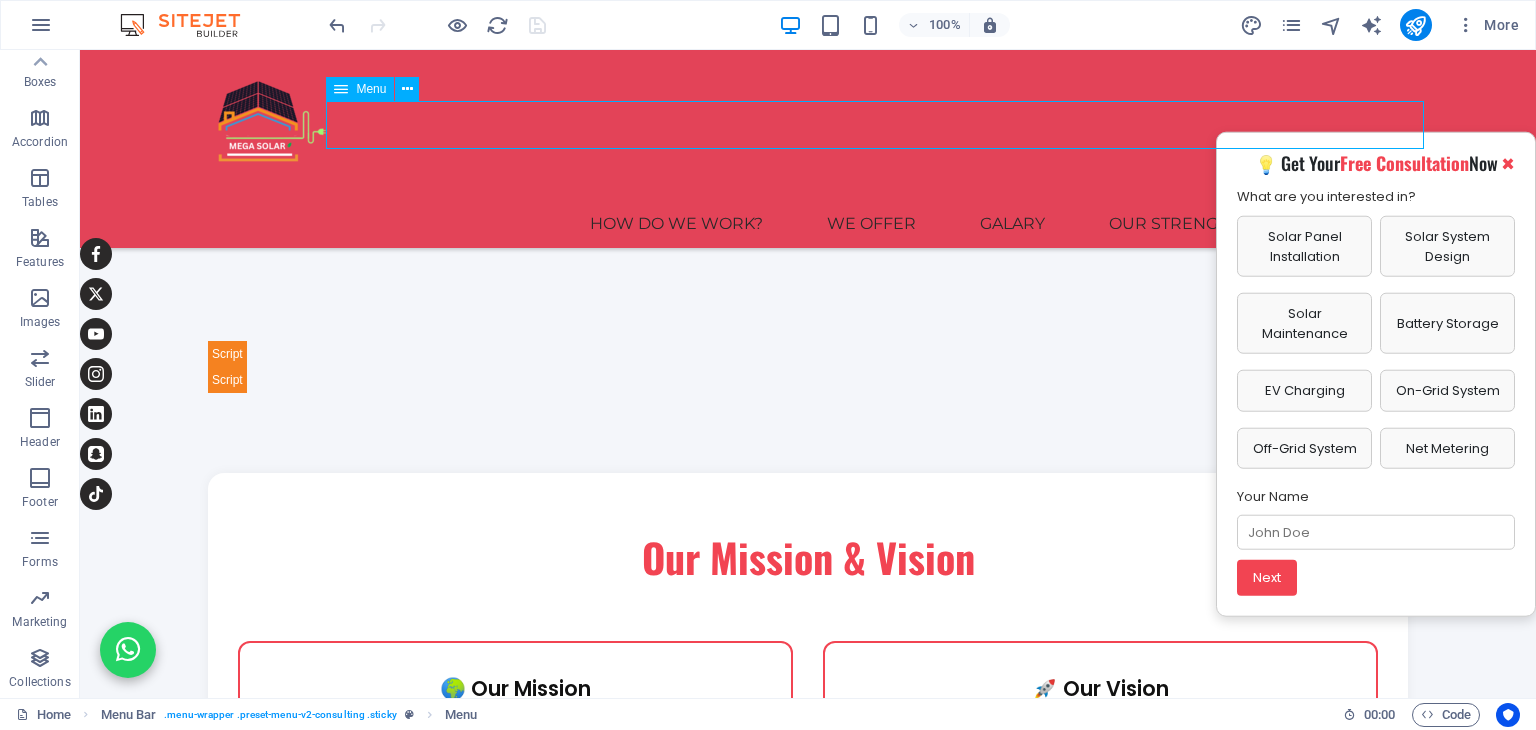 click on "HOW DO WE WORK? we offer galary Our Strengths Contact Us" at bounding box center (808, 224) 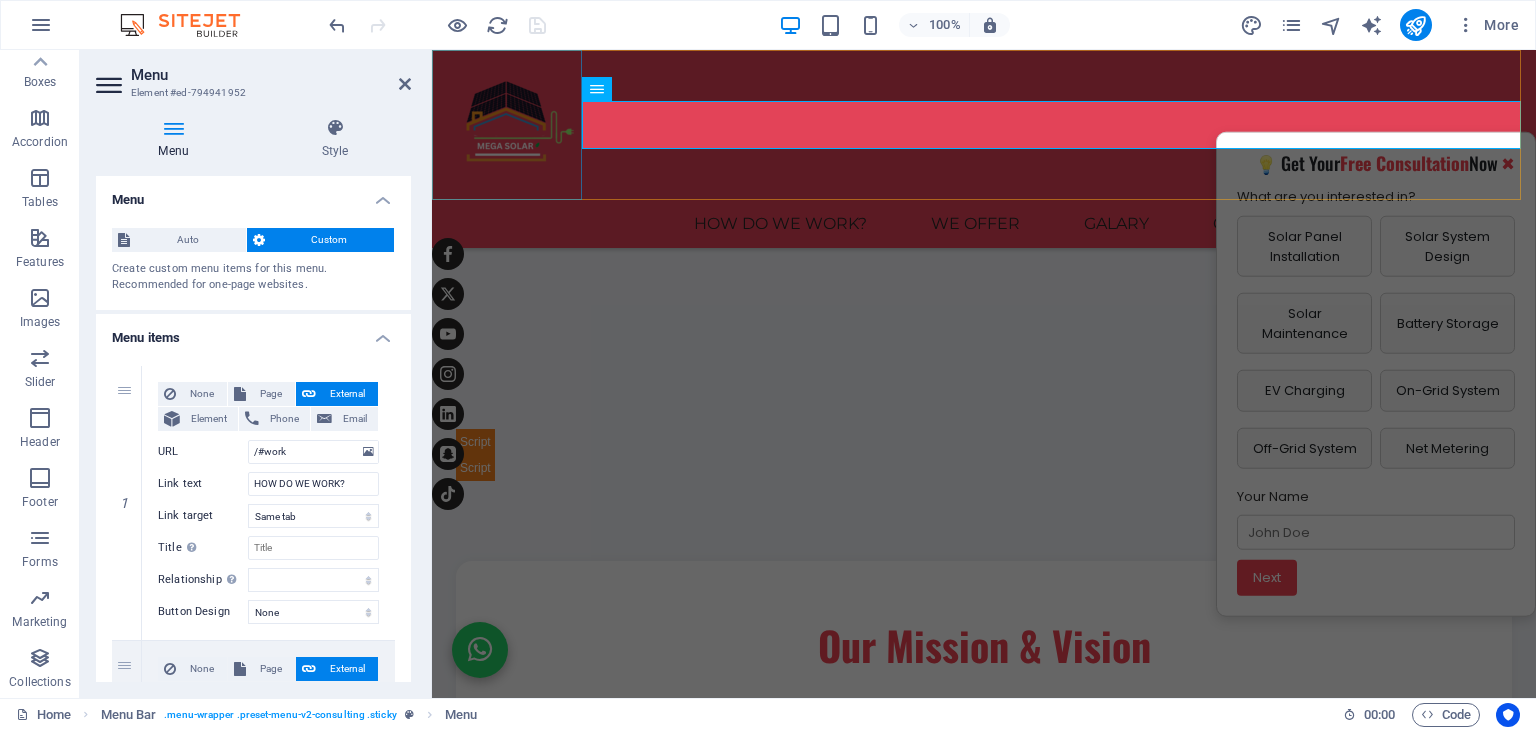 scroll, scrollTop: 5280, scrollLeft: 0, axis: vertical 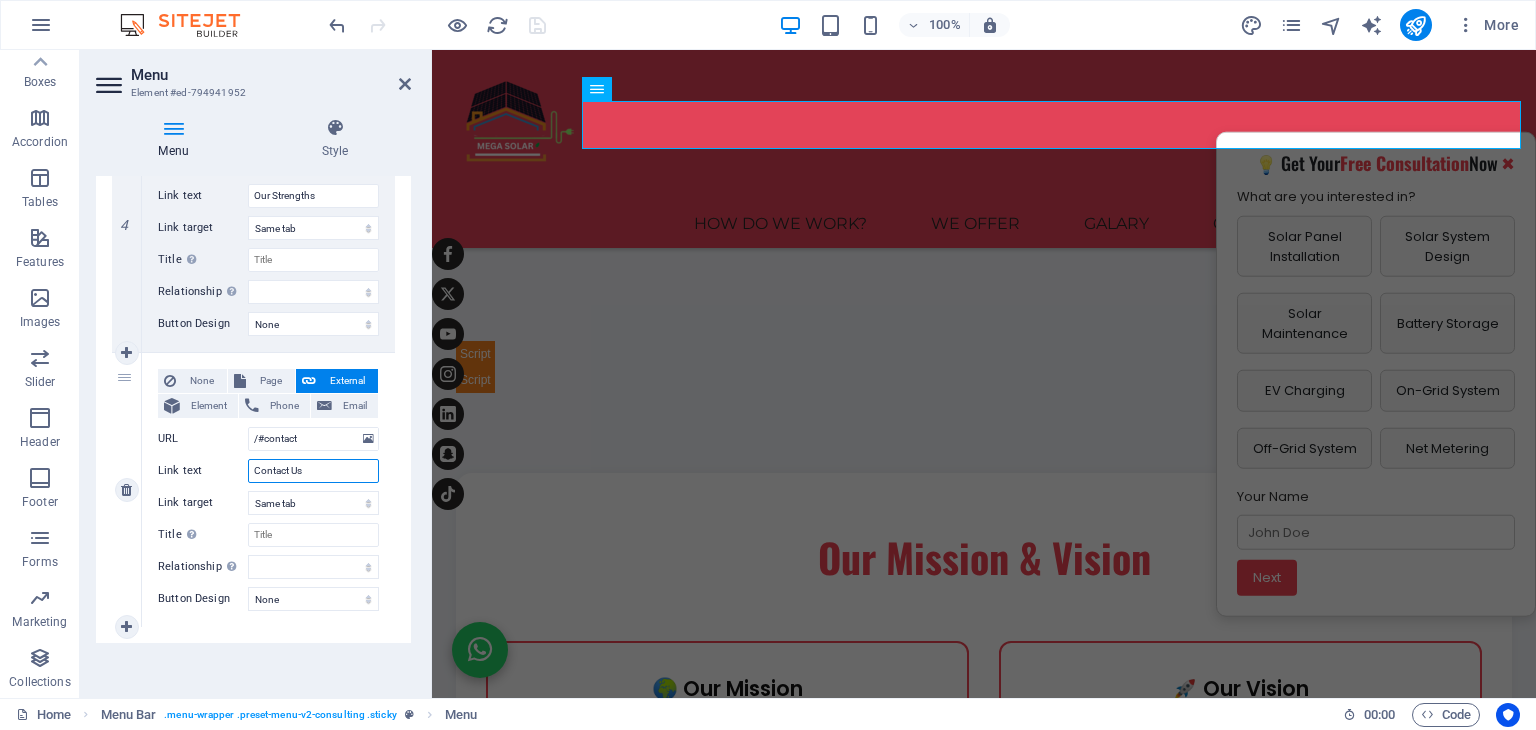 click on "Contact Us" at bounding box center [313, 471] 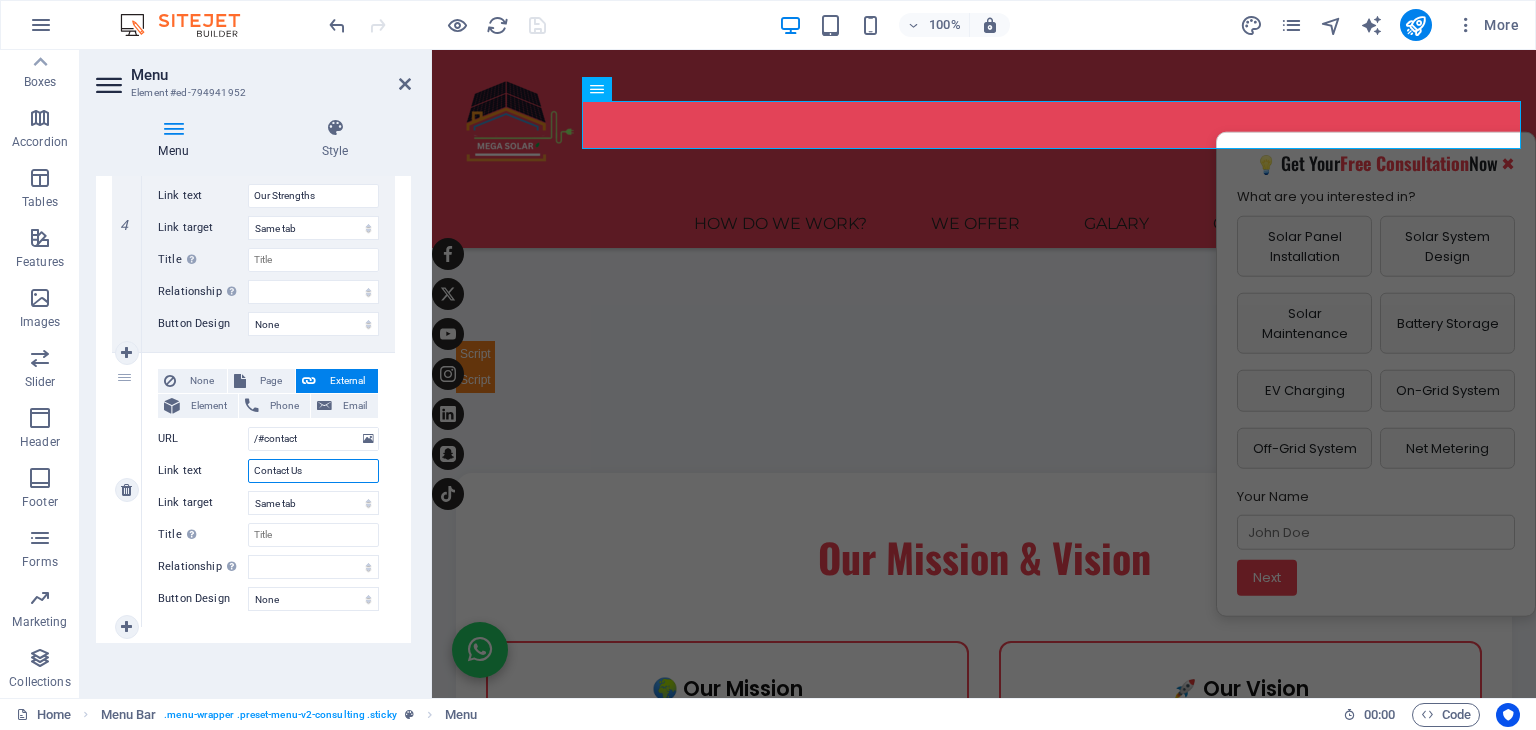 click on "Contact Us" at bounding box center [313, 471] 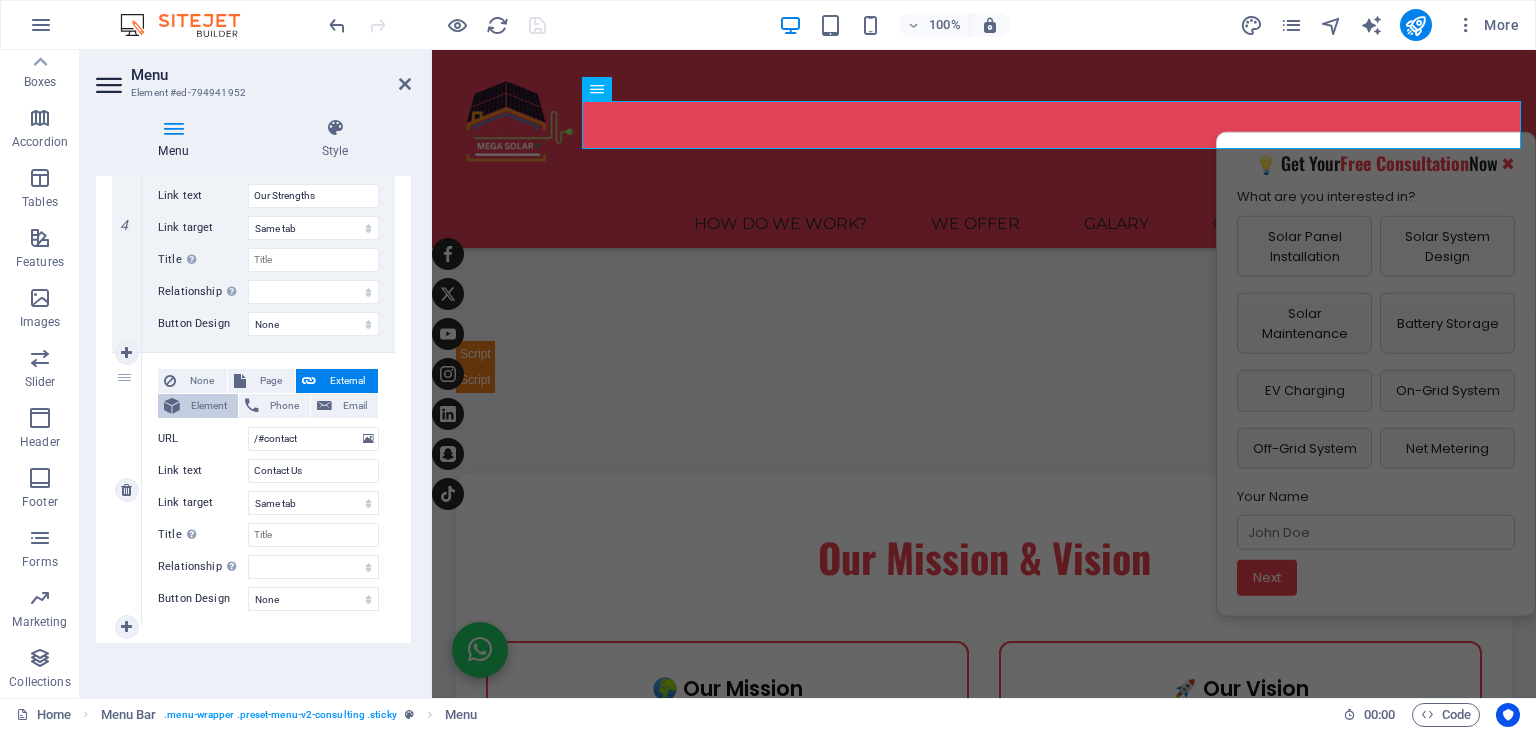 click on "Element" at bounding box center [209, 406] 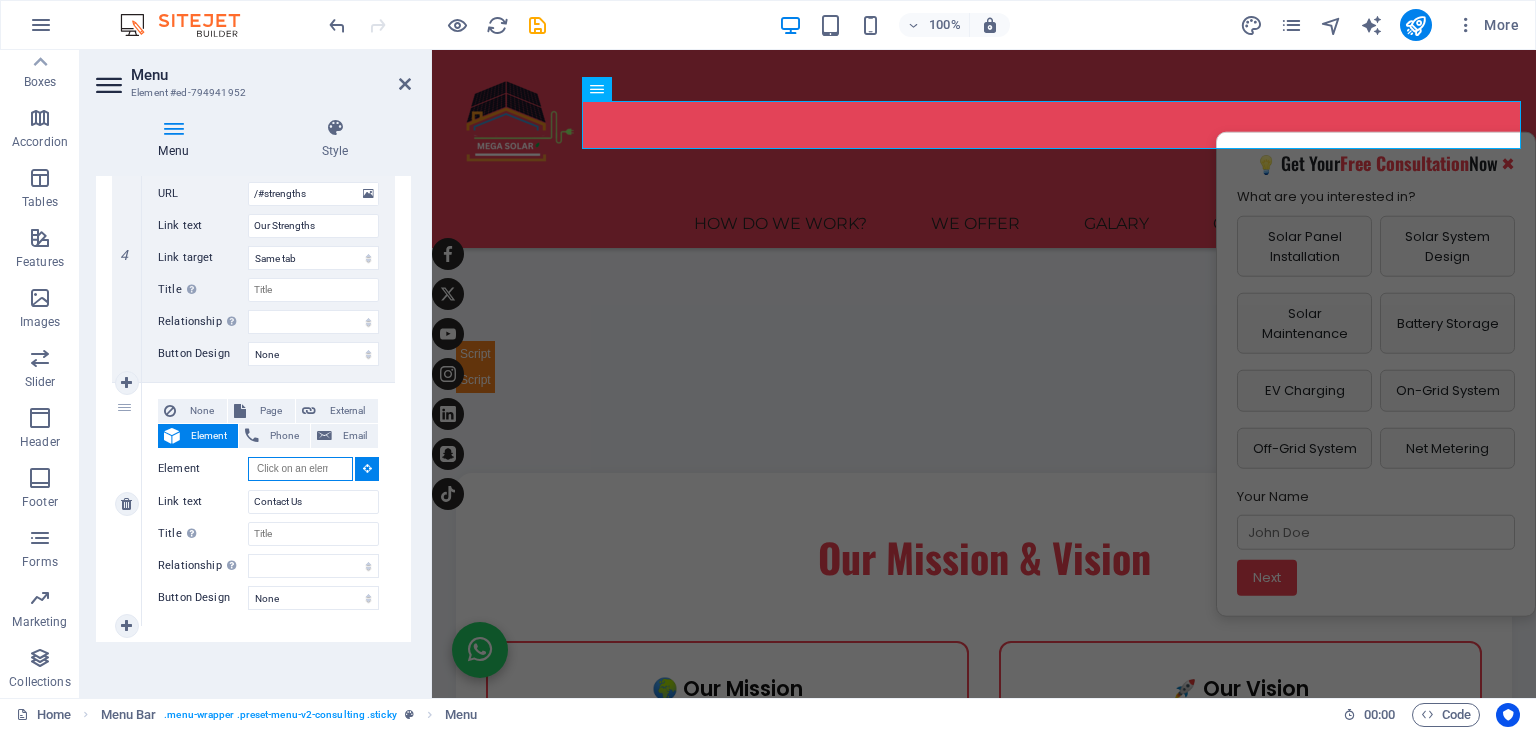 scroll, scrollTop: 1082, scrollLeft: 0, axis: vertical 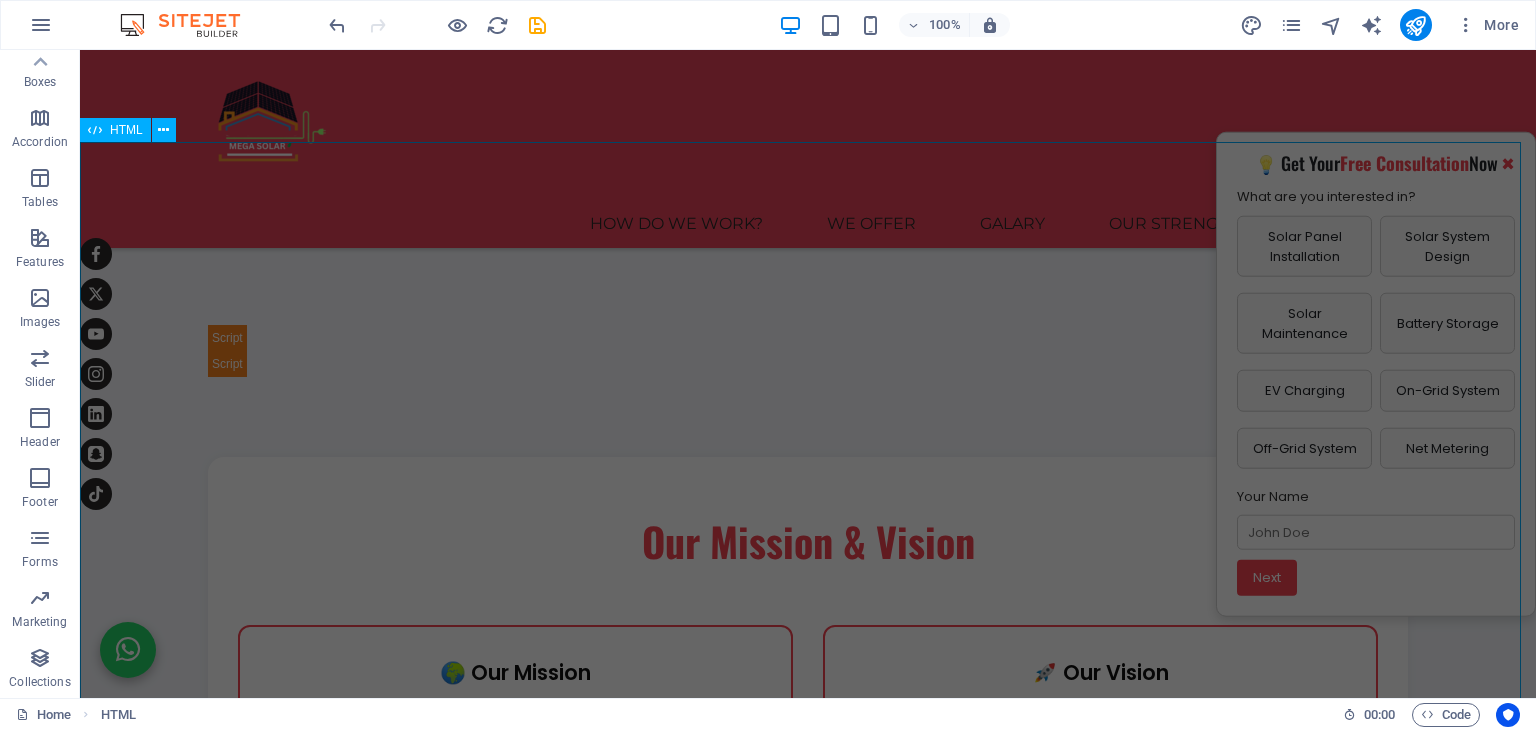 drag, startPoint x: 150, startPoint y: 224, endPoint x: 972, endPoint y: 463, distance: 856.0403 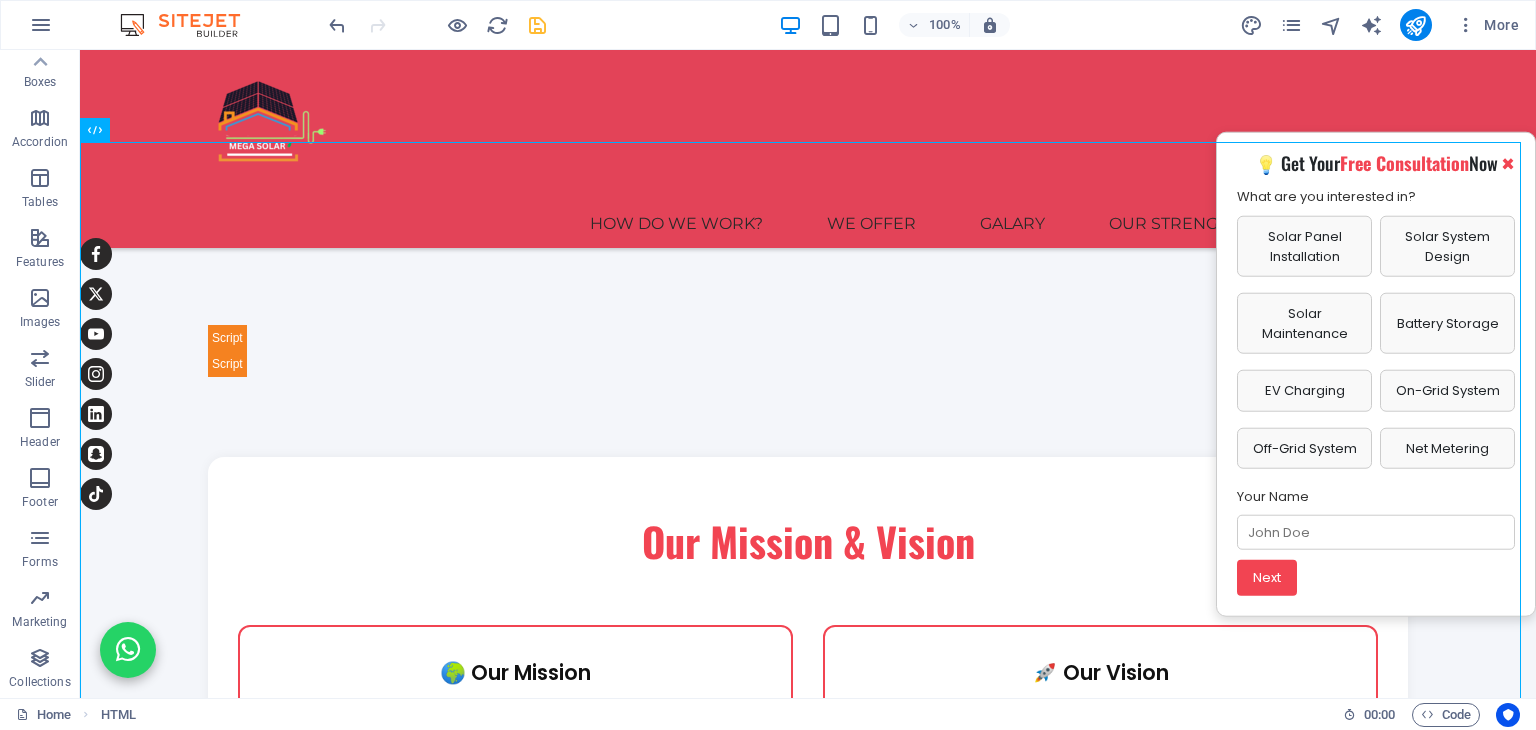 click at bounding box center [537, 25] 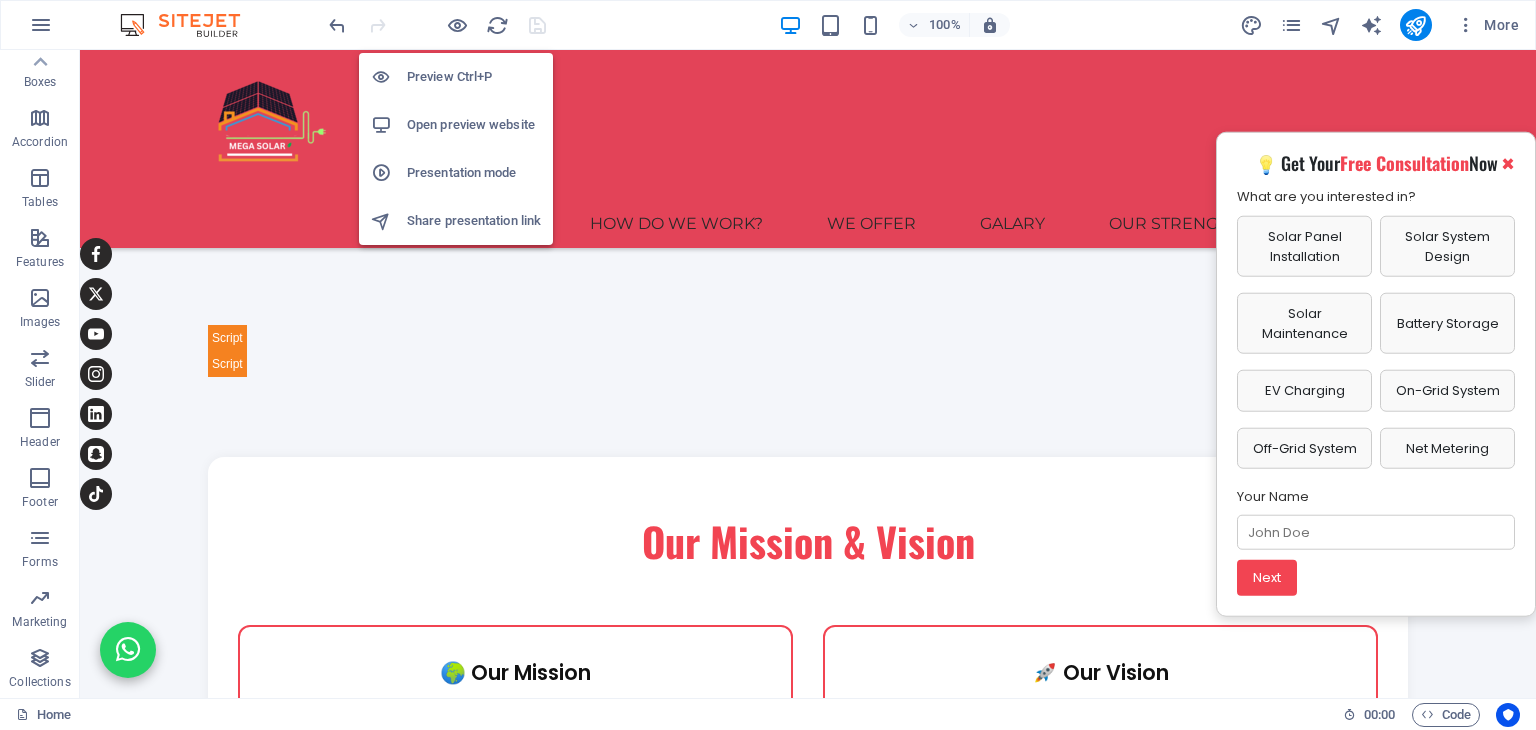click on "Open preview website" at bounding box center (456, 125) 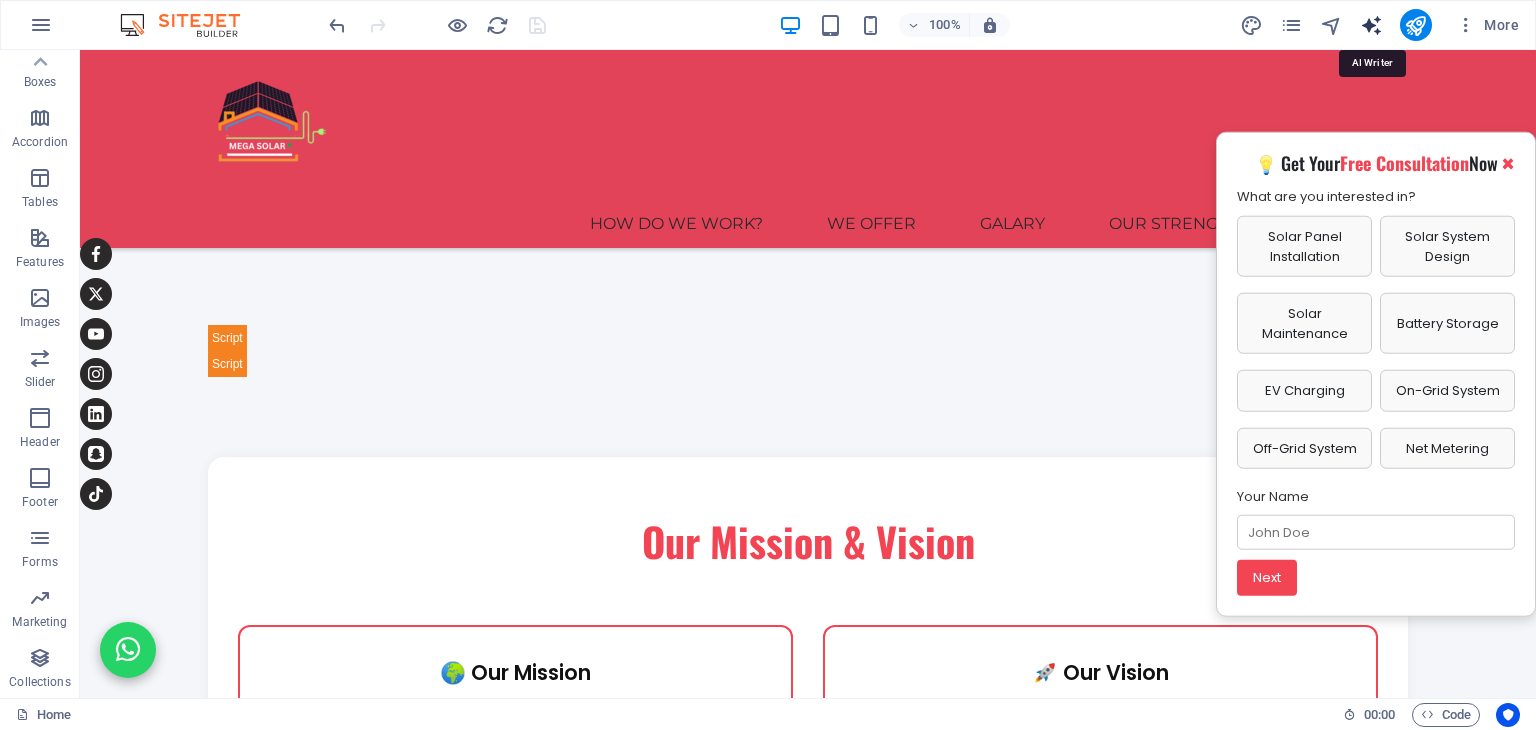 click at bounding box center [1371, 25] 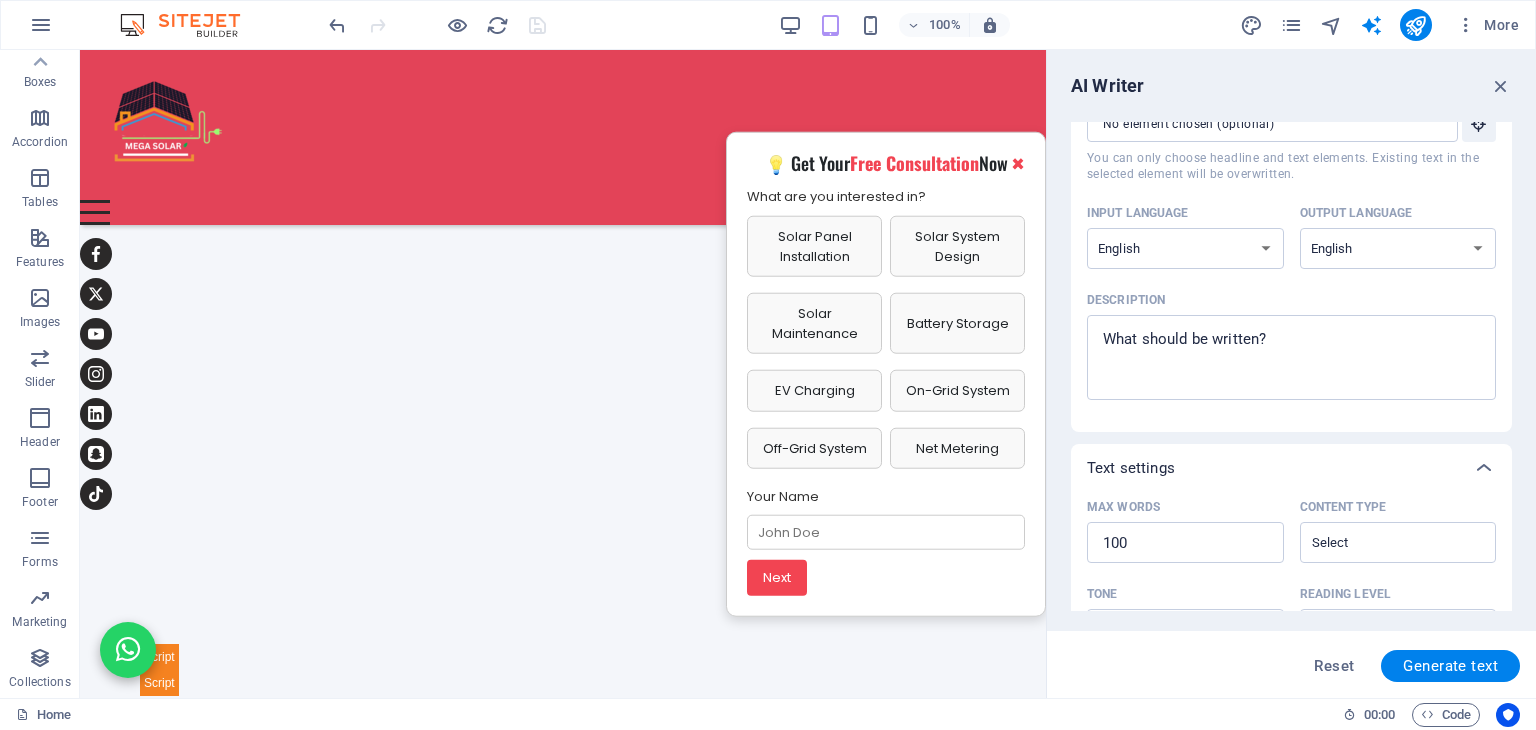 scroll, scrollTop: 0, scrollLeft: 0, axis: both 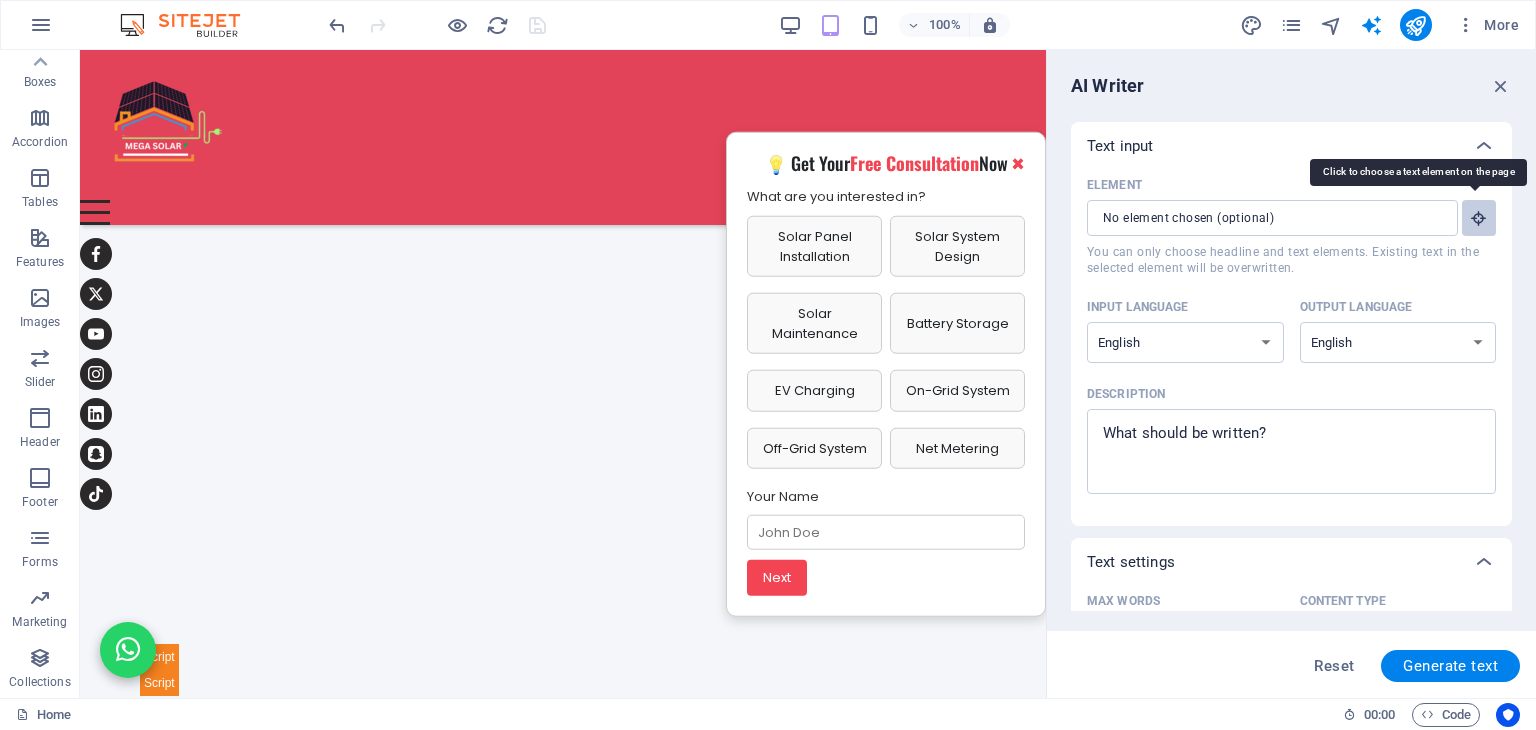 click at bounding box center [1479, 218] 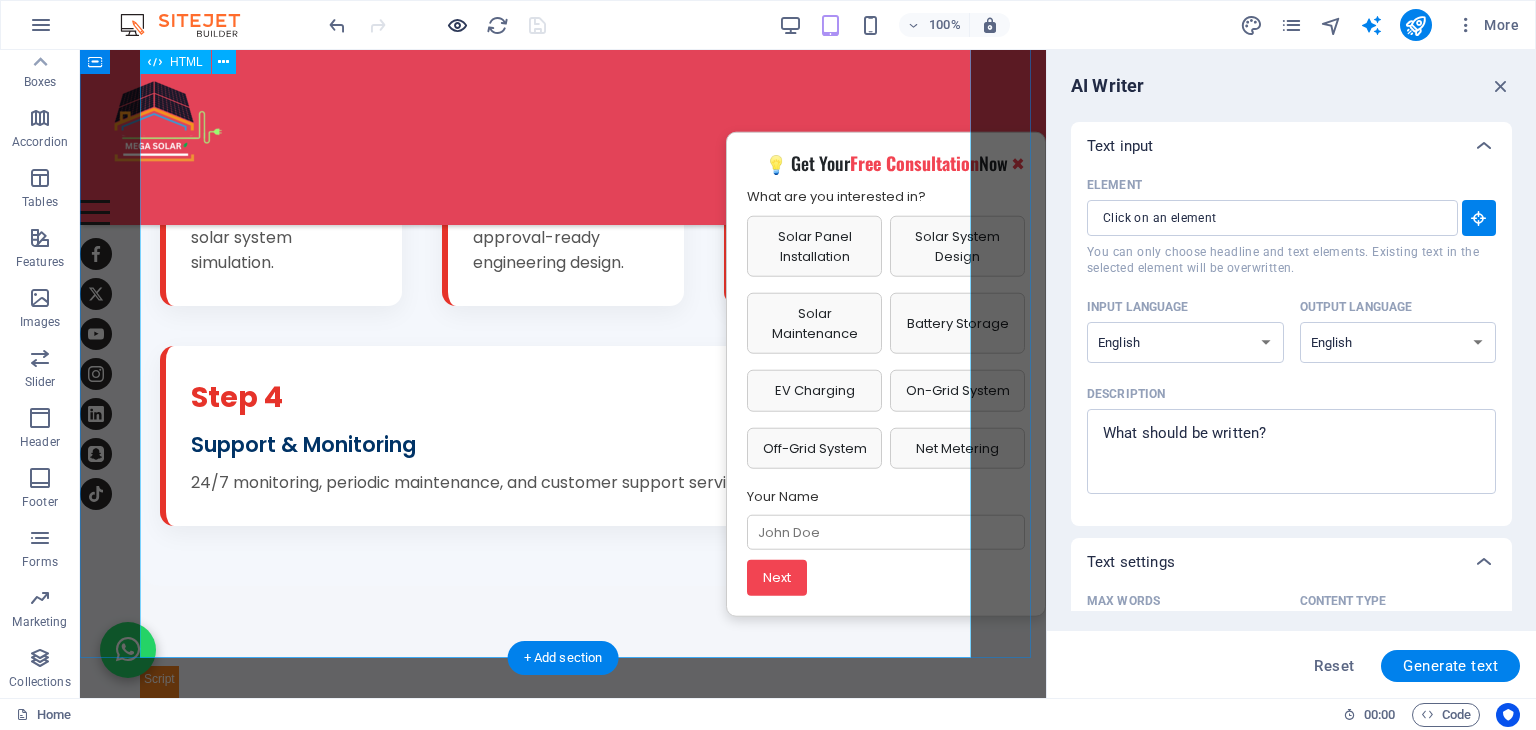 scroll, scrollTop: 1120, scrollLeft: 0, axis: vertical 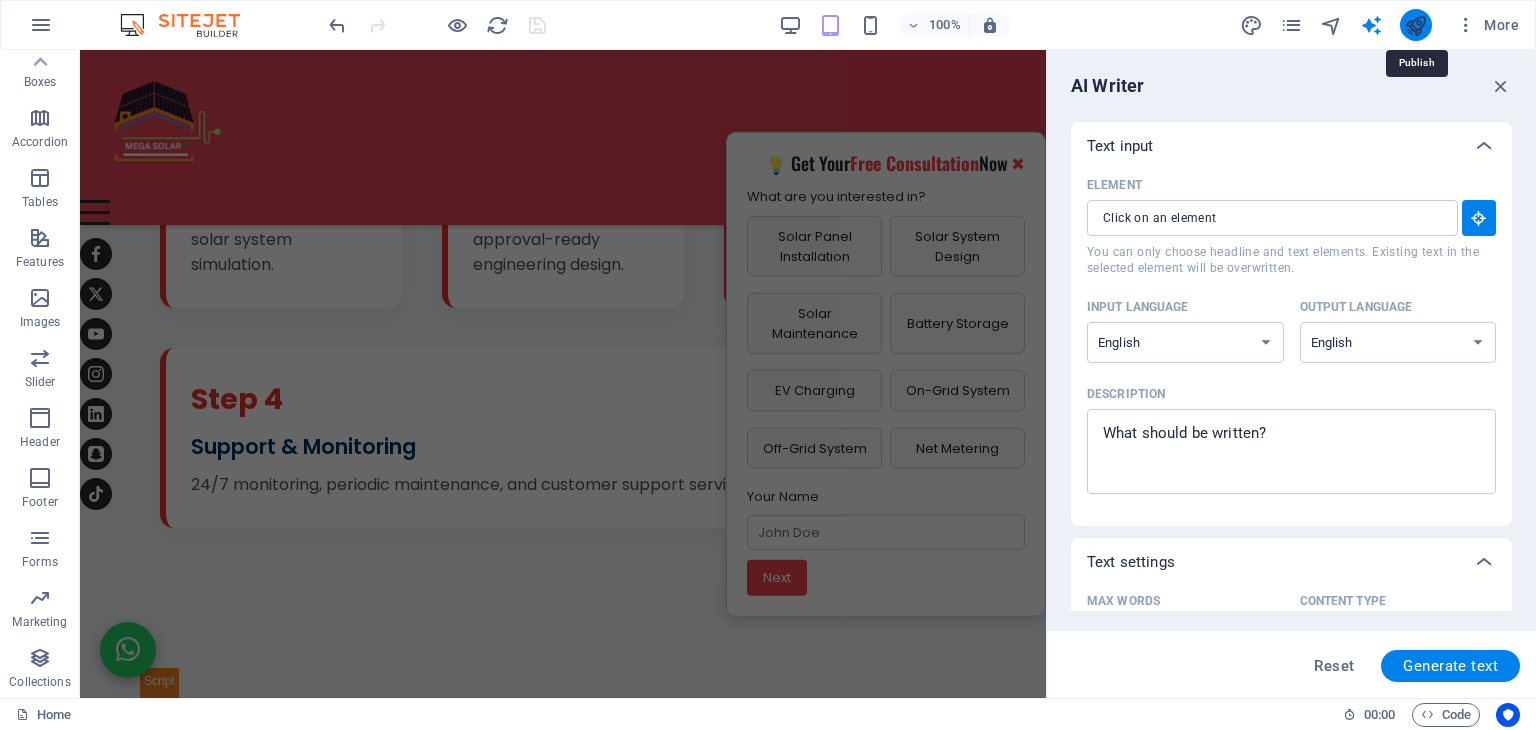 click at bounding box center (1415, 25) 